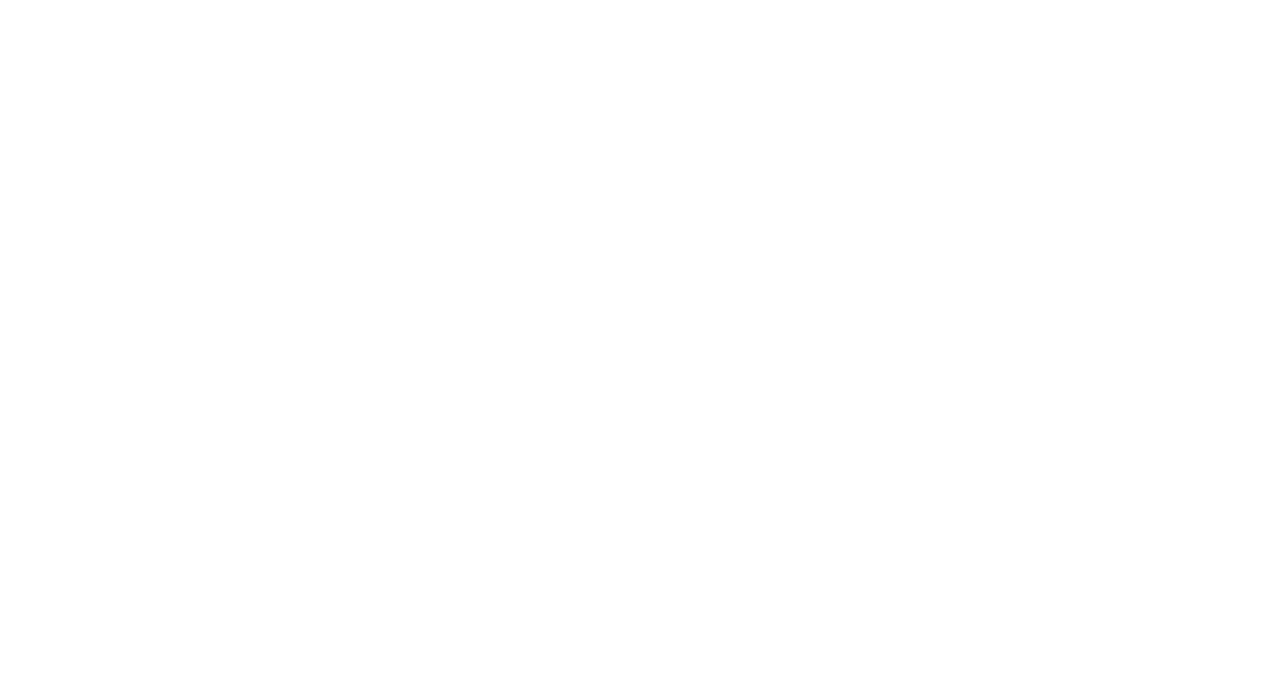 scroll, scrollTop: 0, scrollLeft: 0, axis: both 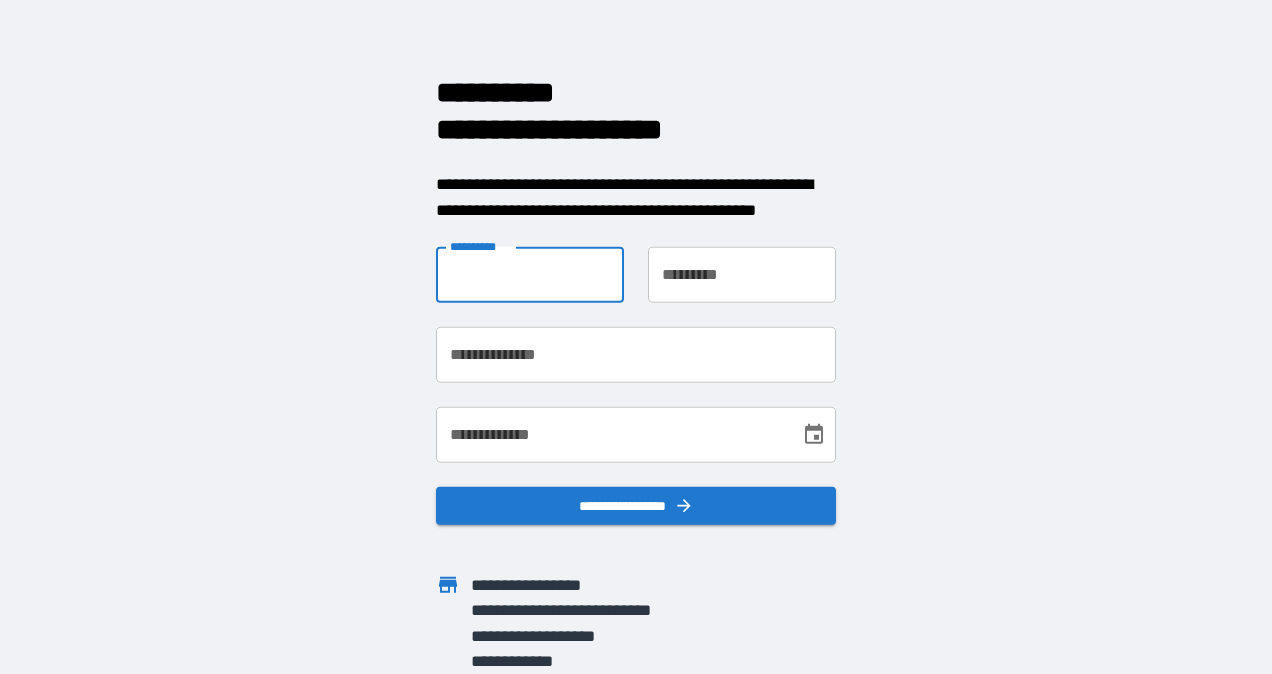 click on "**********" at bounding box center (530, 275) 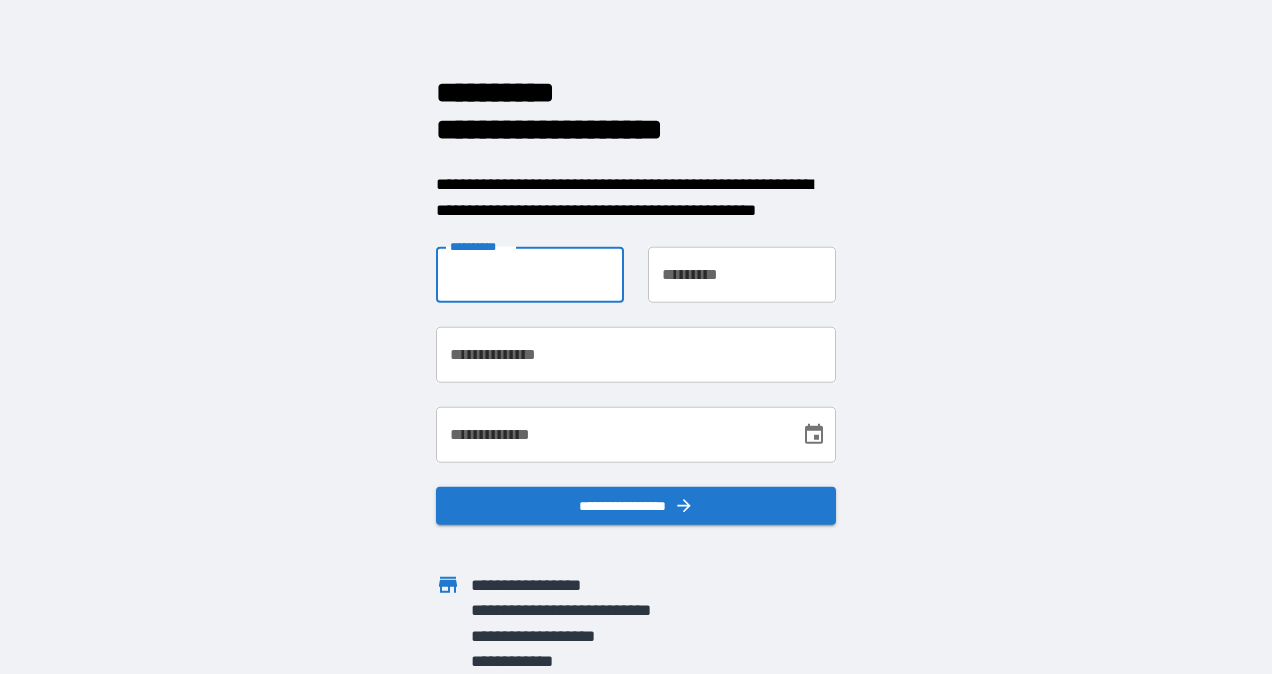 type on "******" 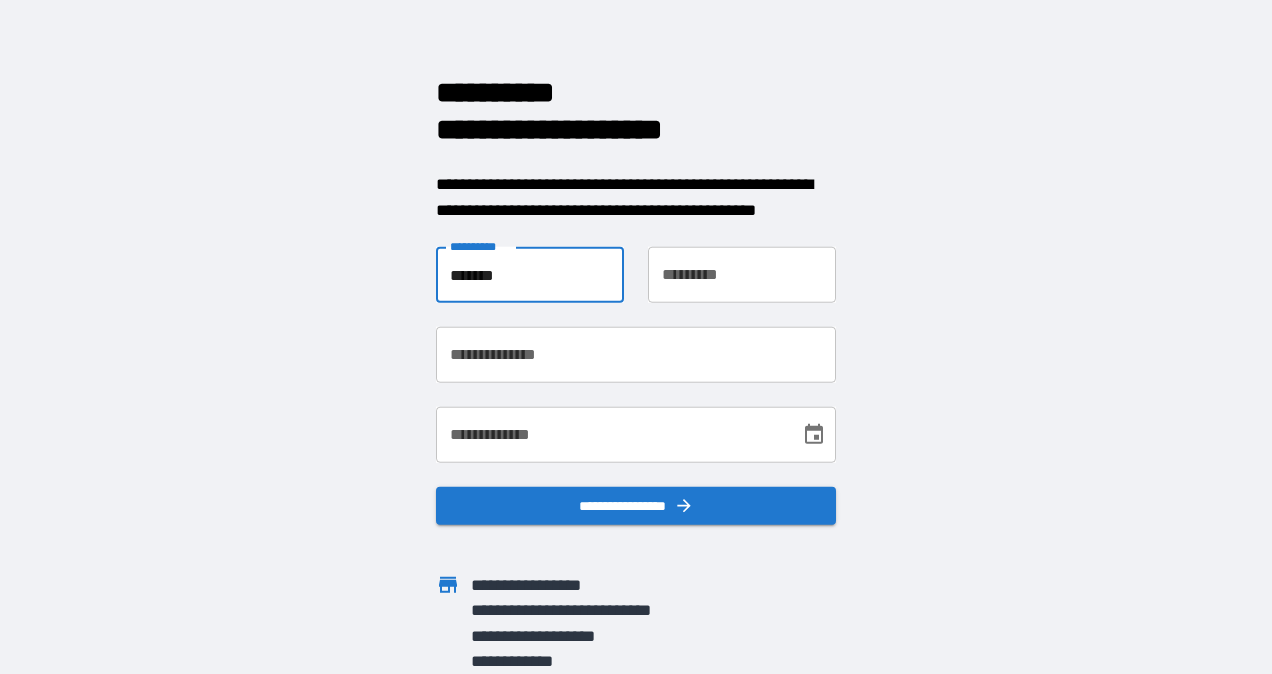 type on "******" 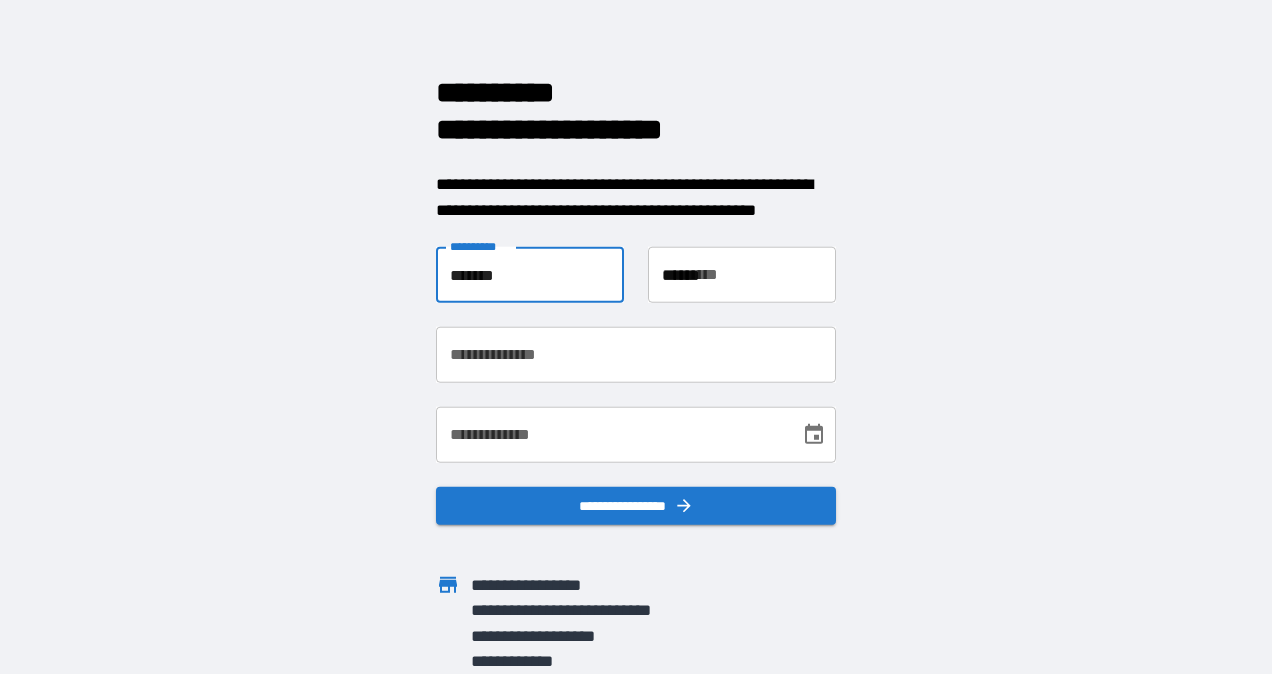 type on "**********" 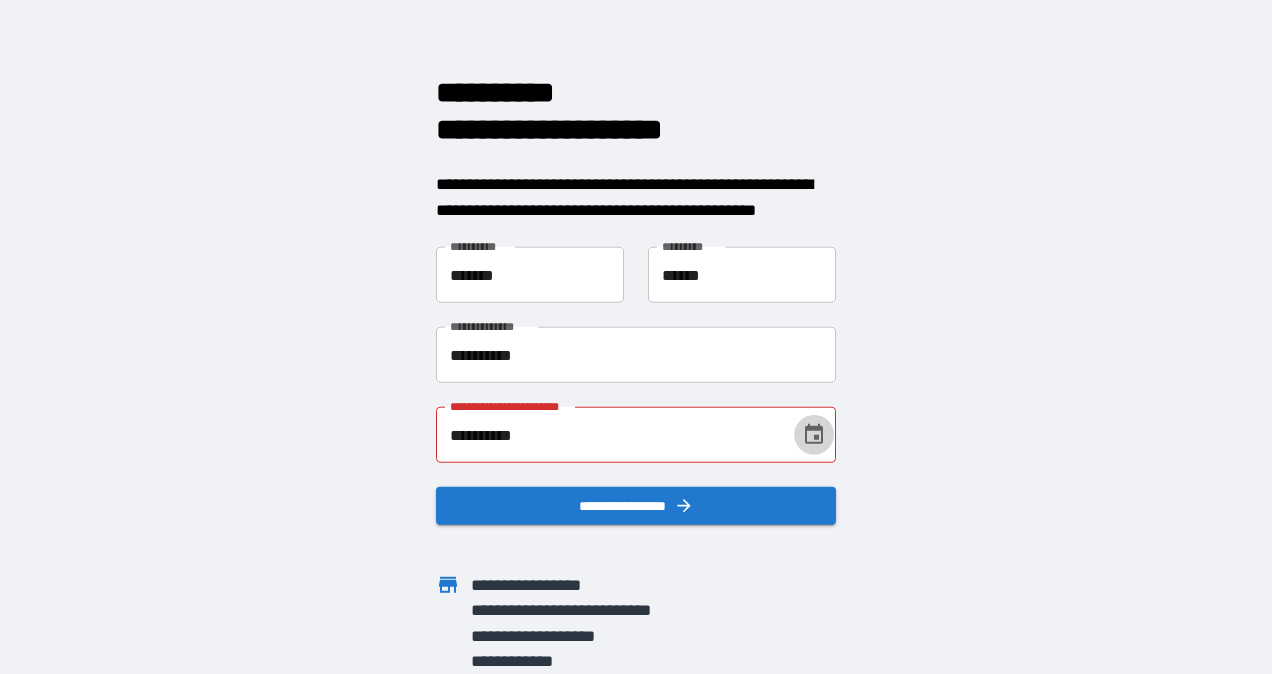 click 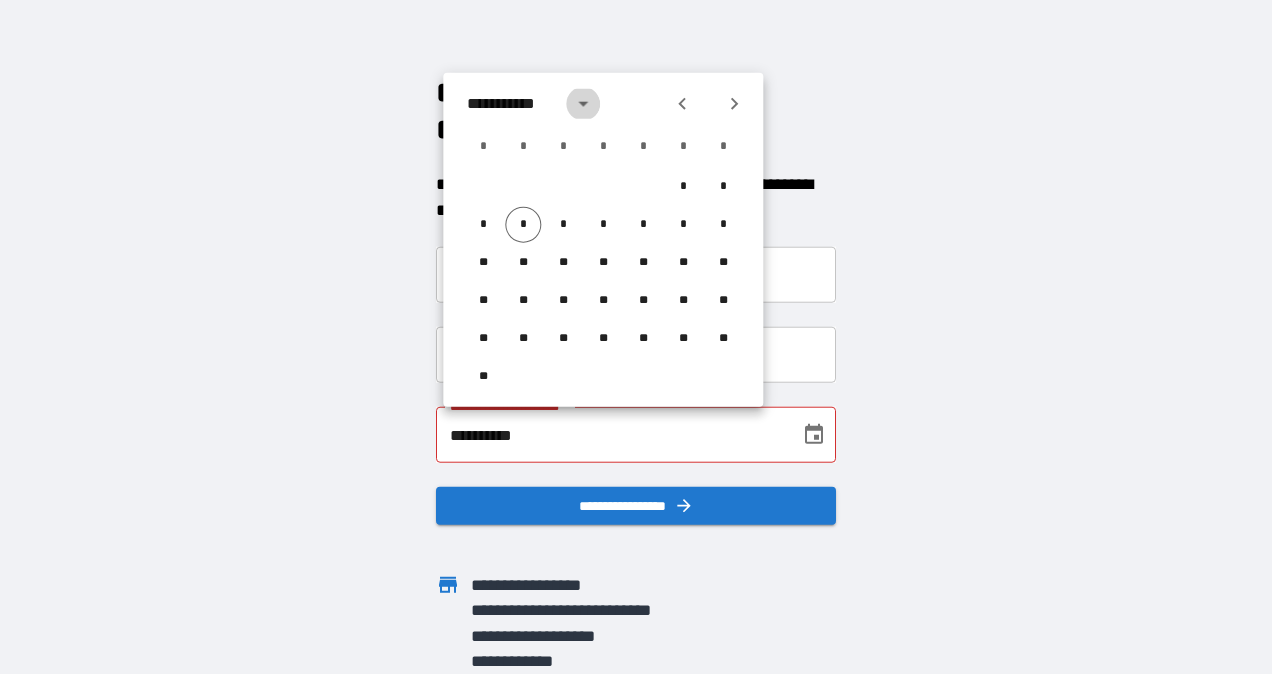 click 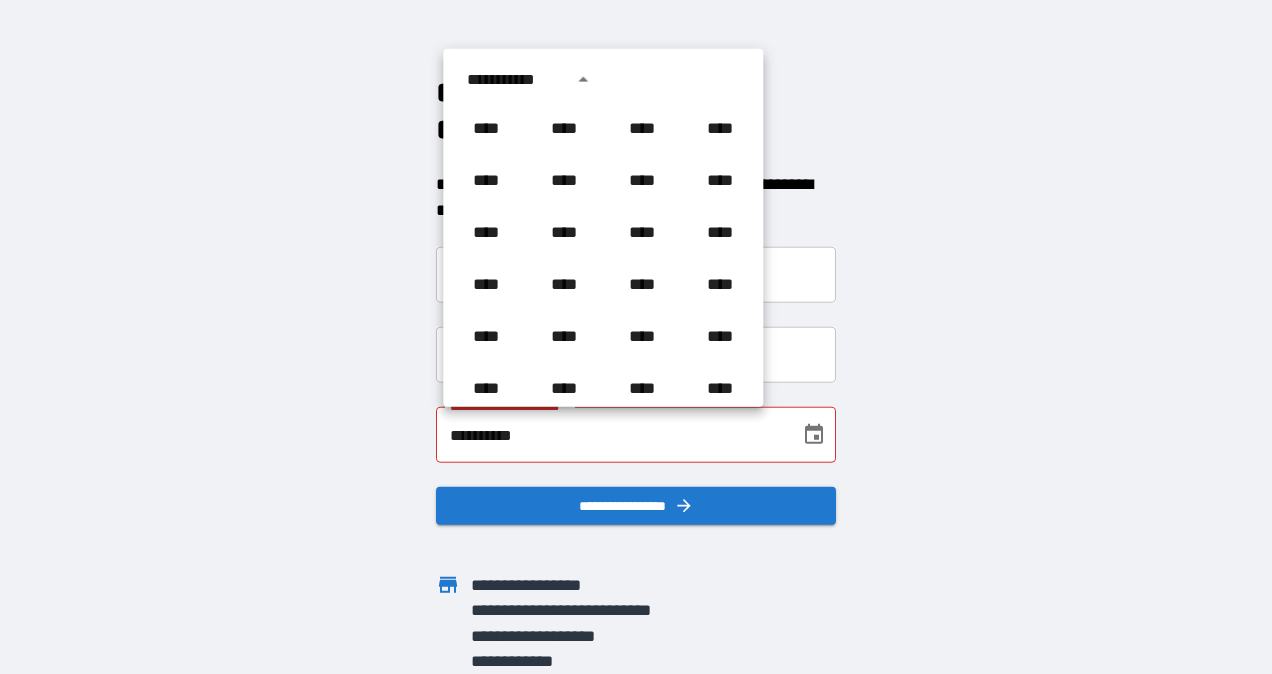 scroll, scrollTop: 1486, scrollLeft: 0, axis: vertical 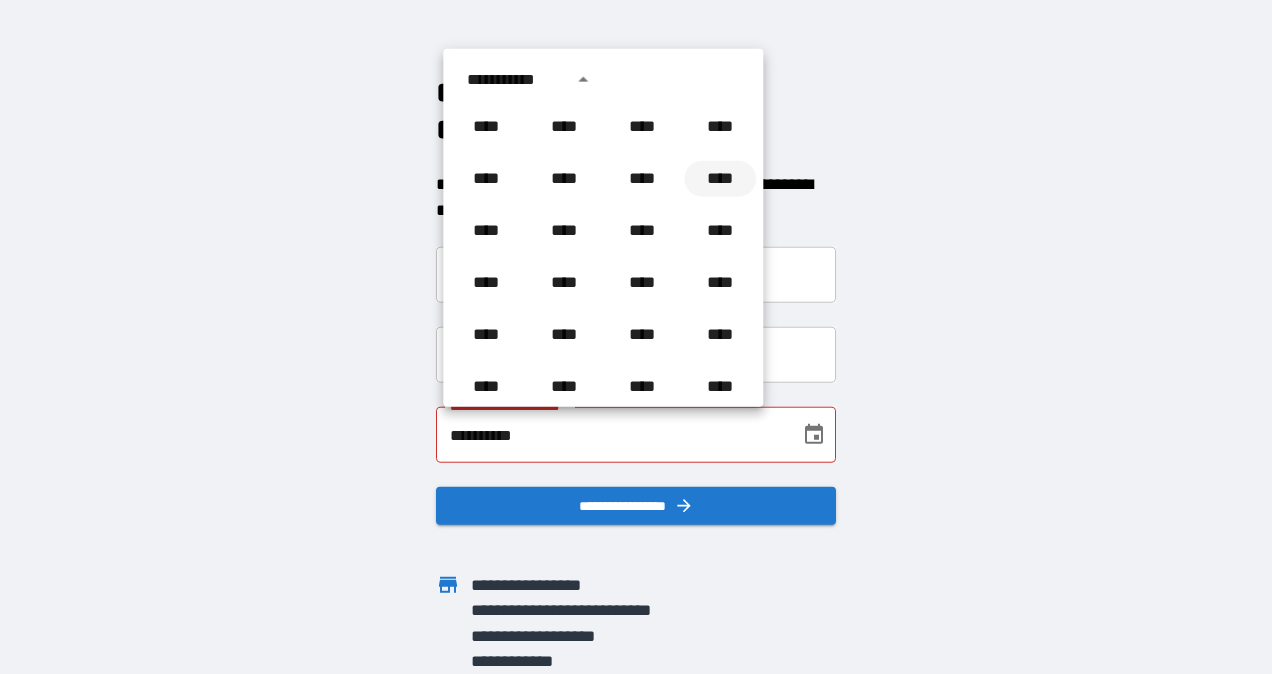 click on "****" at bounding box center [720, 179] 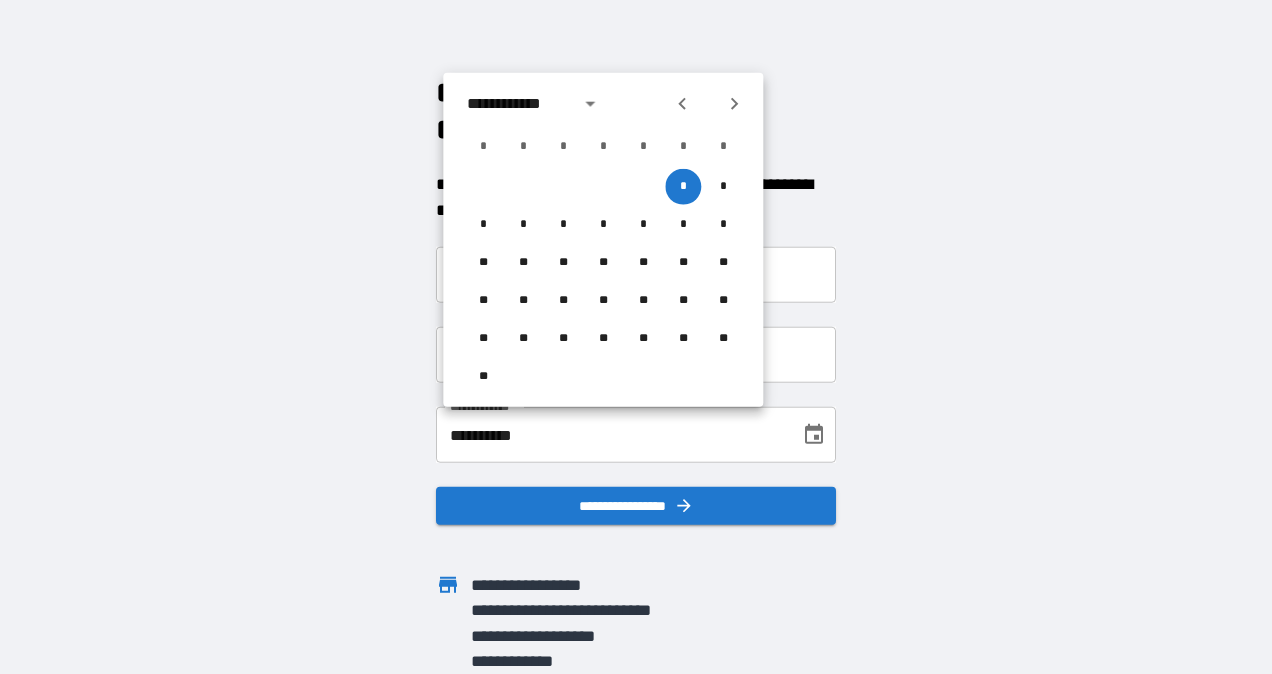 click on "**********" at bounding box center [517, 104] 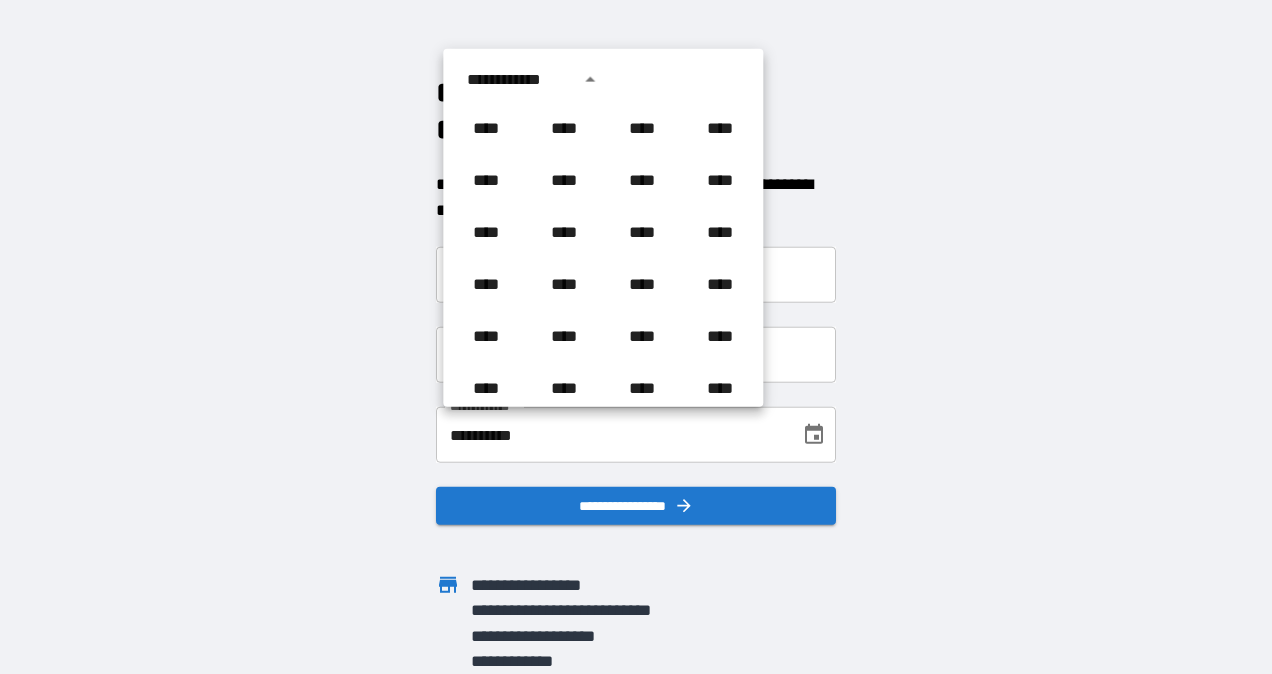 scroll, scrollTop: 810, scrollLeft: 0, axis: vertical 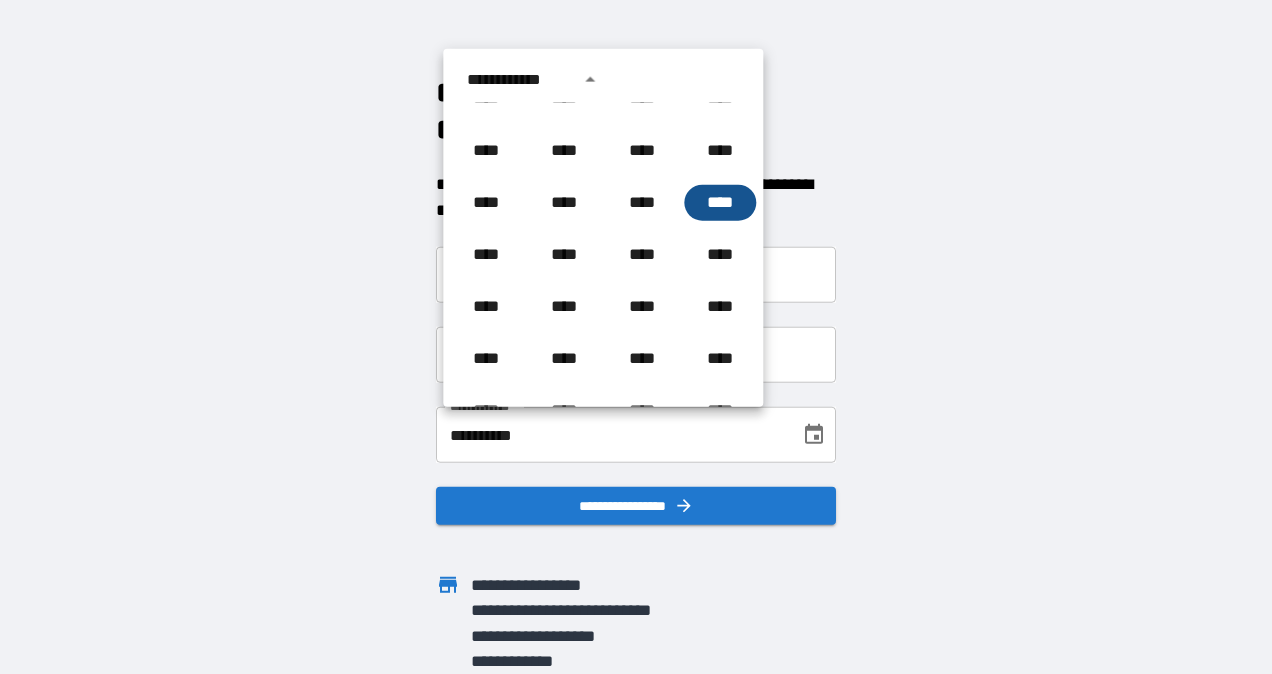 click on "****" at bounding box center [720, 203] 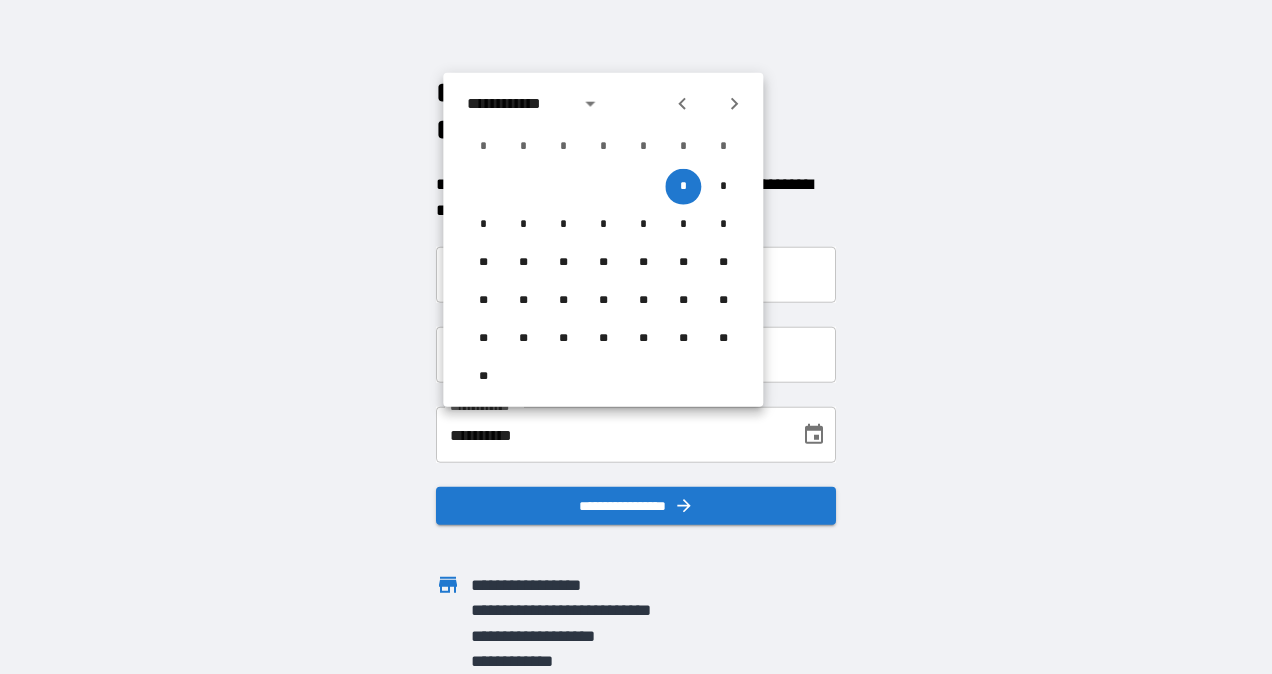 click 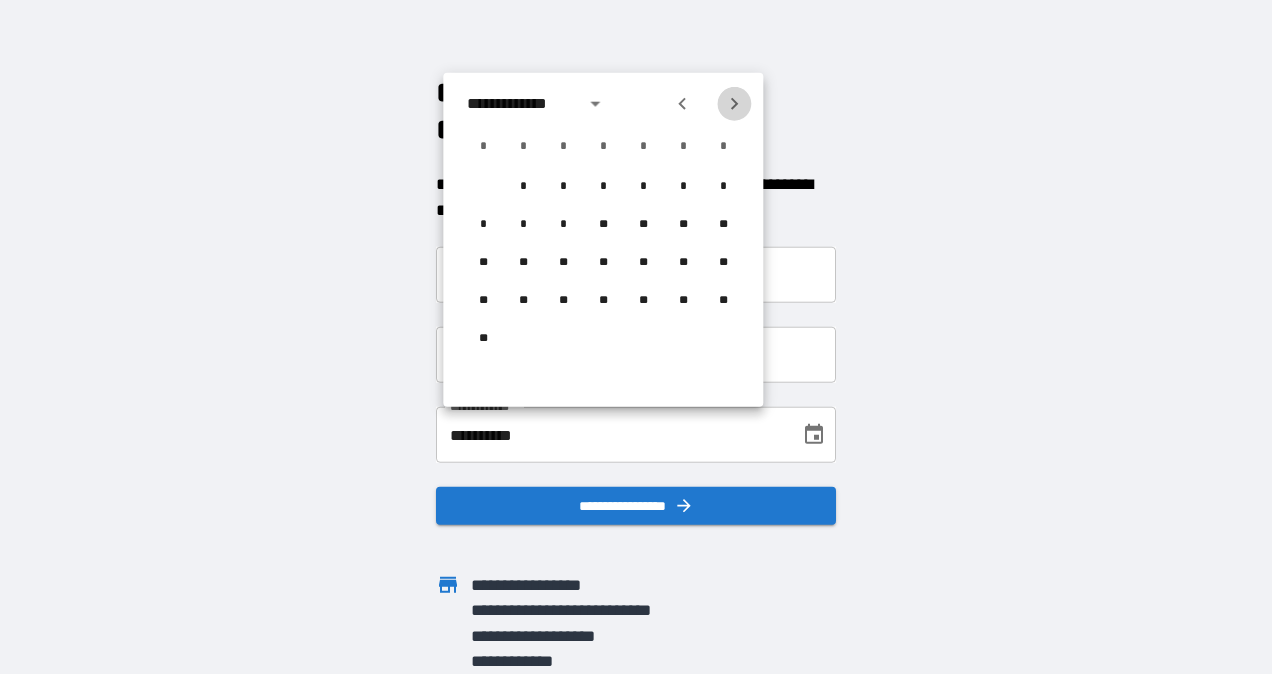 click 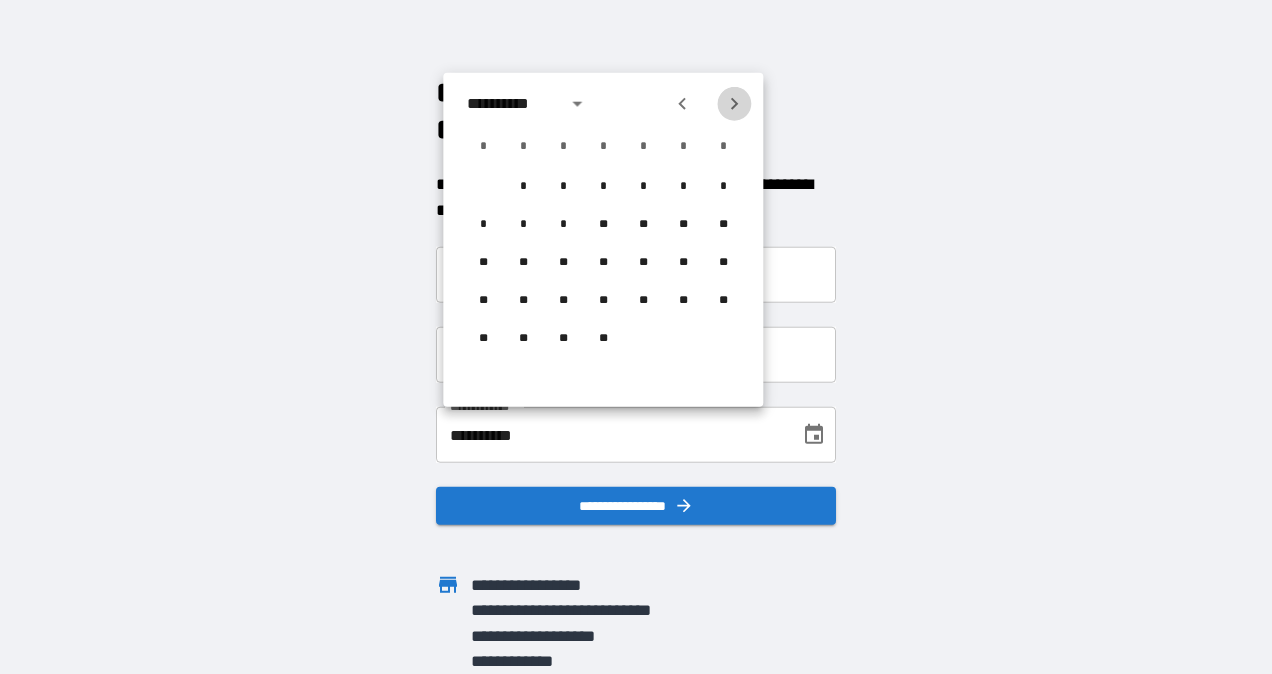 click 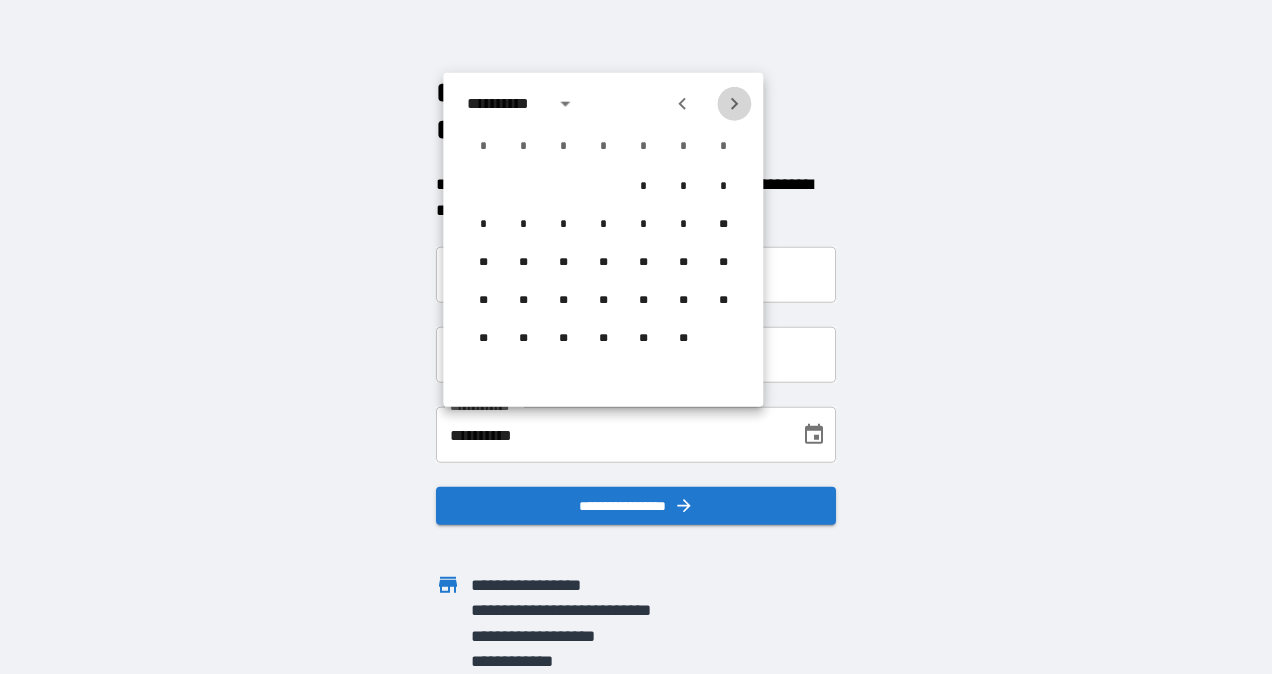 click 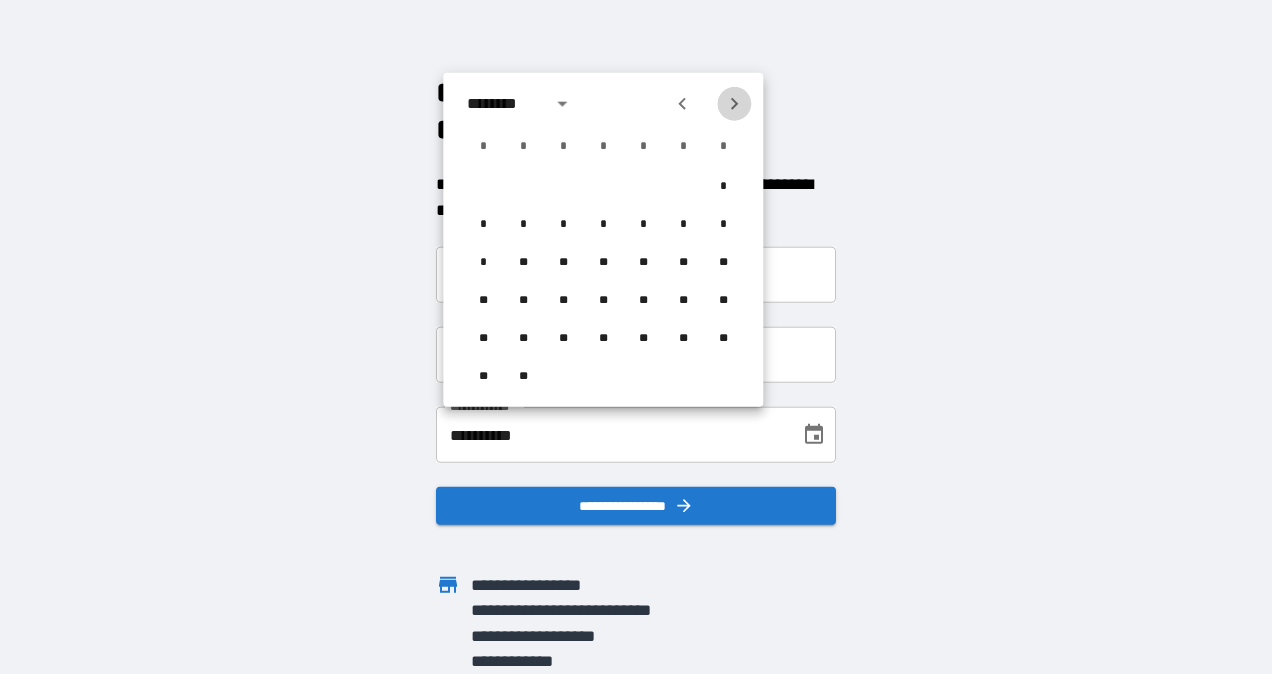 click 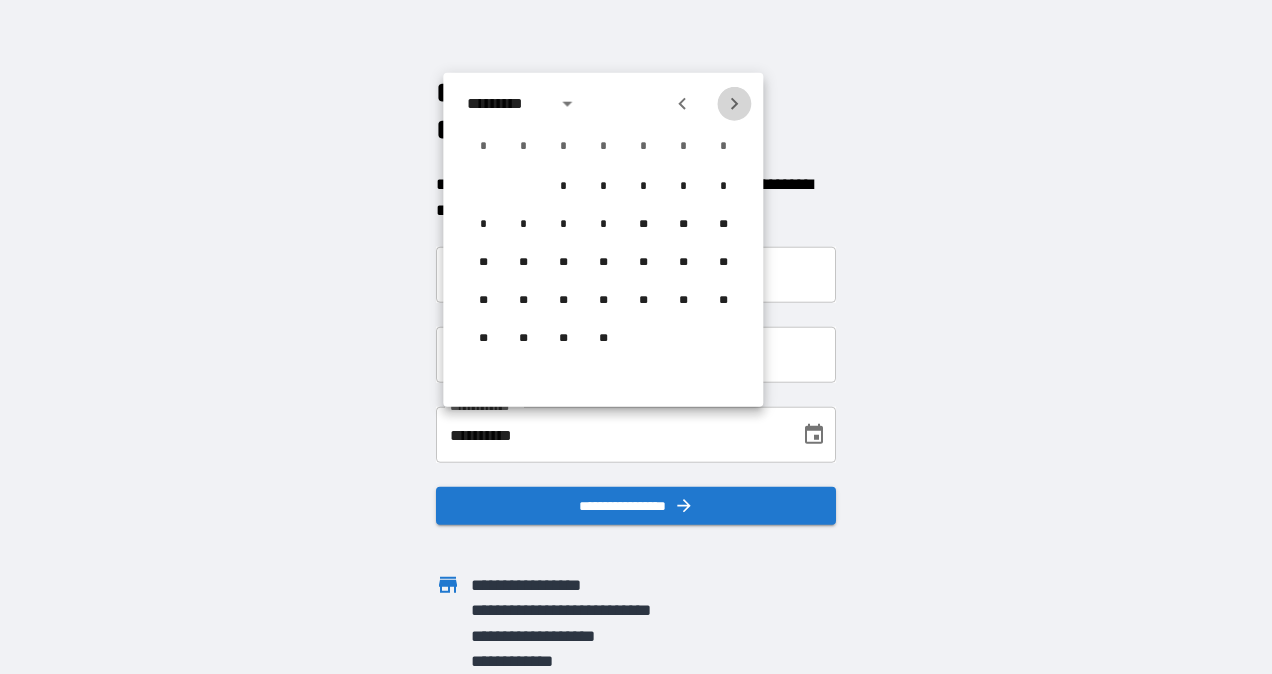 click 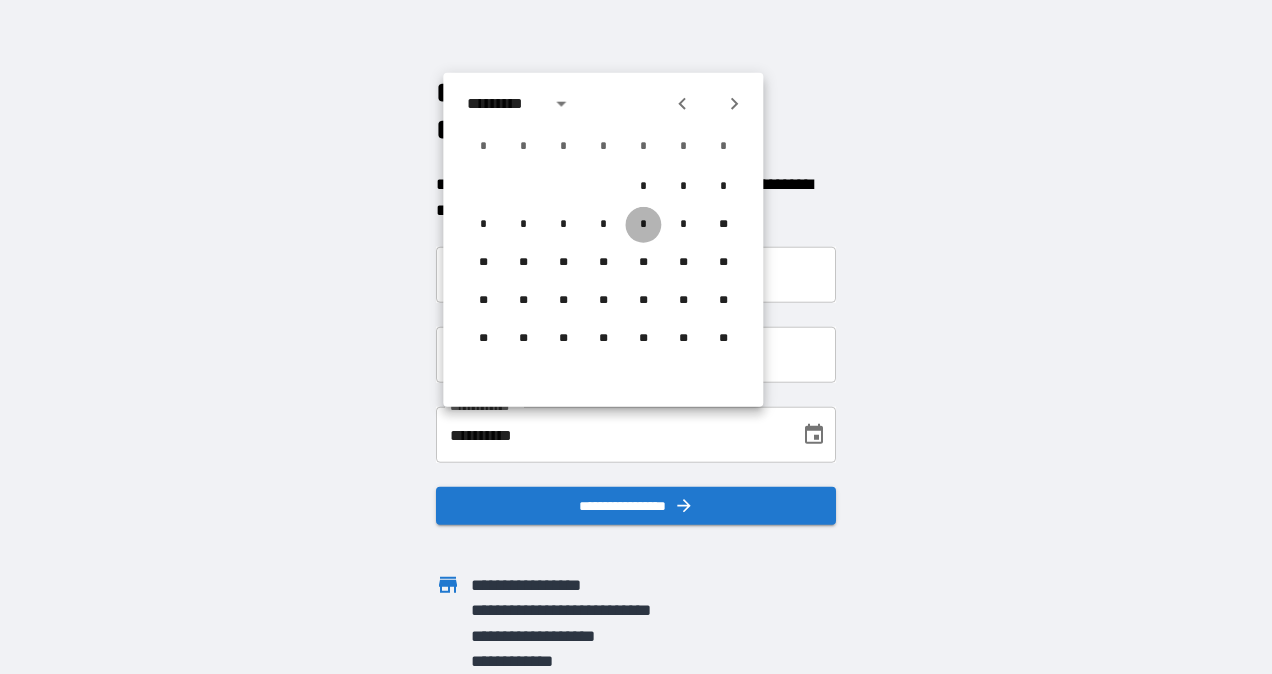 click on "*" at bounding box center (643, 225) 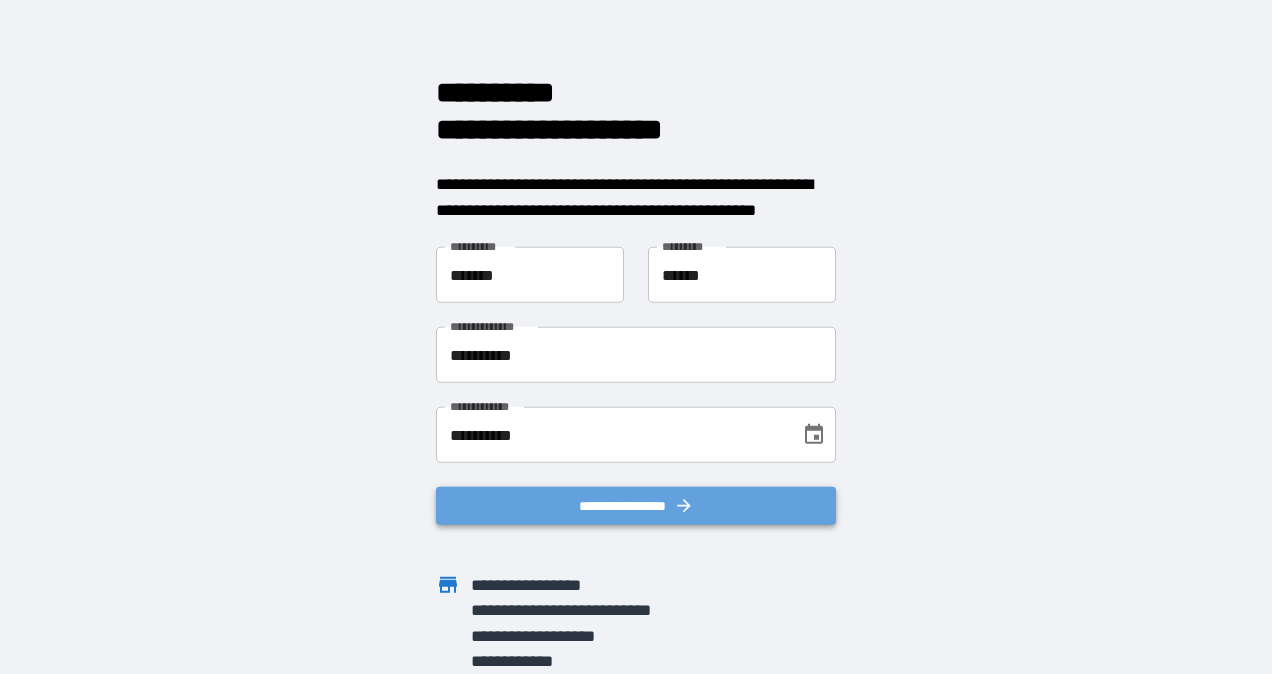 click on "**********" at bounding box center (636, 506) 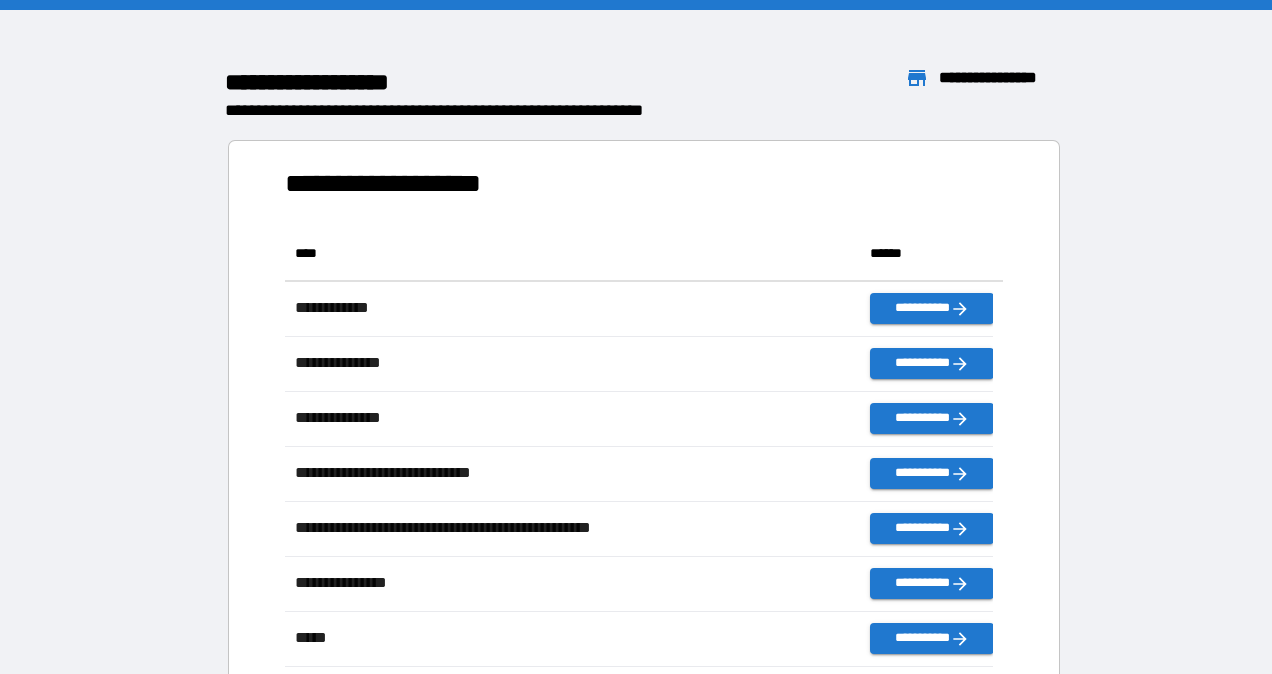 scroll, scrollTop: 16, scrollLeft: 16, axis: both 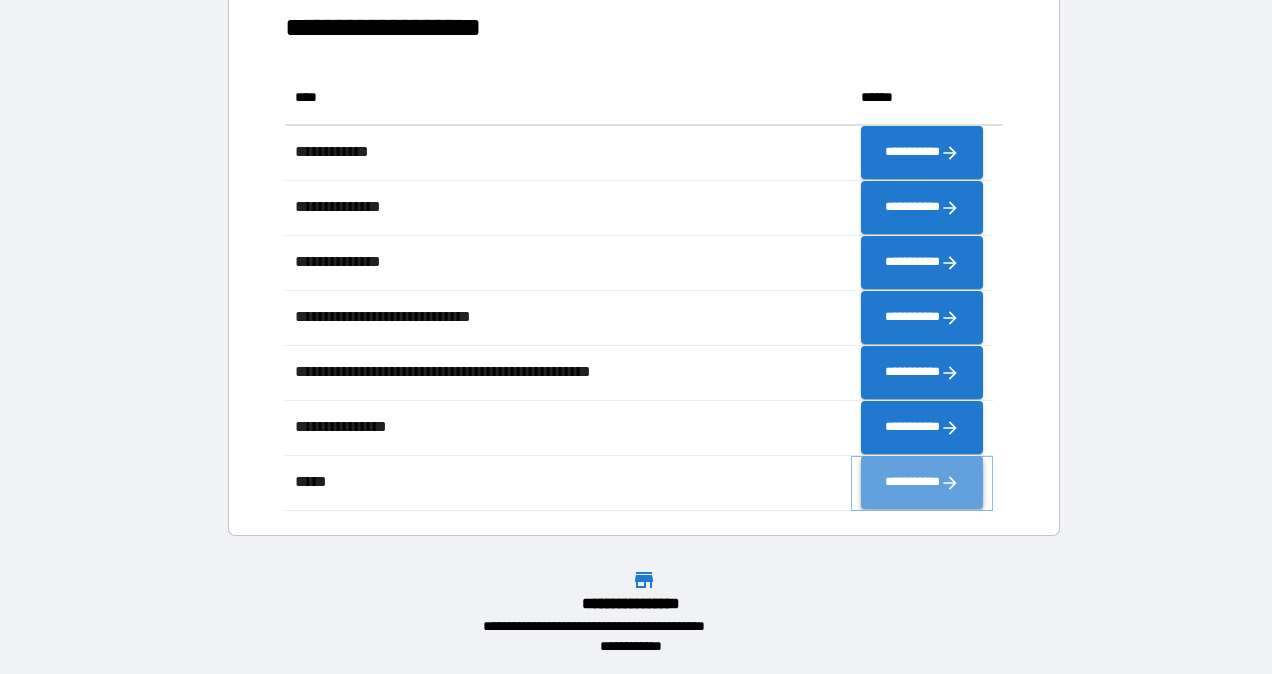 click on "**********" at bounding box center [922, 483] 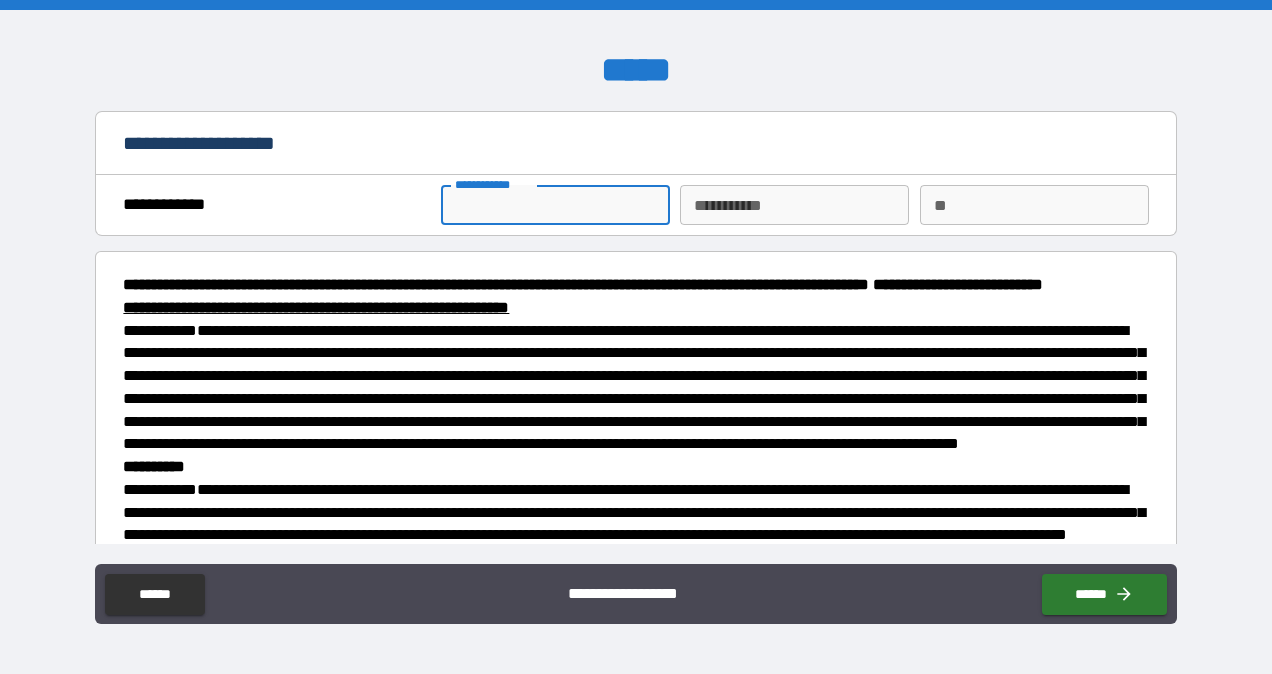 click on "**********" at bounding box center [555, 205] 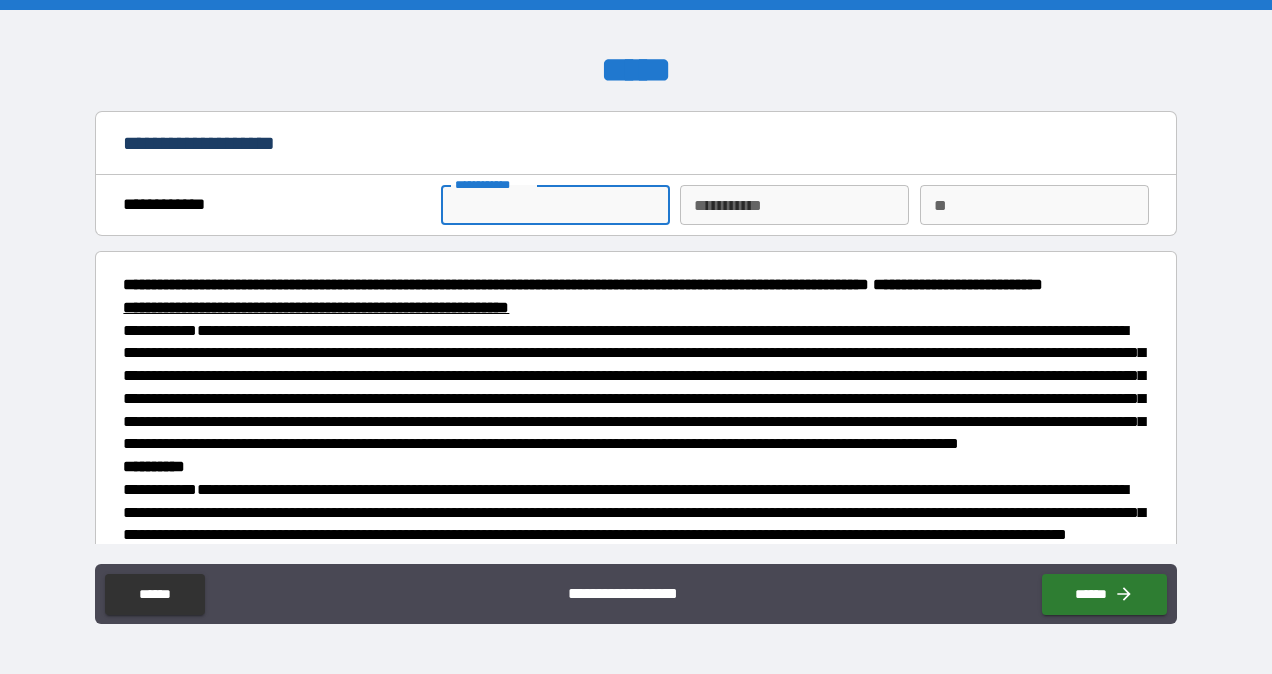 type on "******" 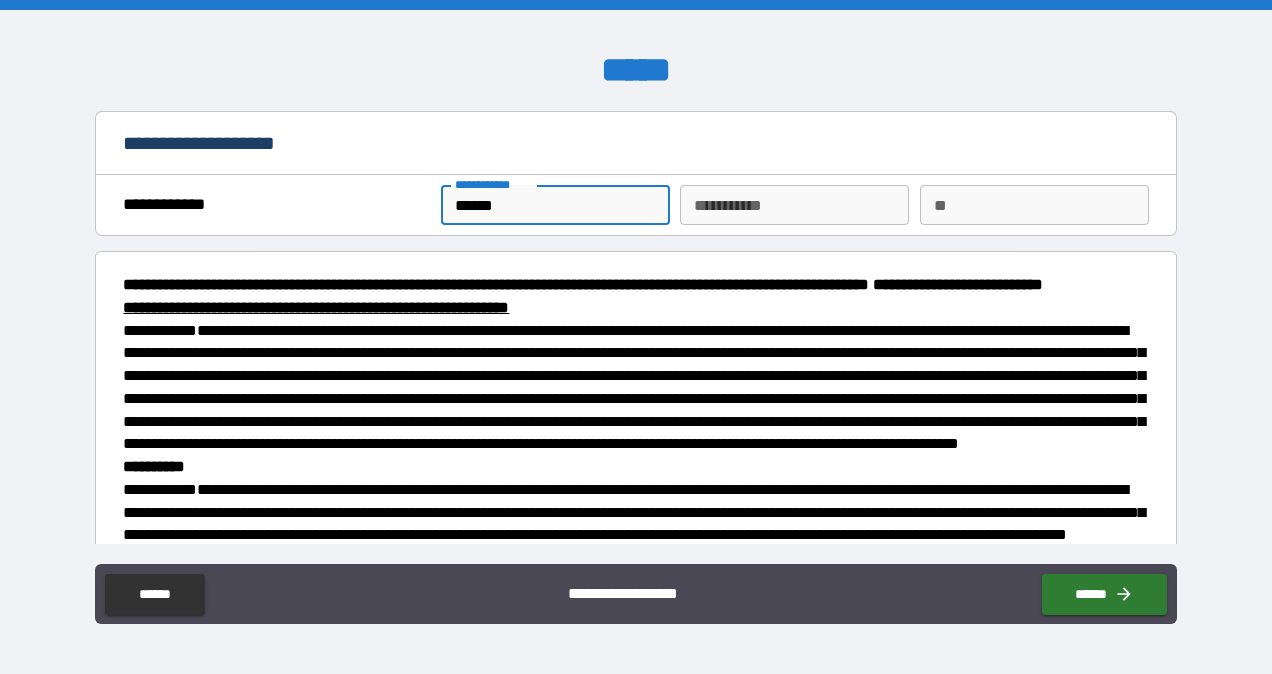 type on "******" 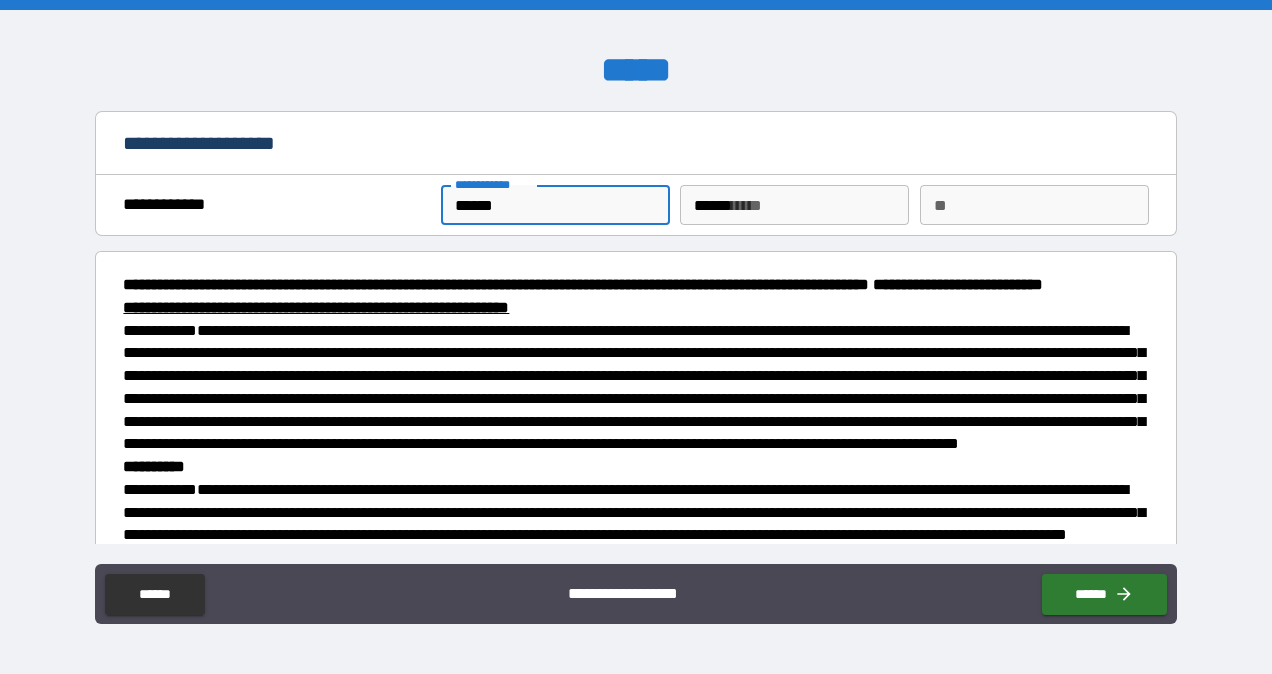 type on "*" 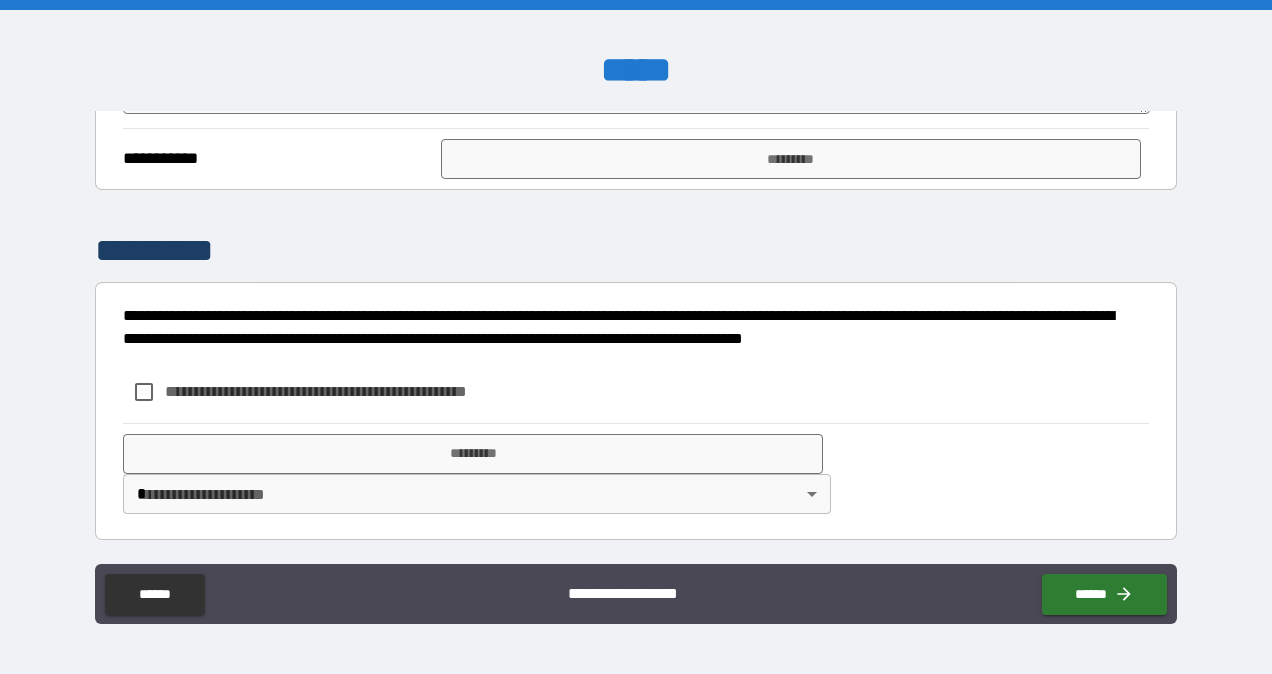 scroll, scrollTop: 446, scrollLeft: 0, axis: vertical 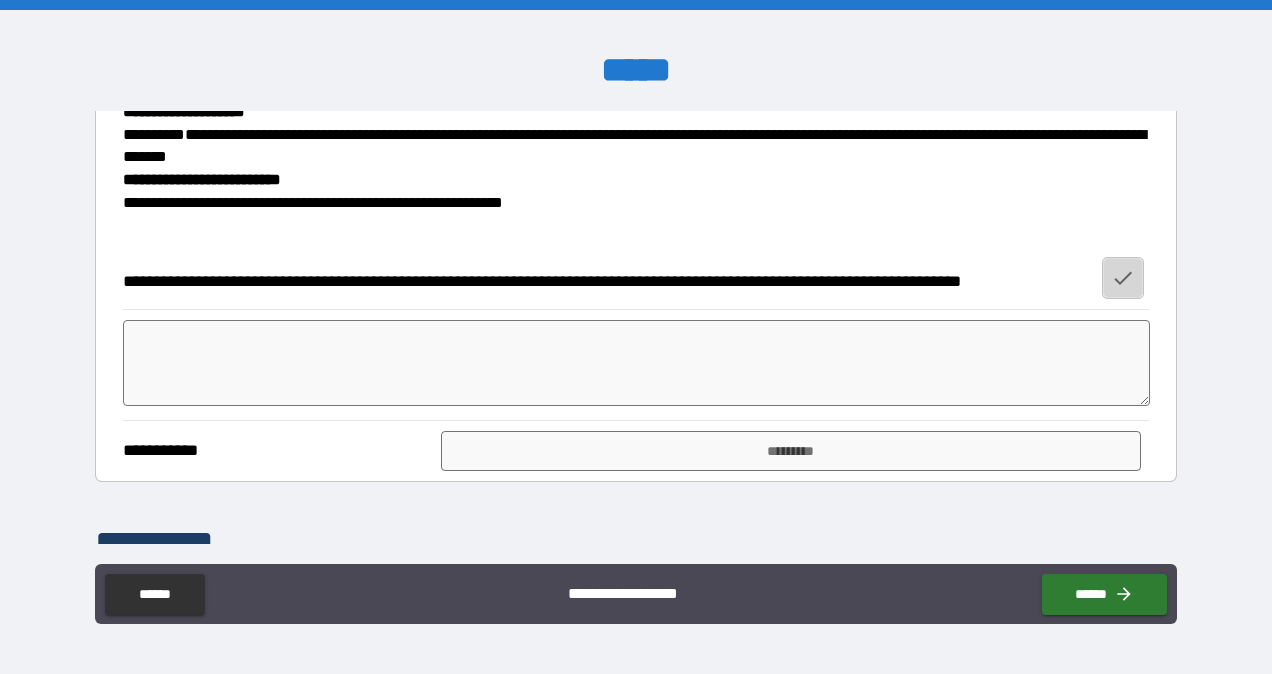 click 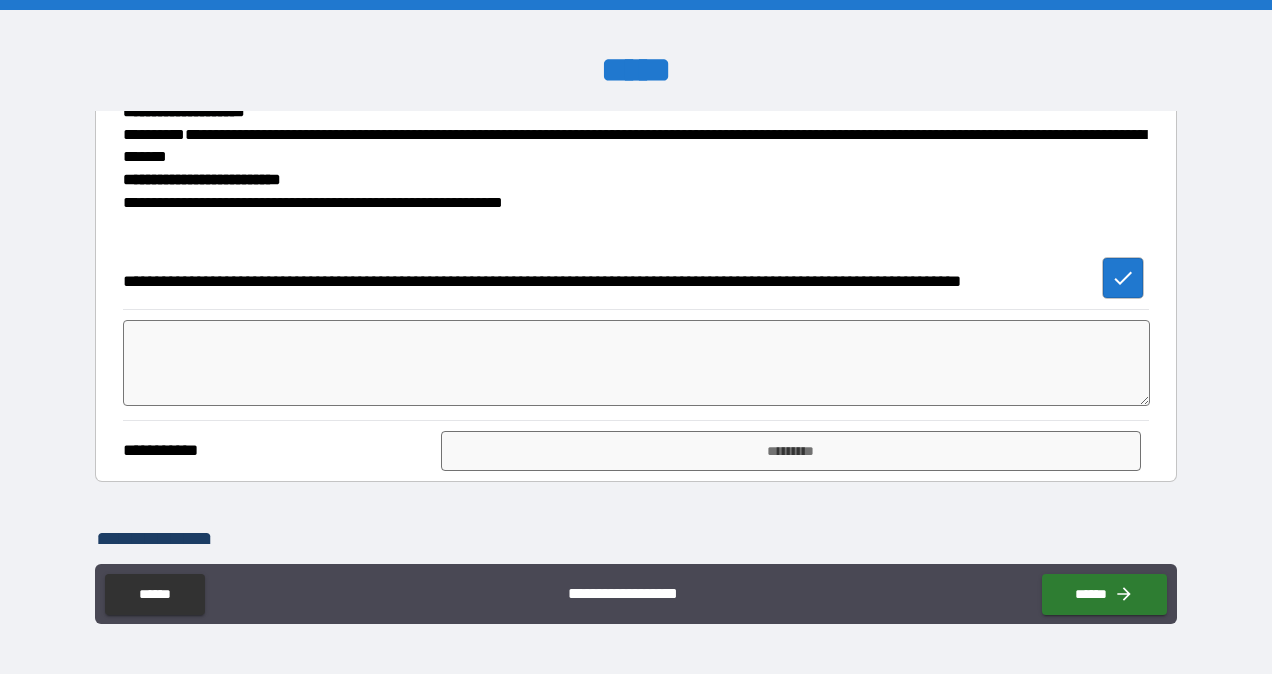 click at bounding box center (636, 363) 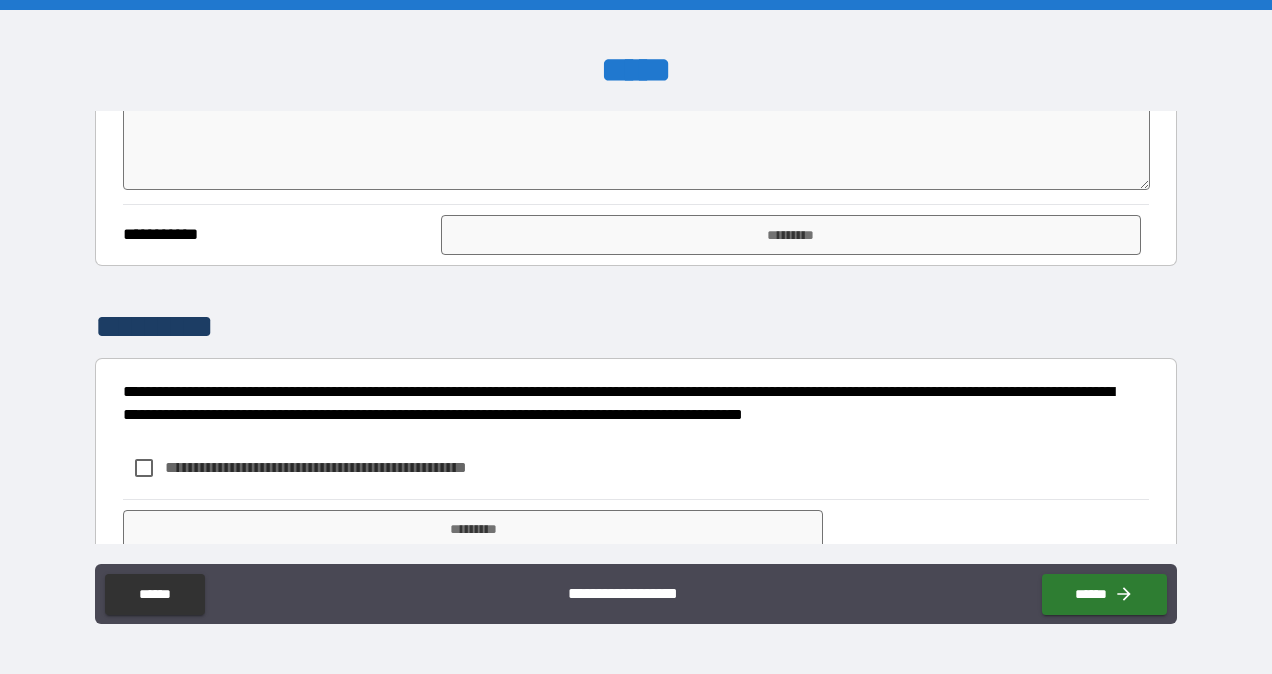scroll, scrollTop: 664, scrollLeft: 0, axis: vertical 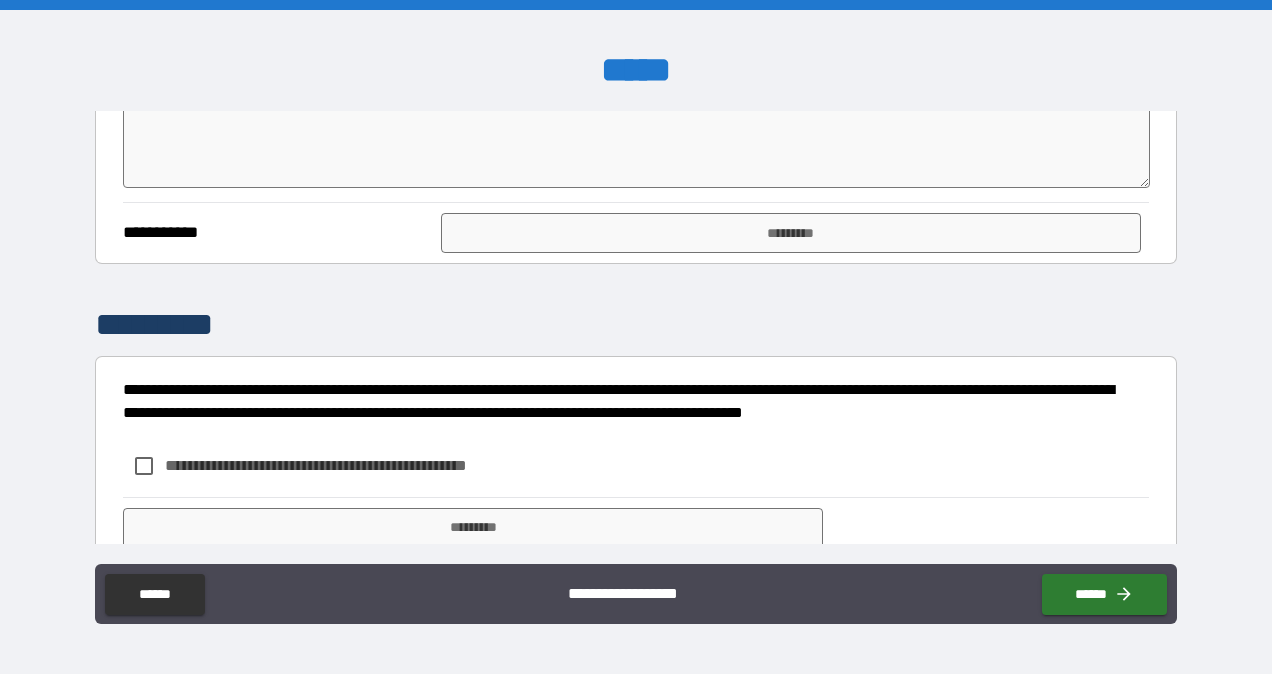 click on "**********" at bounding box center [636, 339] 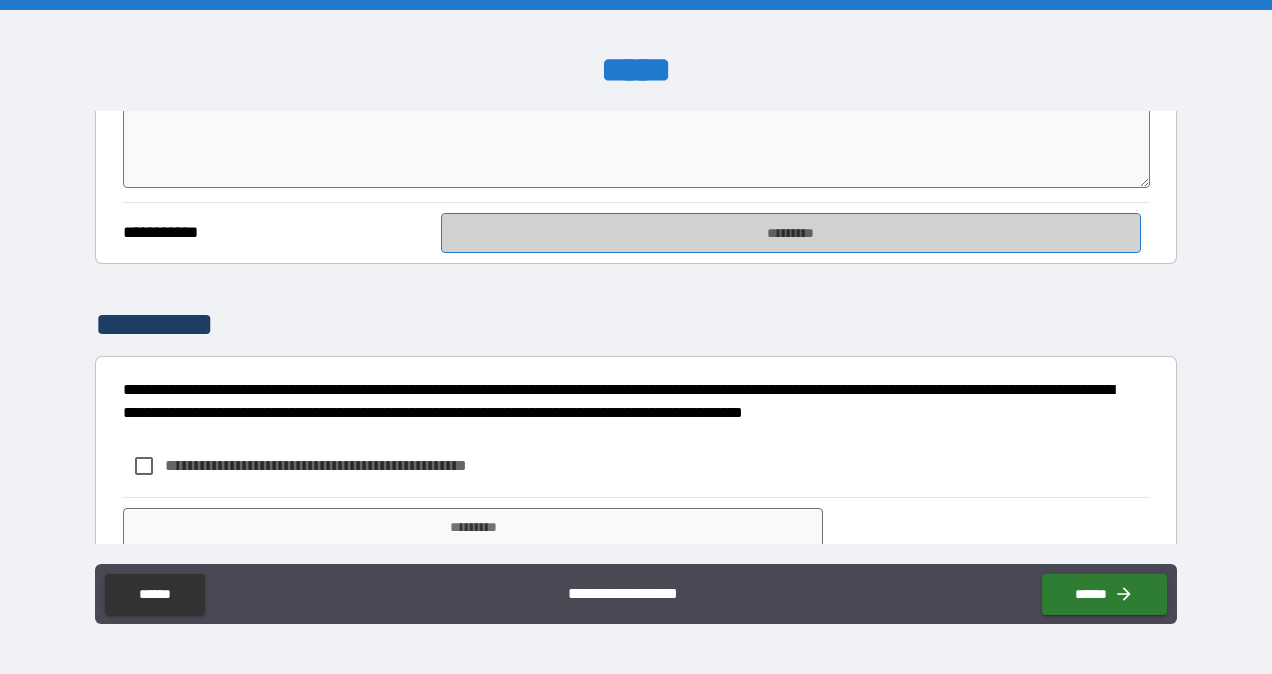 click on "*********" at bounding box center [791, 233] 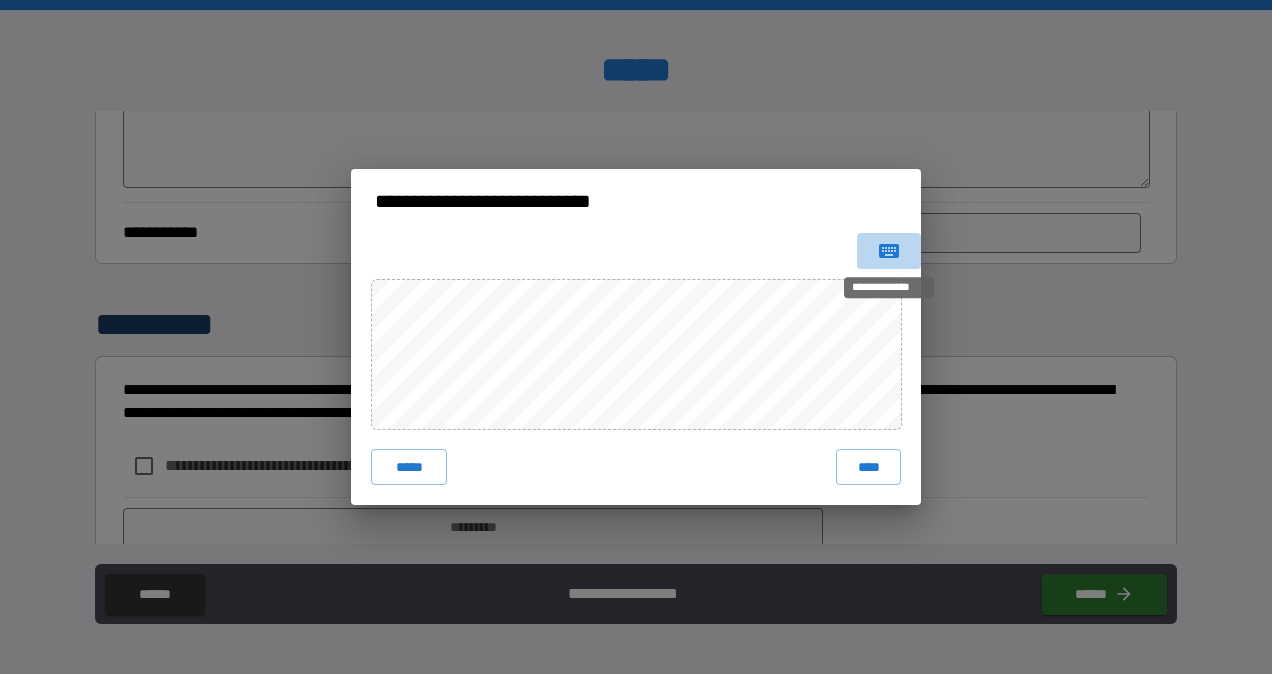 click 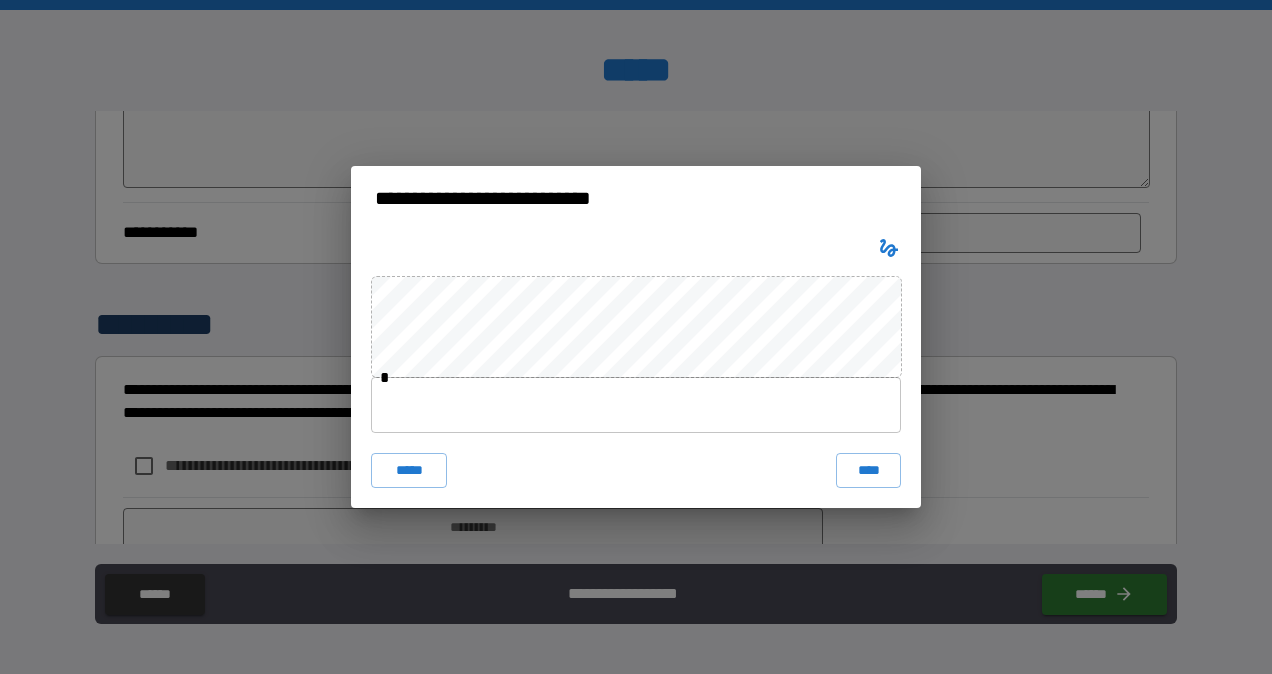 type 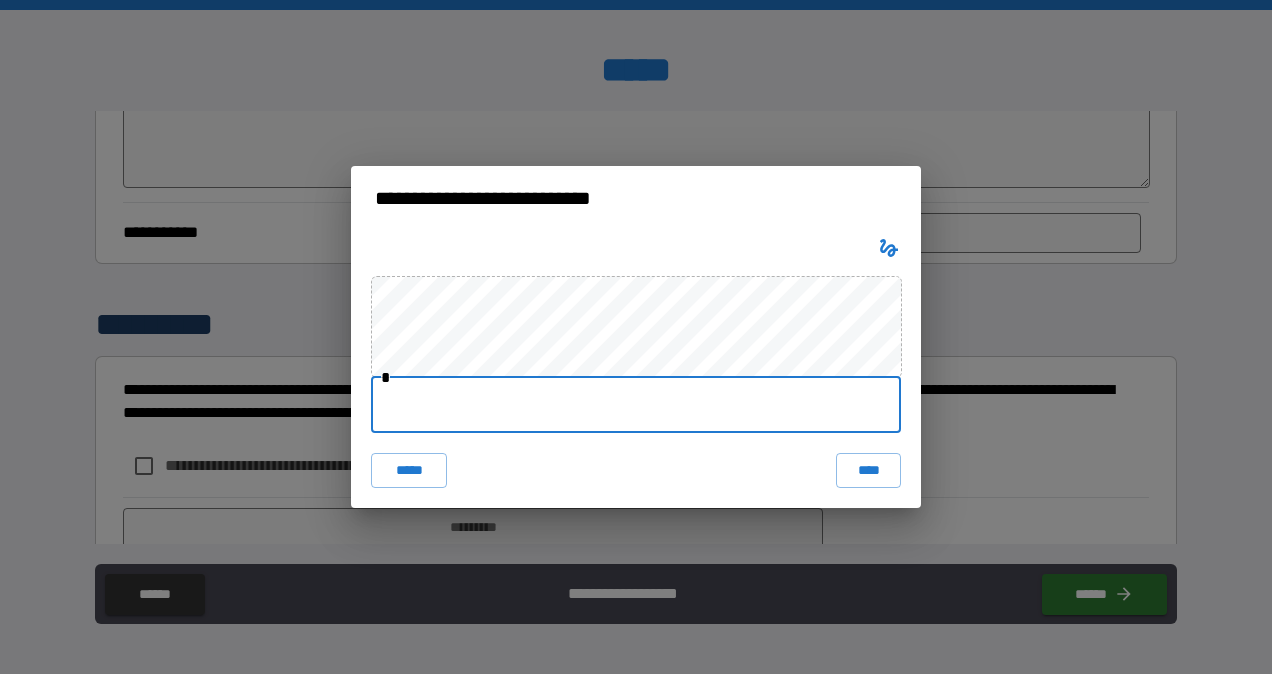 click at bounding box center [636, 405] 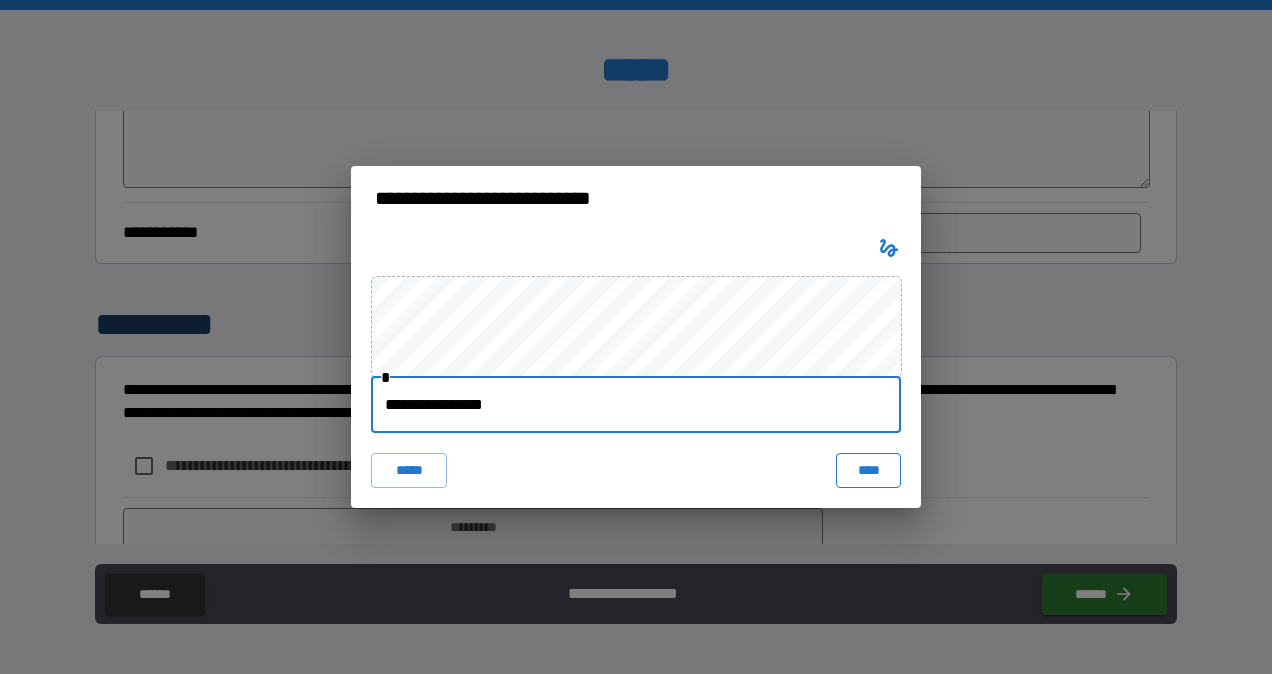 type on "**********" 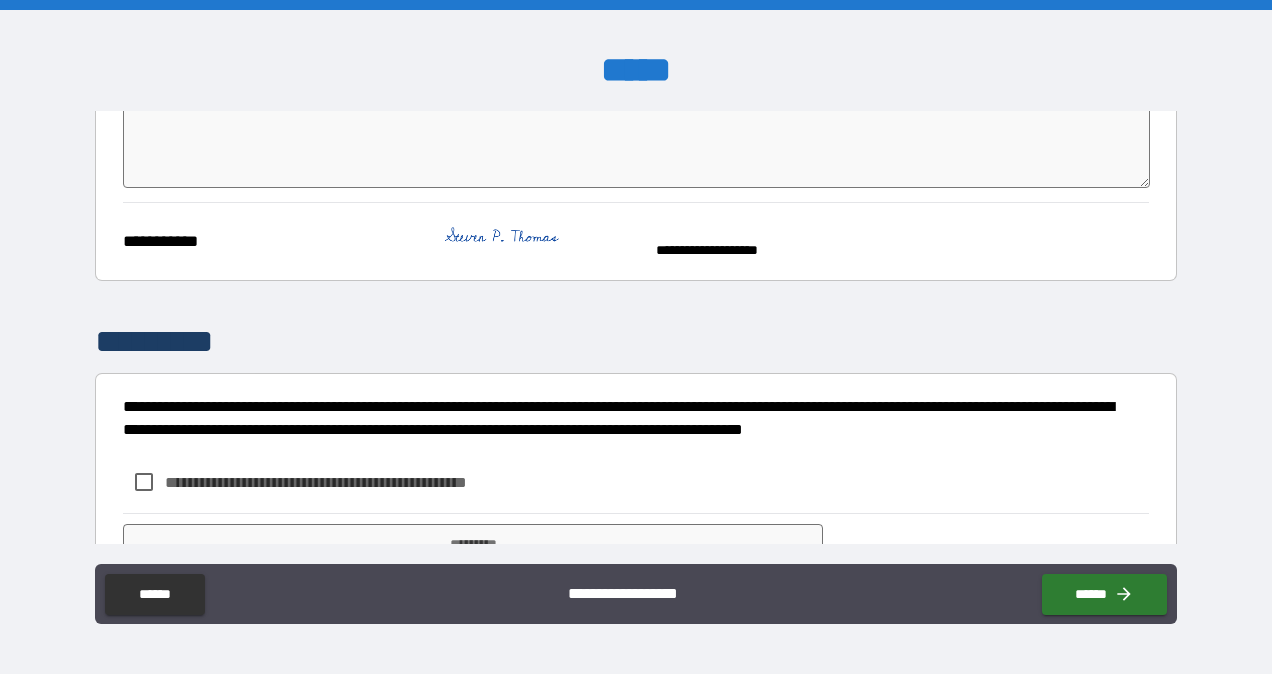 scroll, scrollTop: 842, scrollLeft: 0, axis: vertical 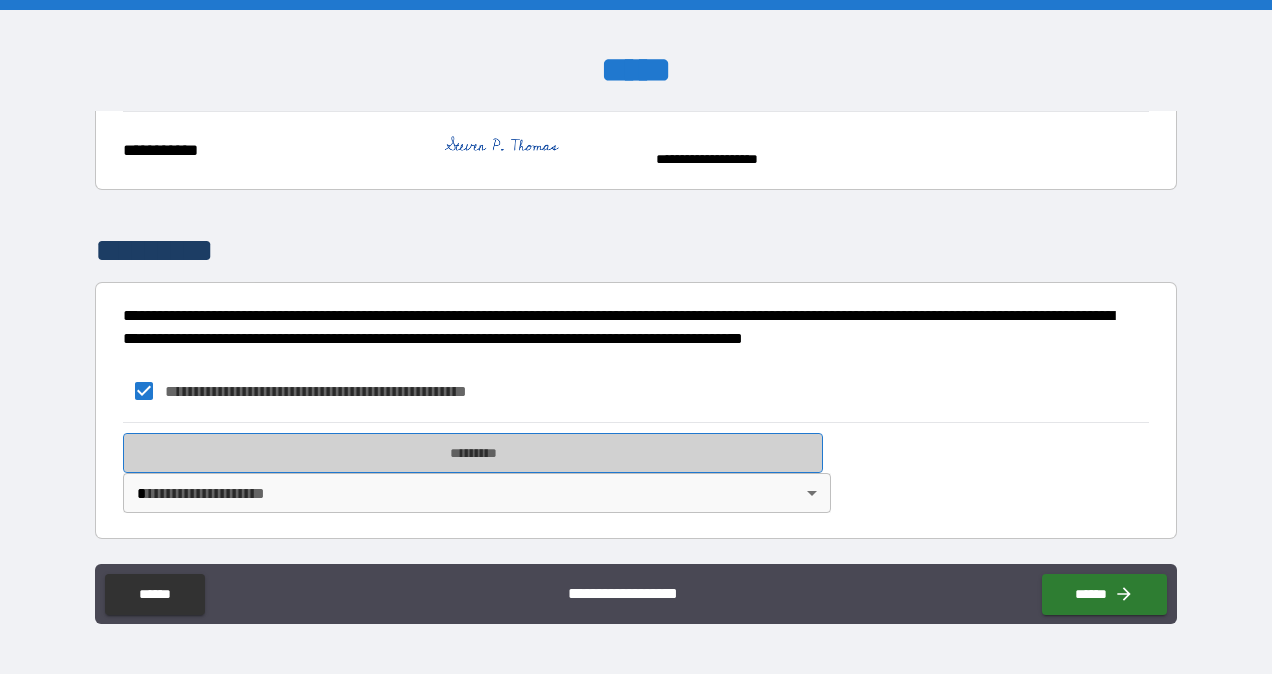 click on "*********" at bounding box center [473, 453] 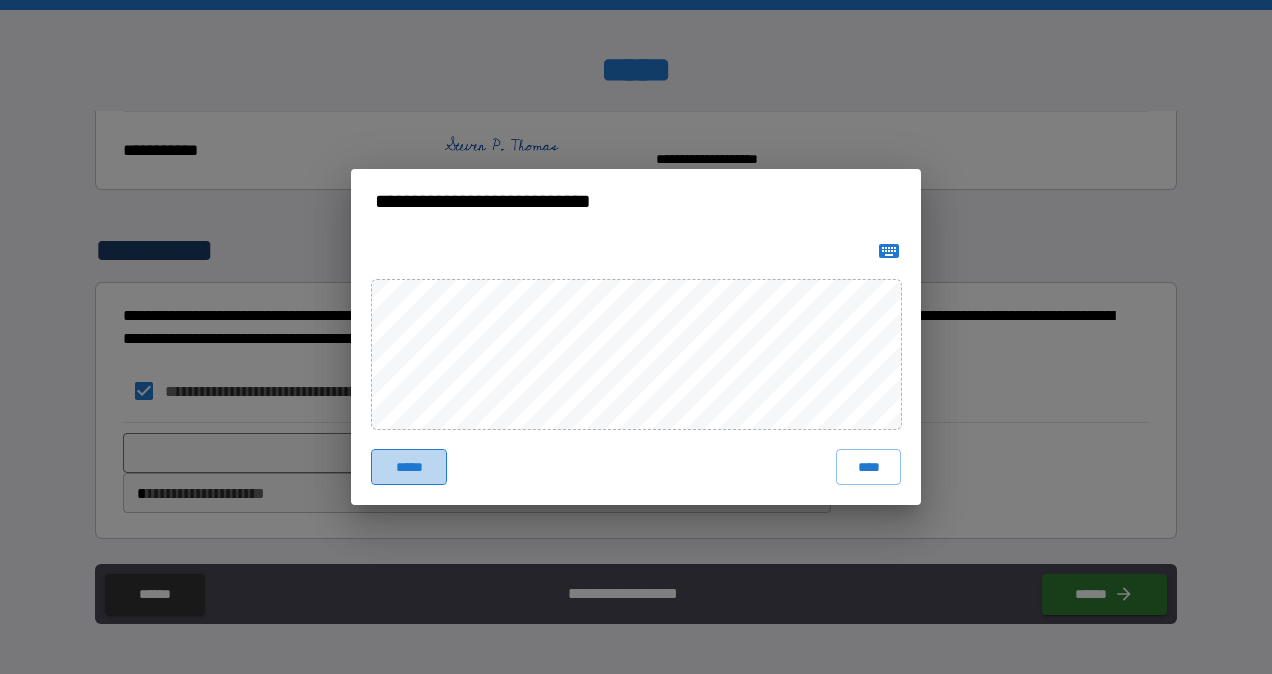 click on "*****" at bounding box center (409, 467) 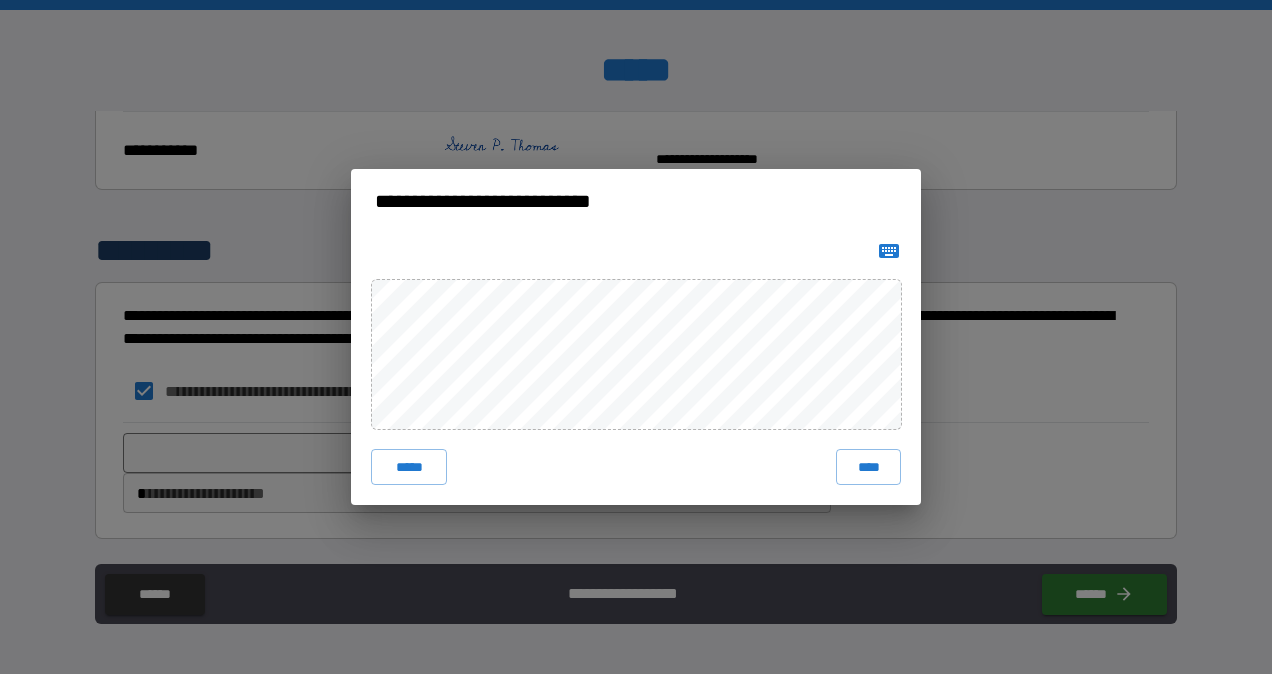 click on "**********" at bounding box center [636, 337] 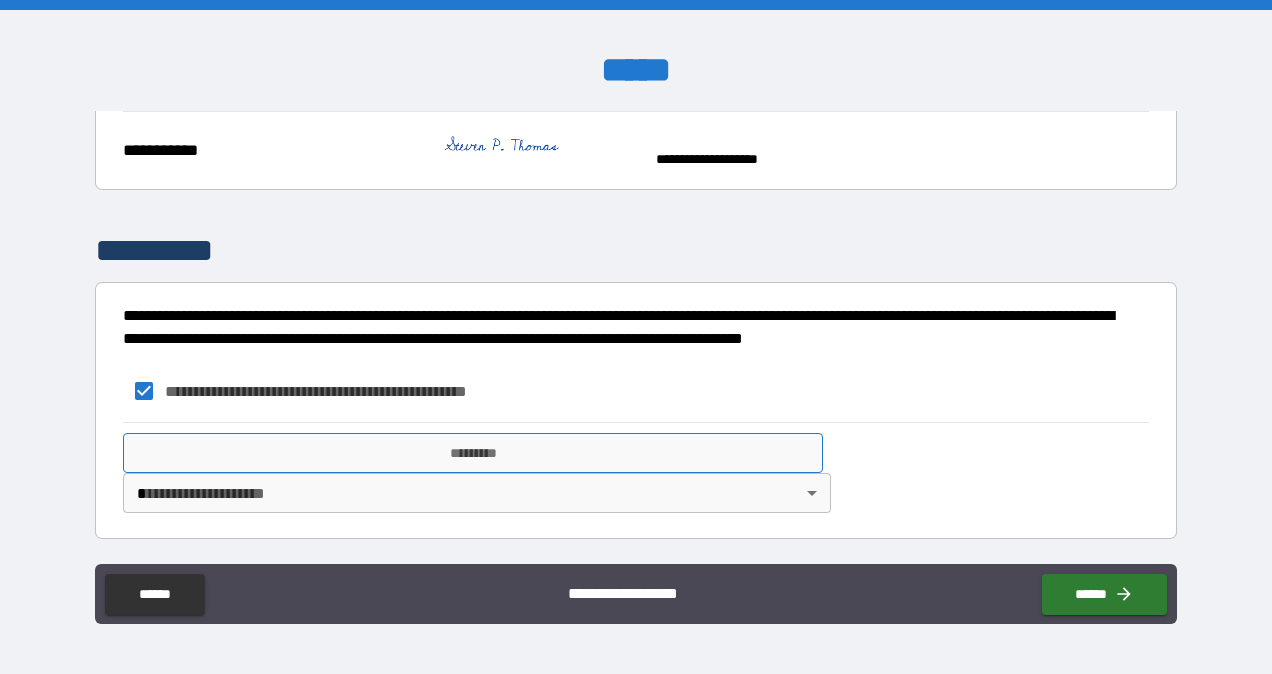 click on "*********" at bounding box center [473, 453] 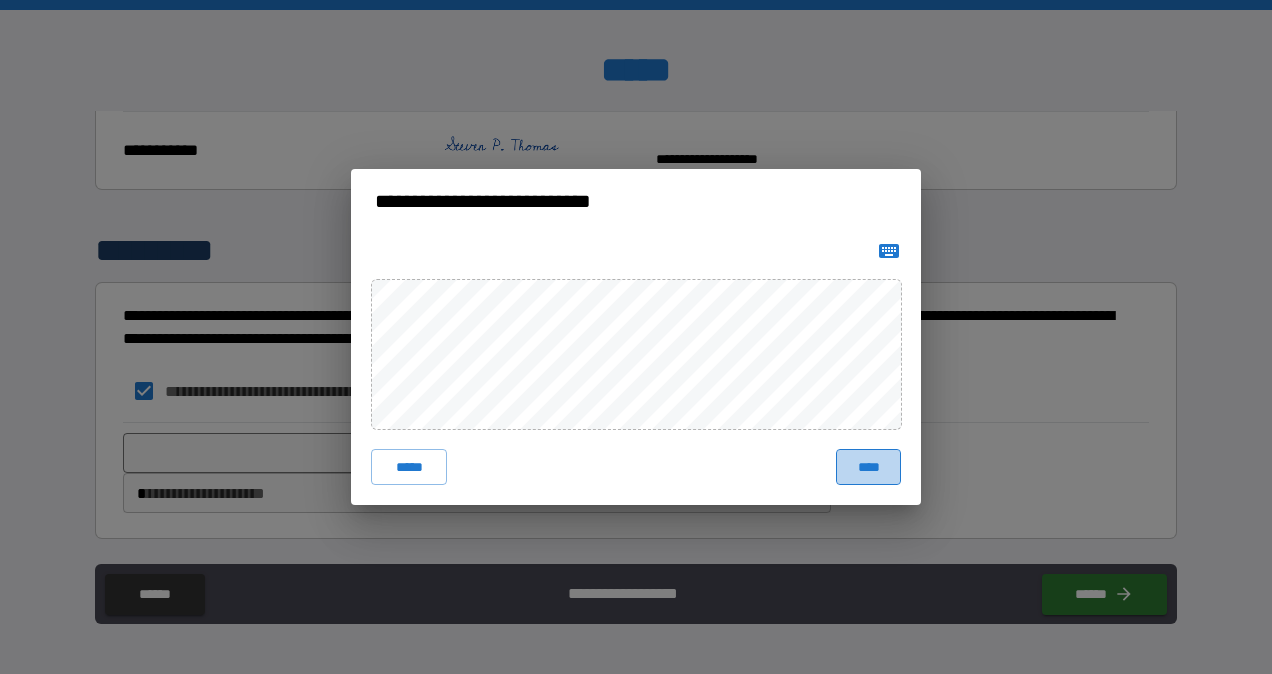 click on "****" at bounding box center (868, 467) 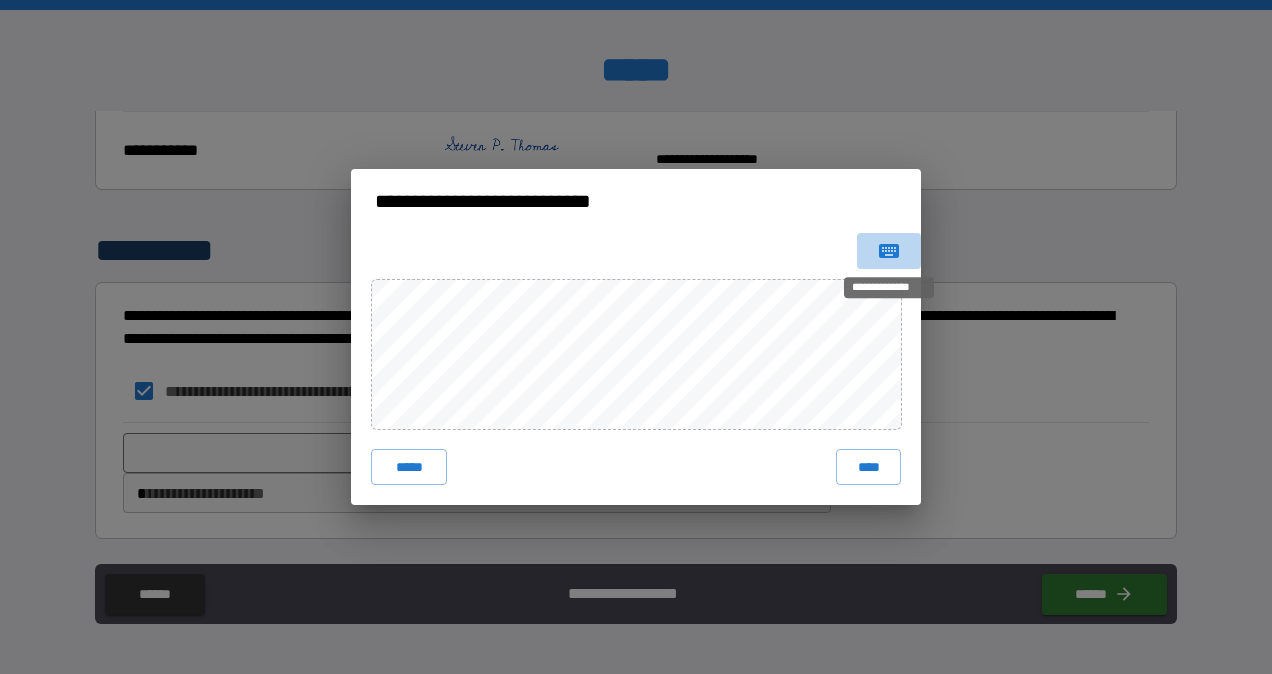 click 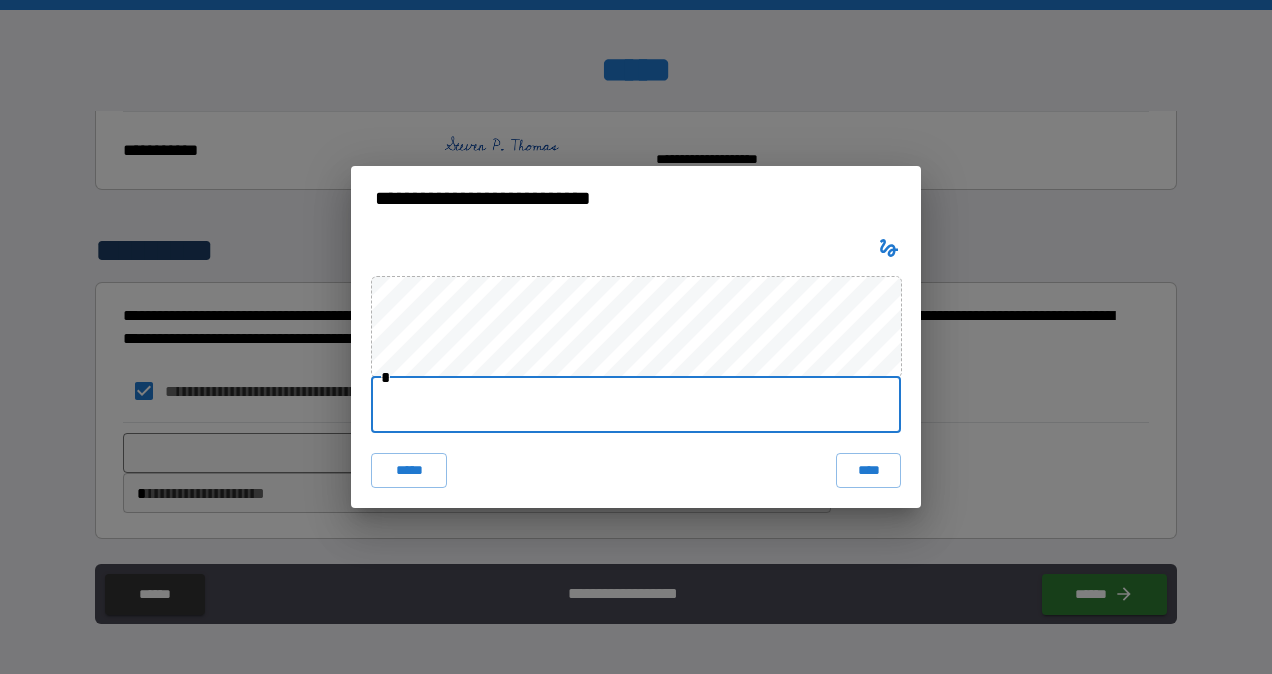 click at bounding box center (636, 405) 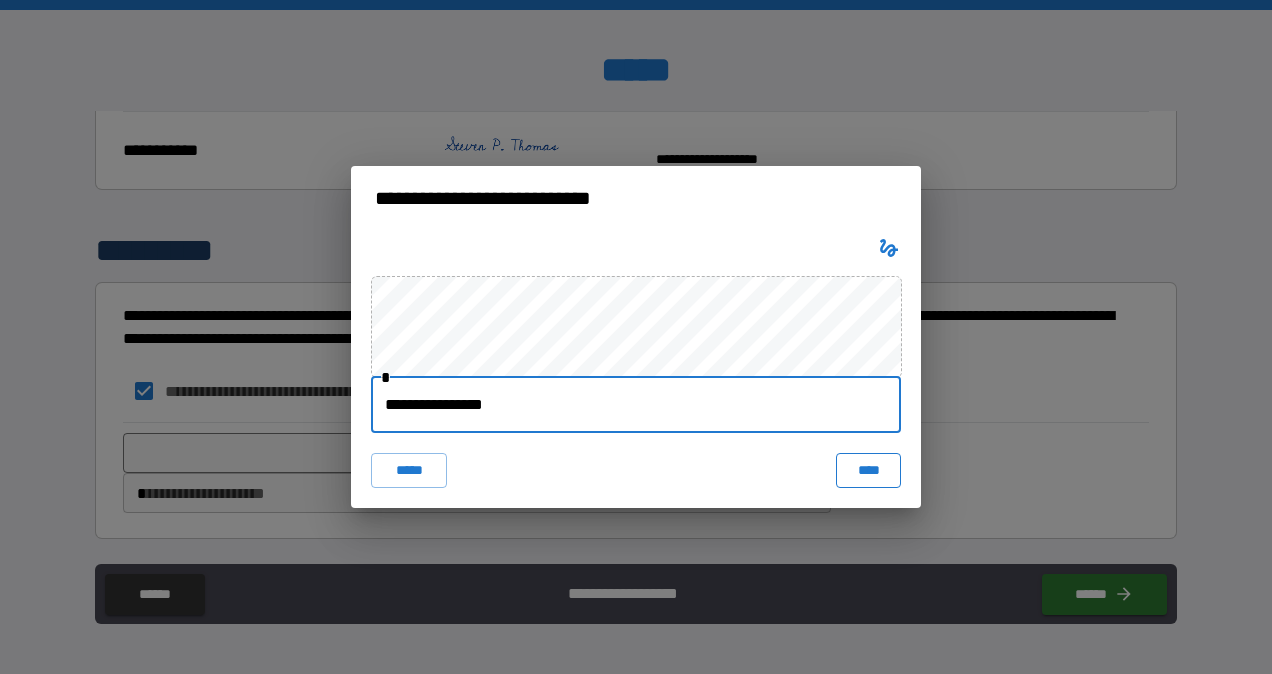 type on "**********" 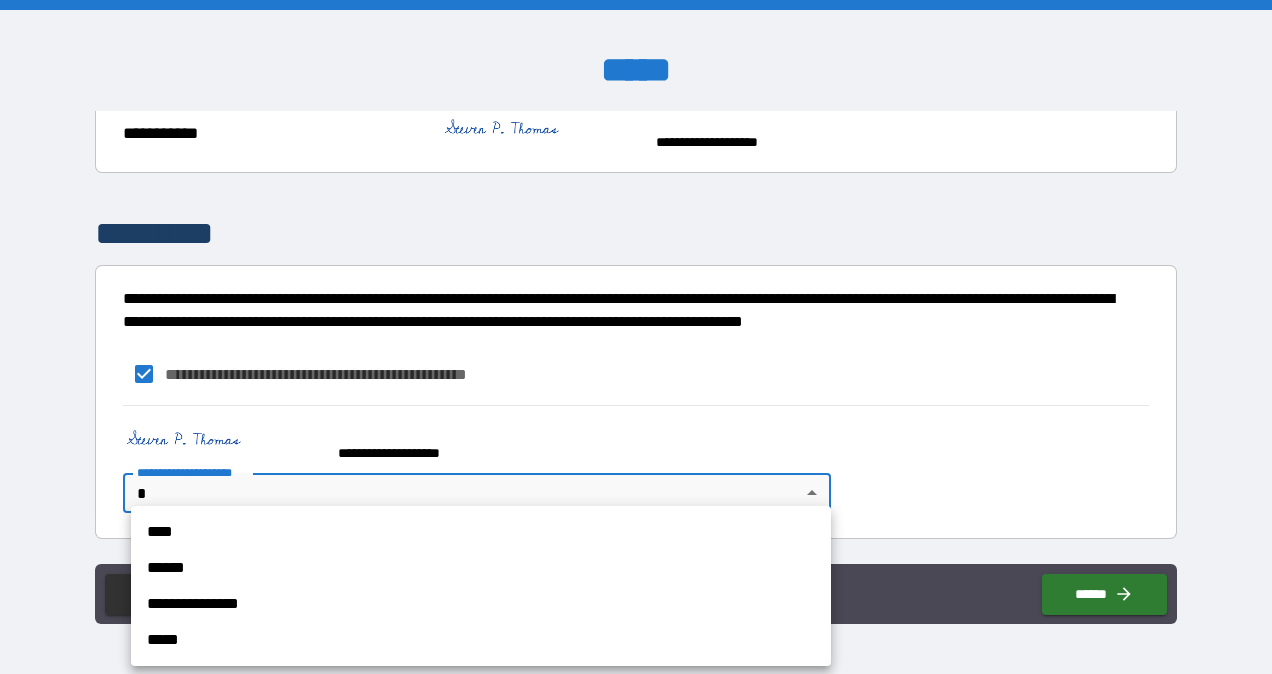 click on "**********" at bounding box center [636, 337] 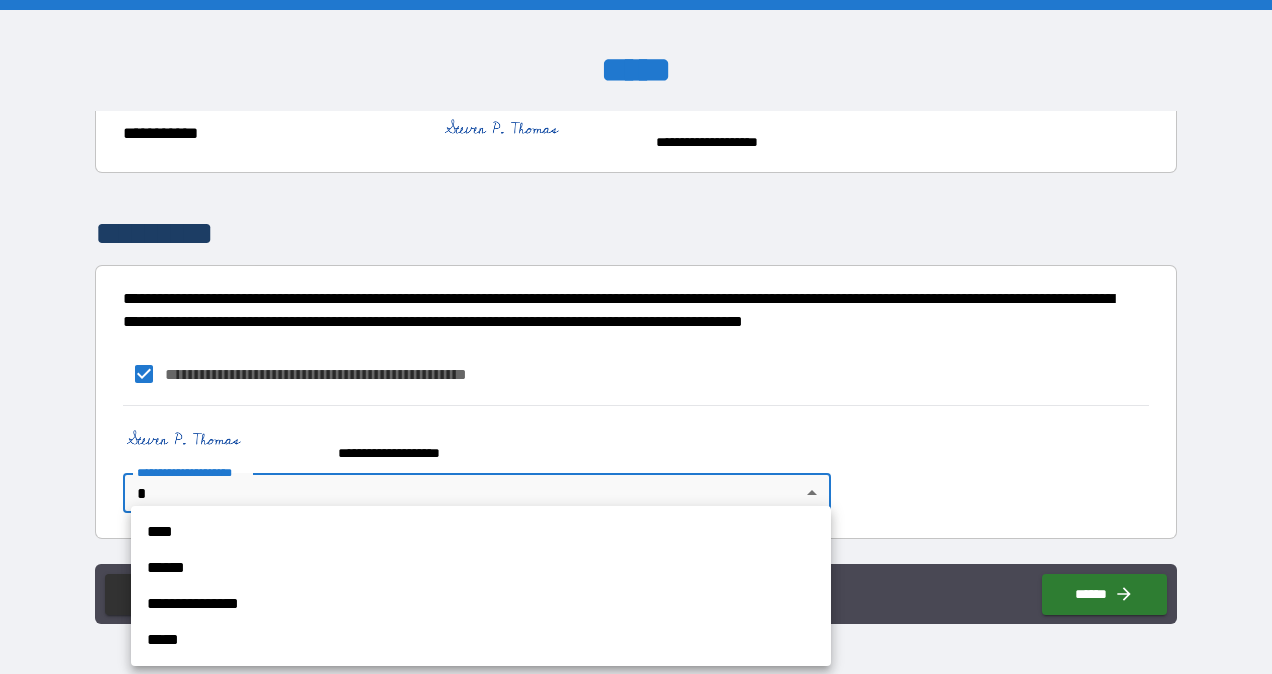 click on "****" at bounding box center (481, 532) 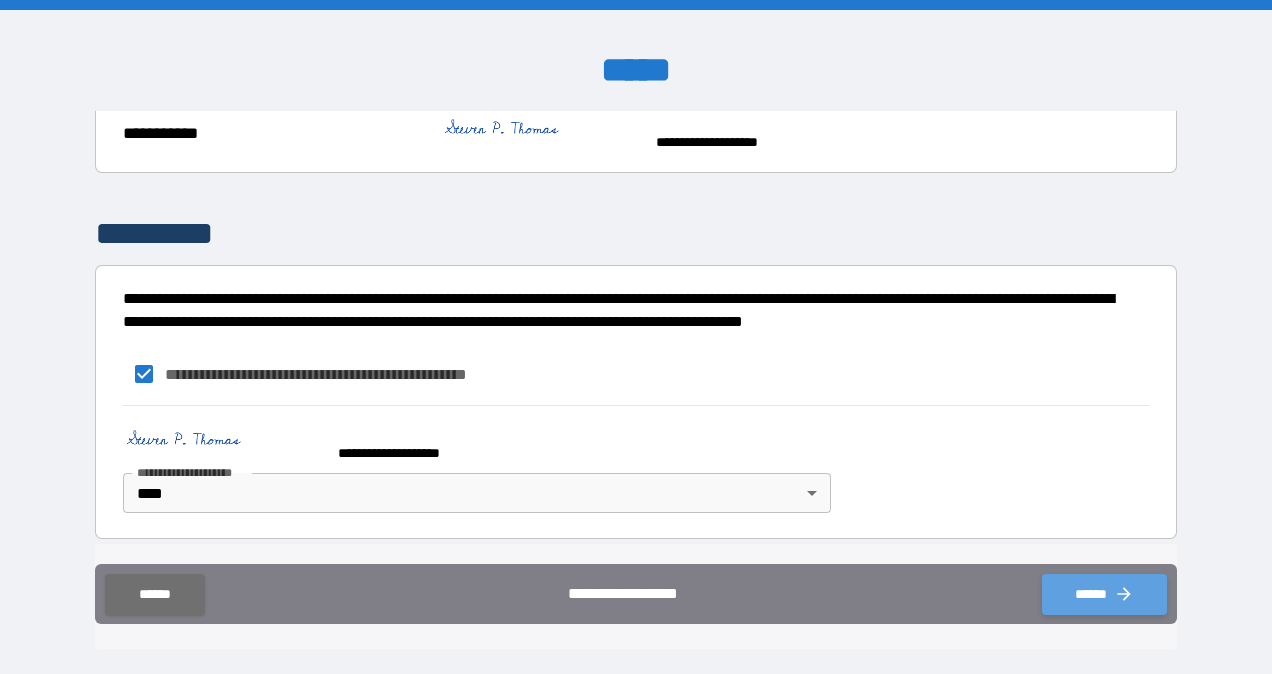 click on "******" at bounding box center (1104, 594) 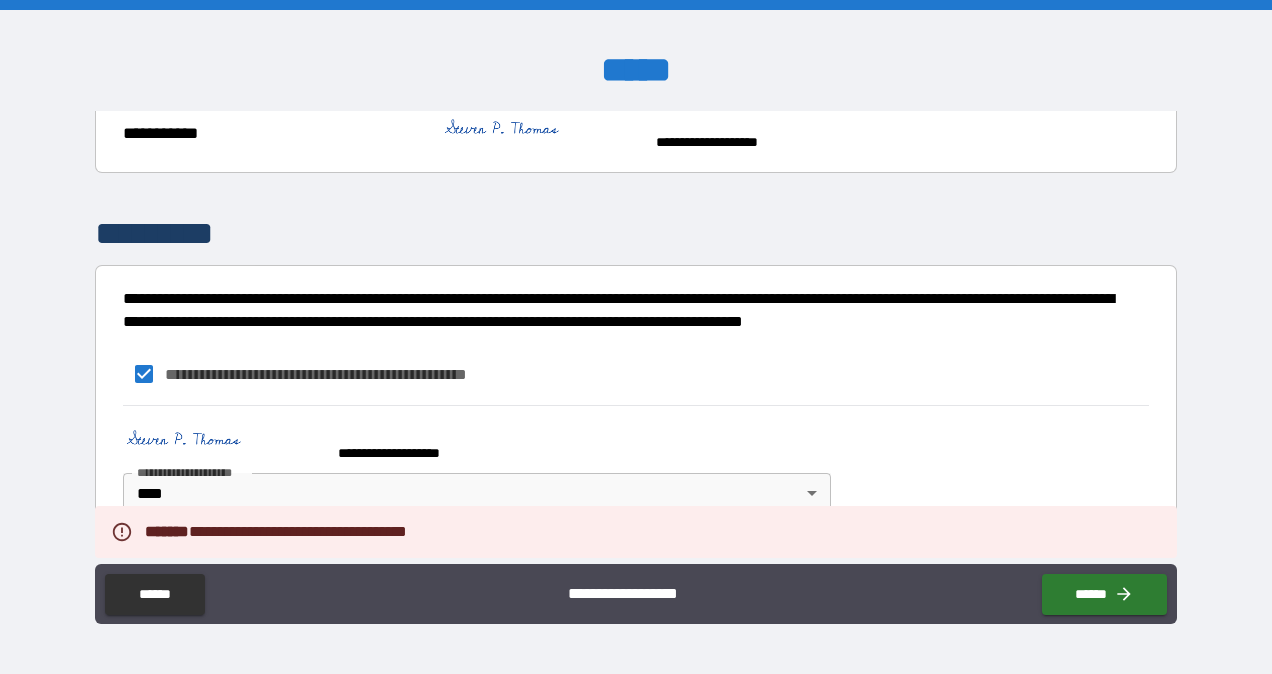 scroll, scrollTop: 463, scrollLeft: 0, axis: vertical 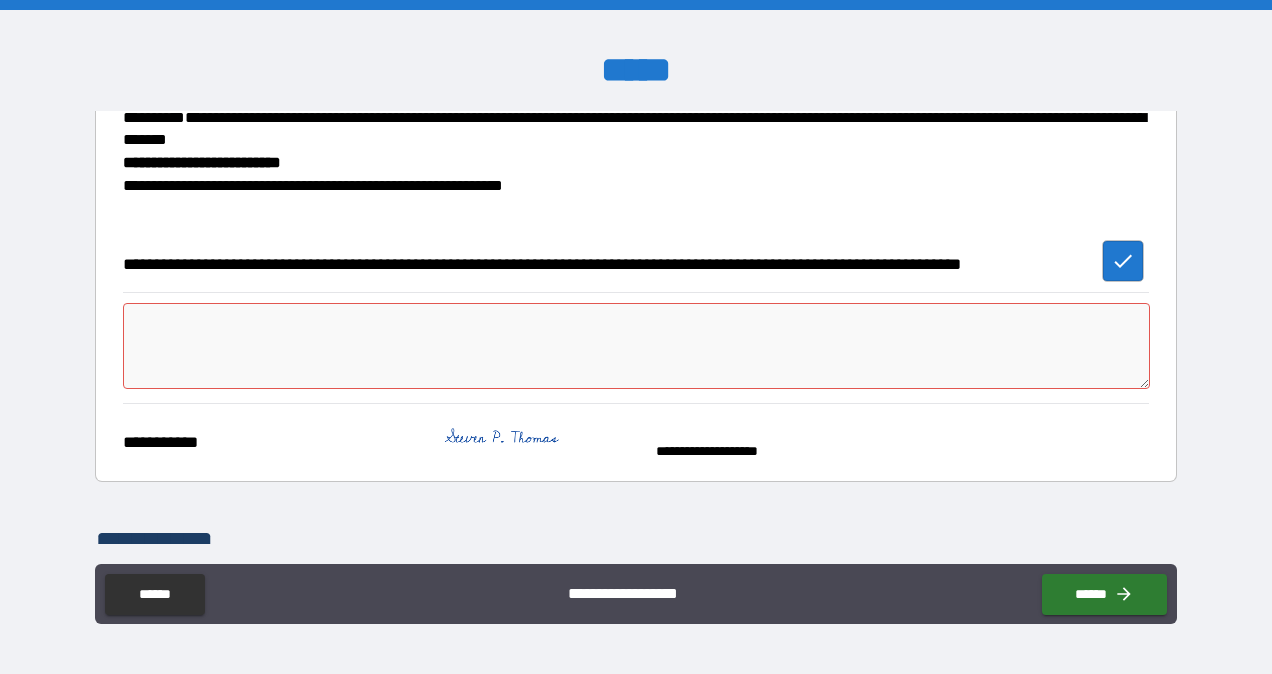 click at bounding box center [636, 346] 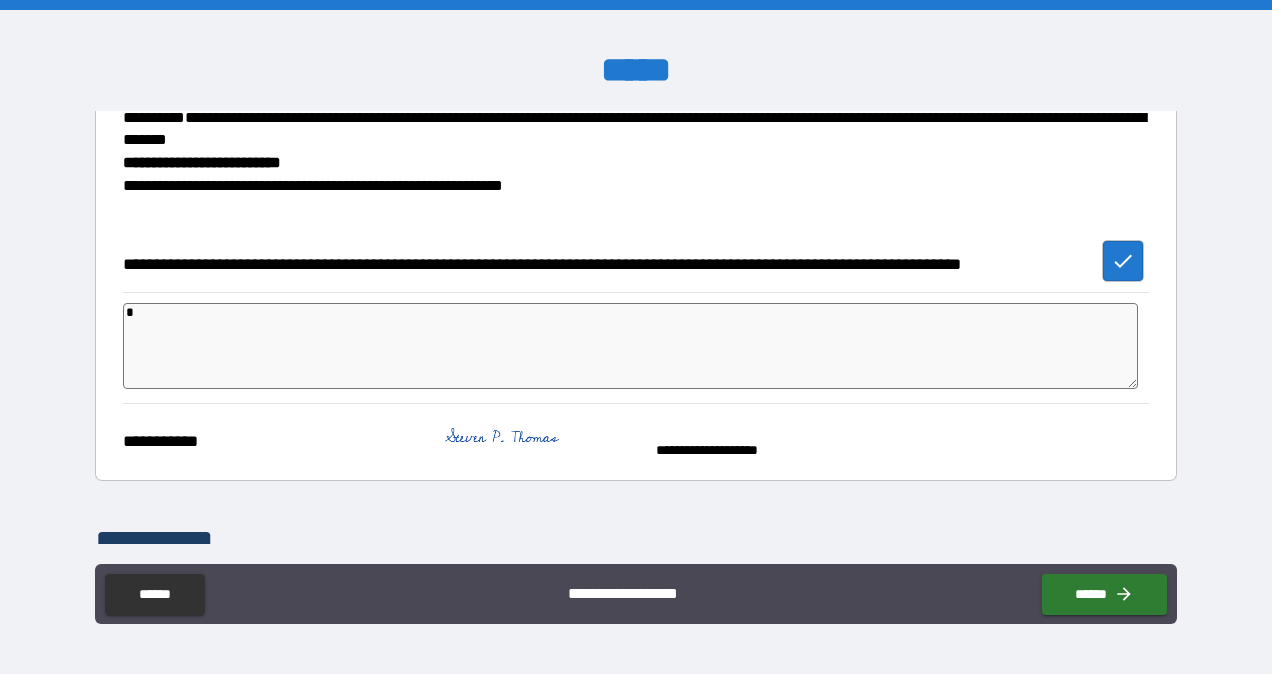 type on "*" 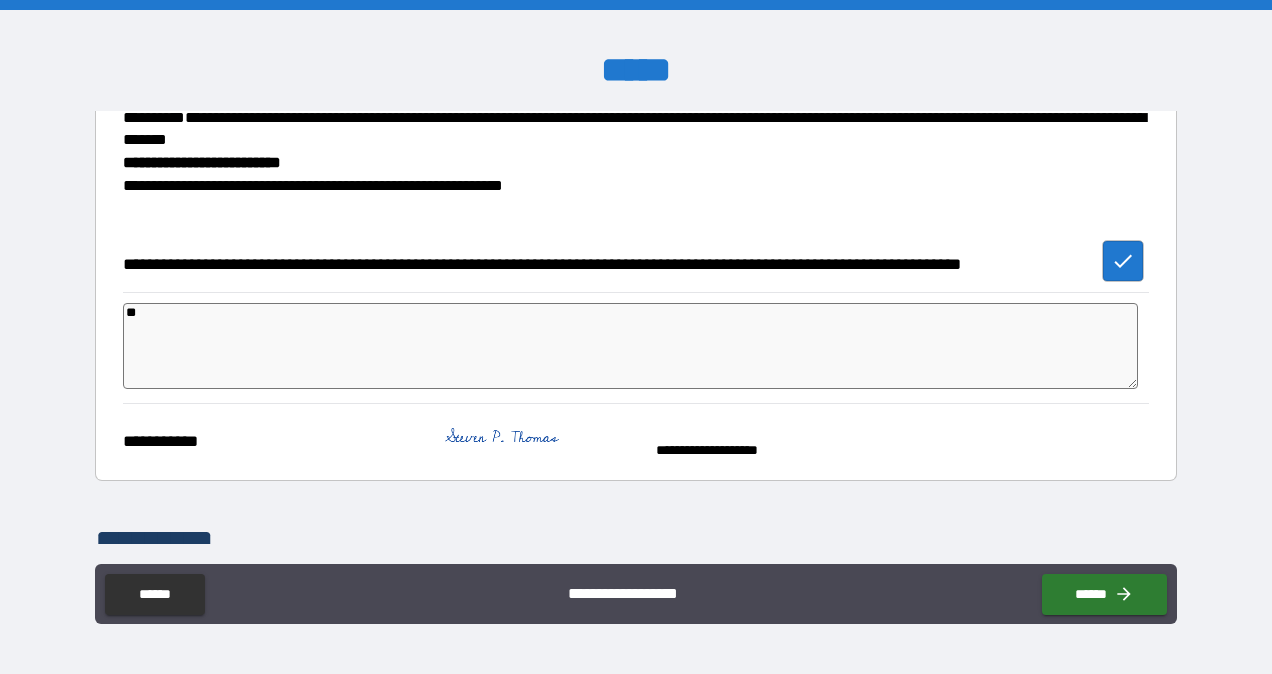type on "***" 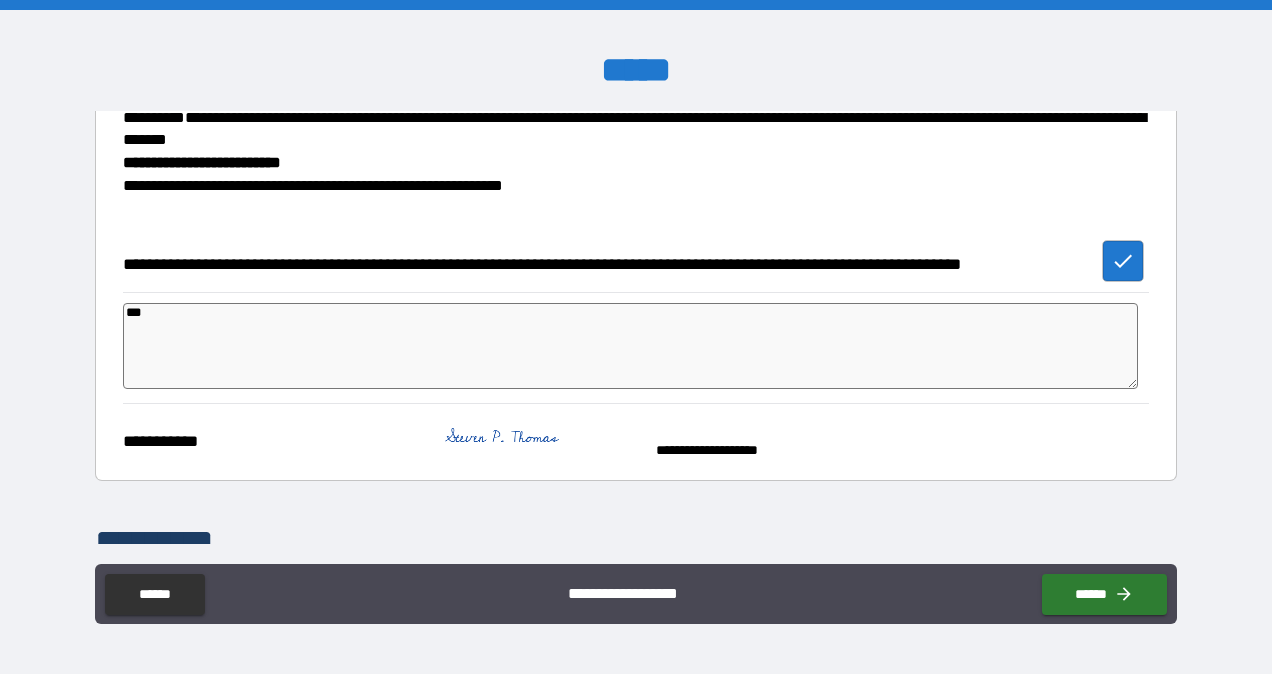 type on "*" 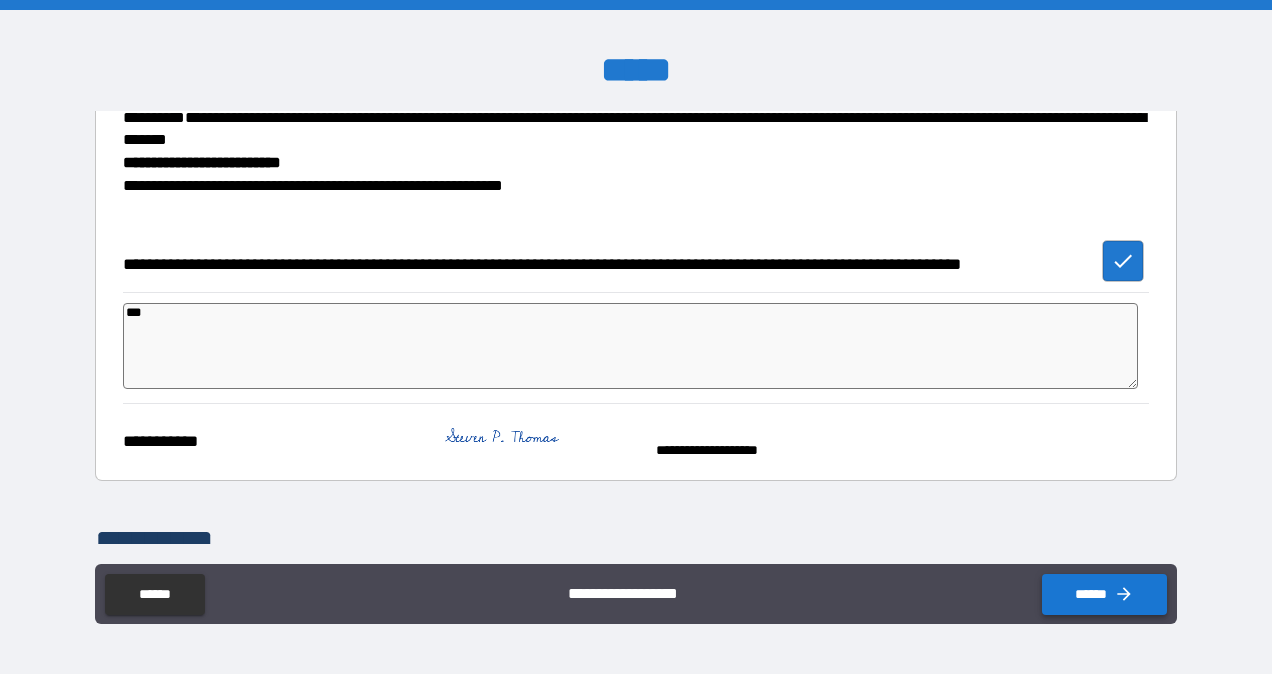 type on "***" 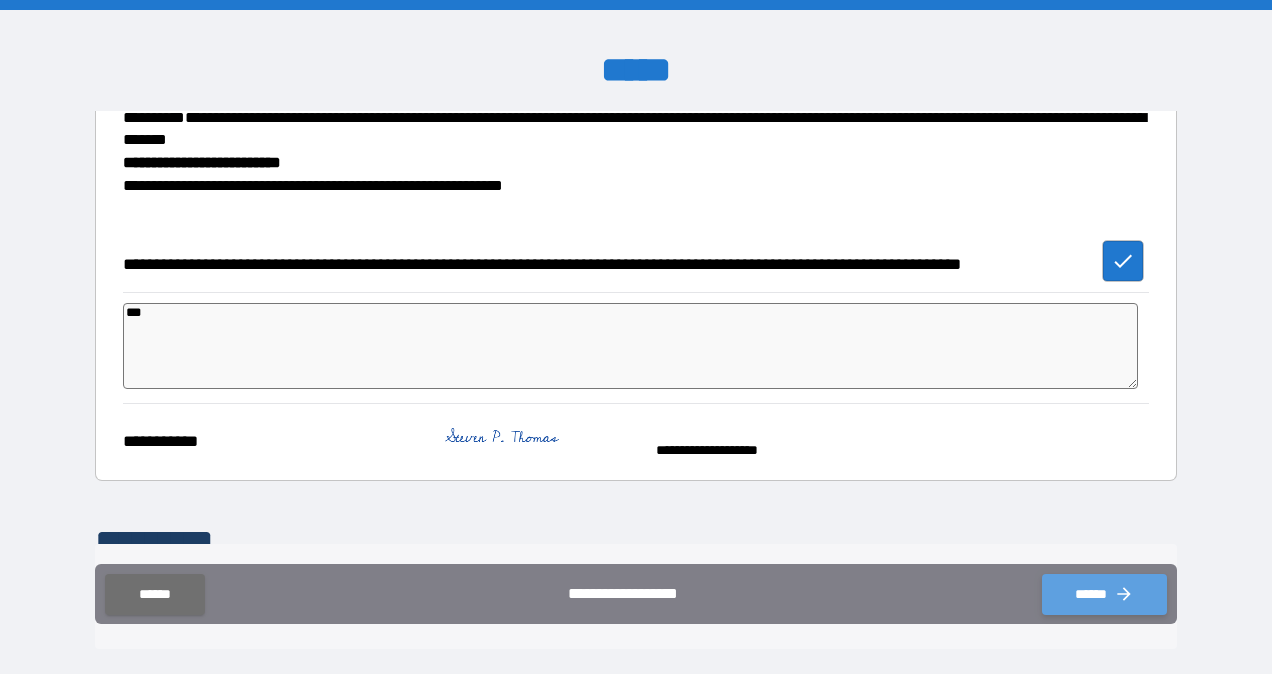 click on "******" at bounding box center (1104, 594) 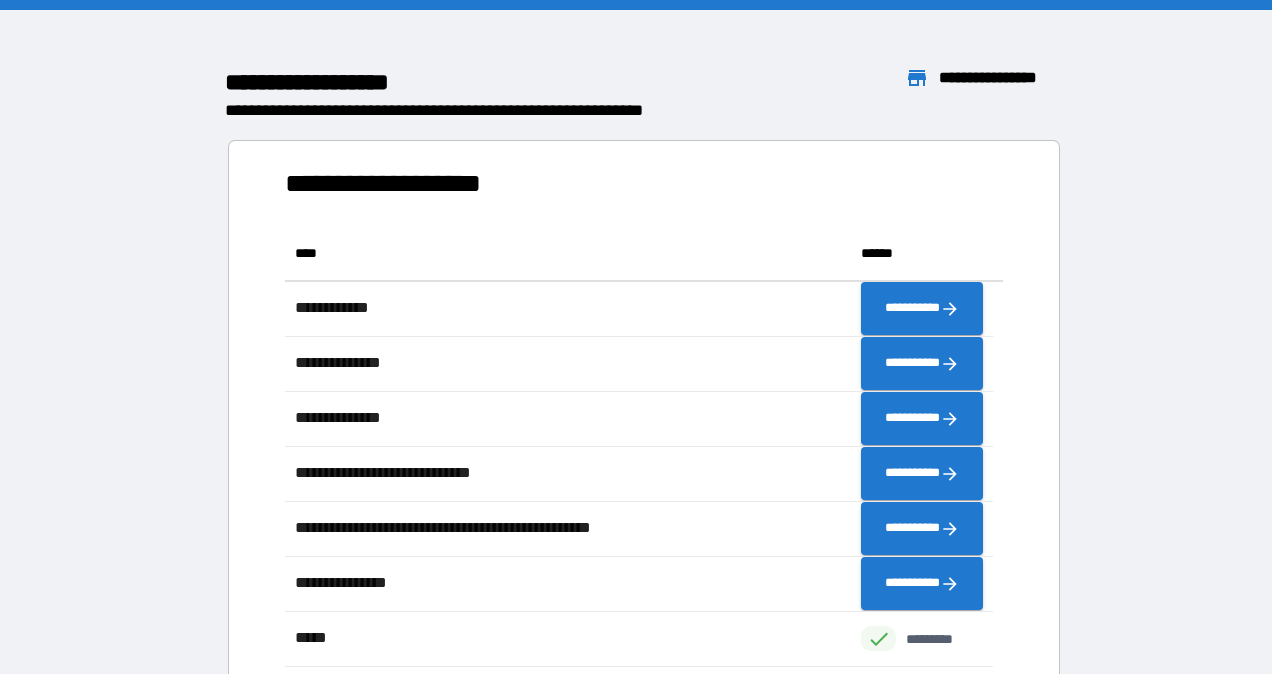 scroll, scrollTop: 16, scrollLeft: 16, axis: both 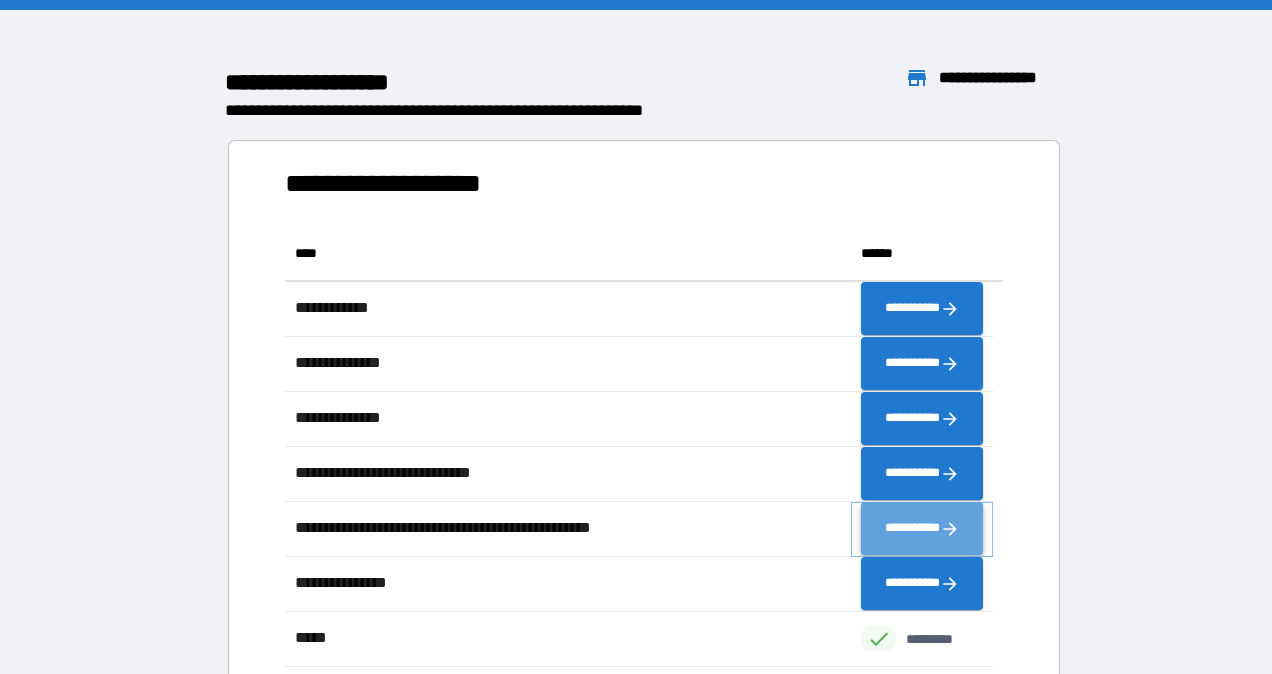 click 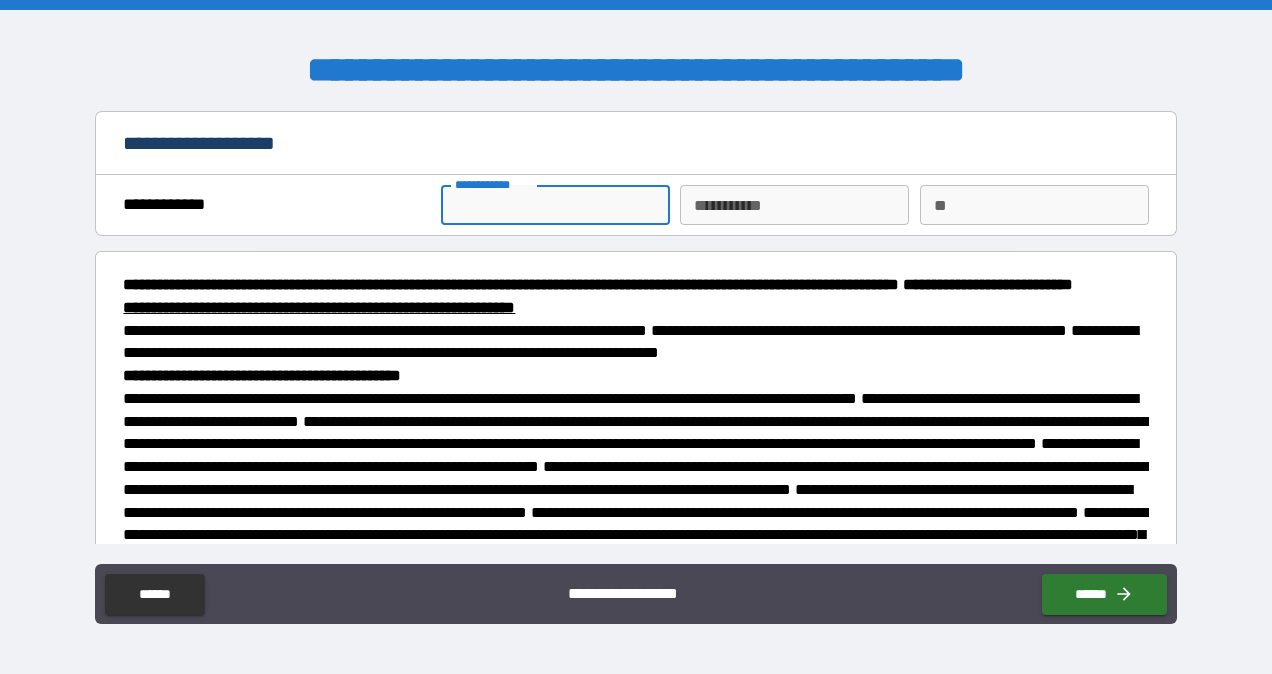 click on "**********" at bounding box center [555, 205] 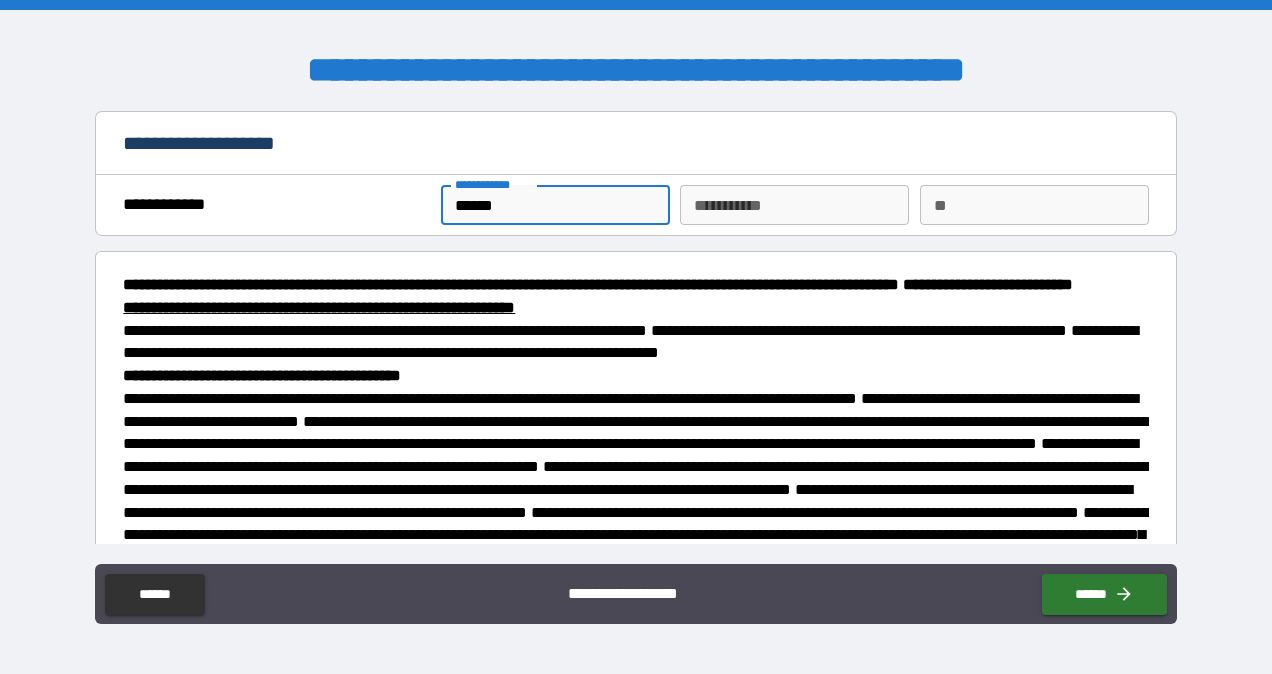 type on "******" 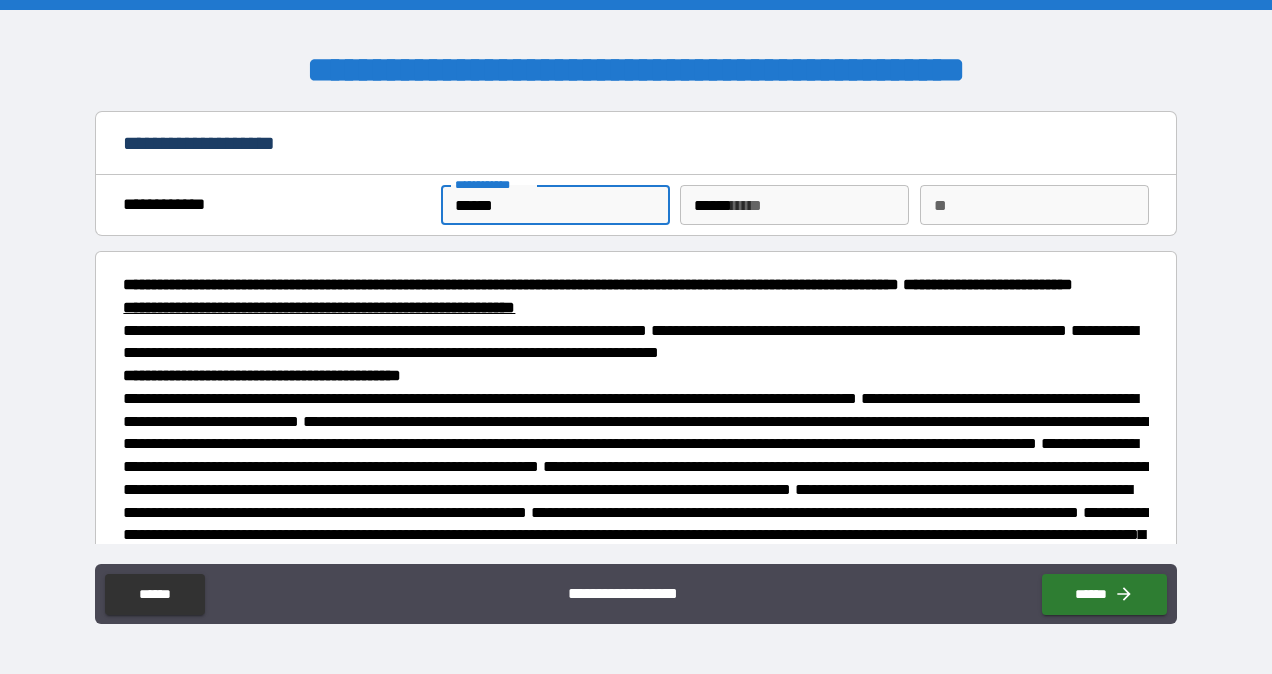 type on "*" 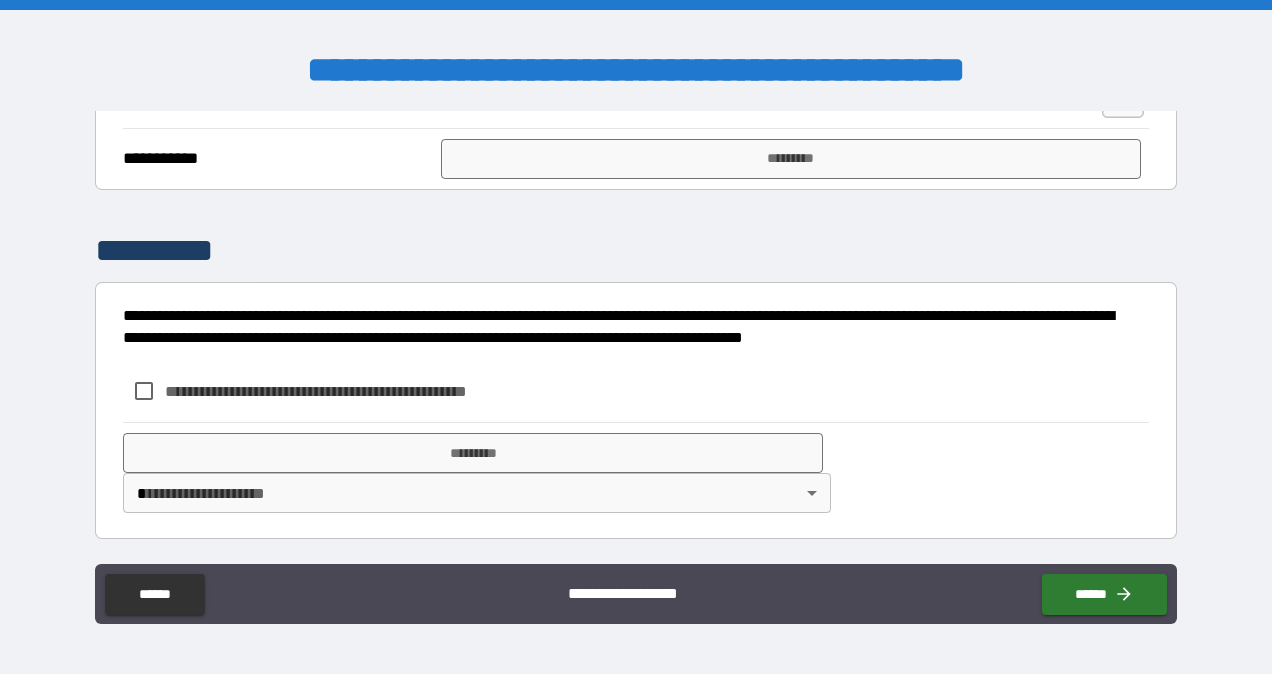 scroll, scrollTop: 2431, scrollLeft: 0, axis: vertical 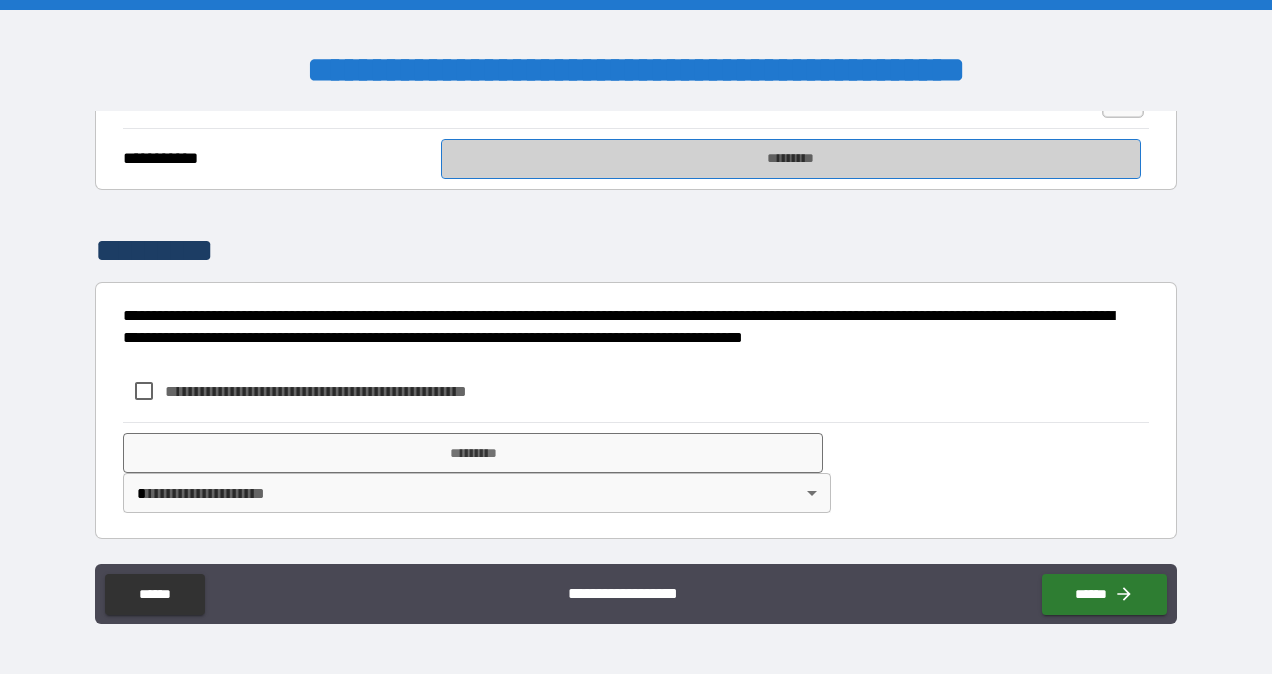click on "*********" at bounding box center (791, 159) 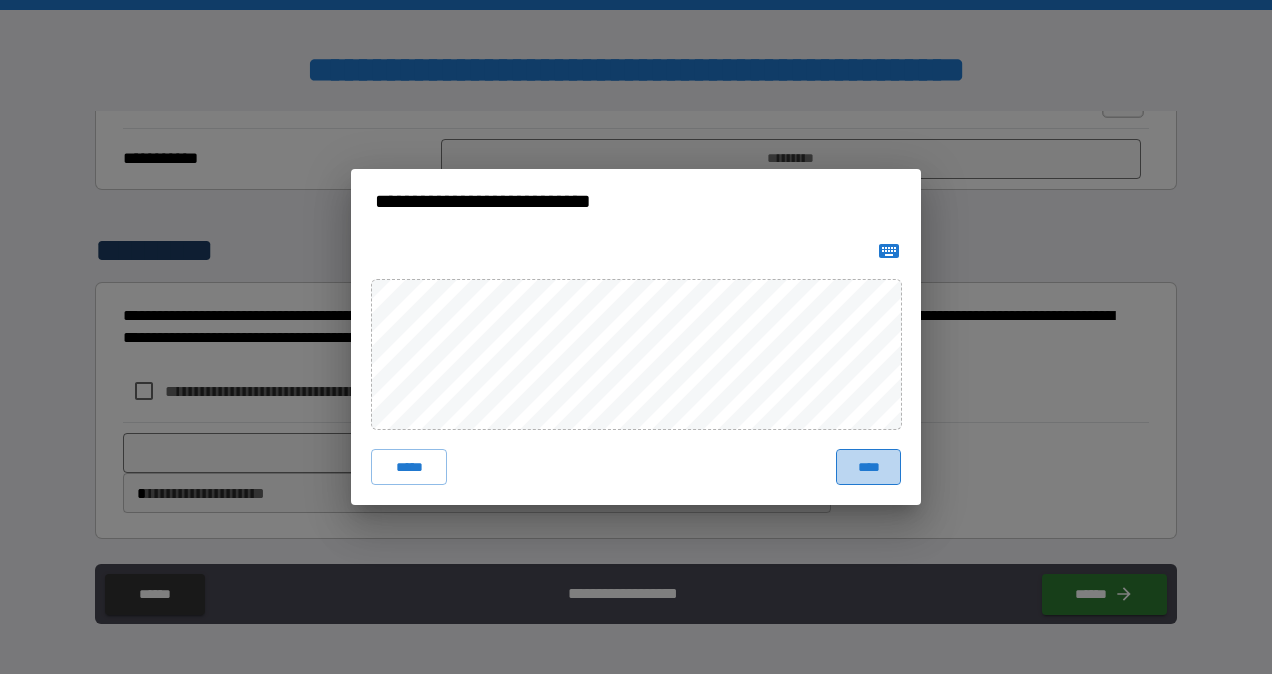click on "****" at bounding box center (868, 467) 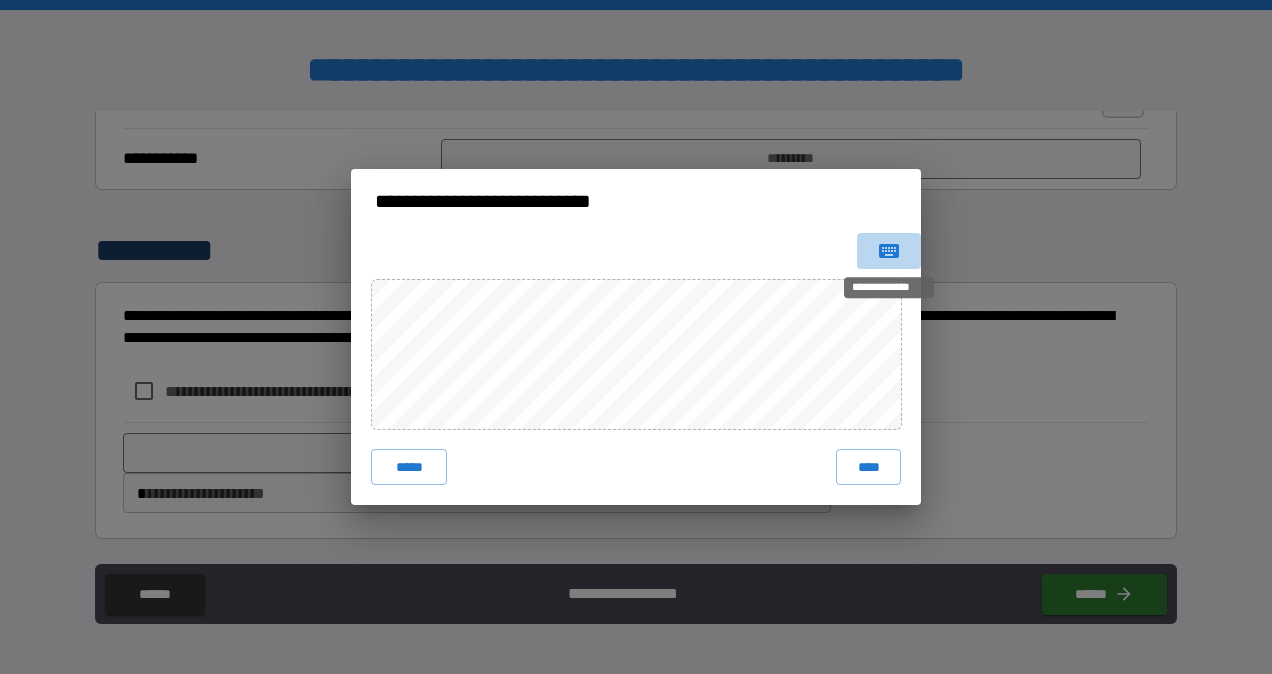 click 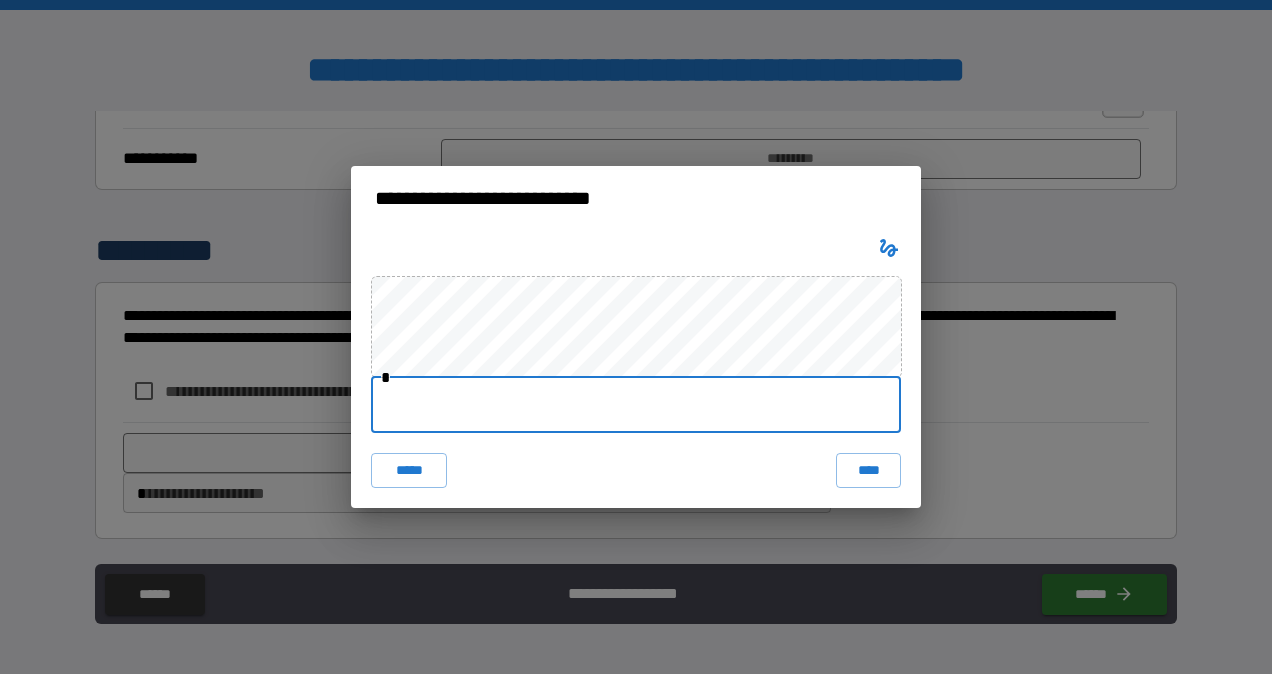 click at bounding box center (636, 405) 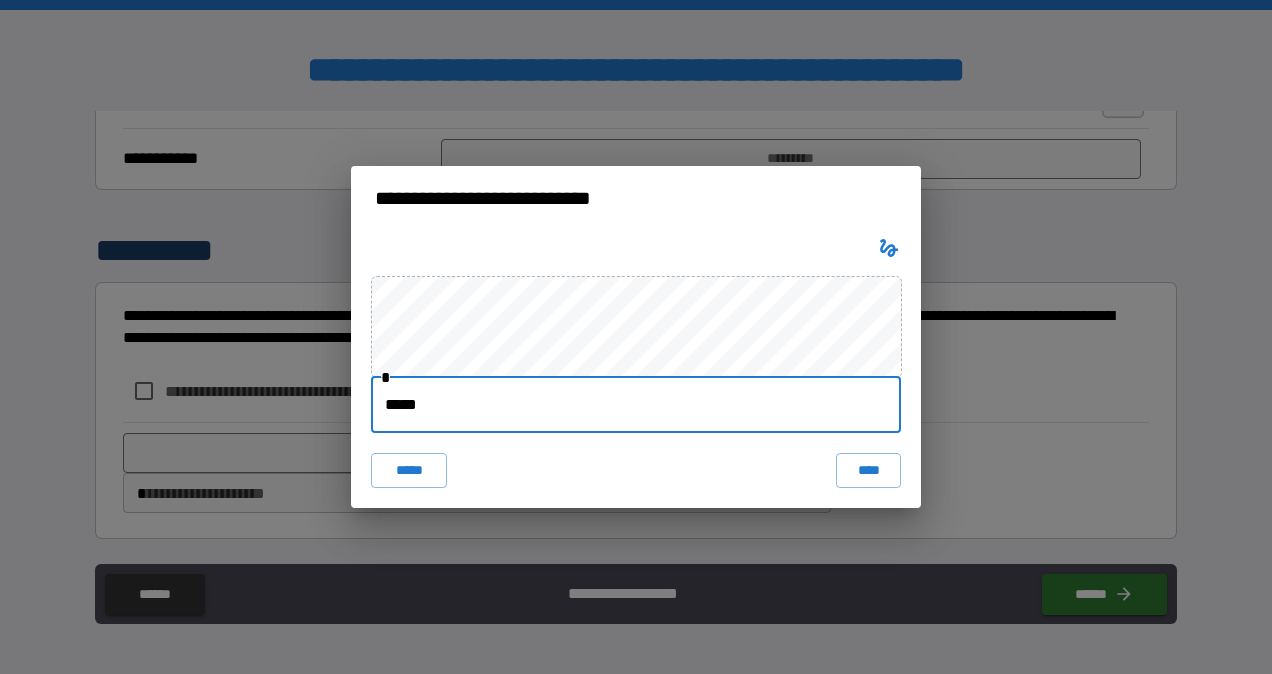 type on "**********" 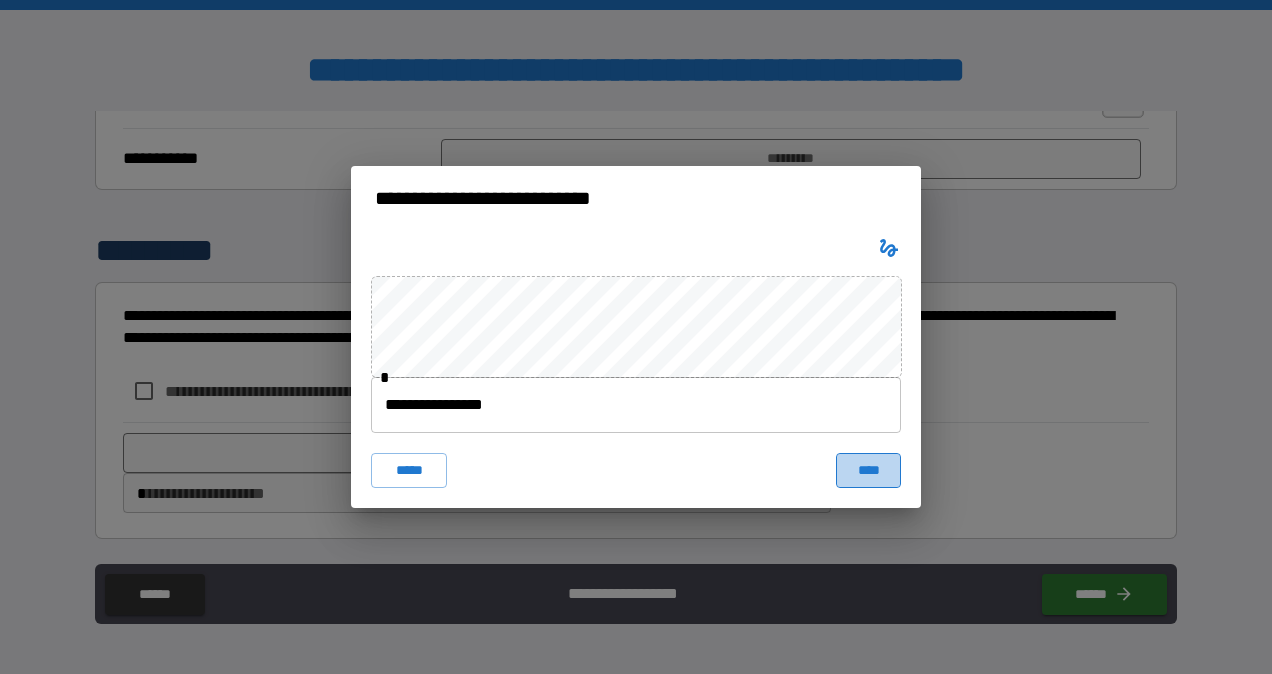 click on "****" at bounding box center [868, 471] 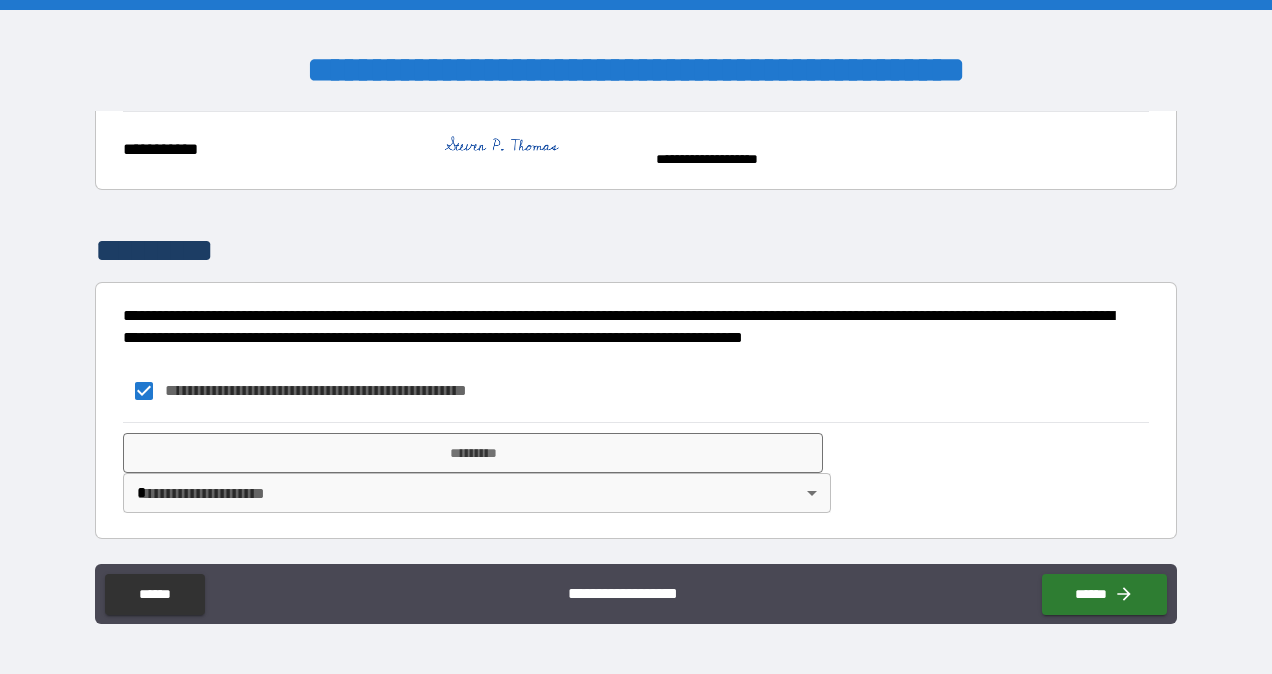 scroll, scrollTop: 2572, scrollLeft: 0, axis: vertical 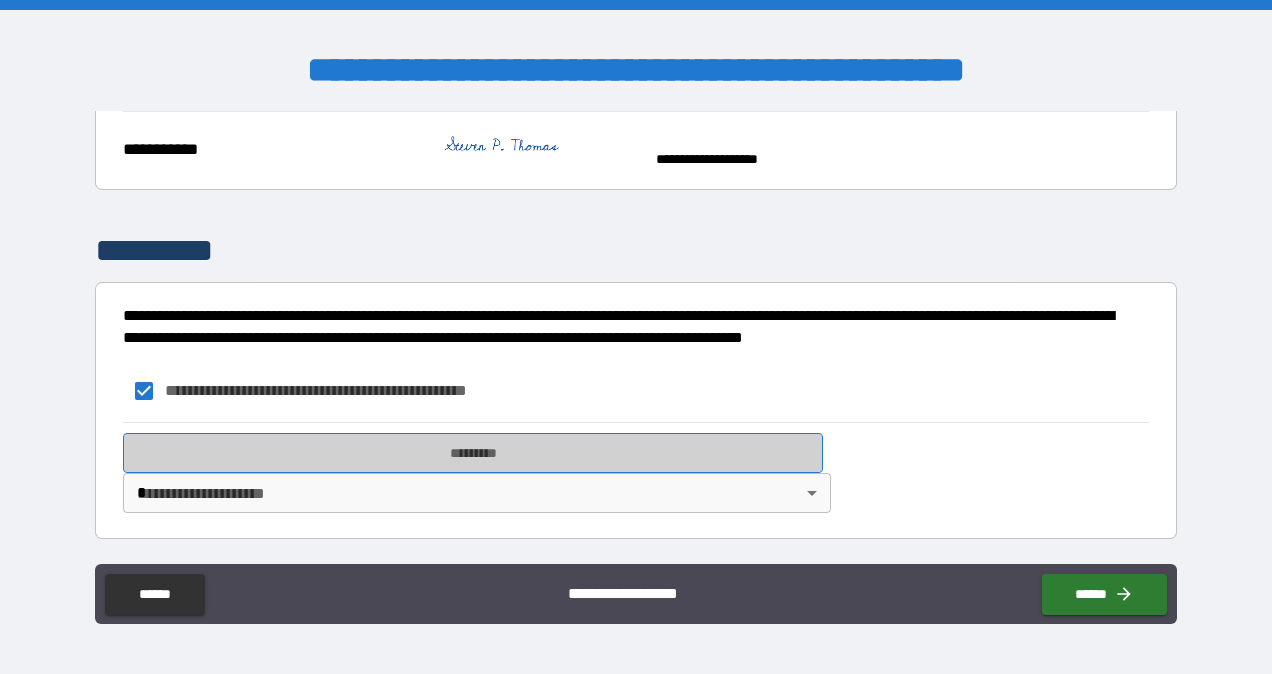 click on "*********" at bounding box center [473, 453] 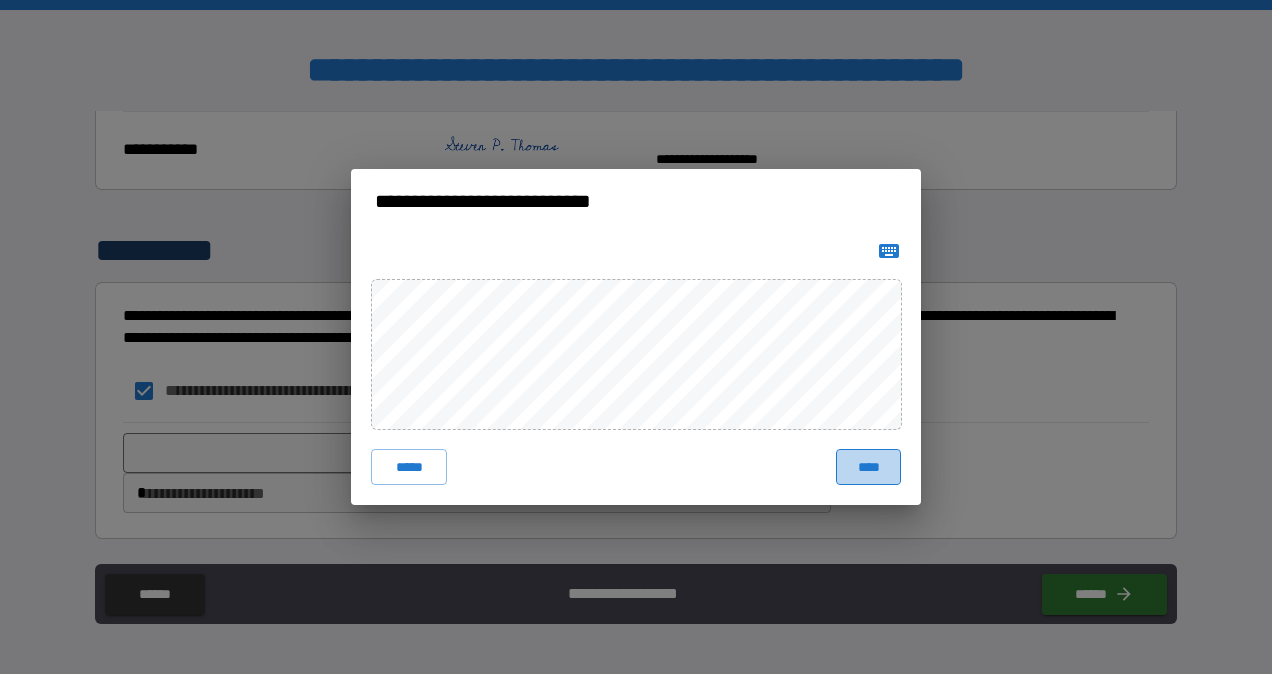 click on "****" at bounding box center (868, 467) 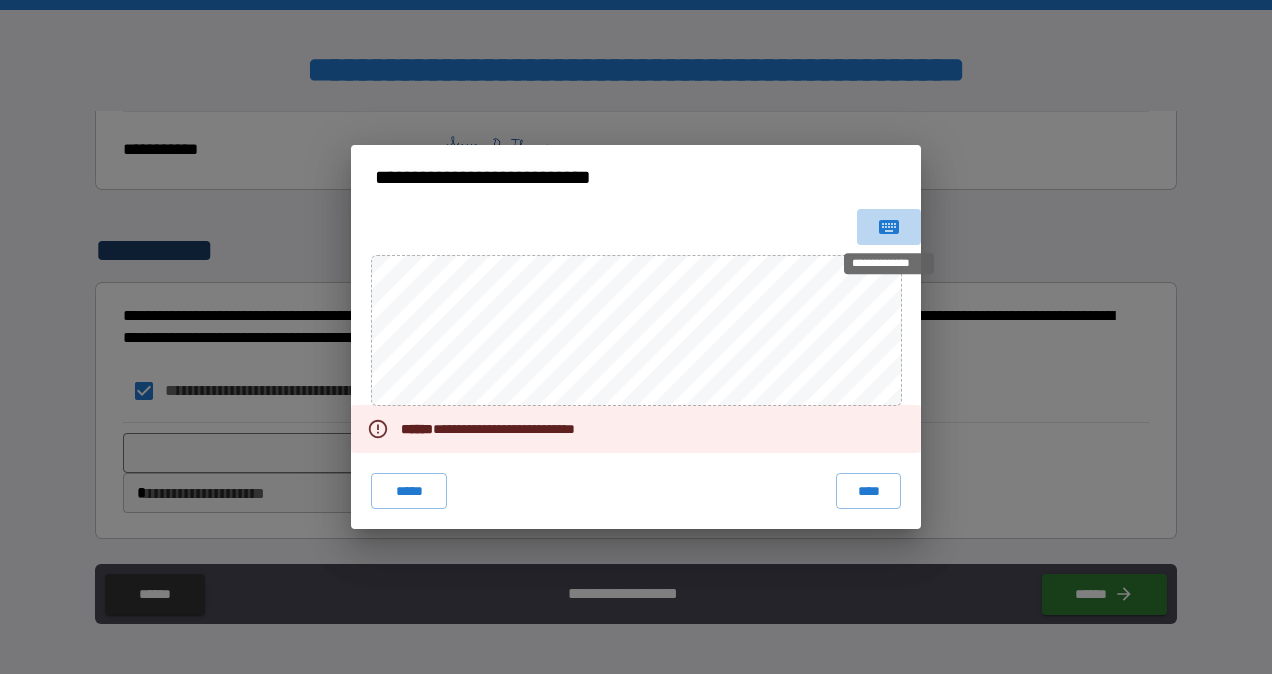 click 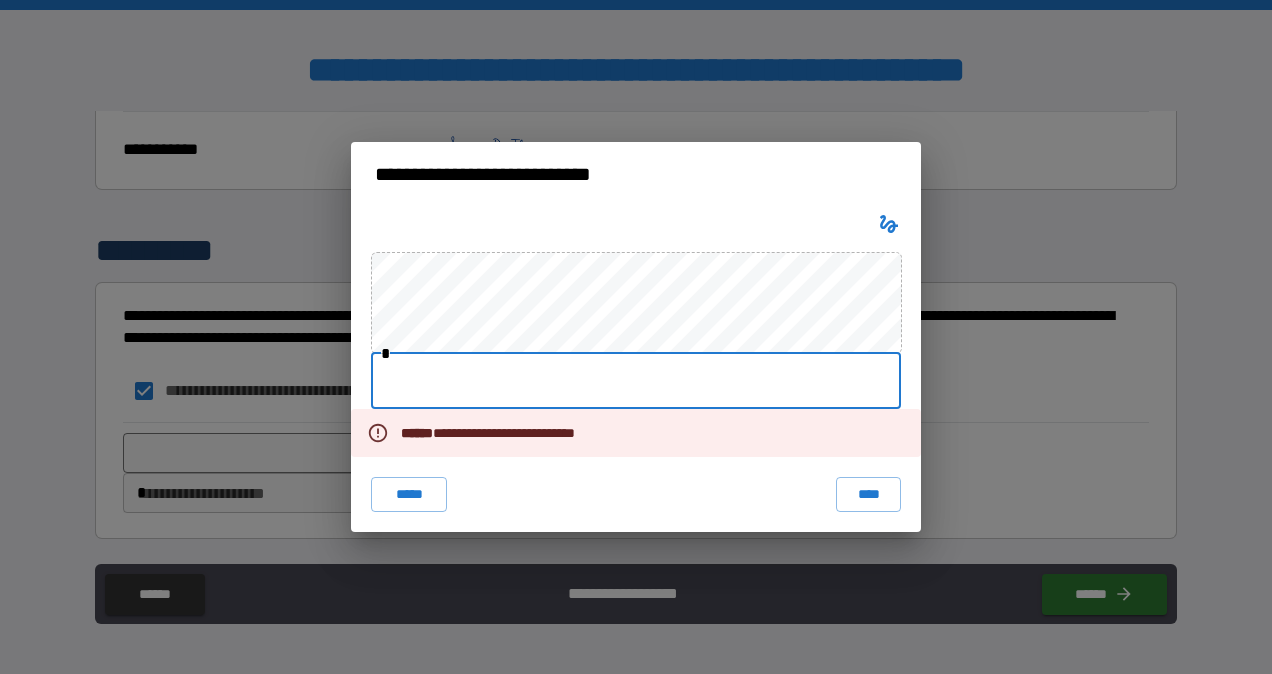 click at bounding box center [636, 381] 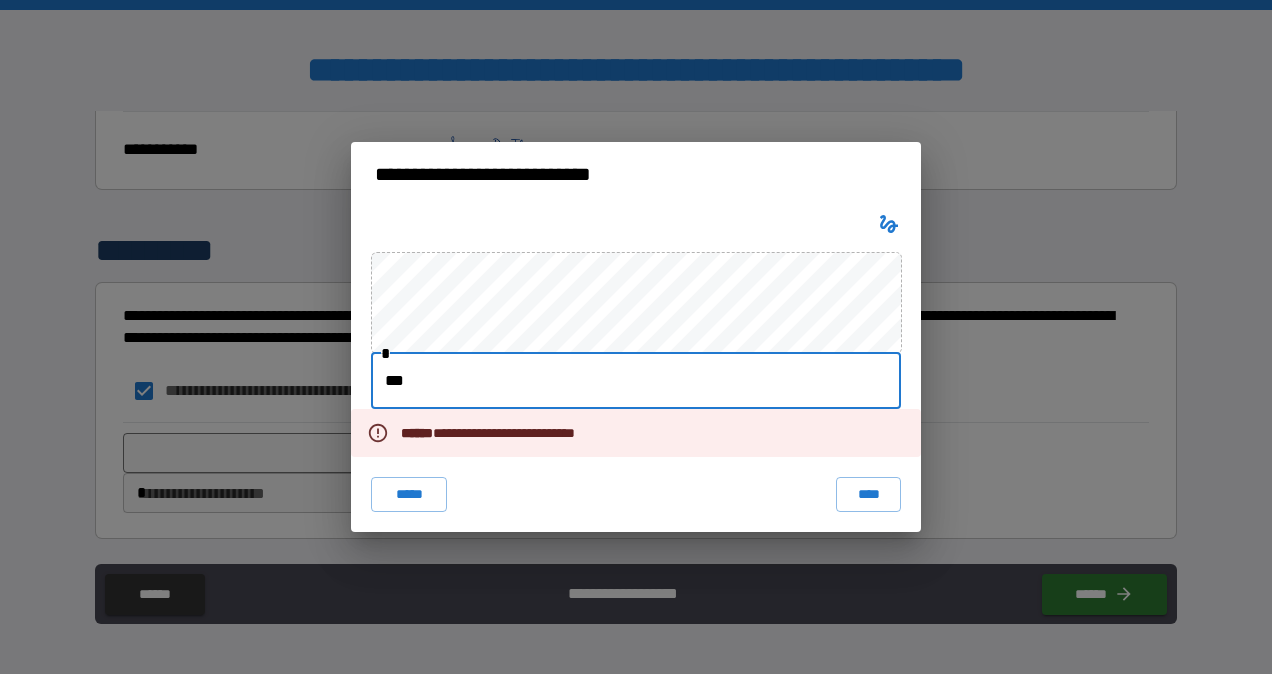 type on "**********" 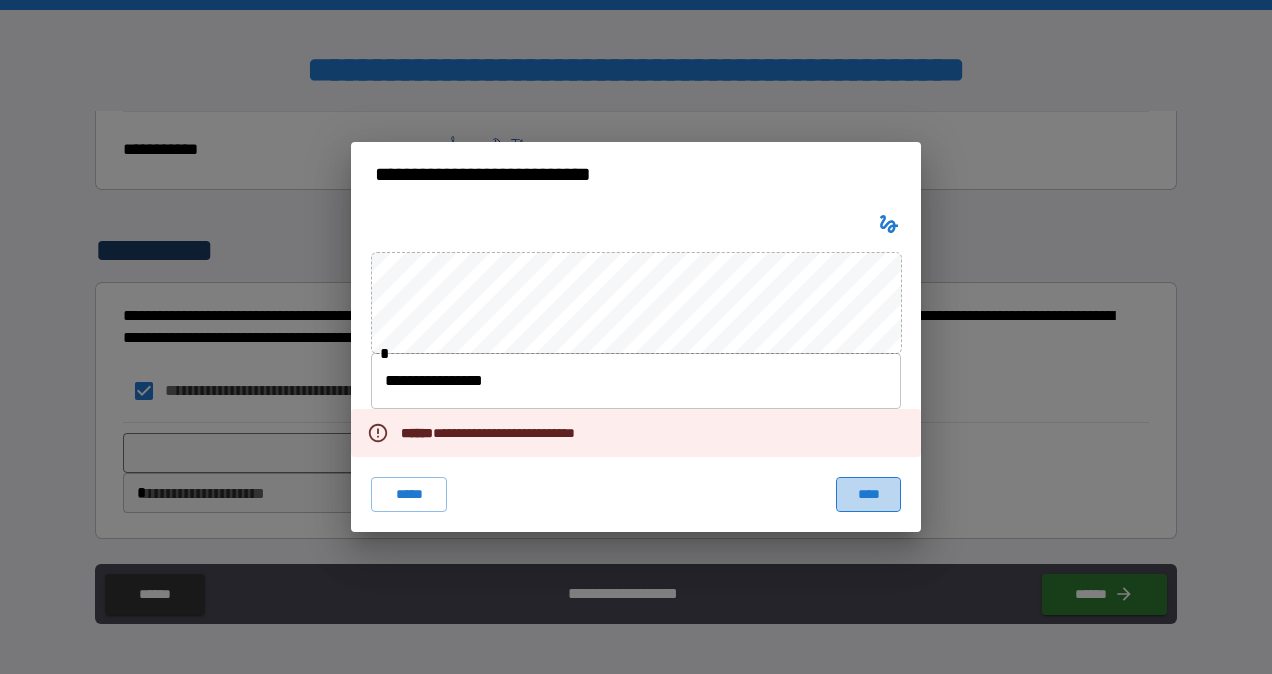click on "****" at bounding box center (868, 495) 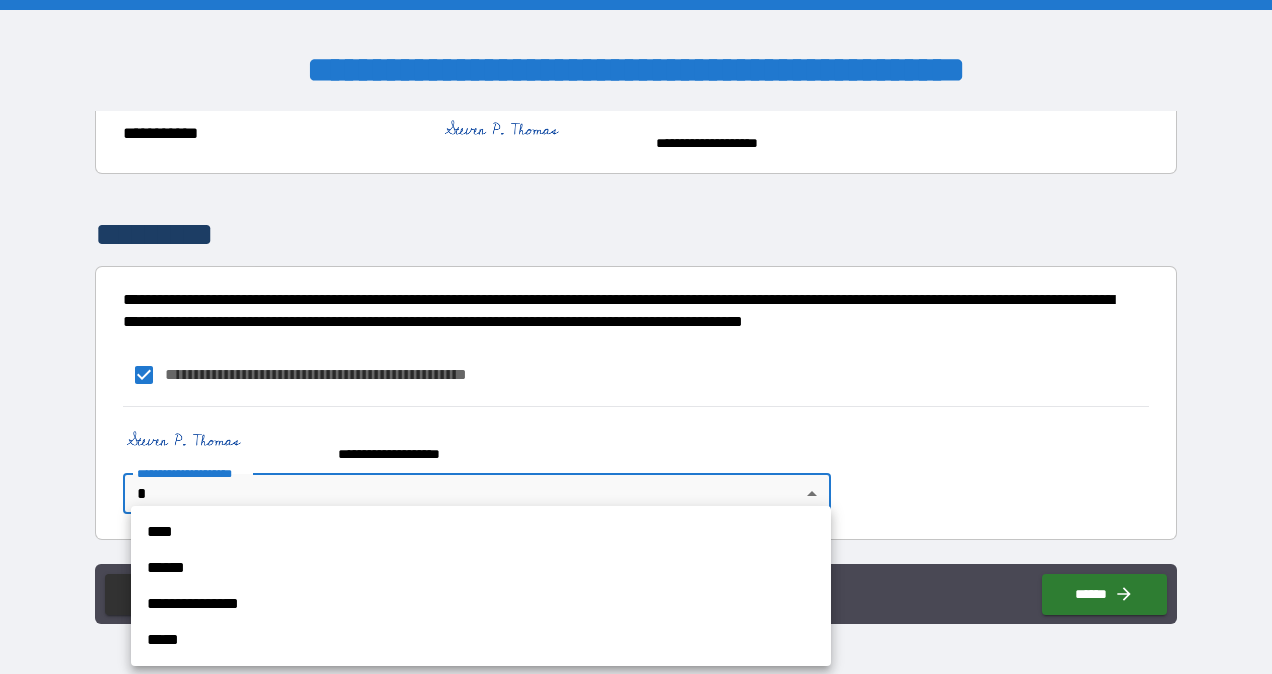 click on "**********" at bounding box center [636, 337] 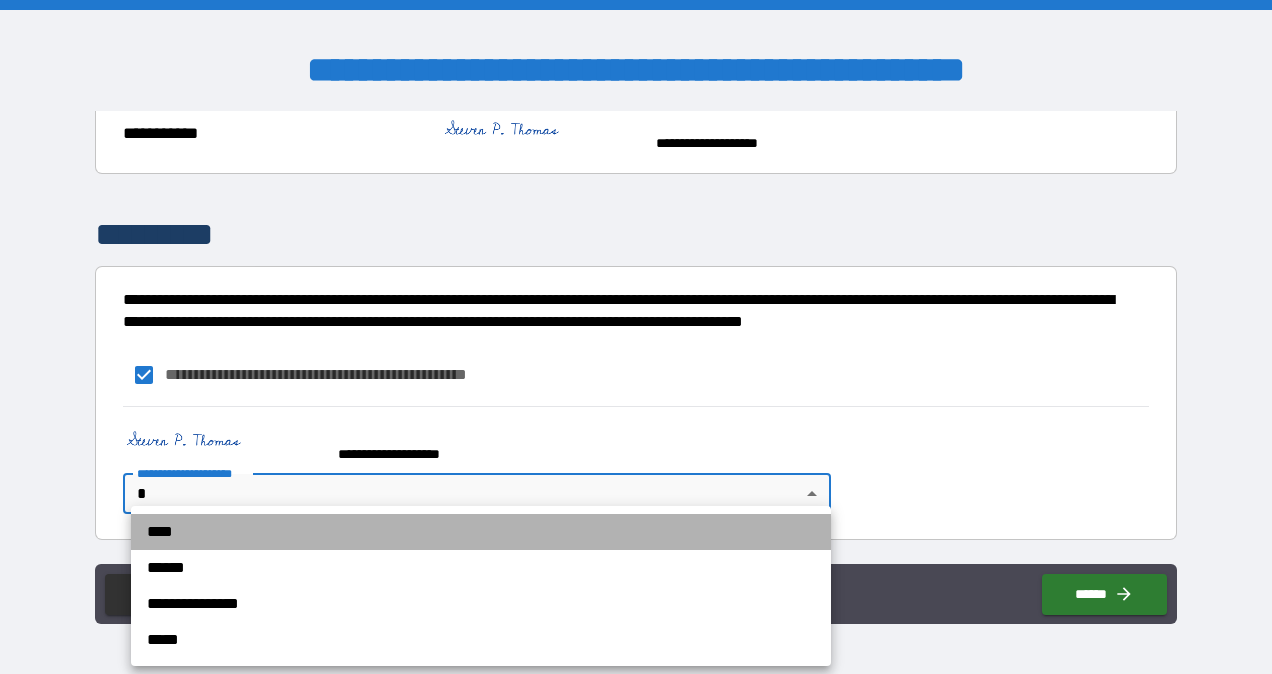 click on "****" at bounding box center (481, 532) 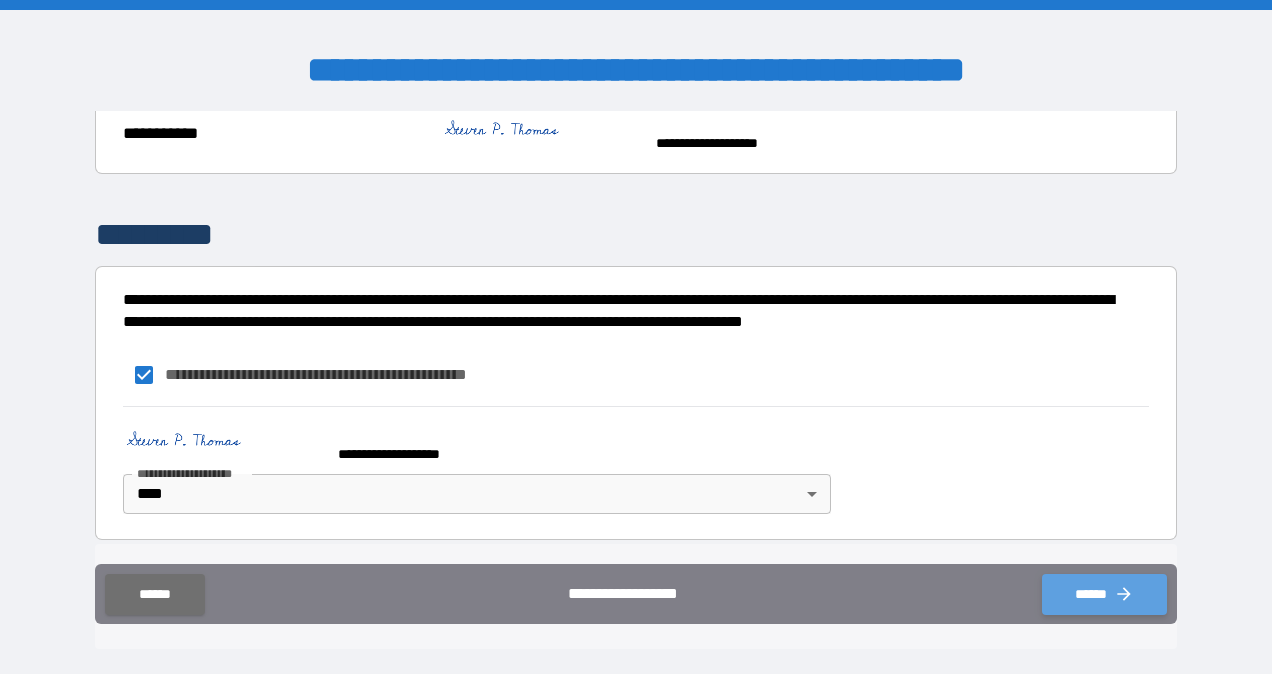 click 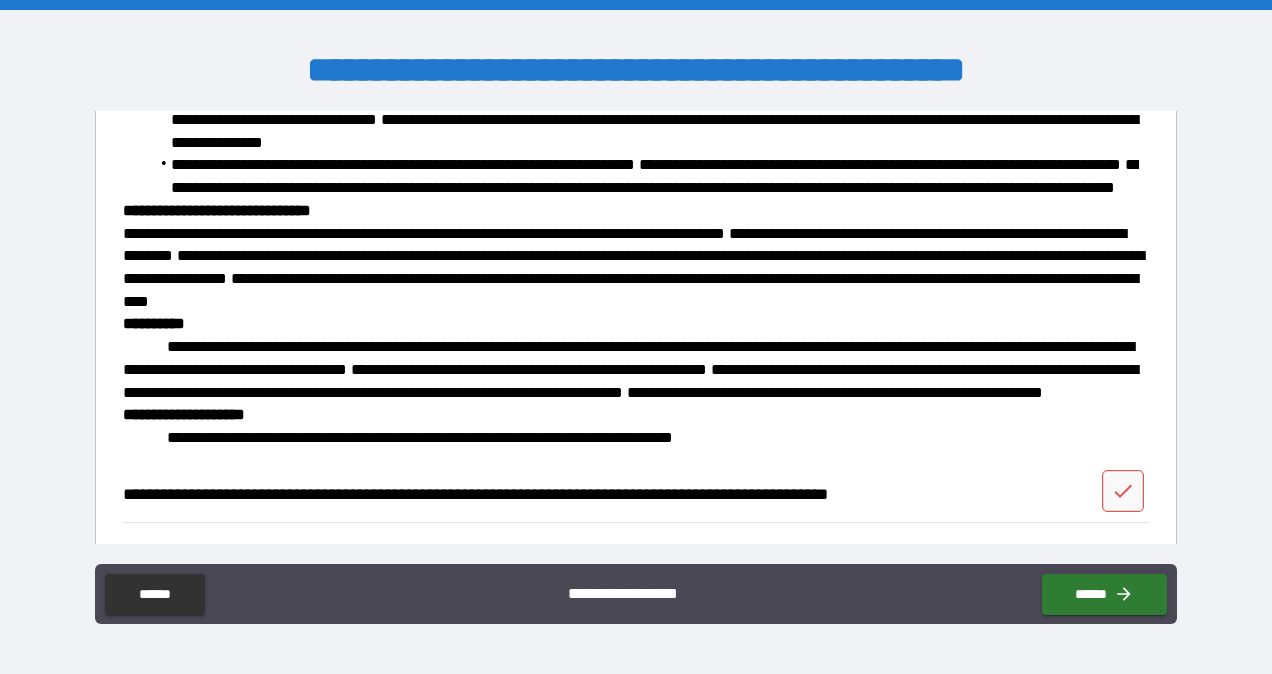 scroll, scrollTop: 2271, scrollLeft: 0, axis: vertical 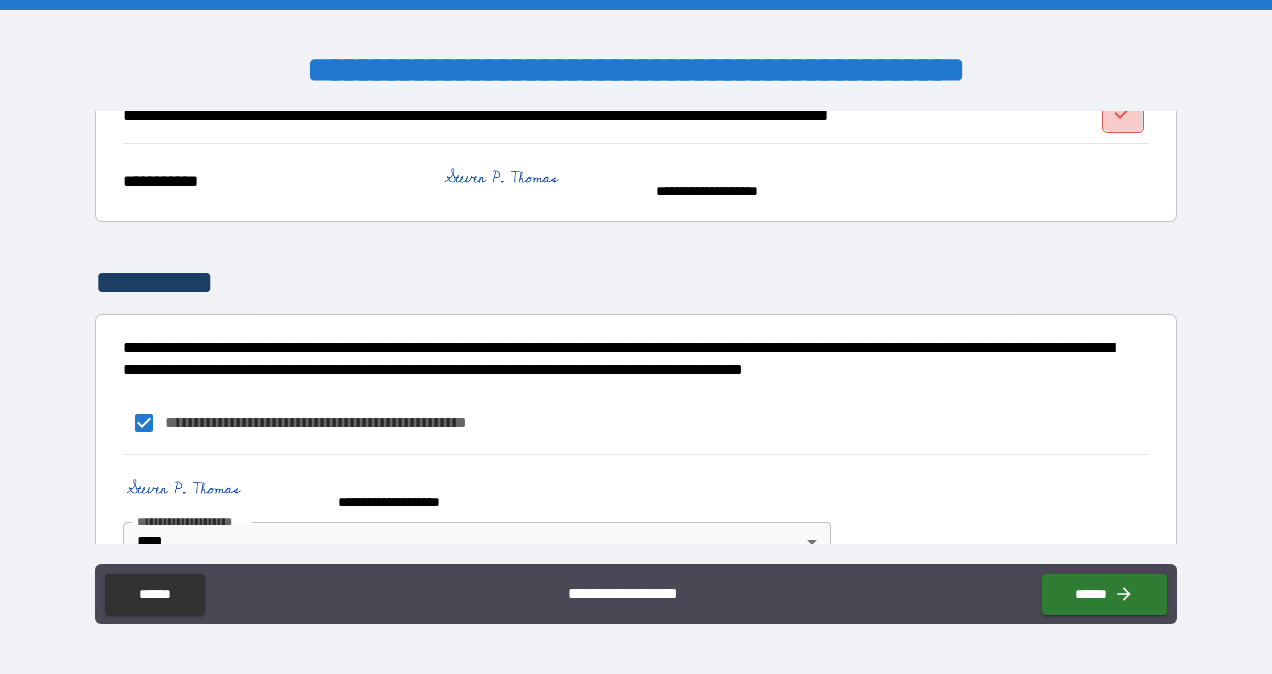 click 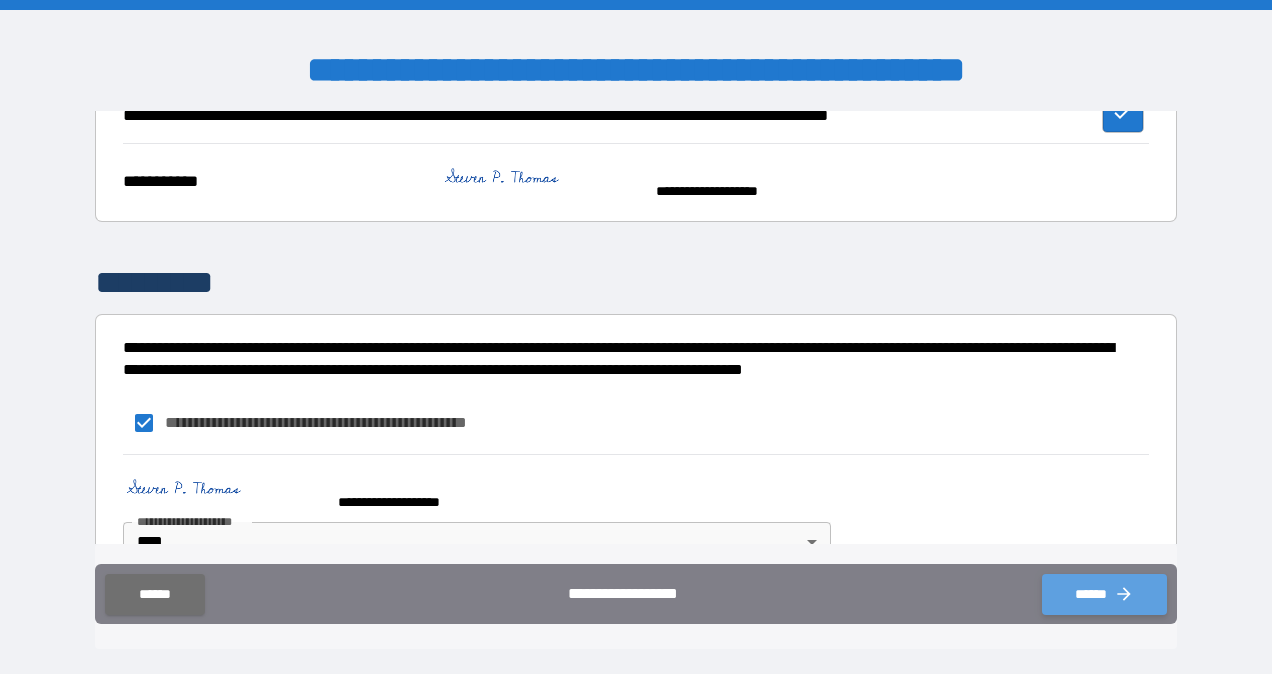 click on "******" at bounding box center (1104, 594) 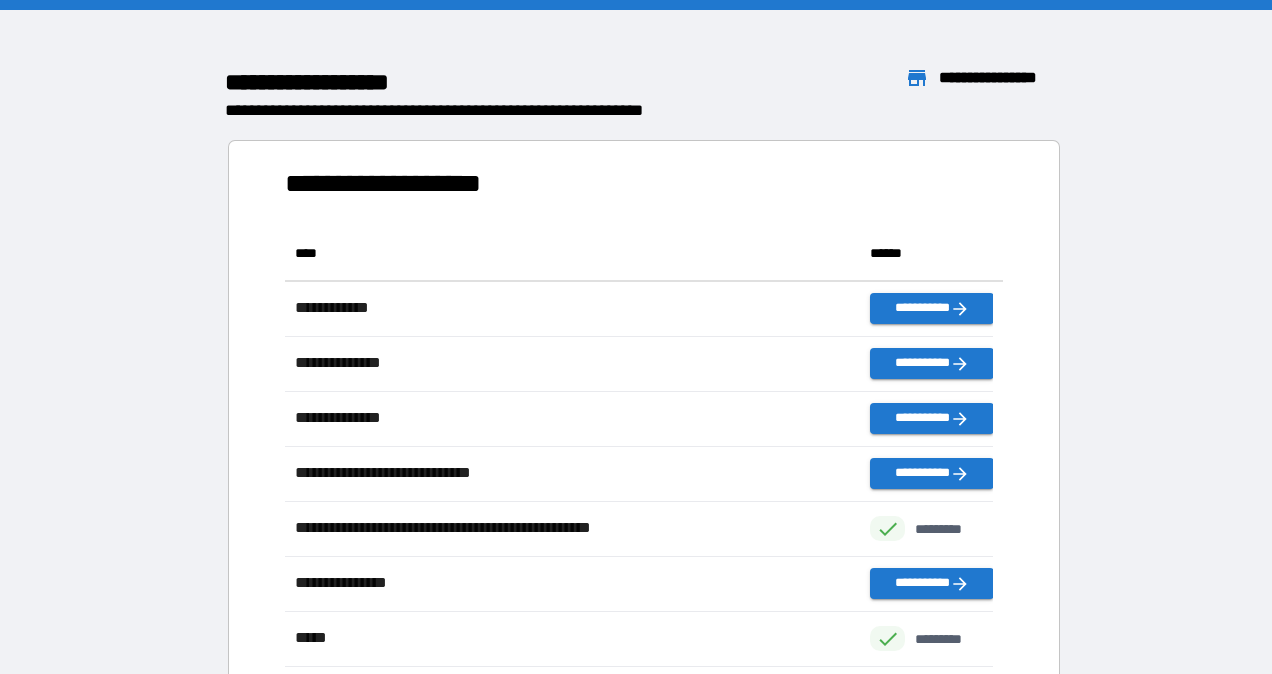scroll, scrollTop: 16, scrollLeft: 16, axis: both 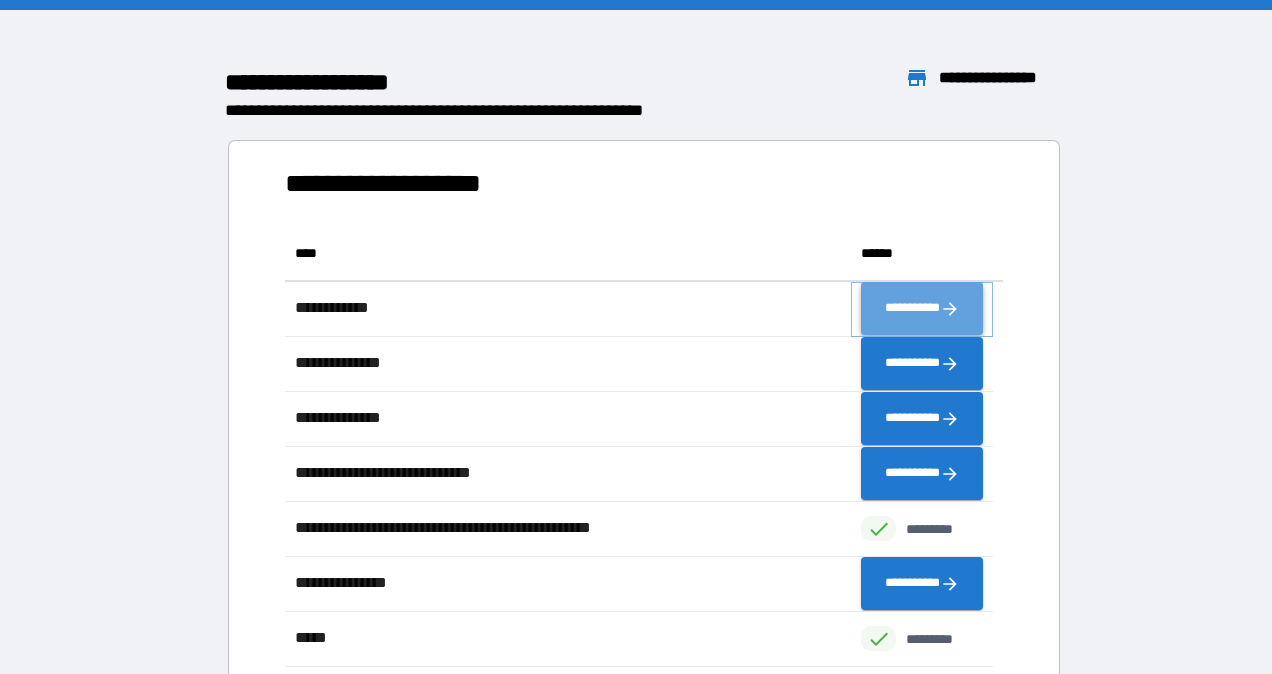 click 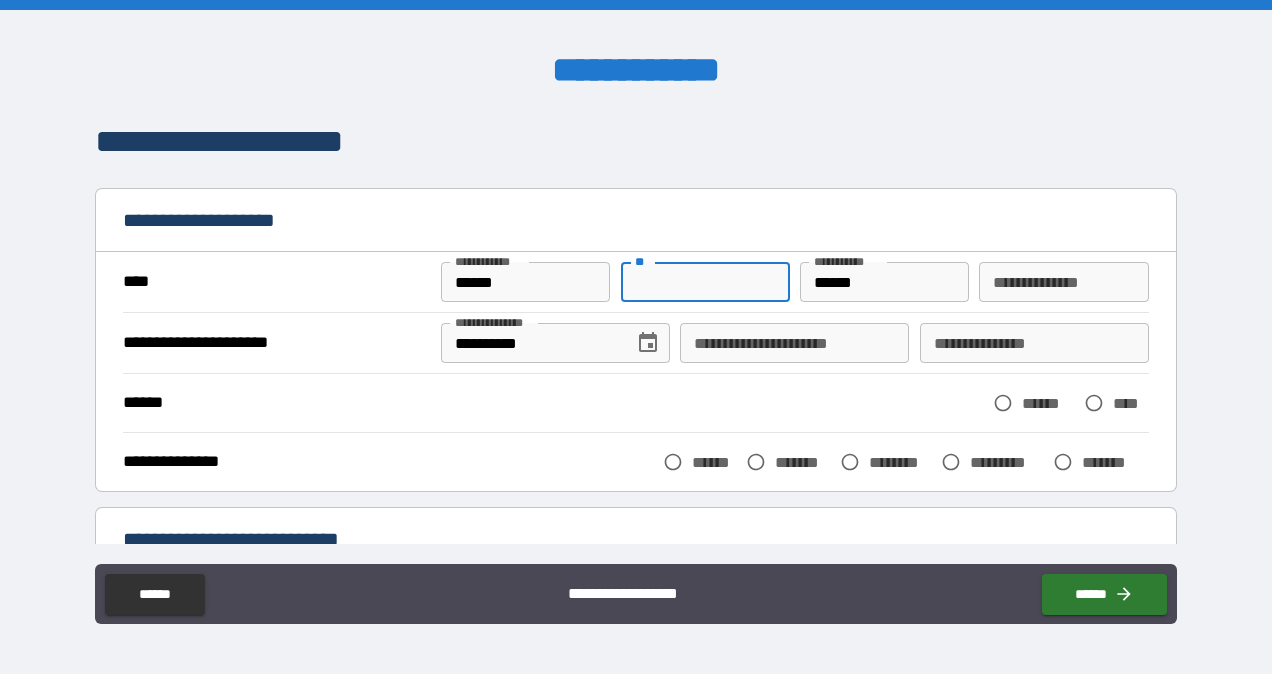 click on "**" at bounding box center (705, 282) 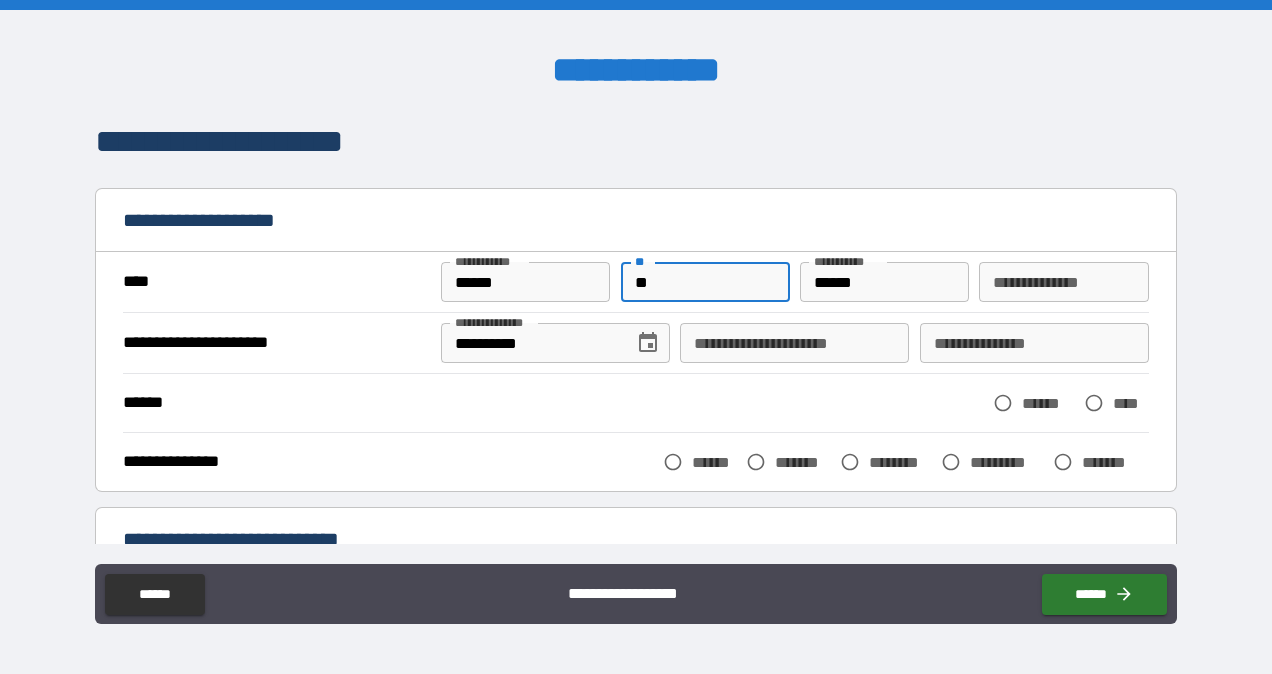 type on "**" 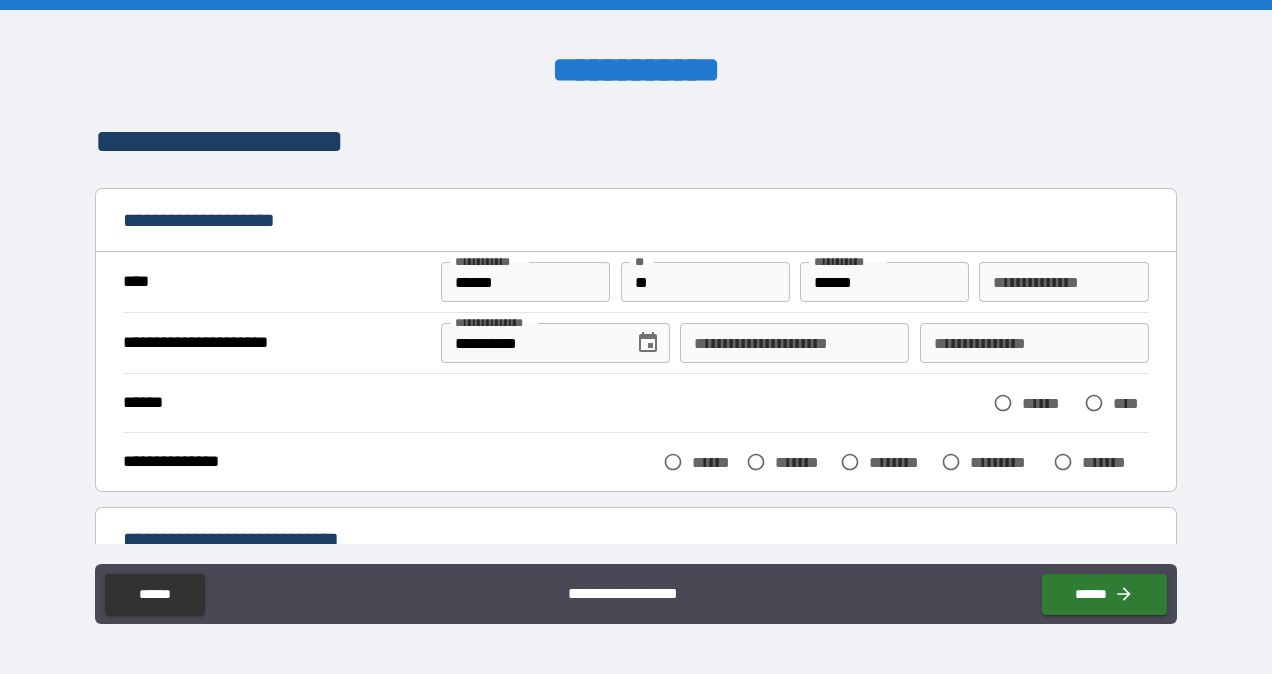 click on "**********" at bounding box center (635, 327) 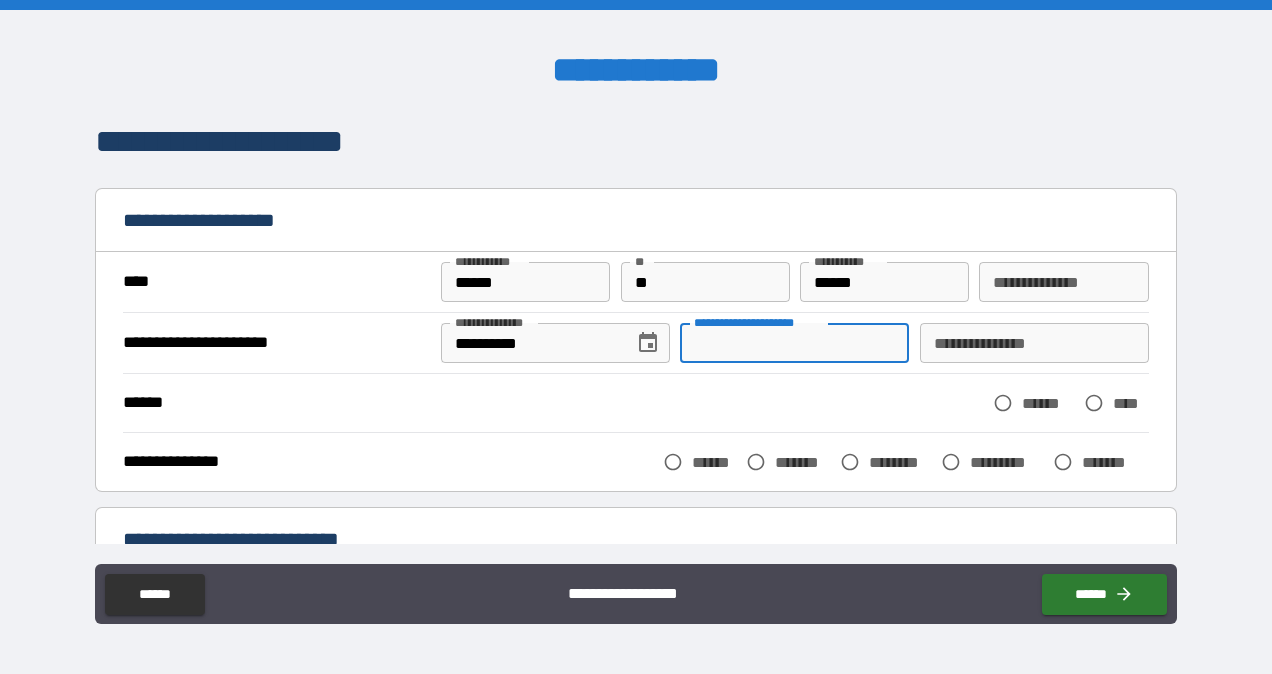 click on "**********" at bounding box center [794, 343] 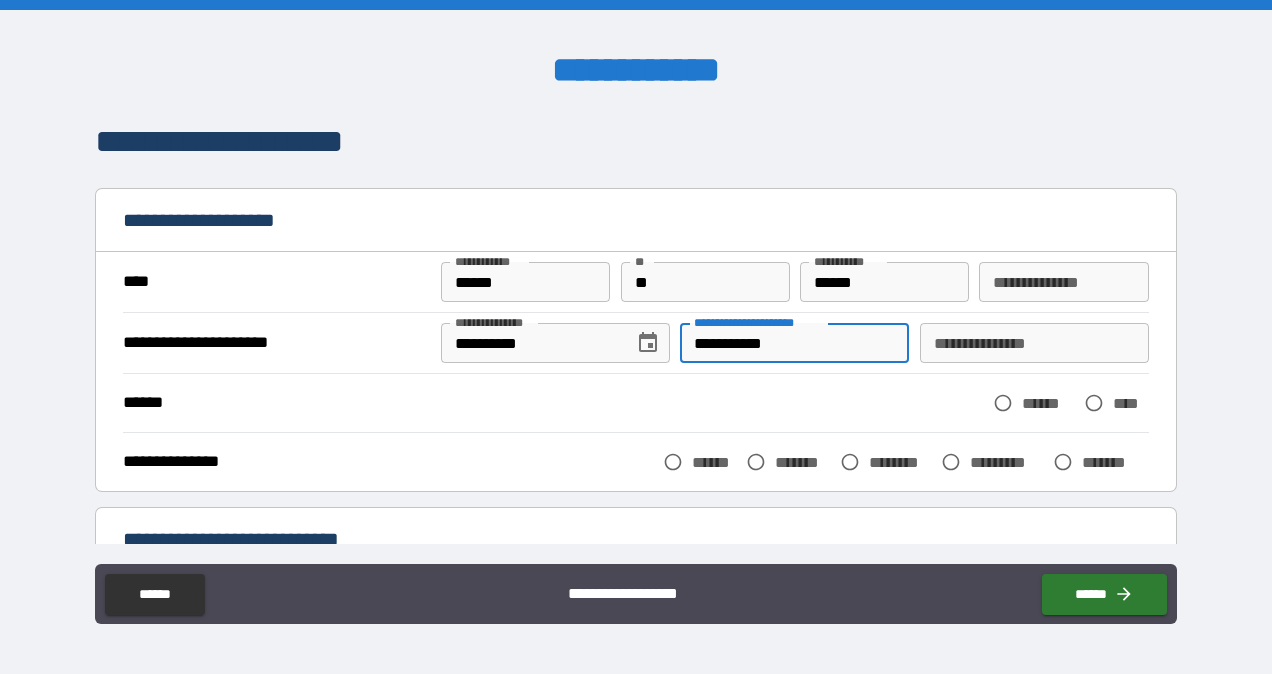 type on "**********" 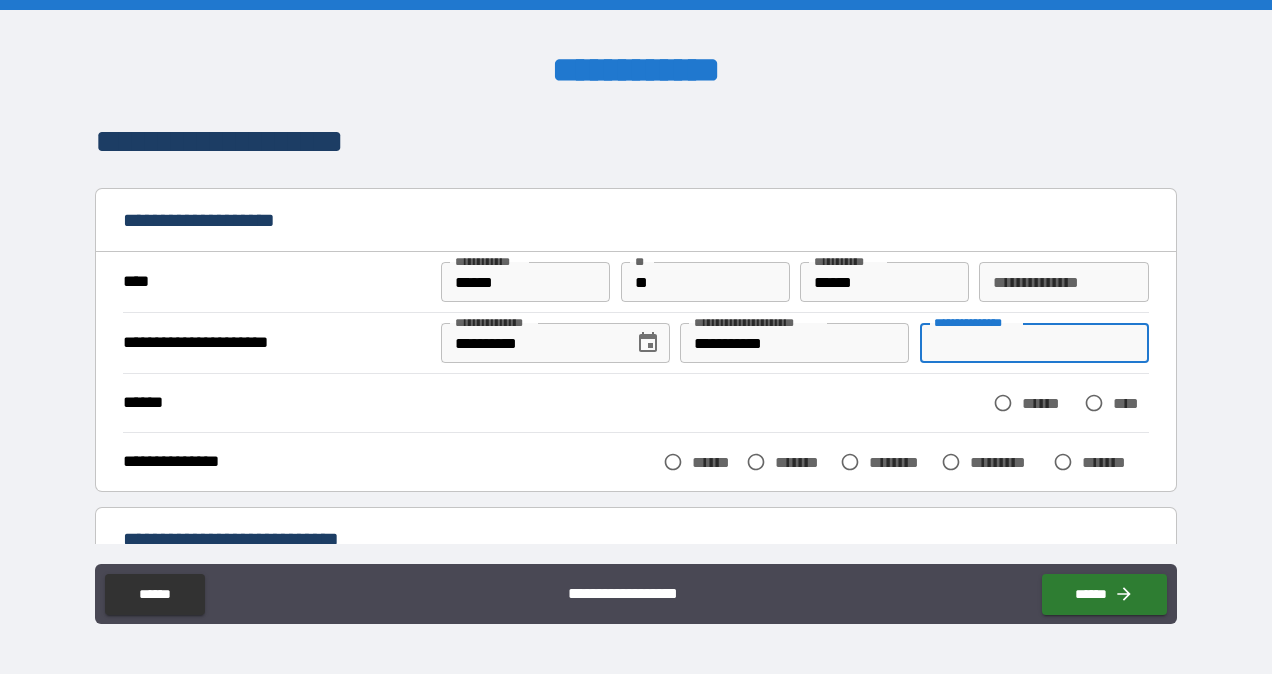 click on "**********" at bounding box center (1034, 343) 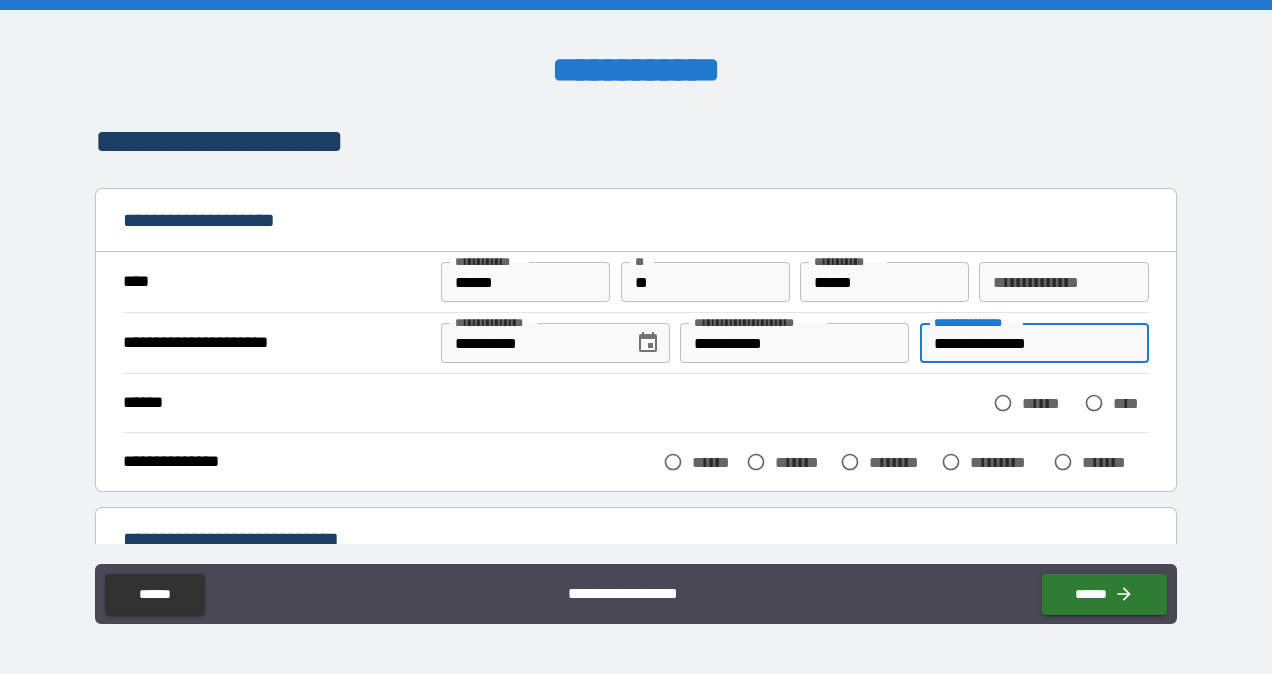 type on "**********" 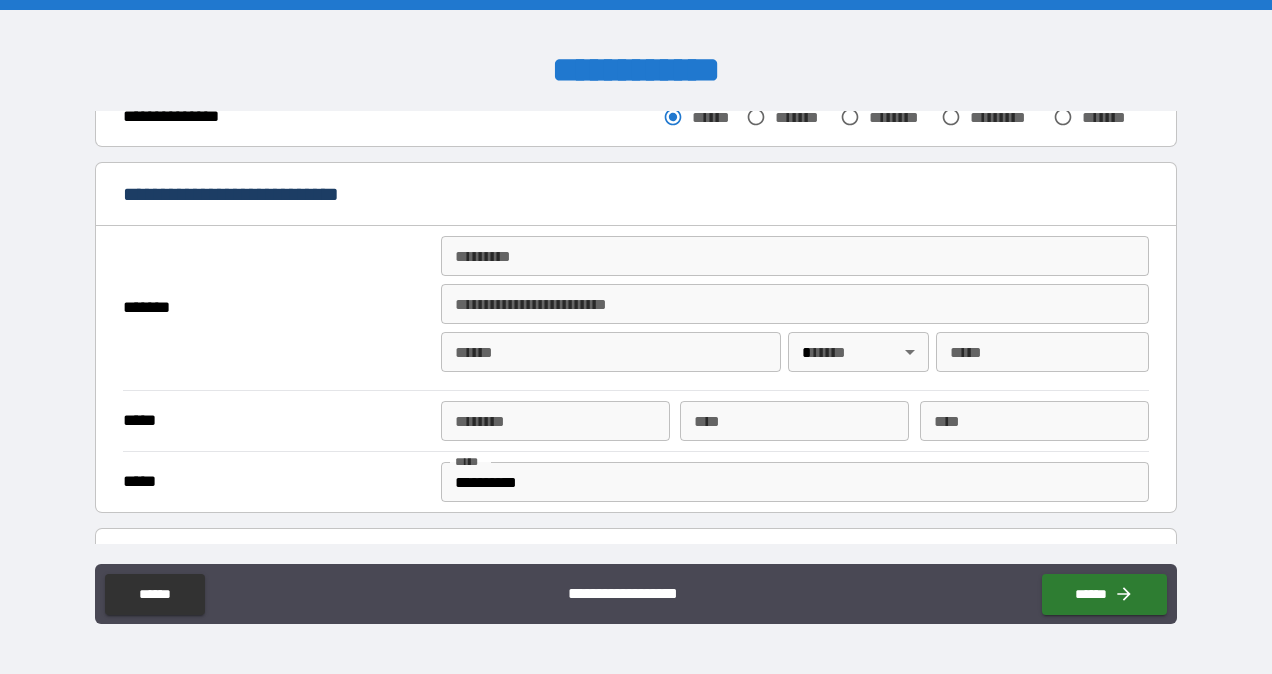 scroll, scrollTop: 348, scrollLeft: 0, axis: vertical 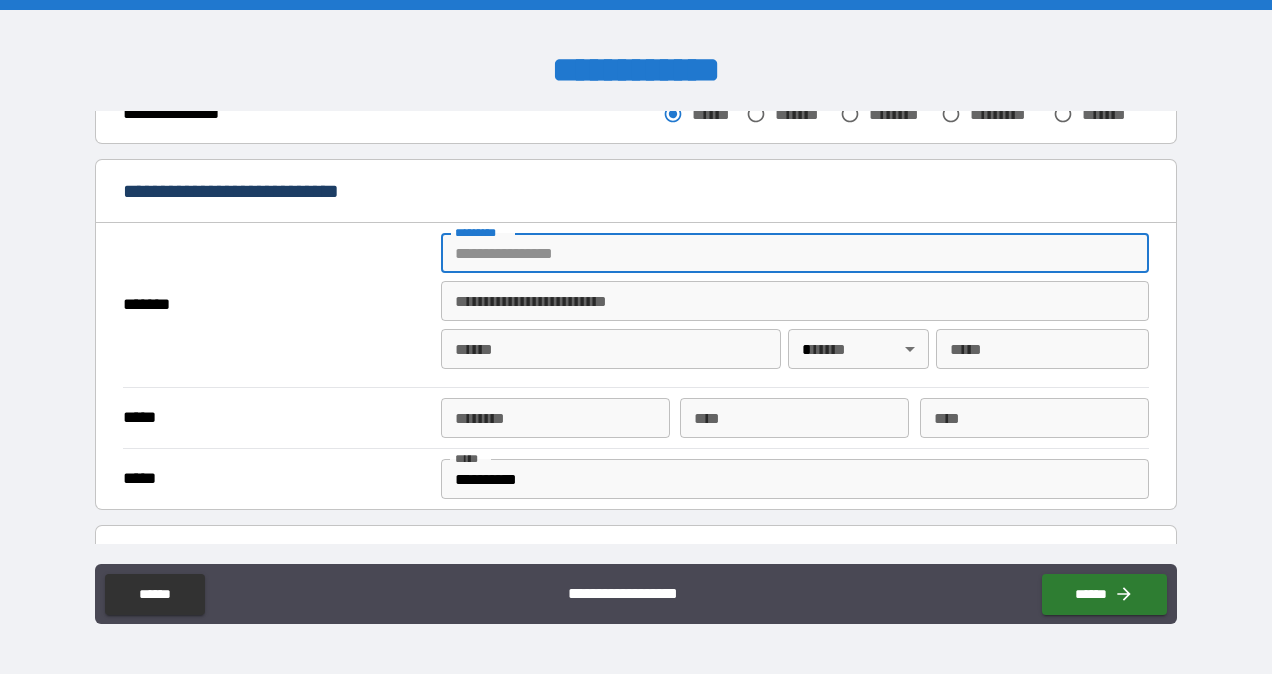 click on "*******   *" at bounding box center (794, 253) 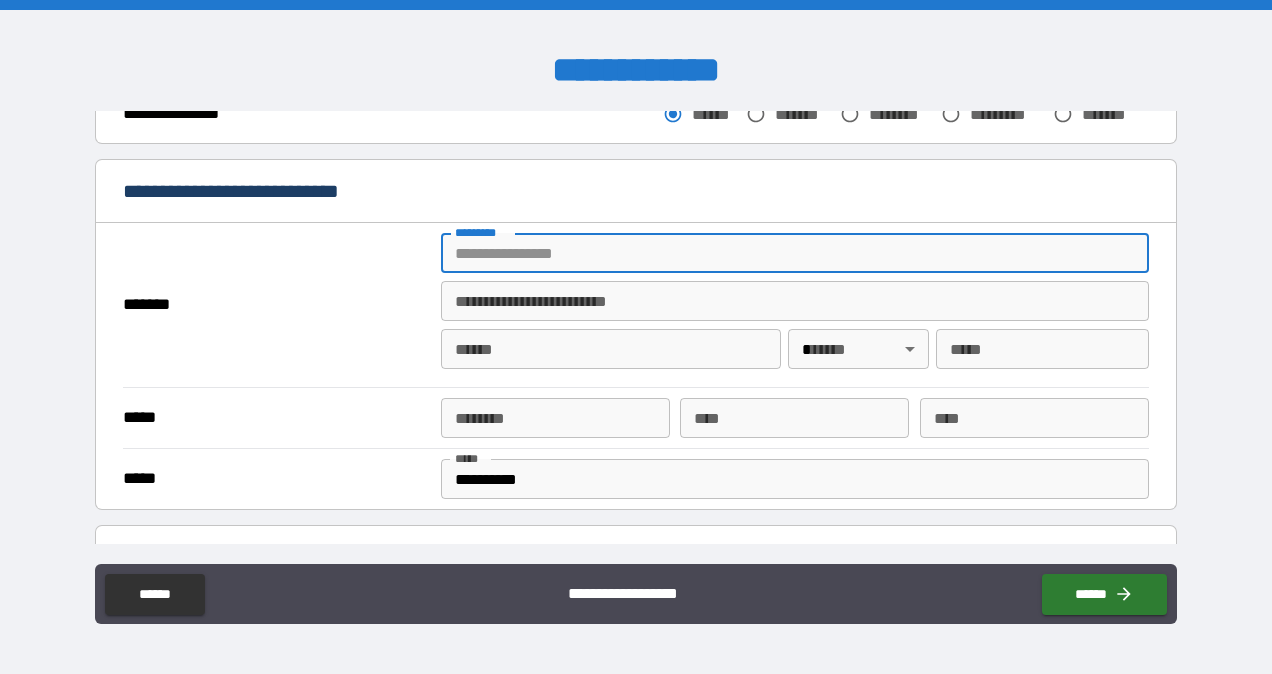 type on "**********" 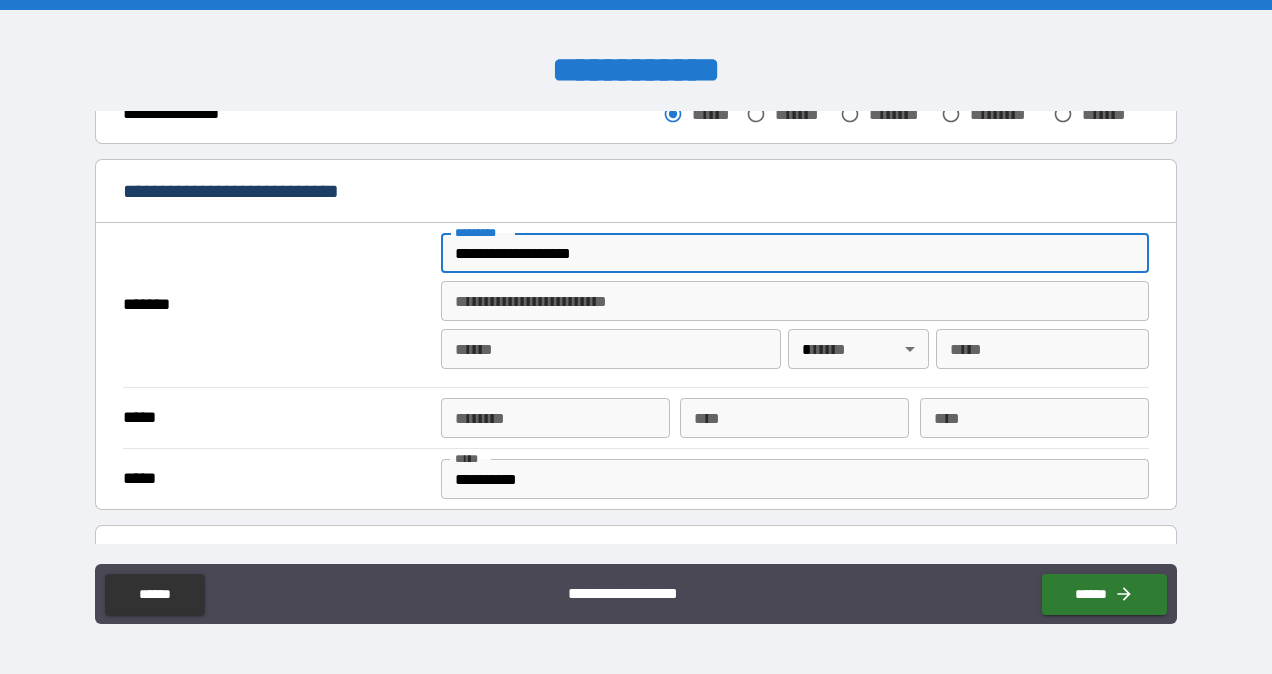 type on "*******" 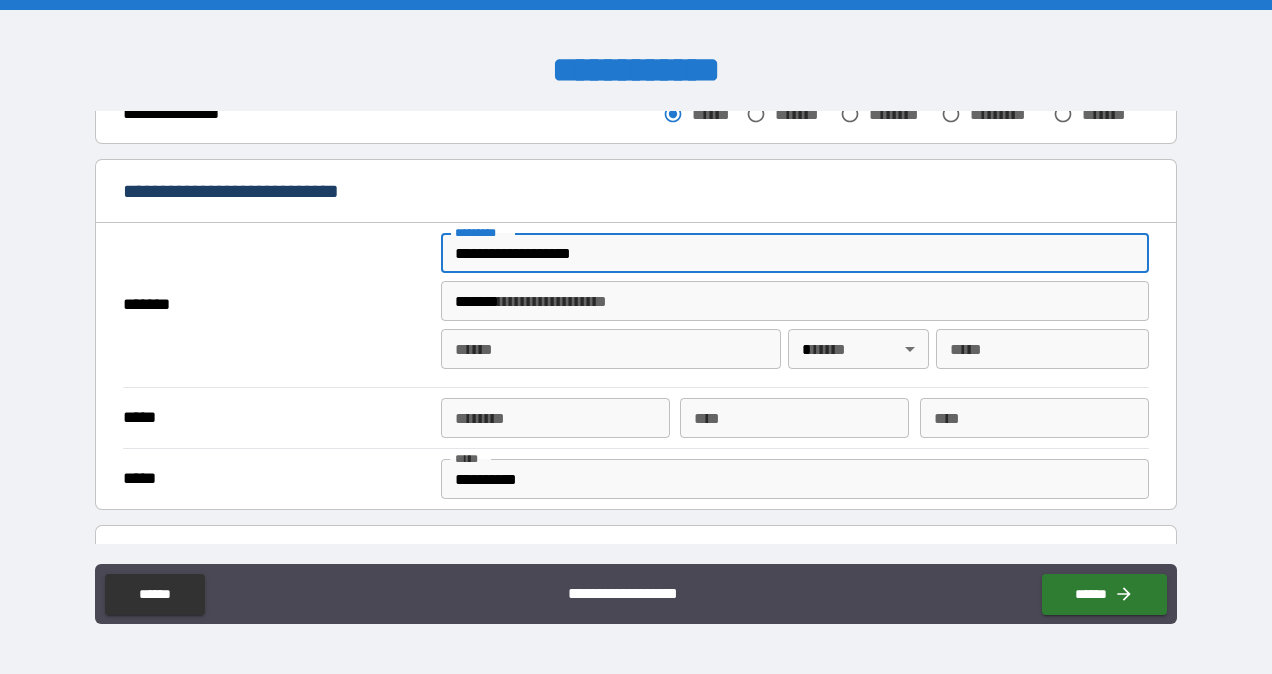 type on "********" 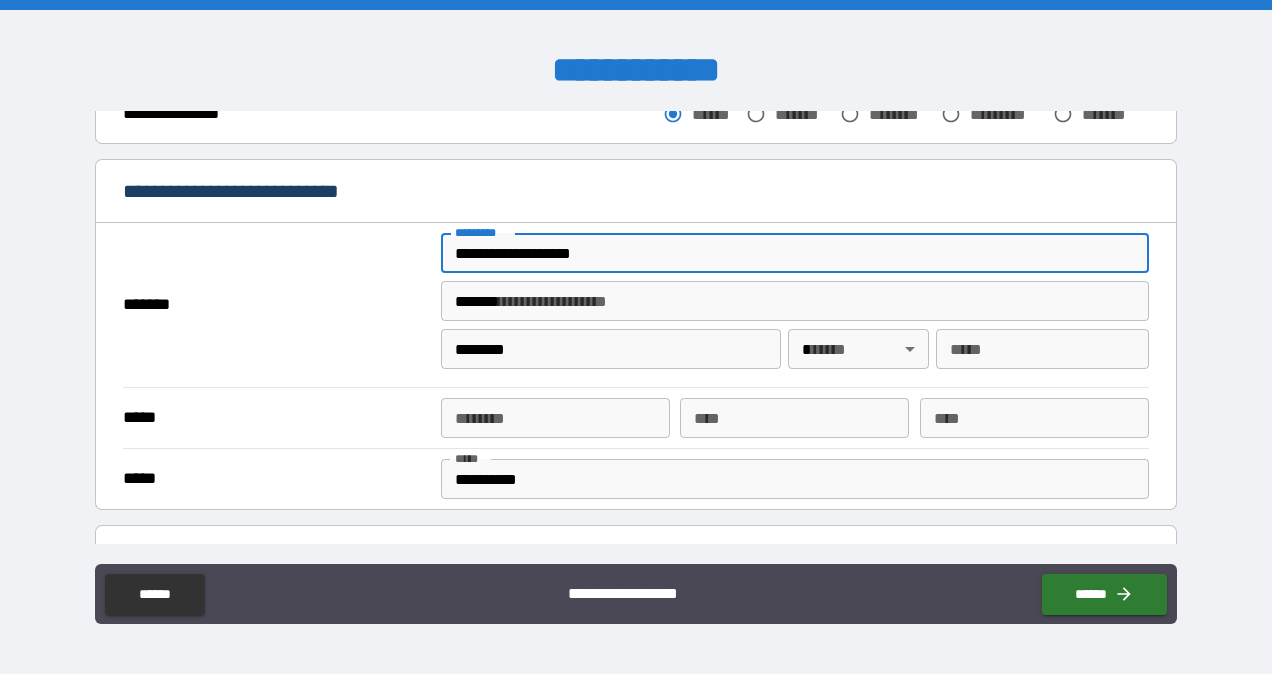 type on "**" 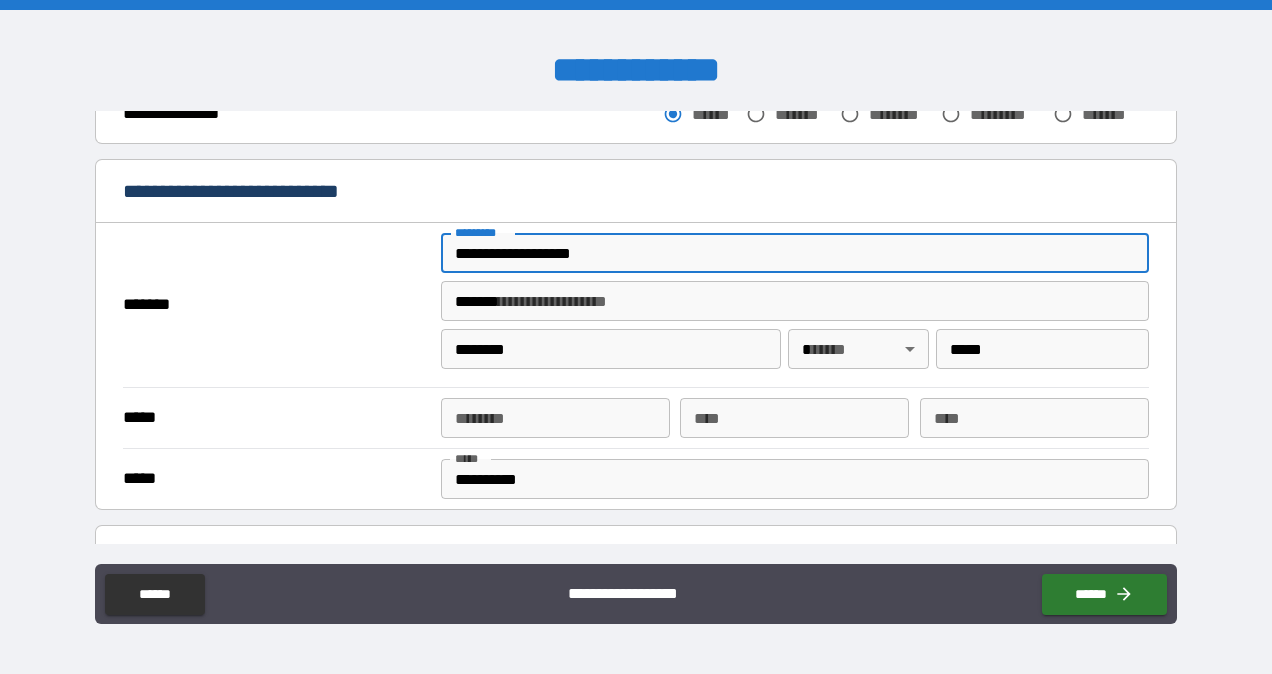type on "**********" 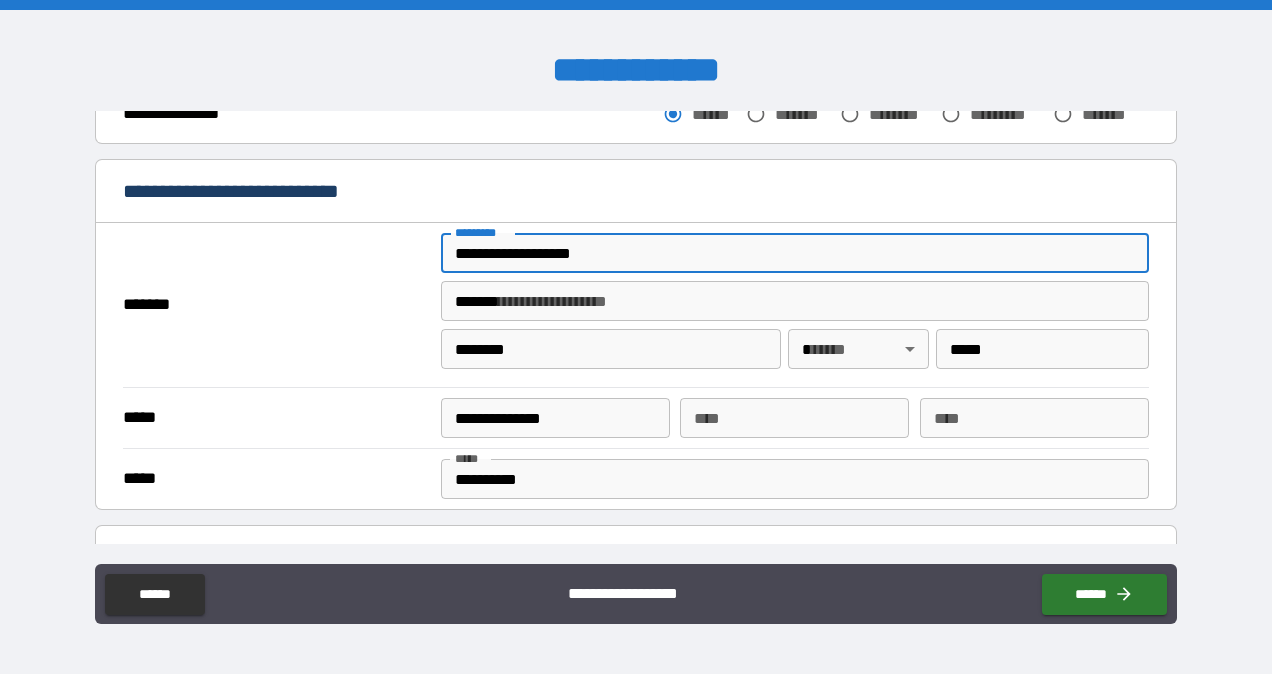 type on "*" 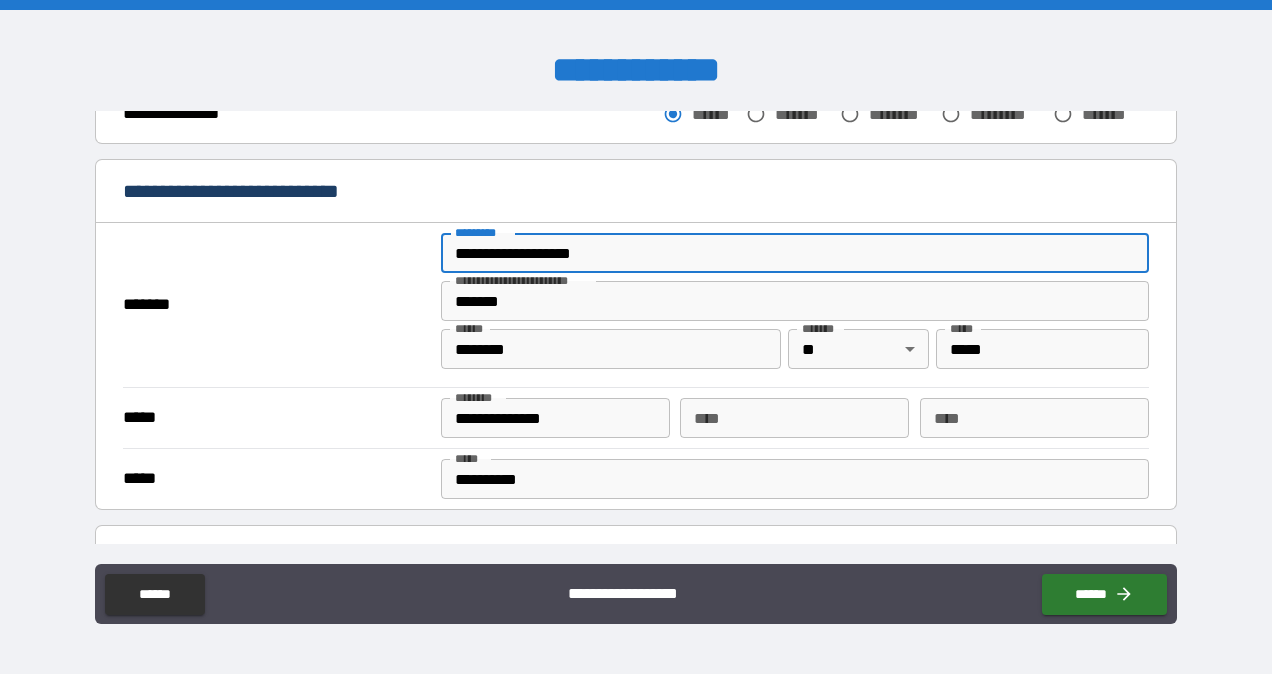 click on "**********" at bounding box center (794, 479) 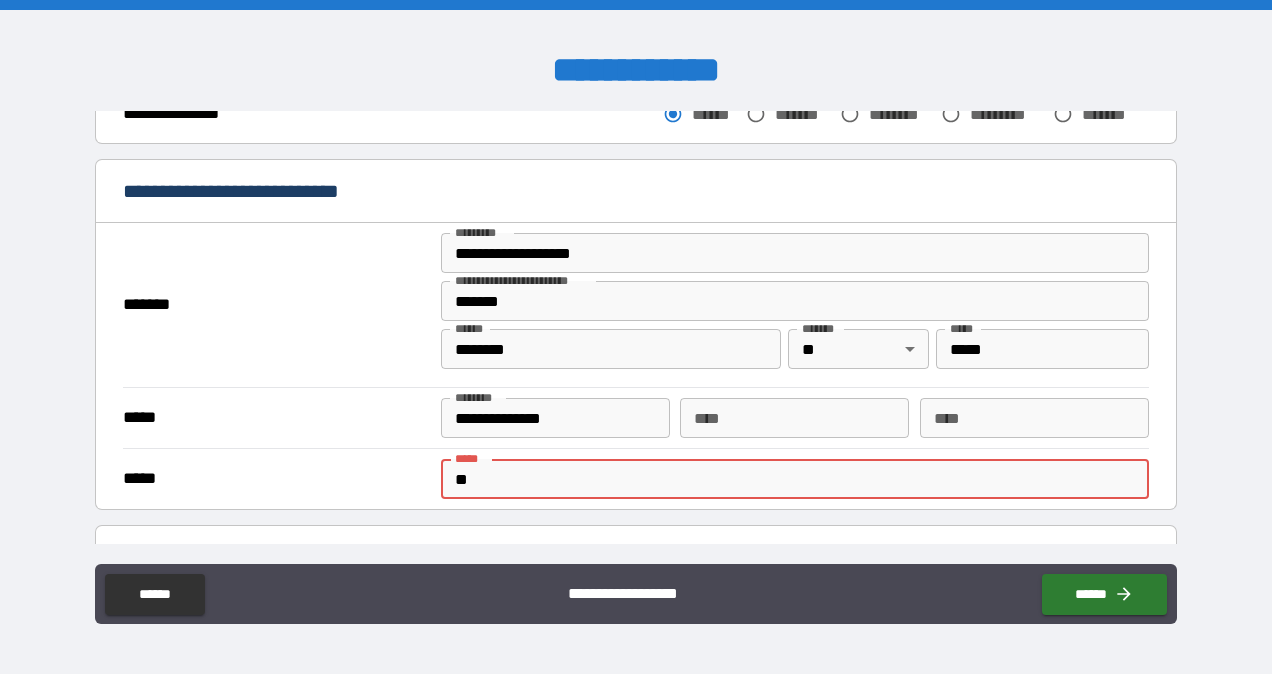 type on "*" 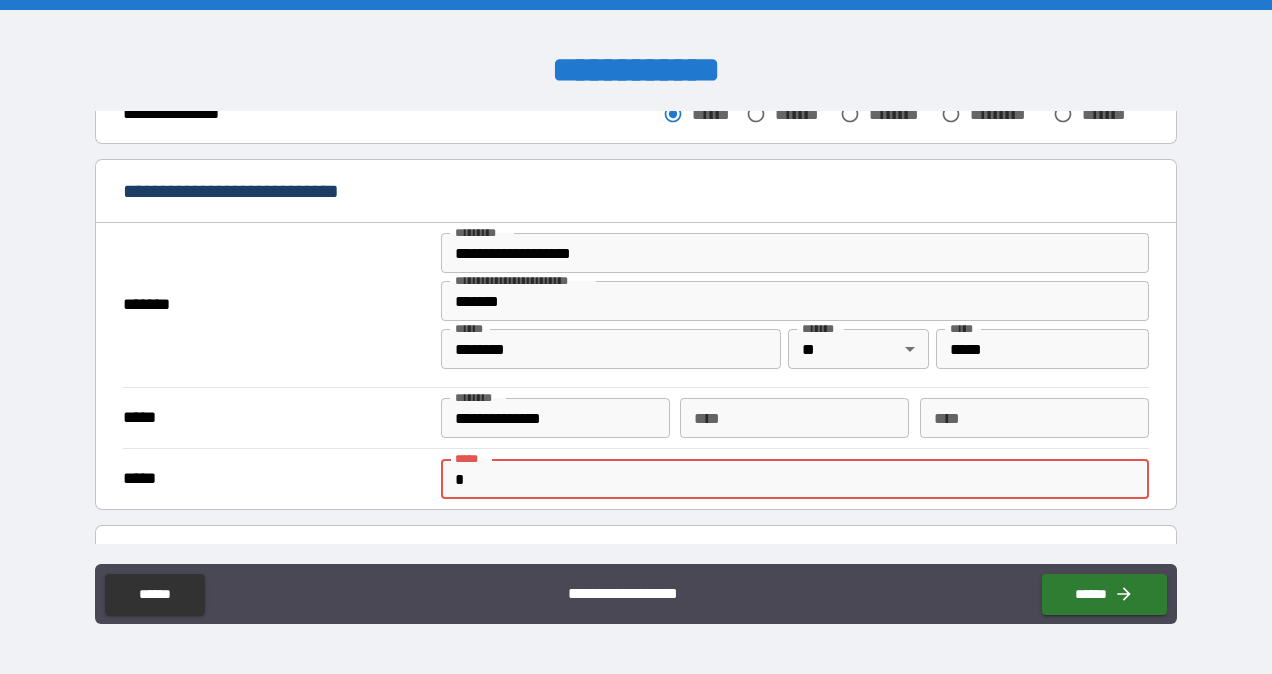 type on "**********" 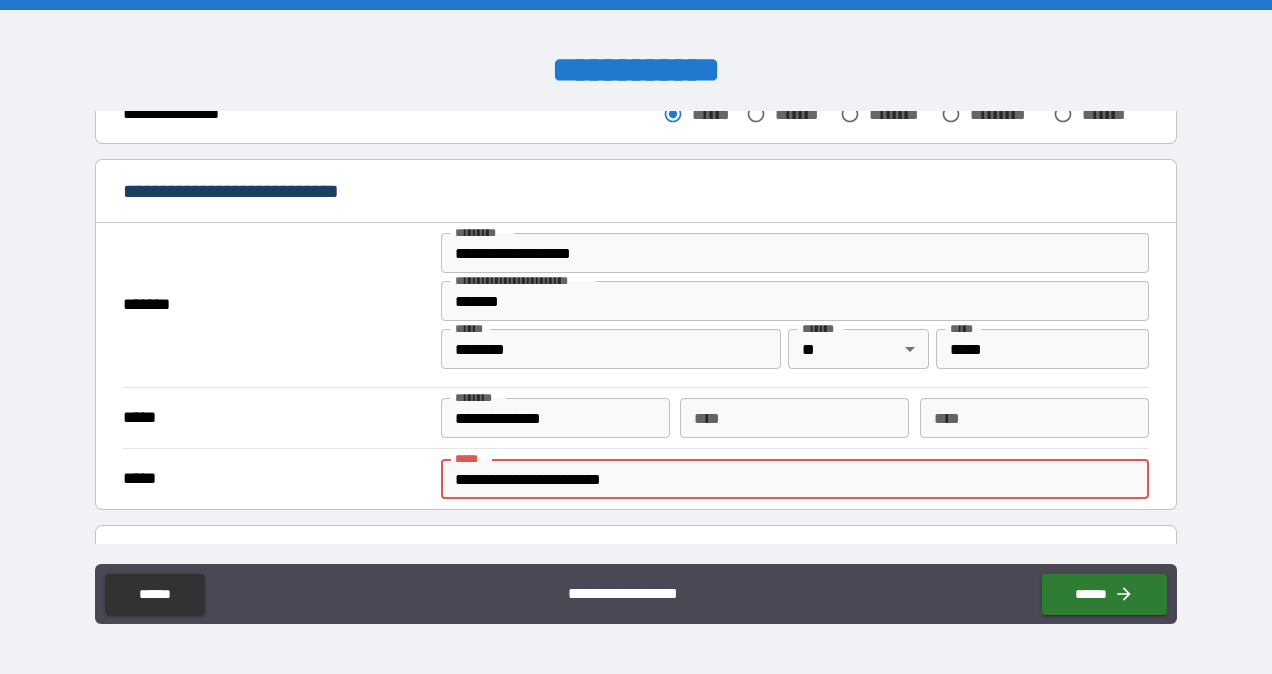 type on "****" 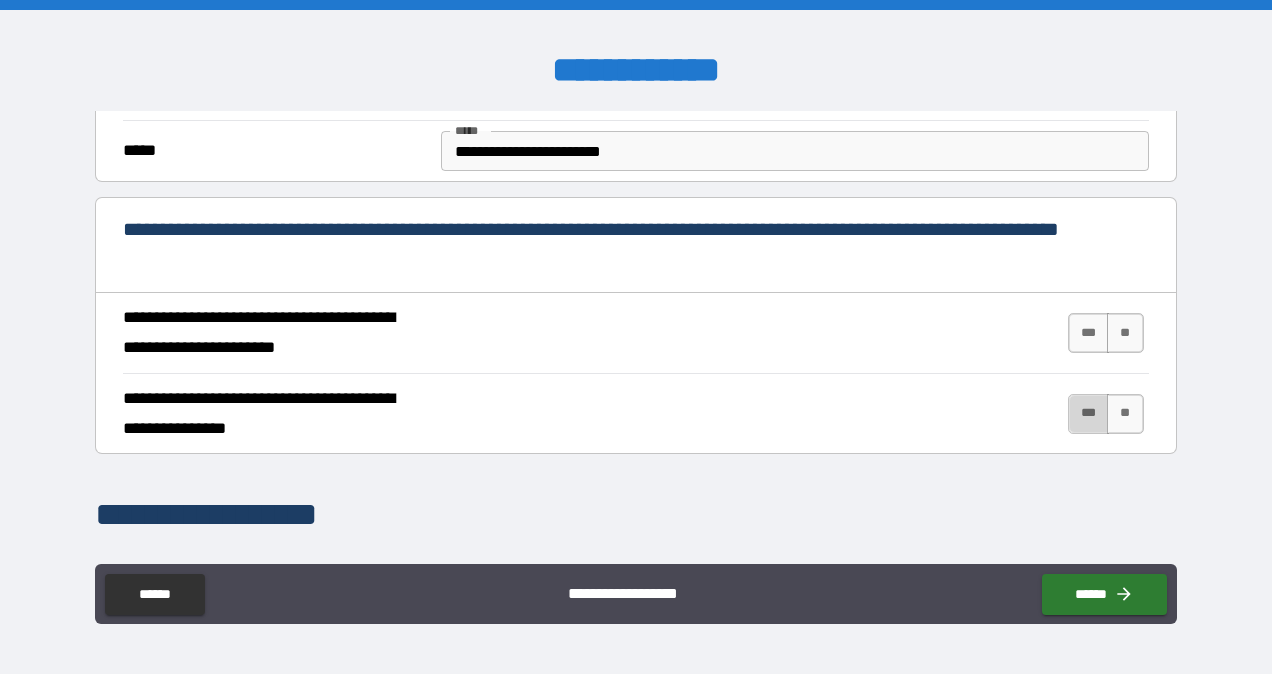 click on "***" at bounding box center [1089, 414] 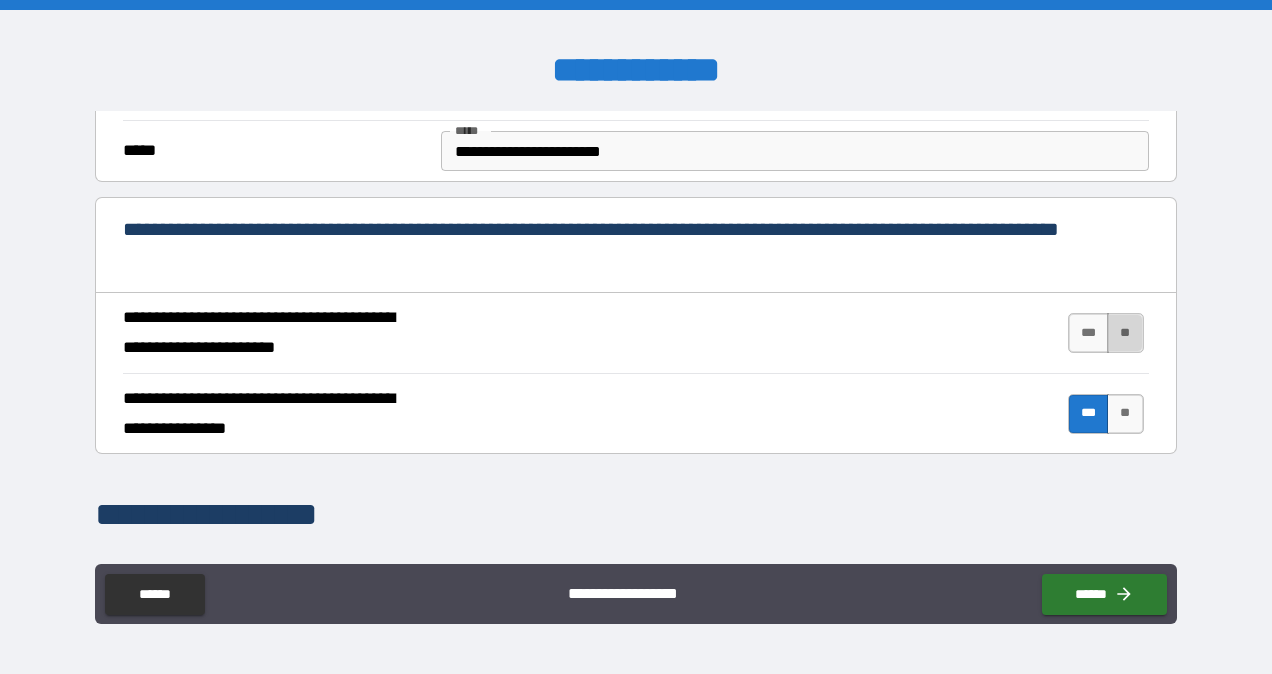 click on "**" at bounding box center (1125, 333) 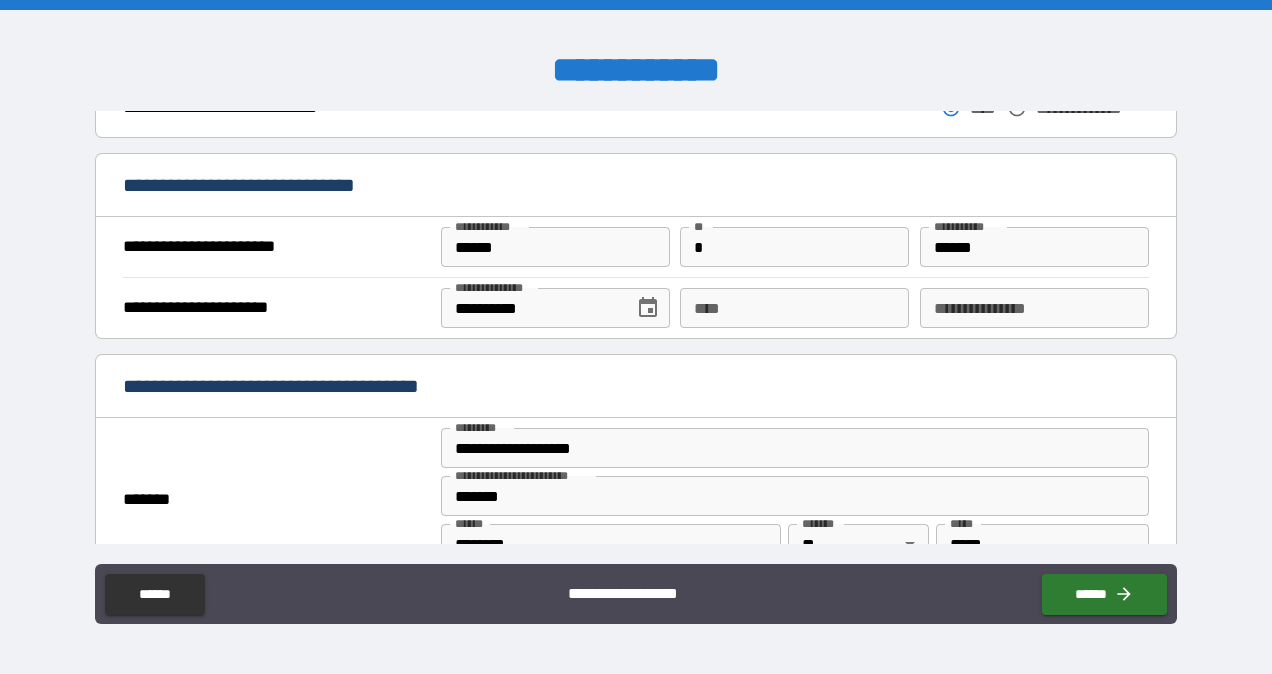 scroll, scrollTop: 1214, scrollLeft: 0, axis: vertical 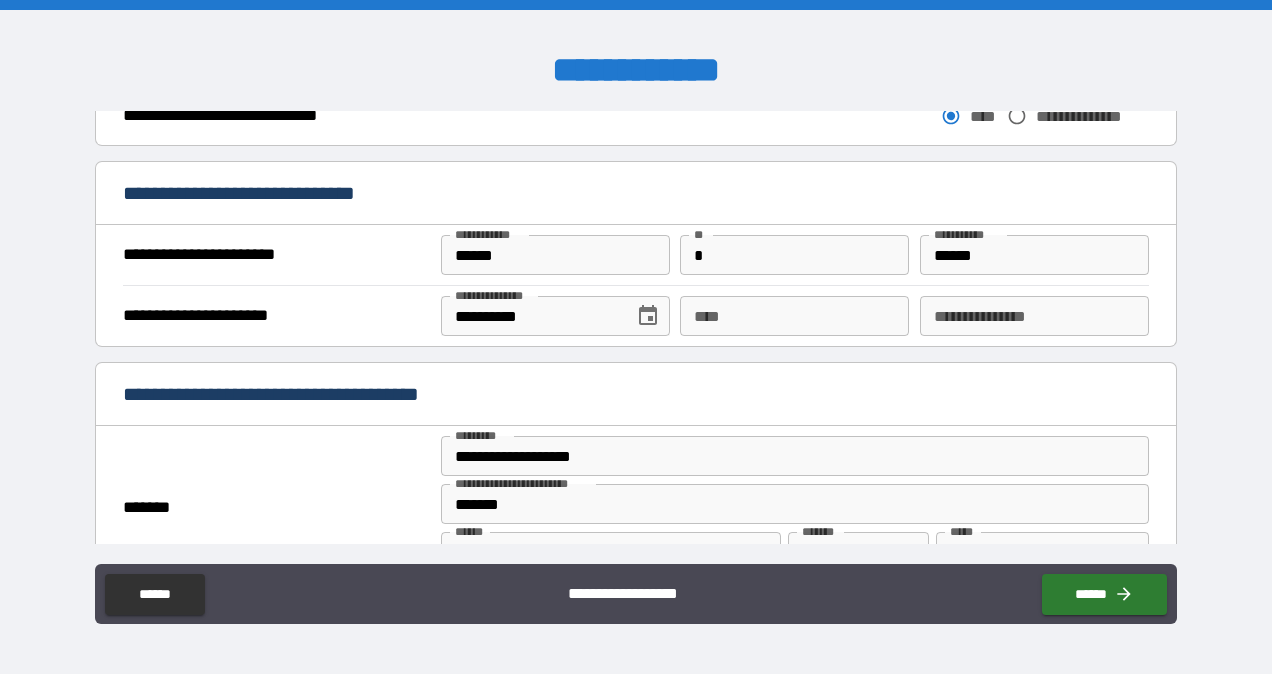 click on "**********" at bounding box center [636, 339] 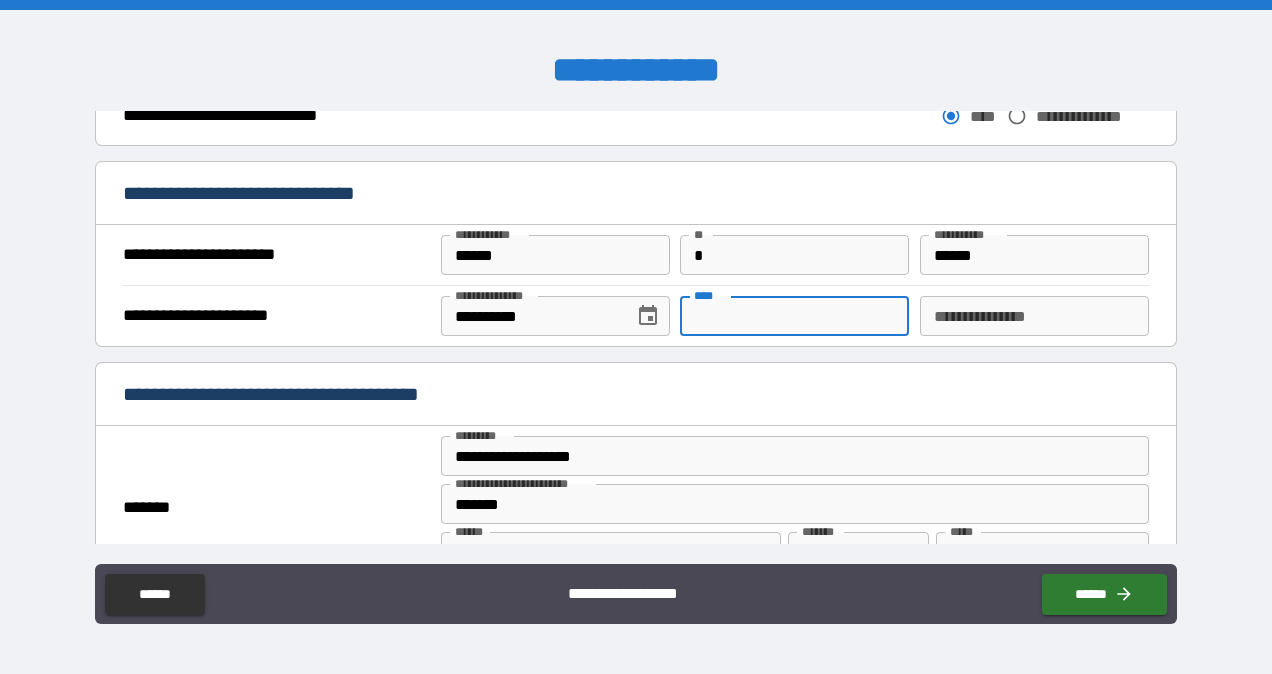 click on "****" at bounding box center (794, 316) 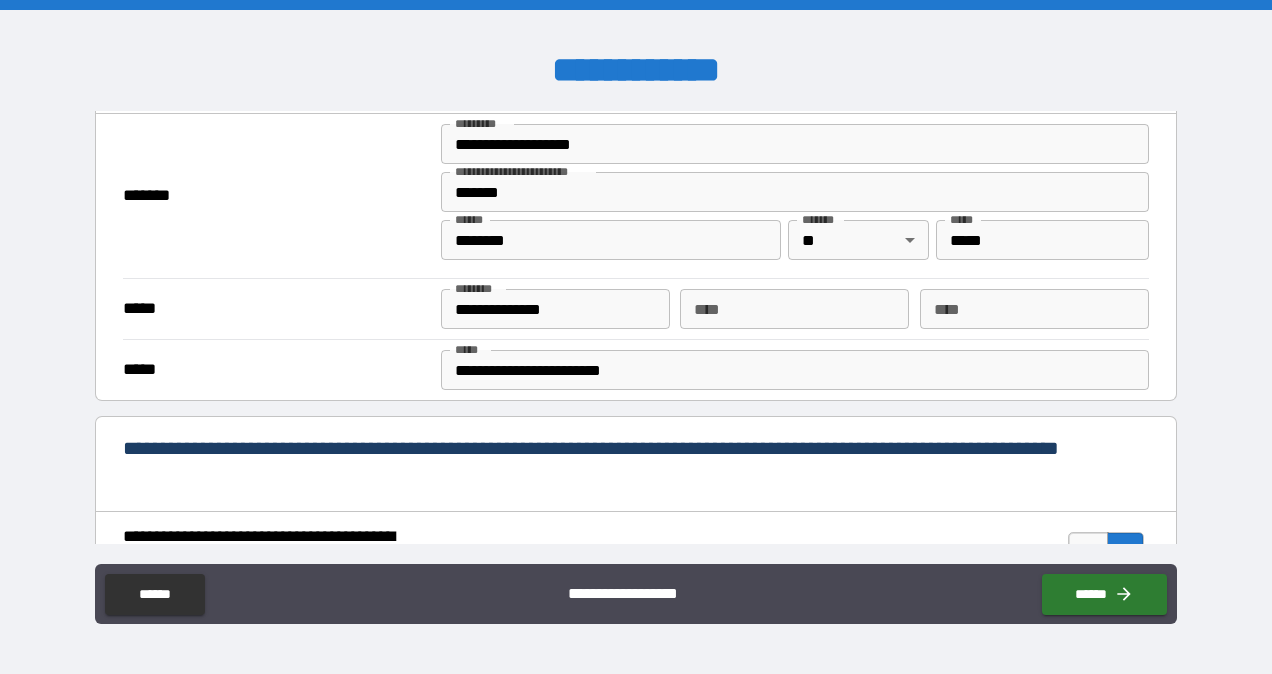 scroll, scrollTop: 79, scrollLeft: 0, axis: vertical 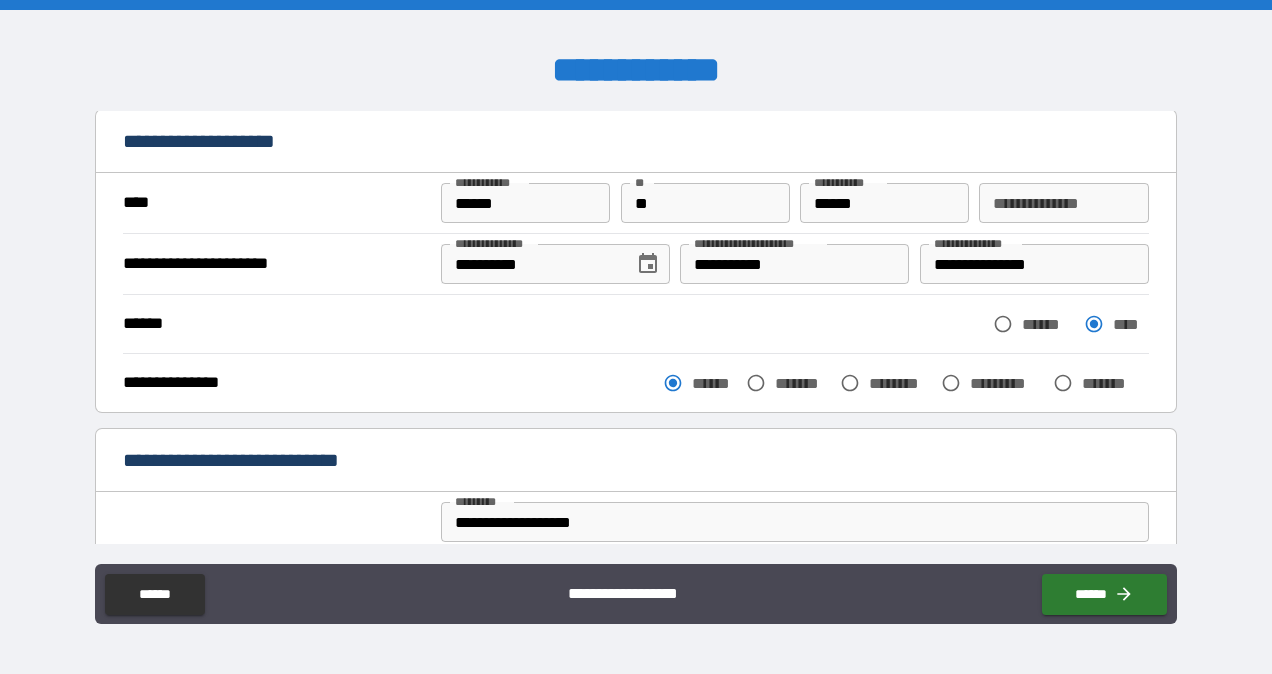 type on "**********" 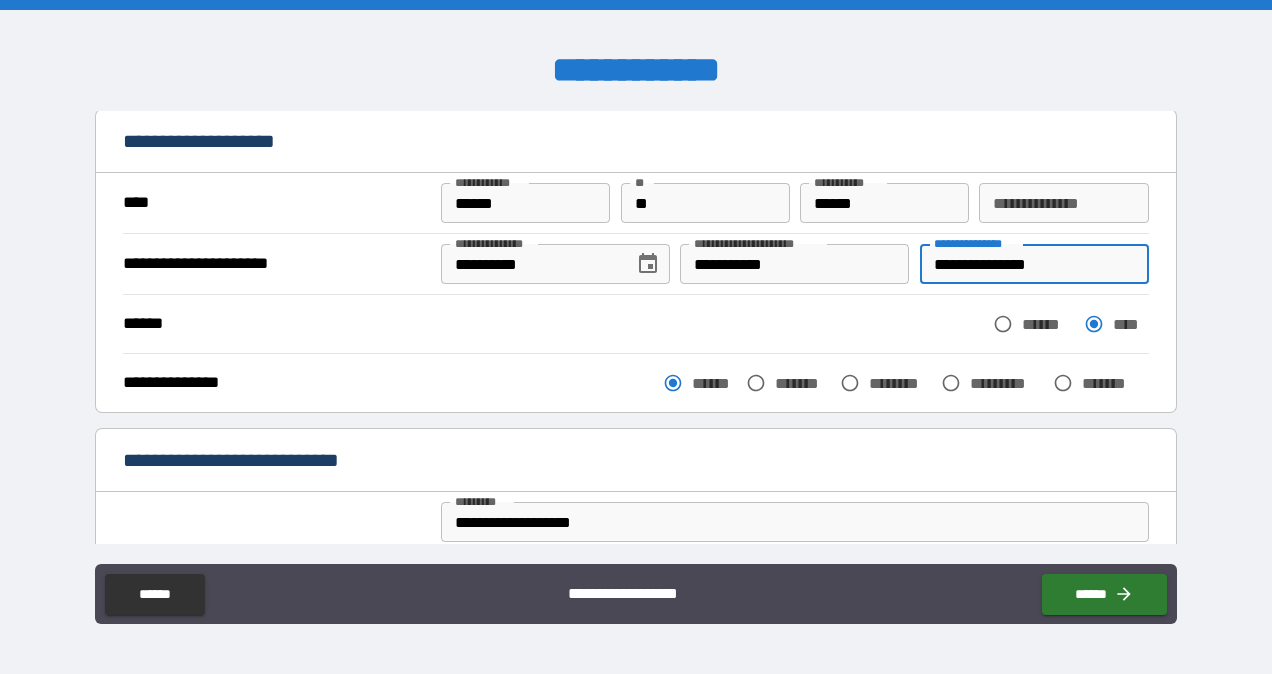 click on "**********" at bounding box center [1034, 264] 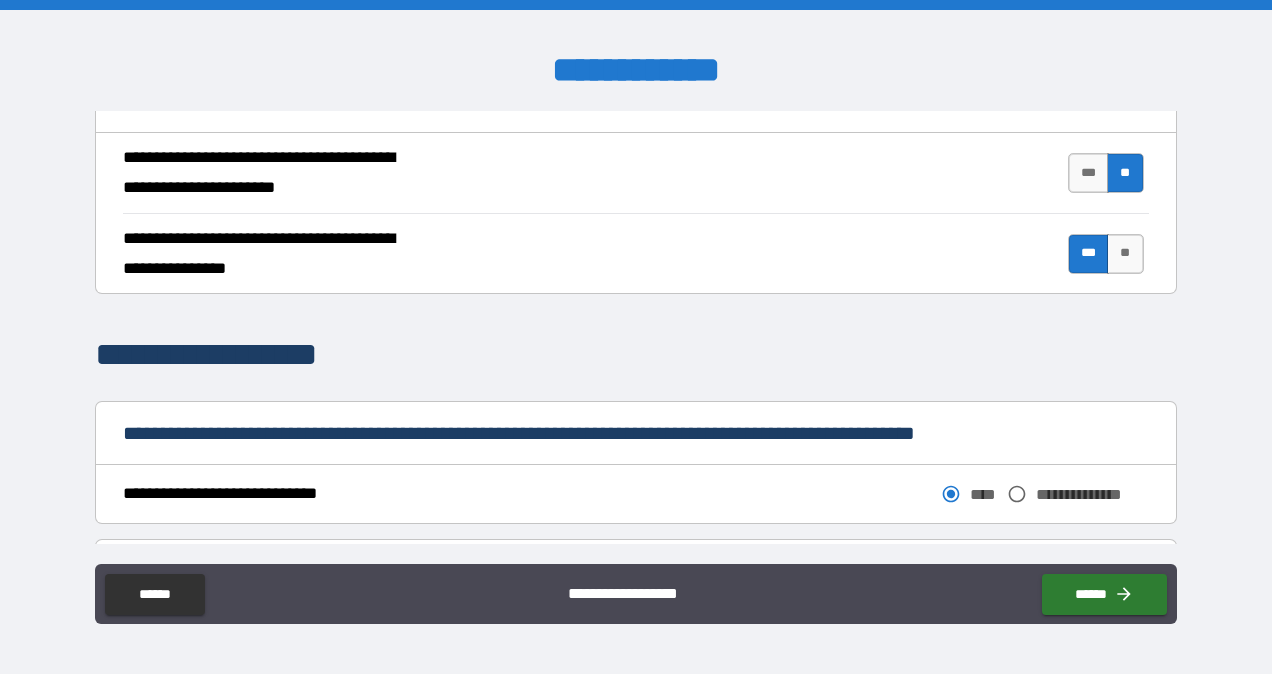 scroll, scrollTop: 1214, scrollLeft: 0, axis: vertical 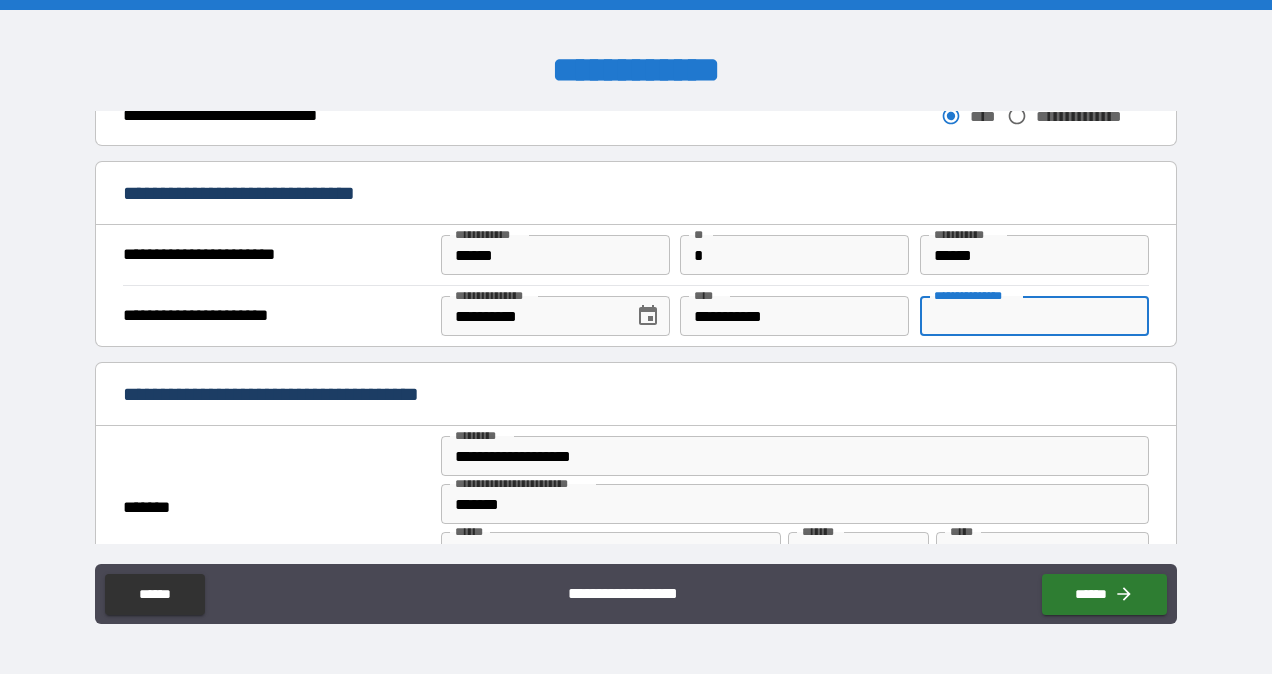click on "**********" at bounding box center [1034, 316] 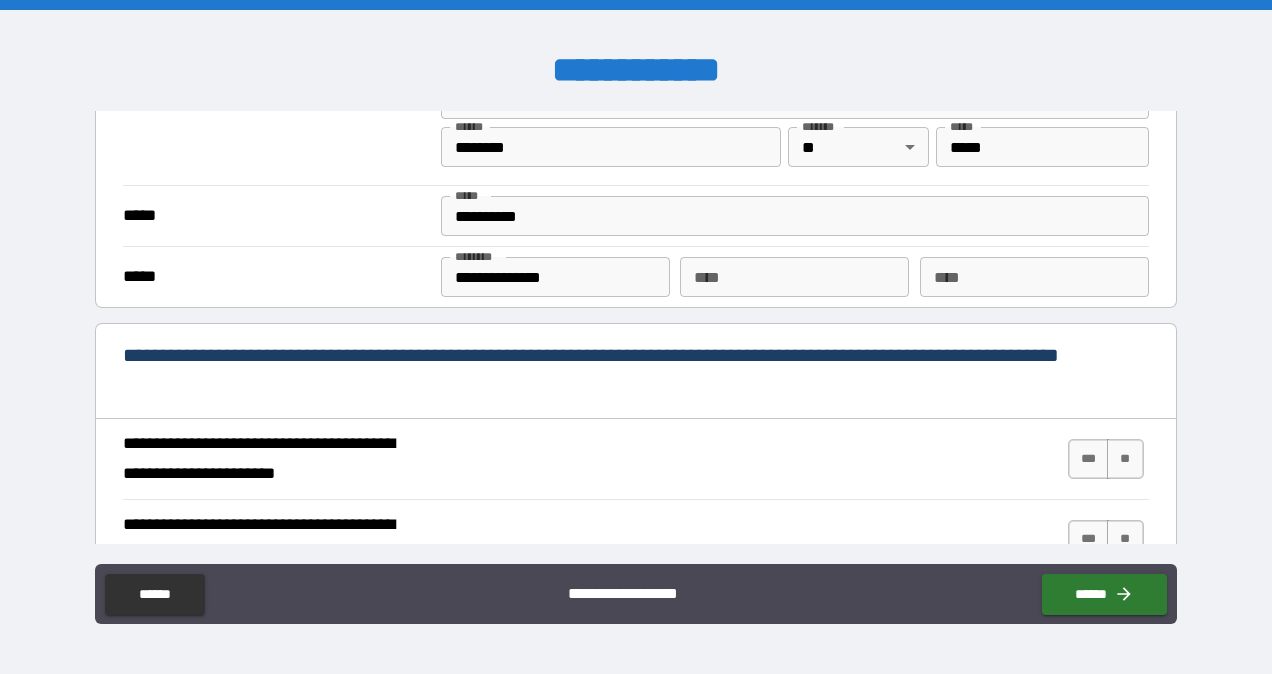 scroll, scrollTop: 1634, scrollLeft: 0, axis: vertical 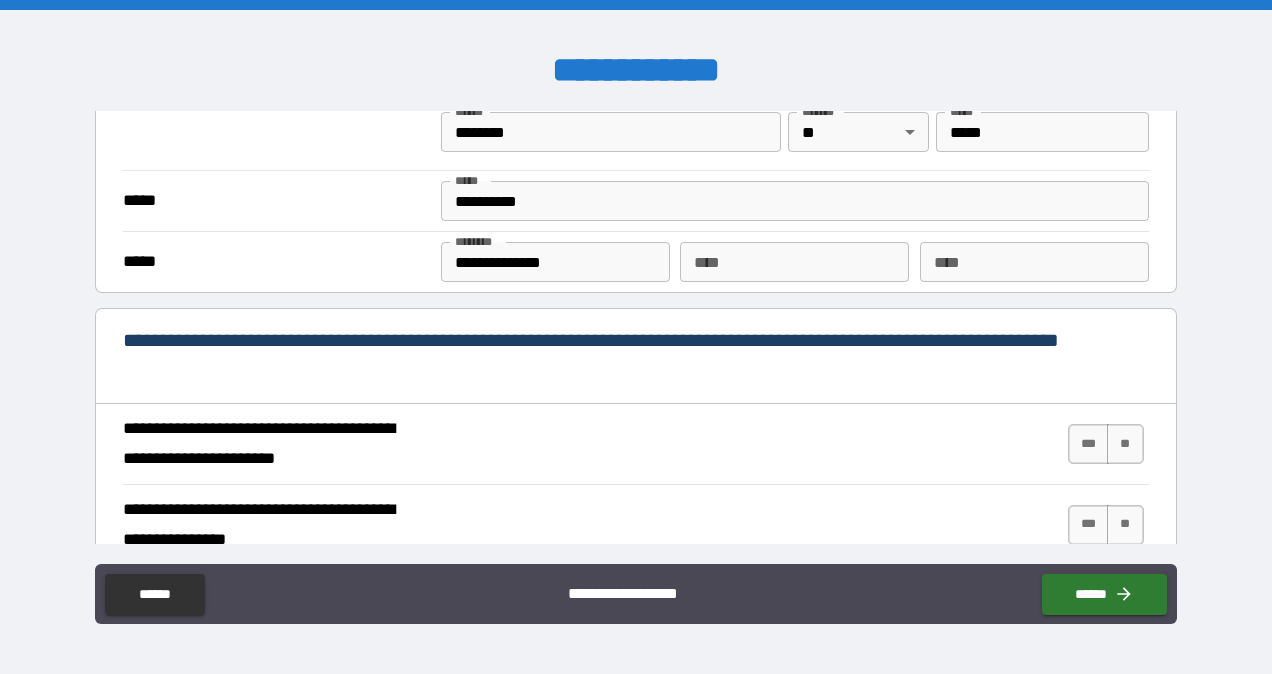 type on "**********" 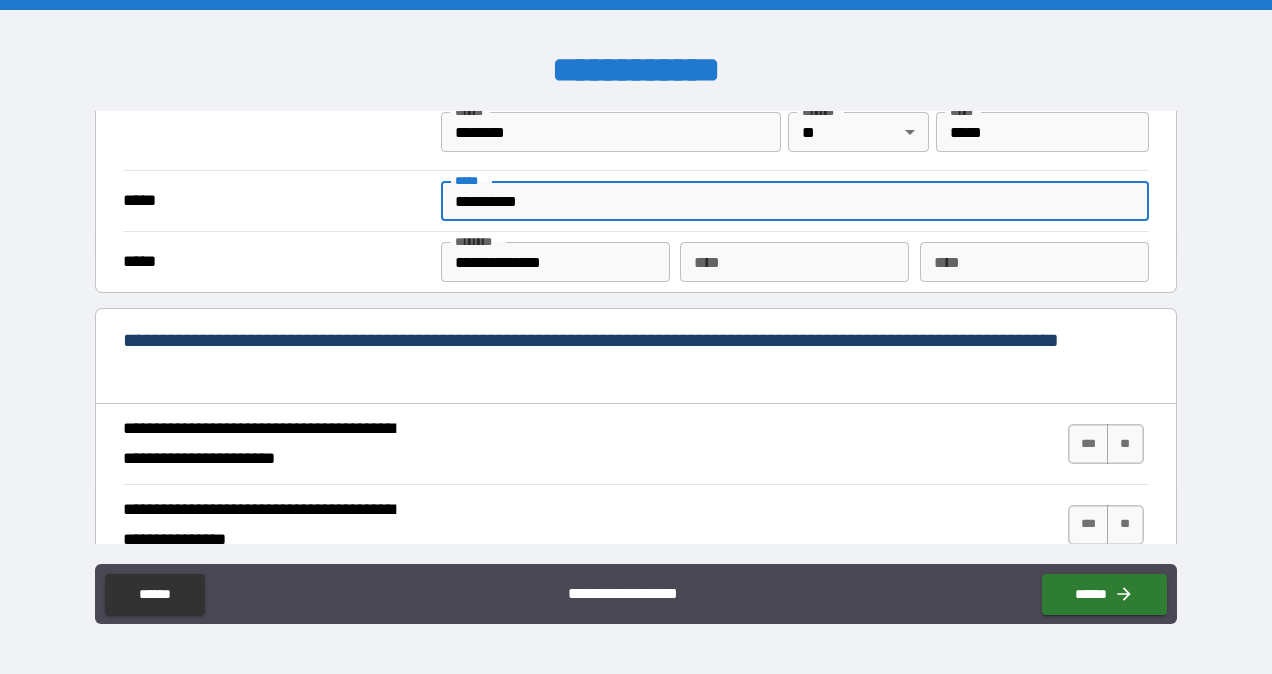 click on "**********" at bounding box center (794, 201) 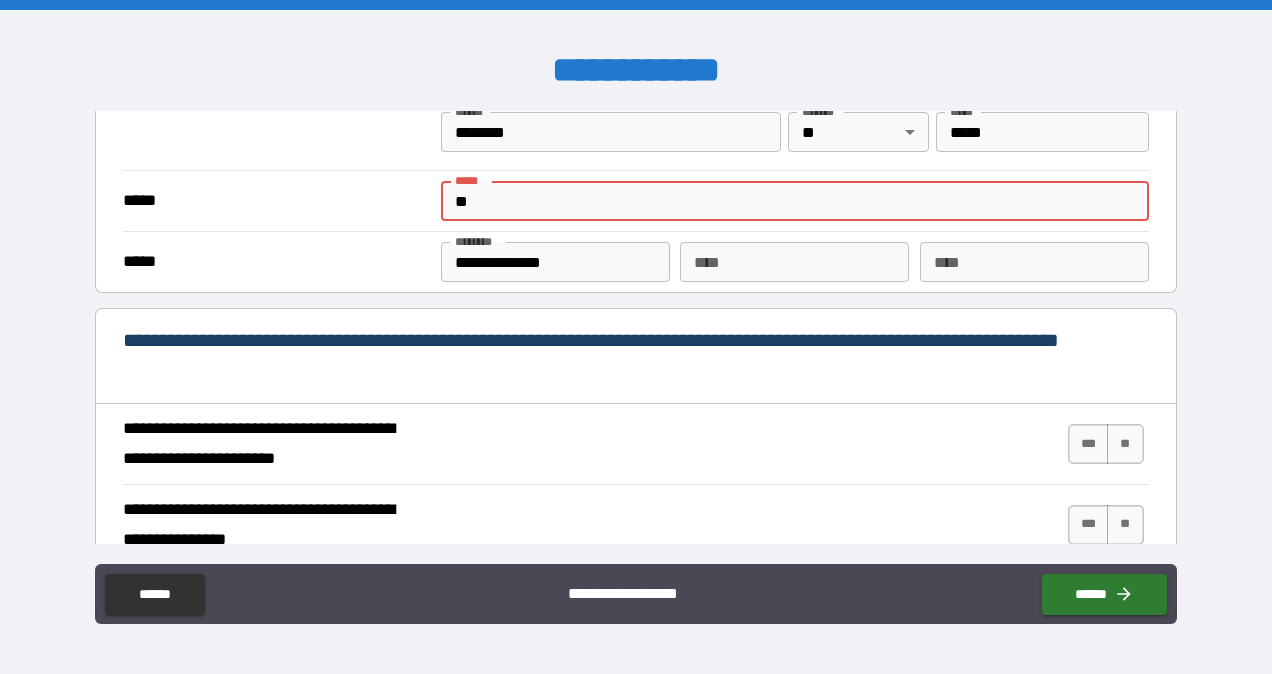 type on "*" 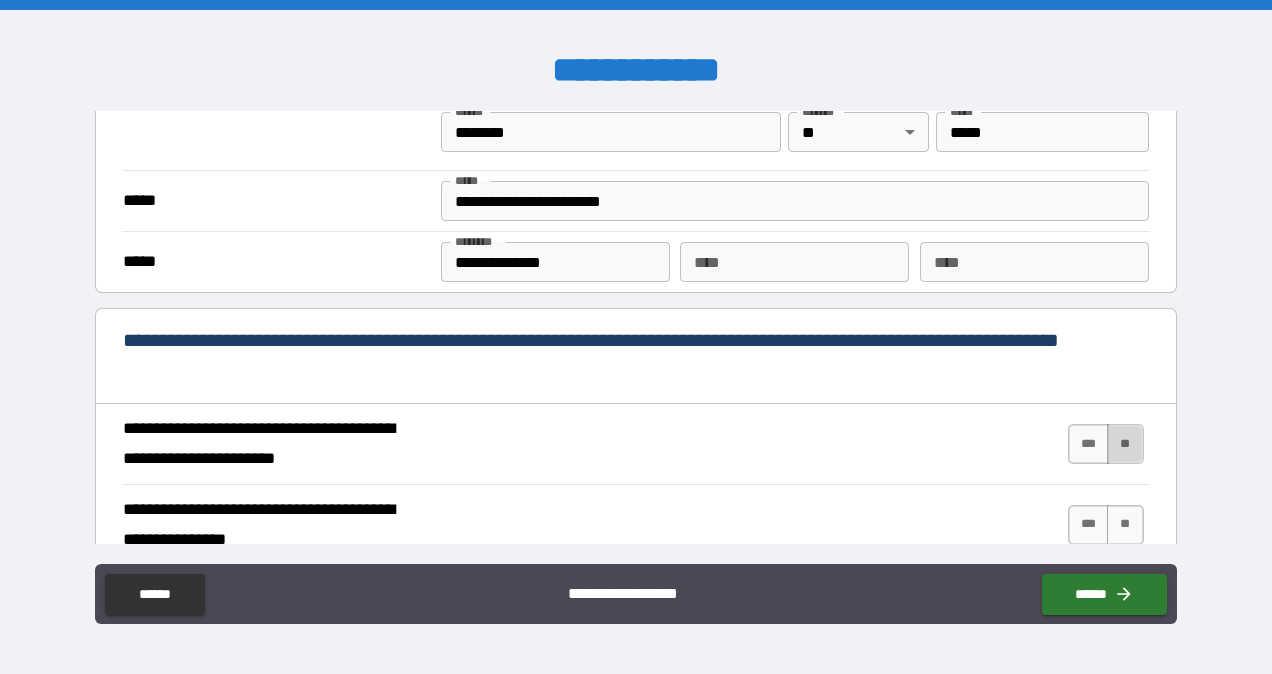 click on "**" at bounding box center (1125, 444) 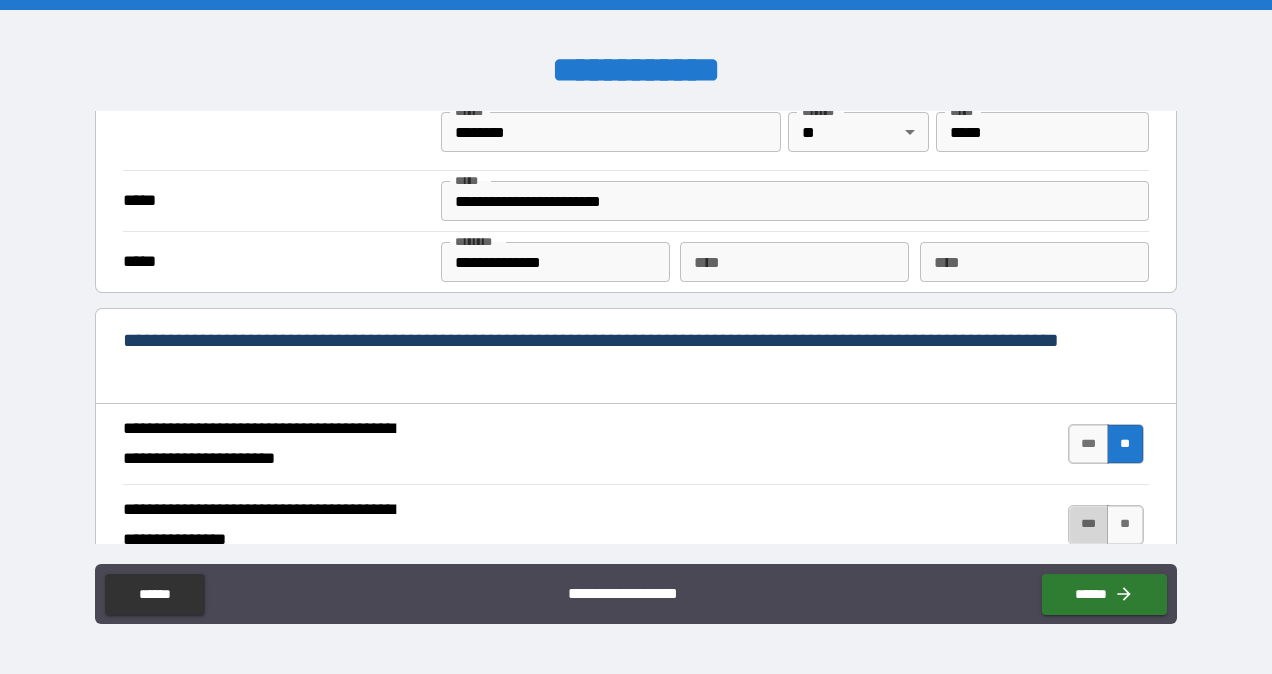 click on "***" at bounding box center (1089, 525) 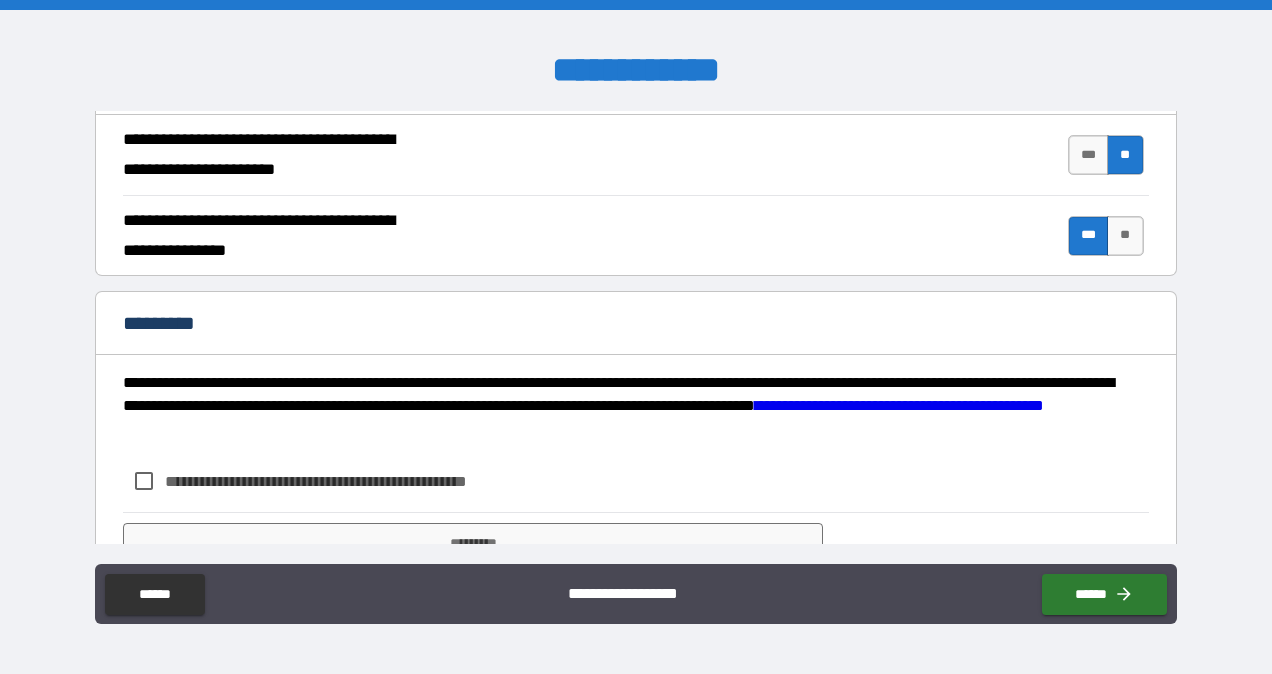 scroll, scrollTop: 1938, scrollLeft: 0, axis: vertical 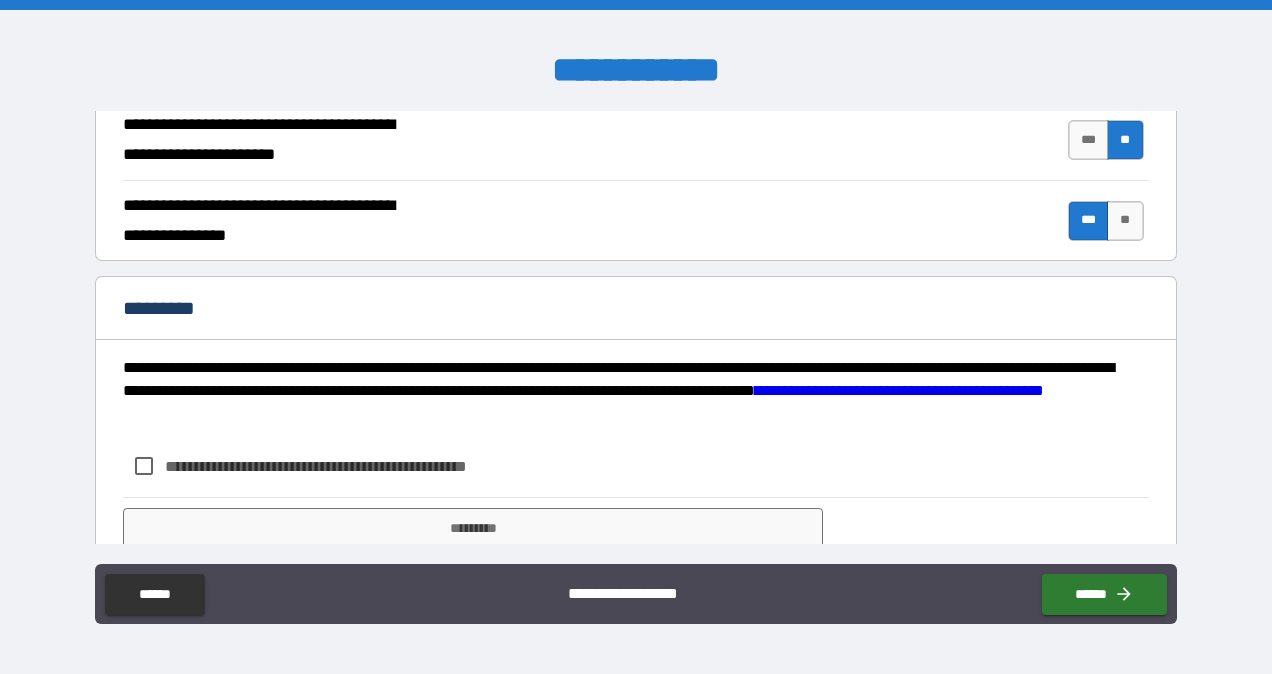 click on "**********" at bounding box center (635, 555) 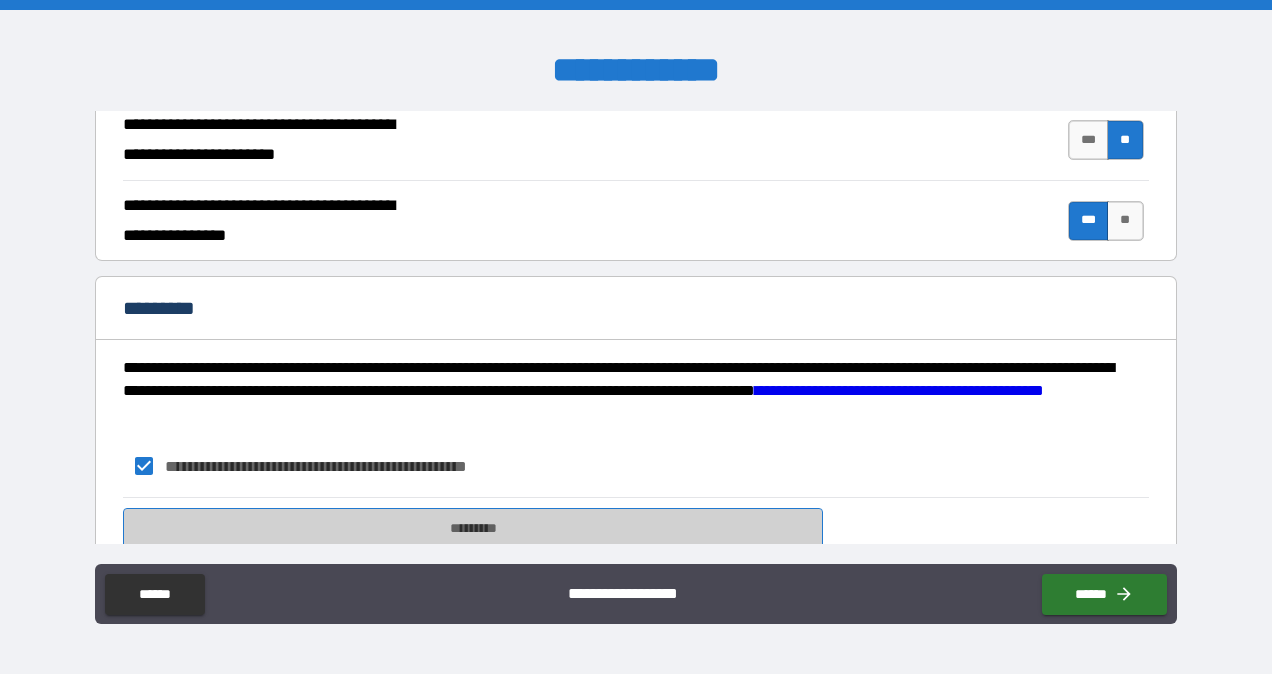 click on "*********" at bounding box center [473, 528] 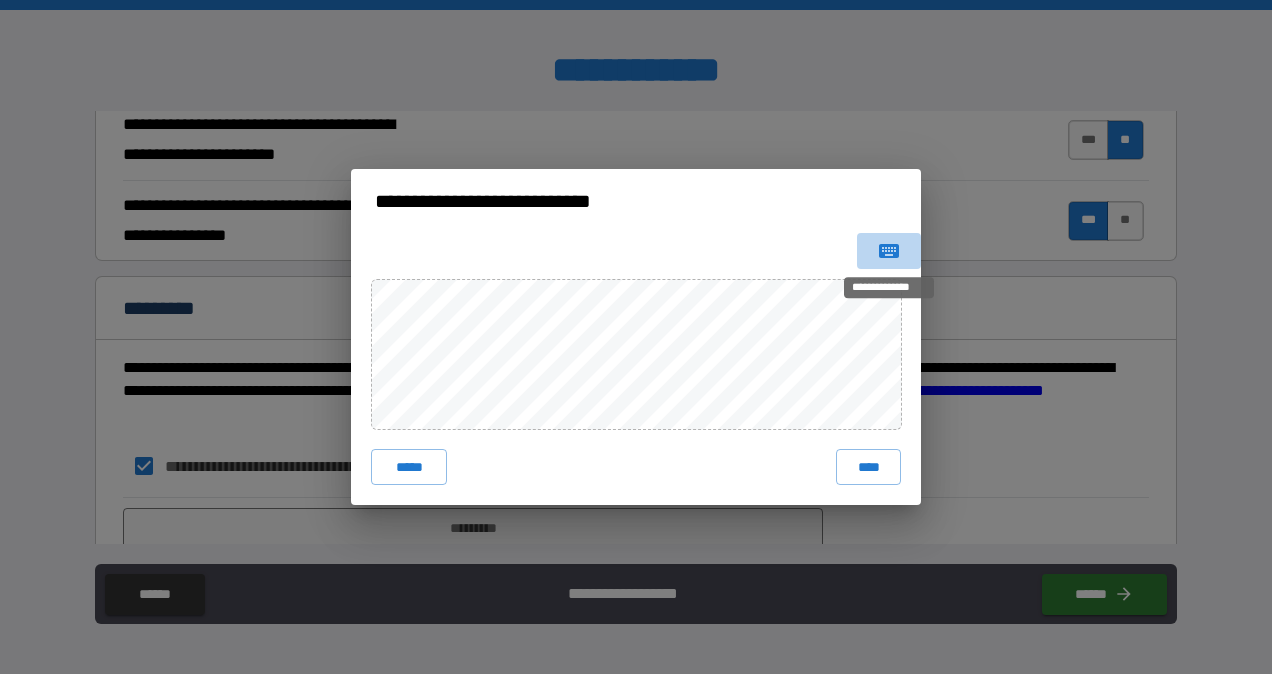 click 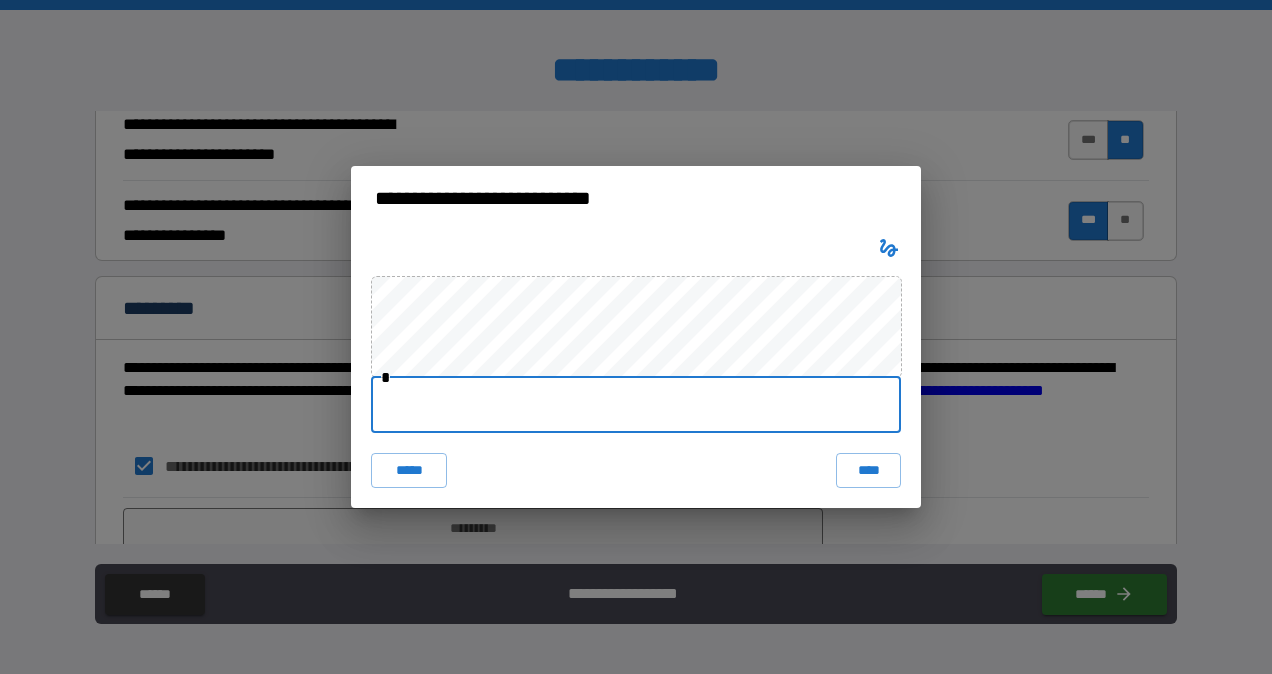 click at bounding box center (636, 405) 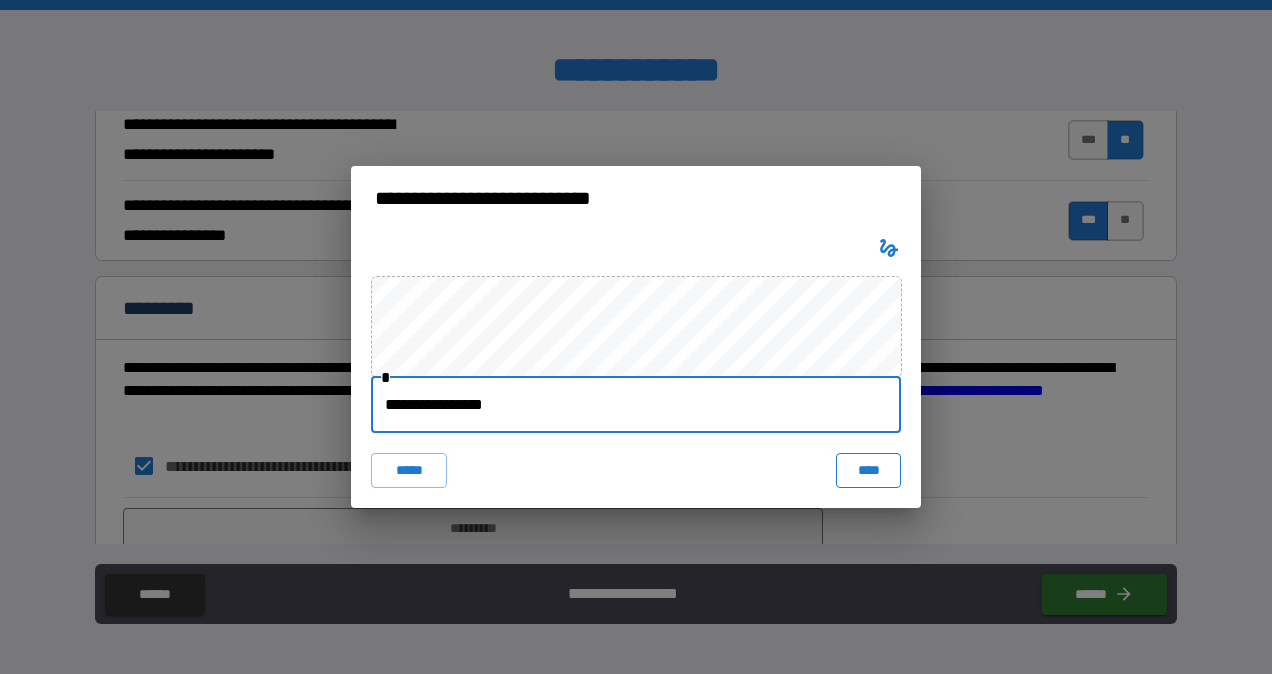 type on "**********" 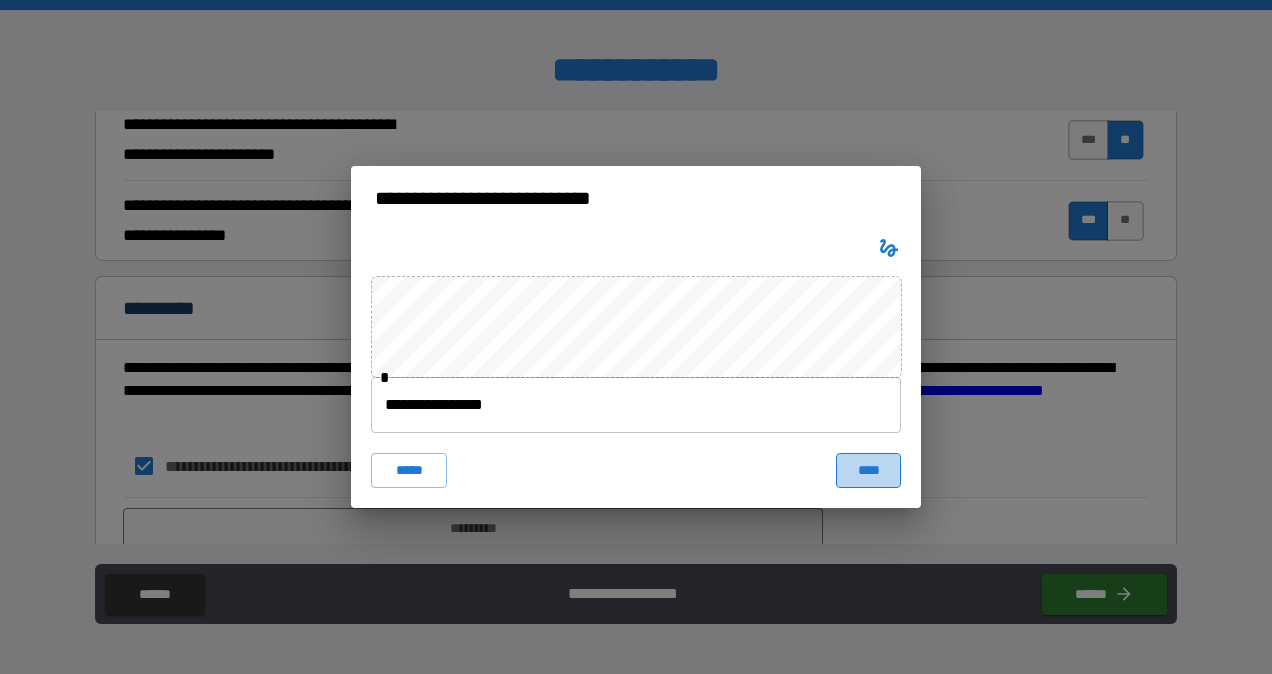 click on "****" at bounding box center (868, 471) 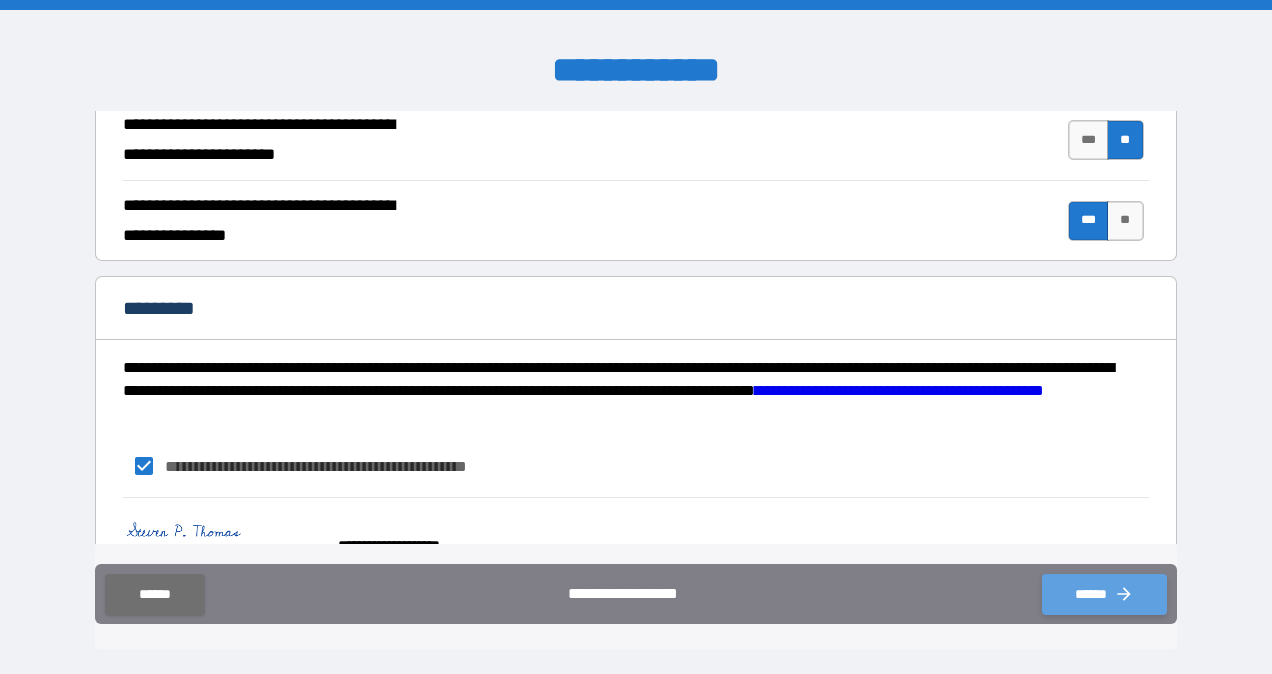 click on "******" at bounding box center (1104, 594) 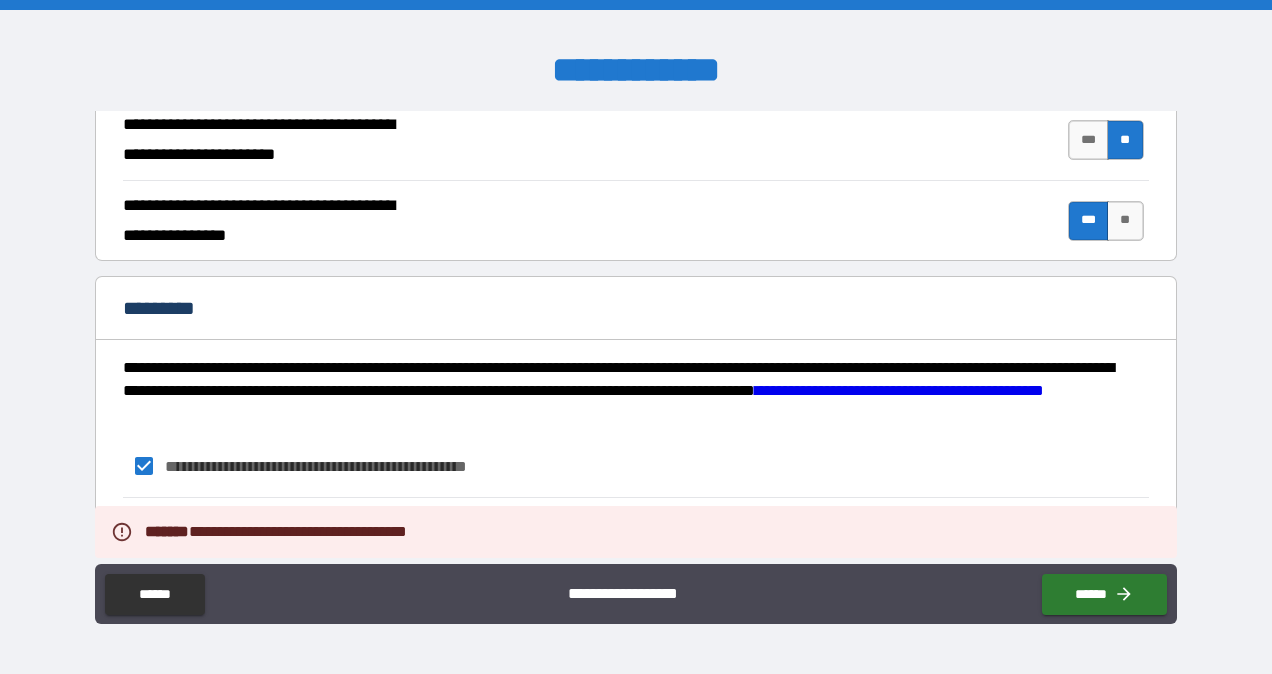 scroll, scrollTop: 2018, scrollLeft: 0, axis: vertical 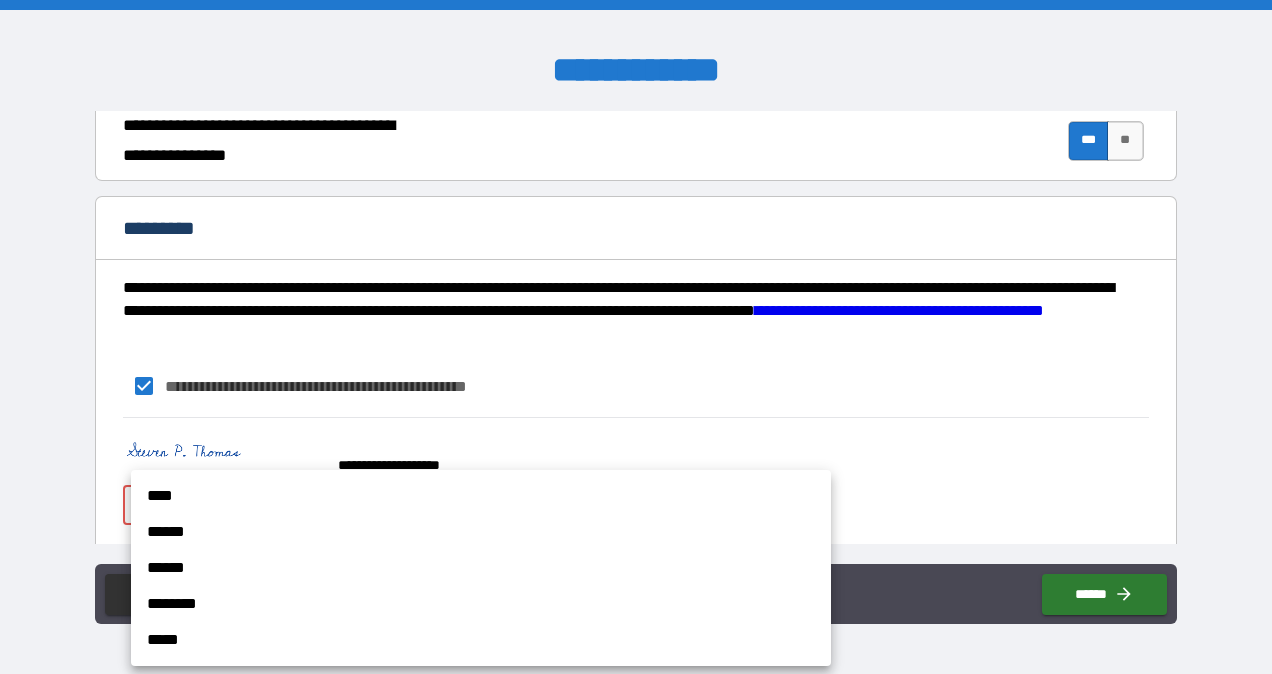click on "**********" at bounding box center [636, 337] 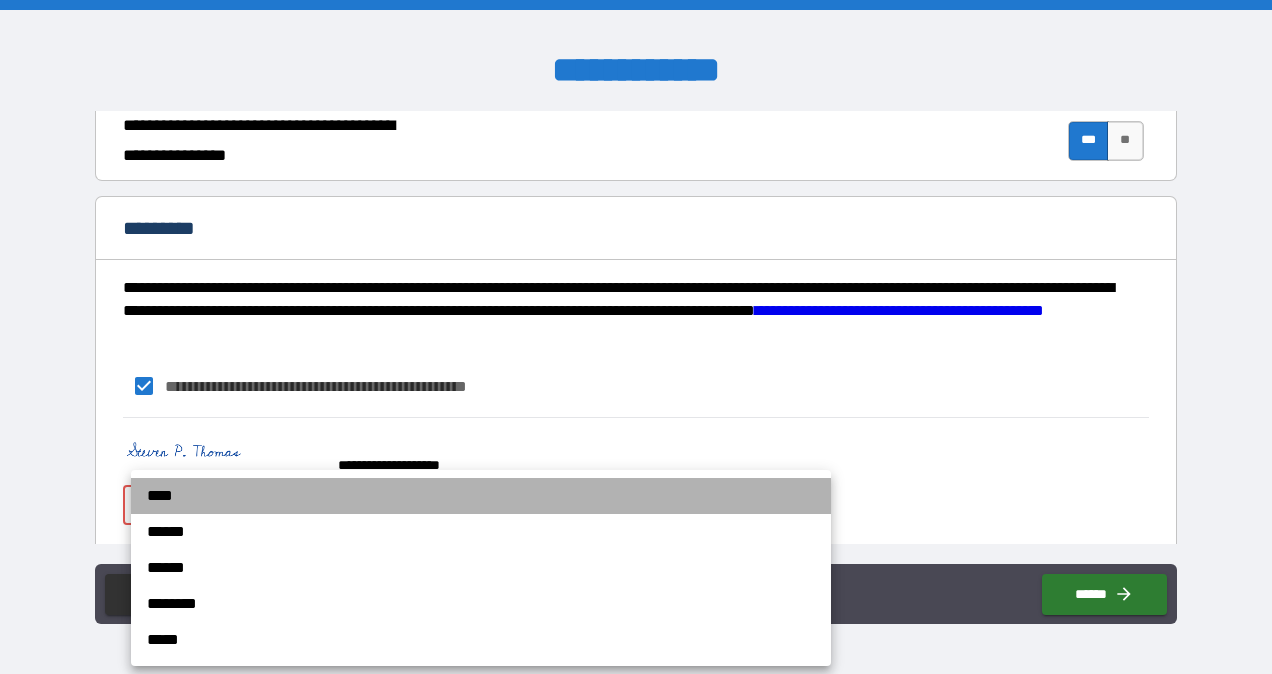 click on "****" at bounding box center [481, 496] 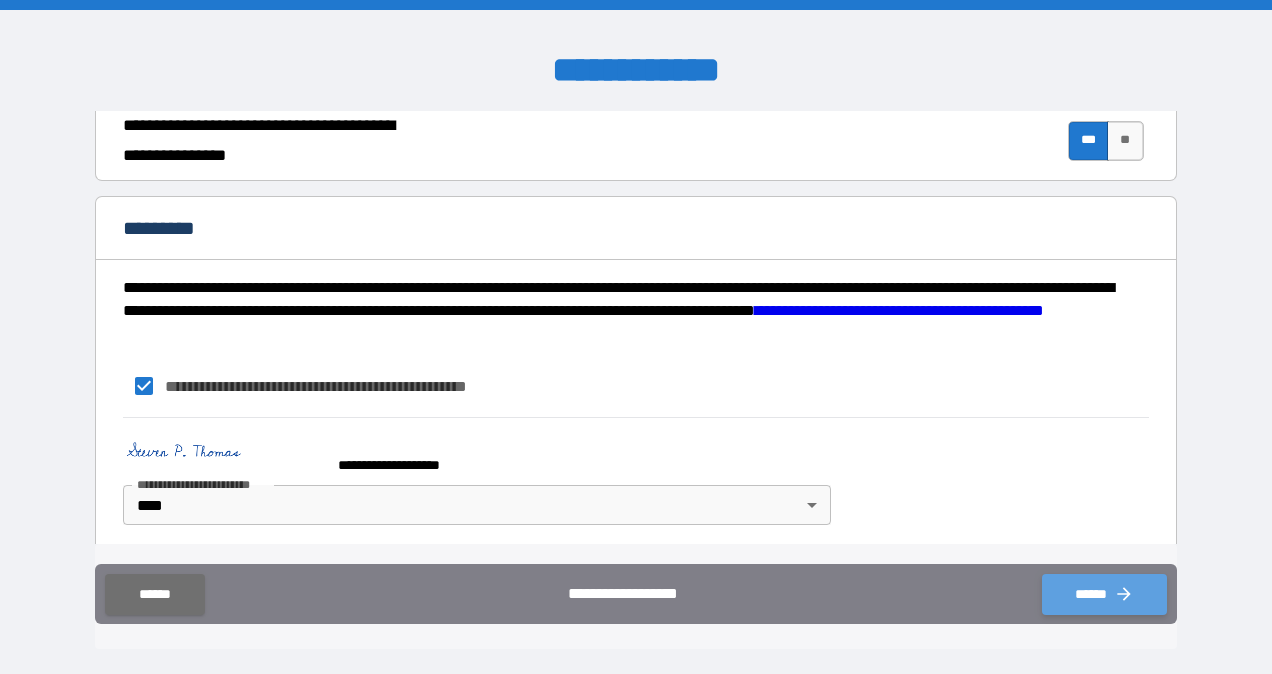 click on "******" at bounding box center [1104, 594] 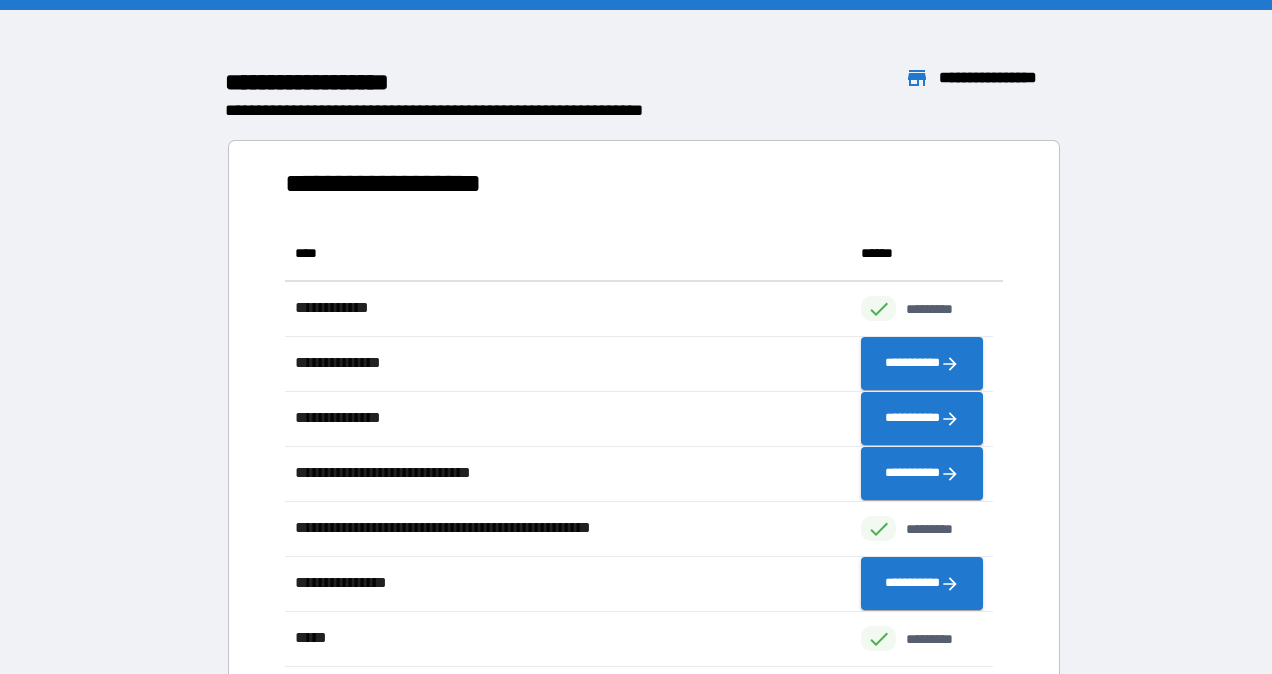 scroll, scrollTop: 16, scrollLeft: 16, axis: both 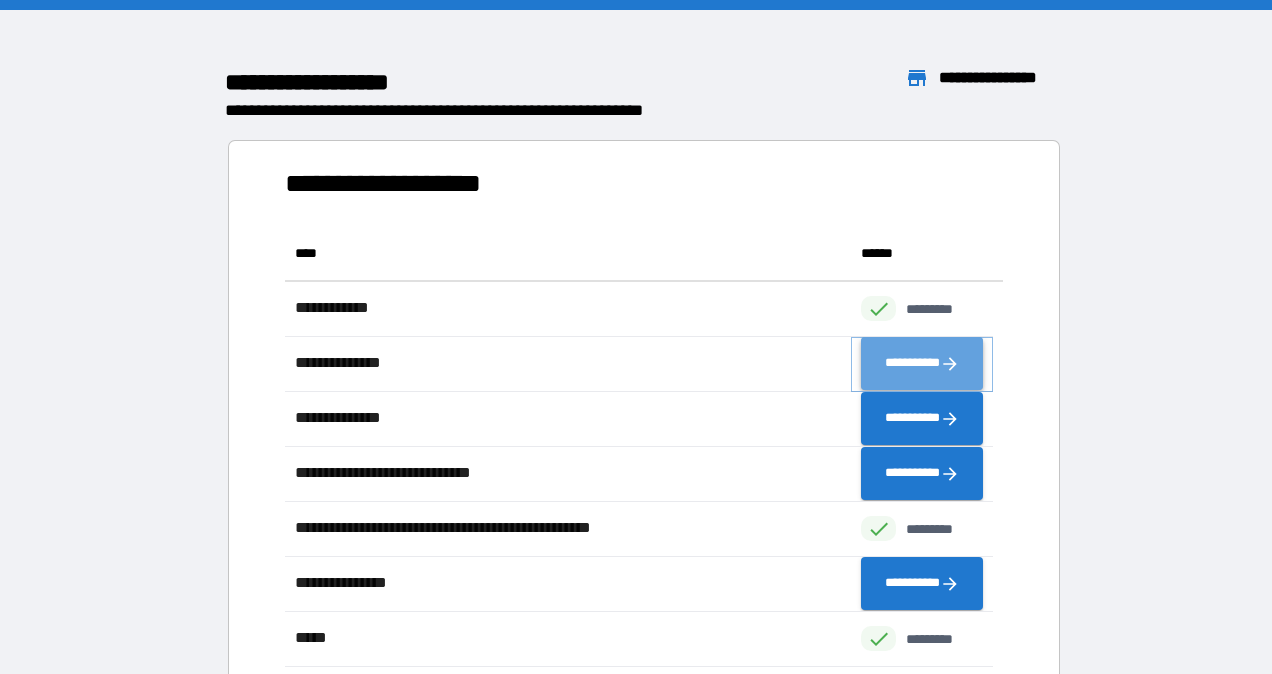 click 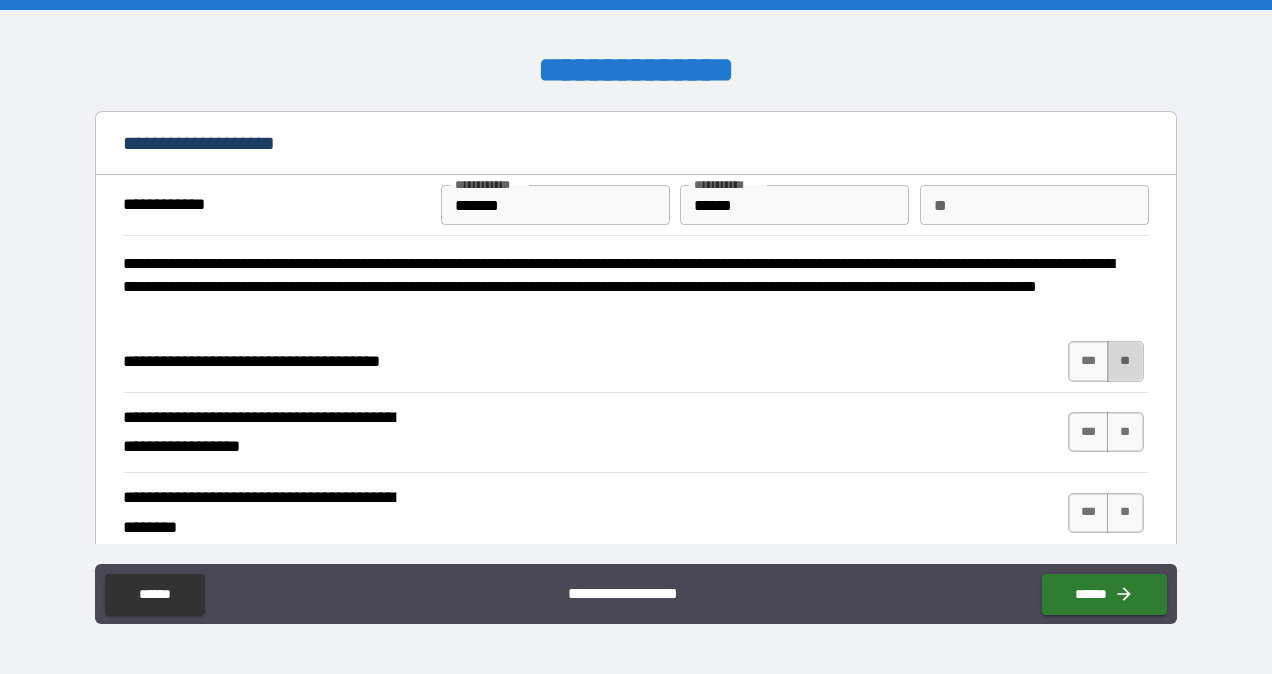 click on "**" at bounding box center [1125, 361] 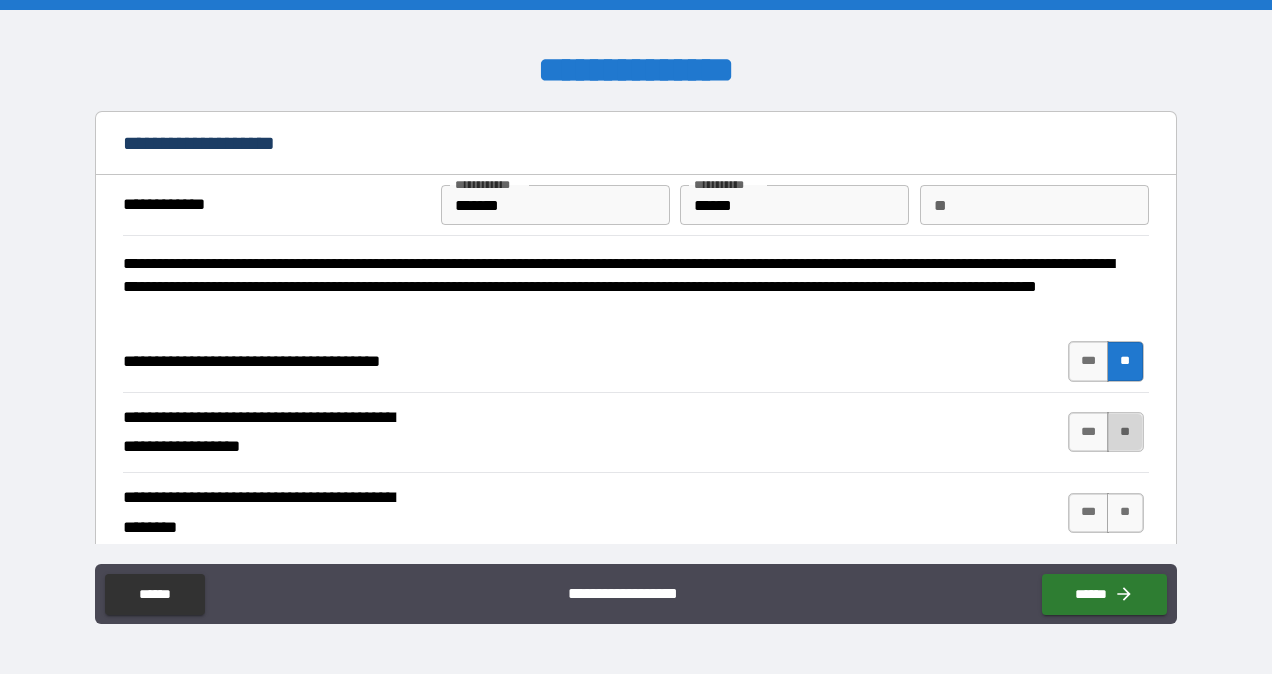 click on "**" at bounding box center [1125, 432] 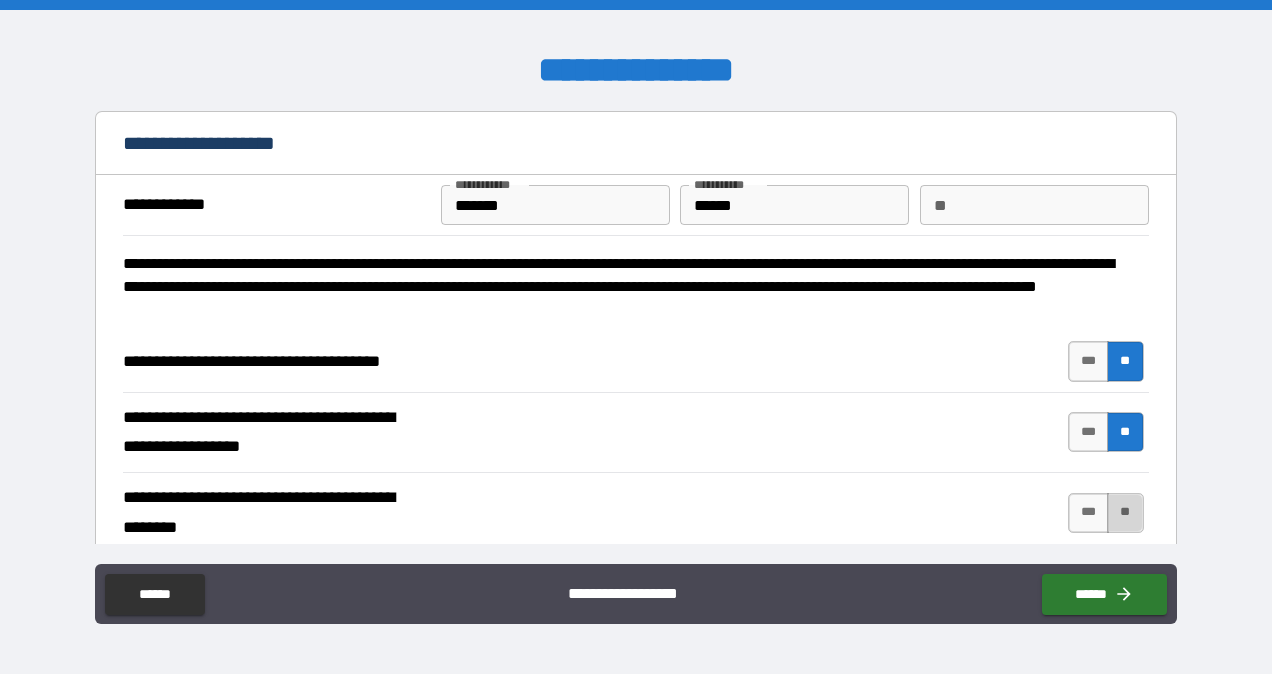click on "**" at bounding box center (1125, 513) 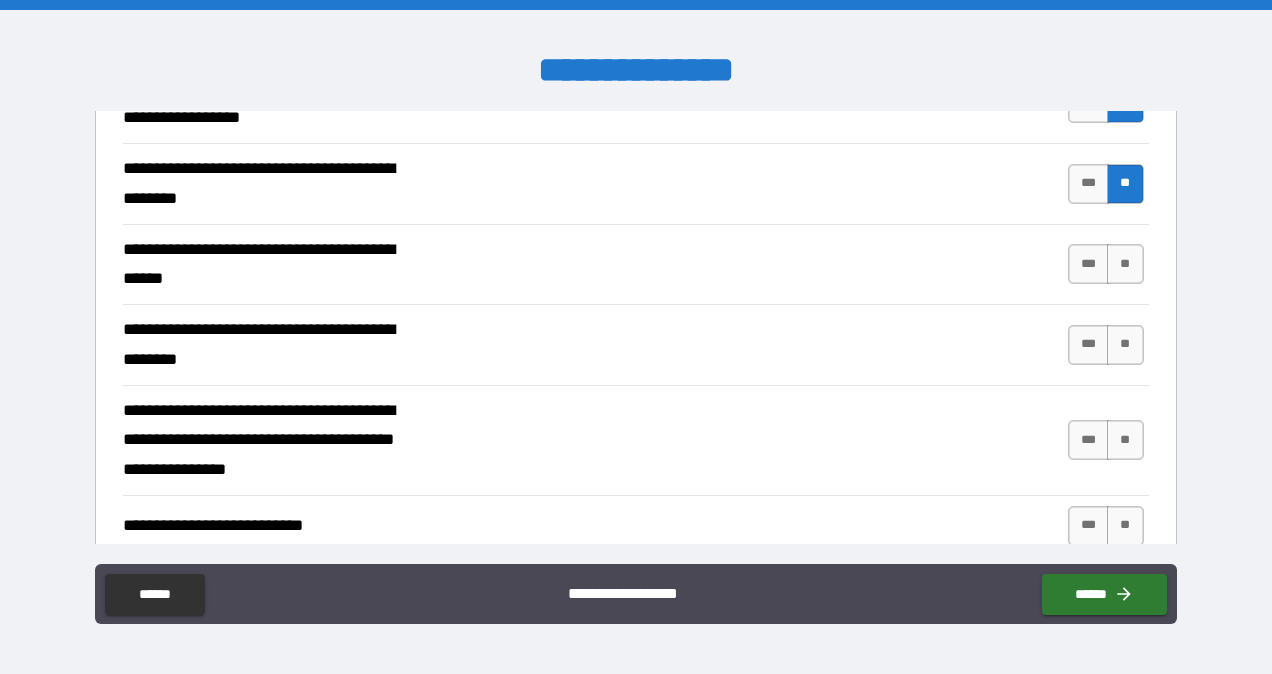 scroll, scrollTop: 336, scrollLeft: 0, axis: vertical 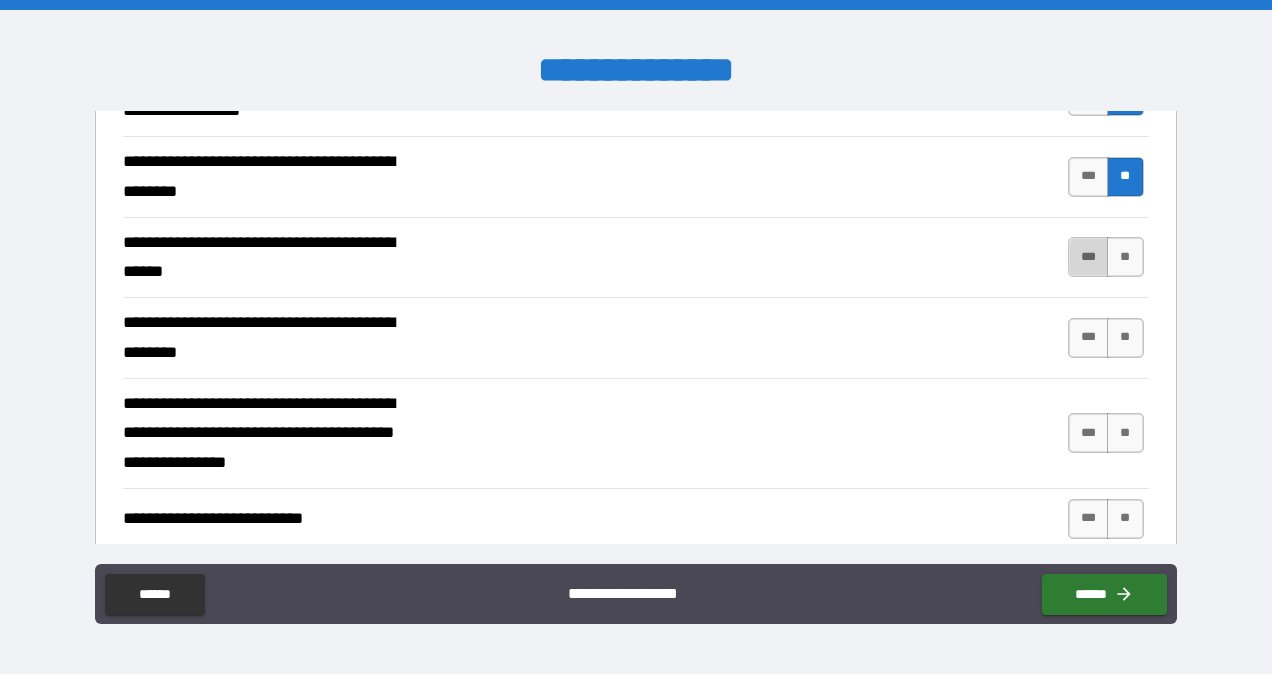 click on "***" at bounding box center [1089, 257] 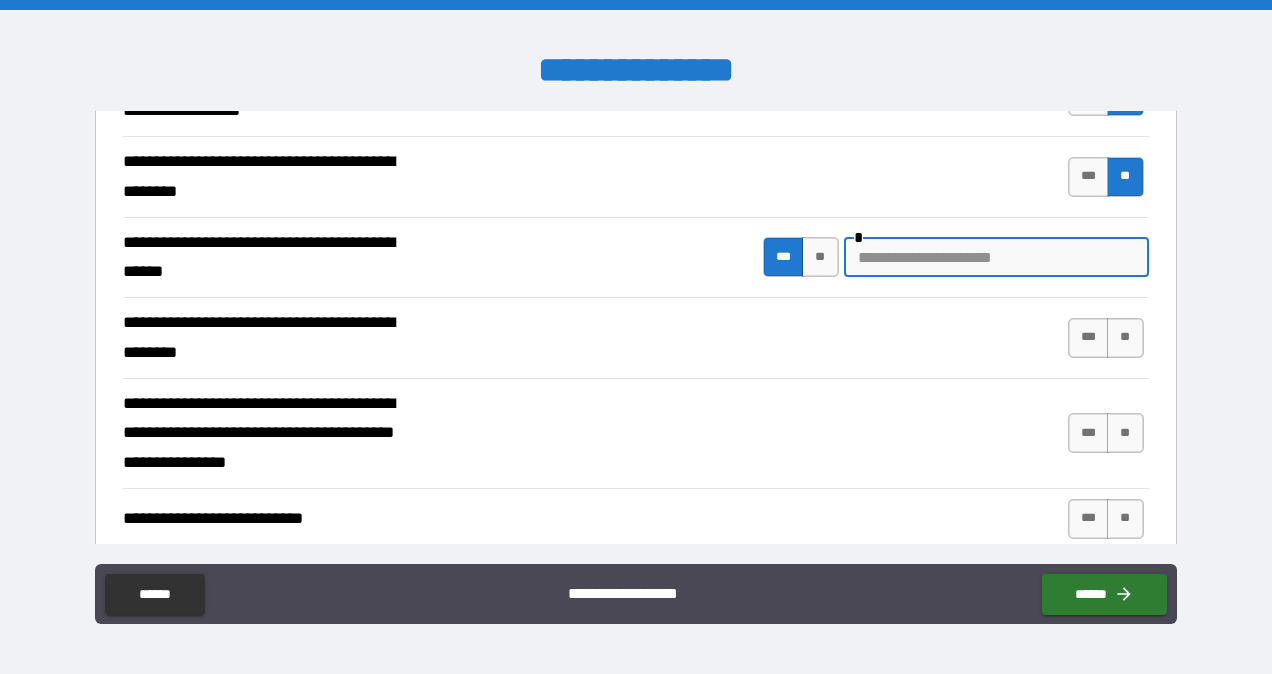 click at bounding box center [996, 257] 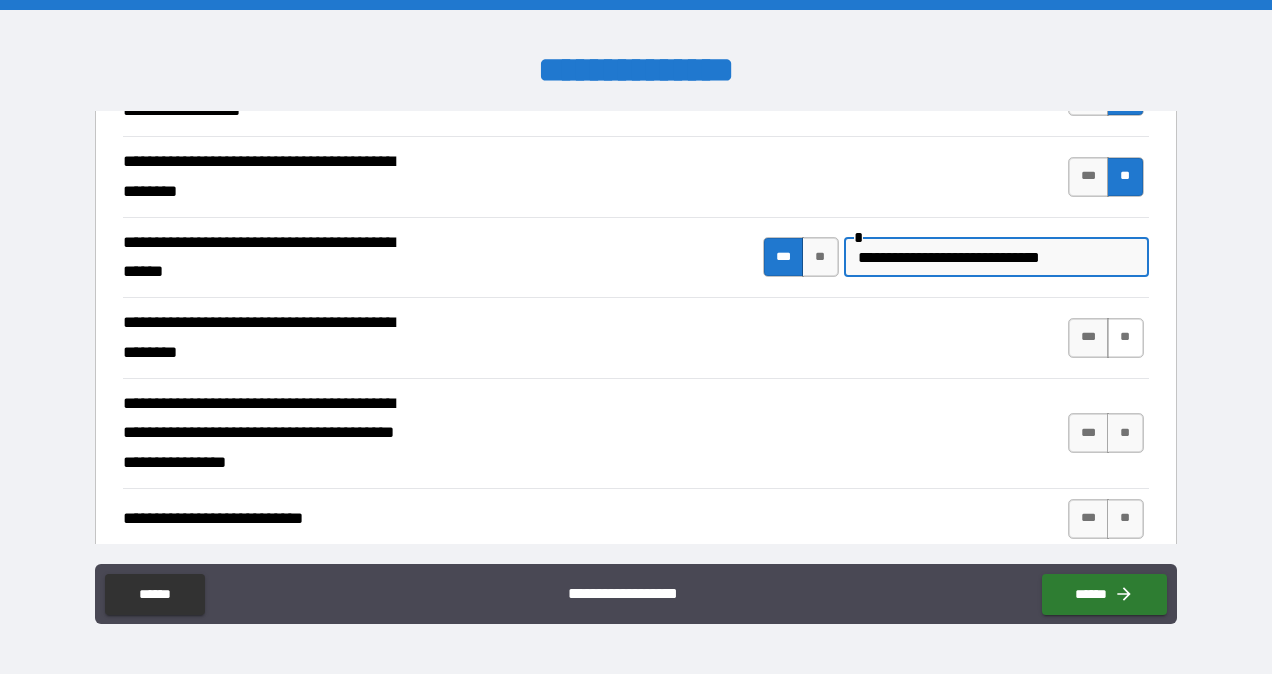 type on "**********" 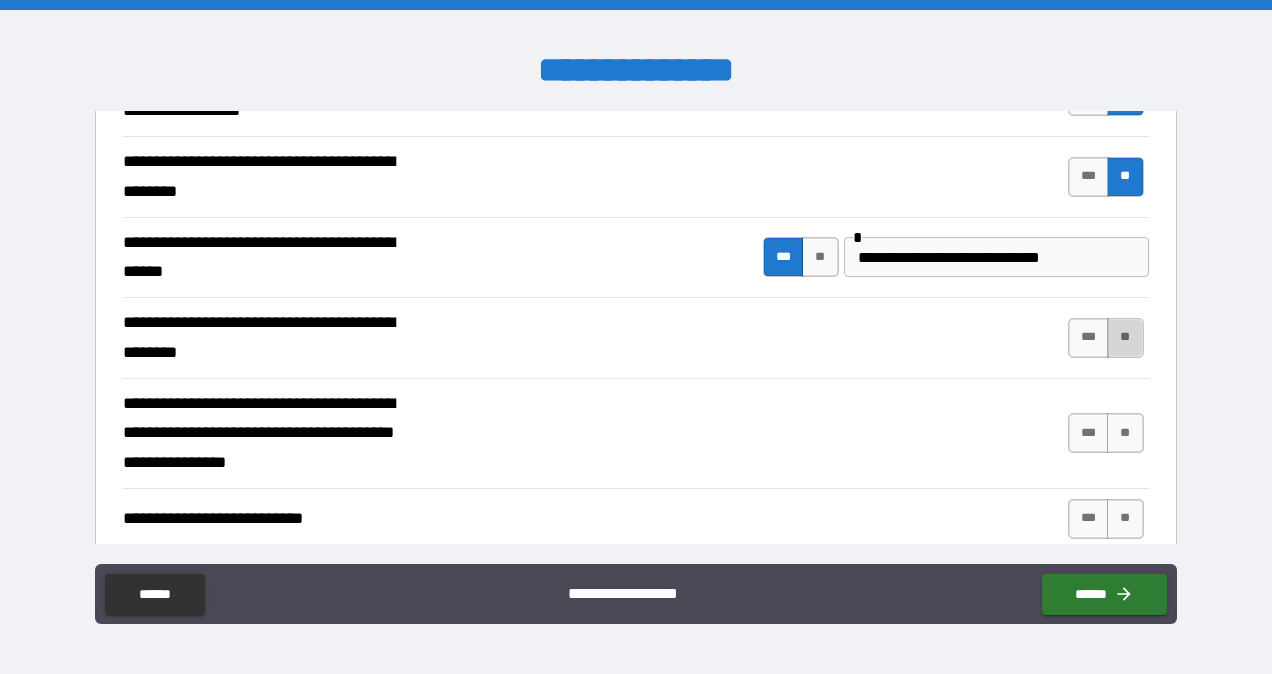 click on "**" at bounding box center [1125, 338] 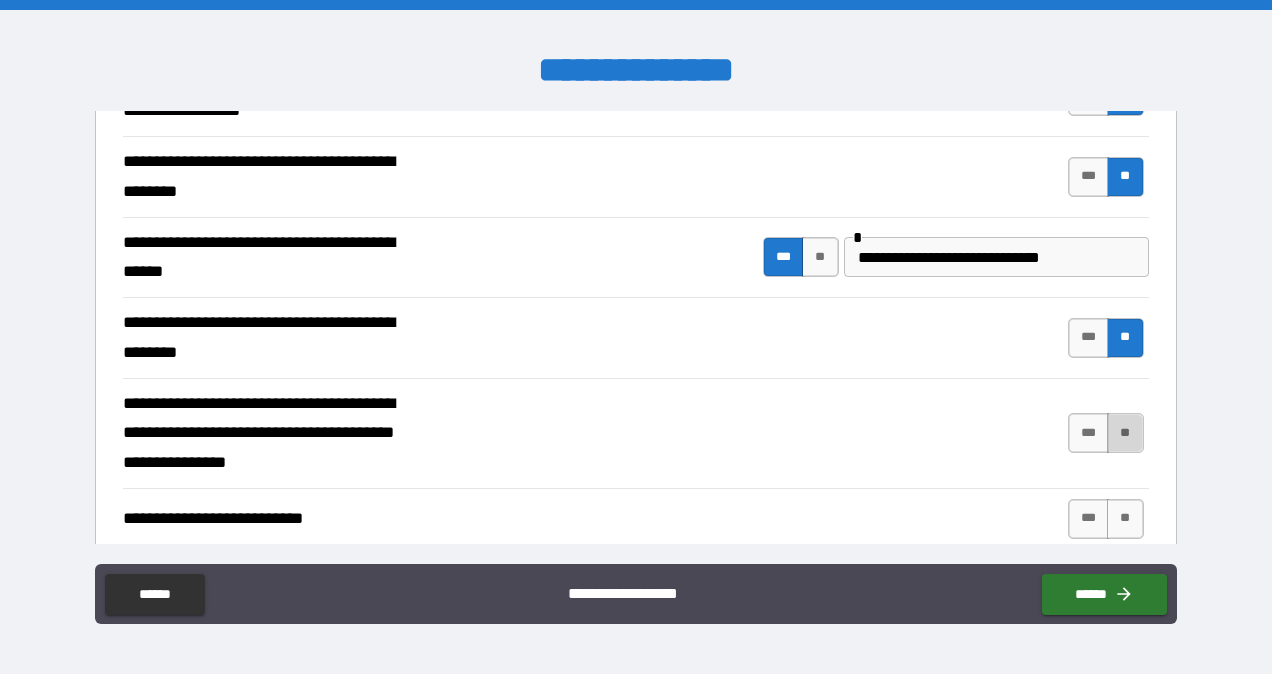 click on "**" at bounding box center [1125, 433] 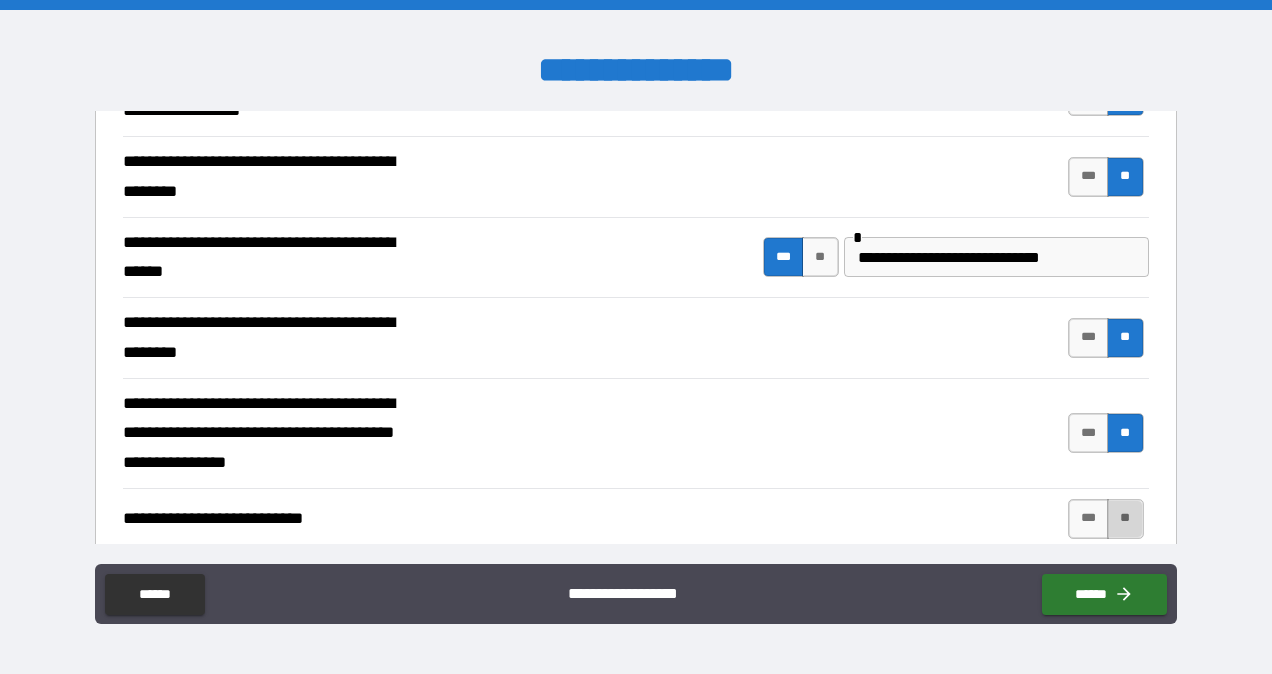 click on "**" at bounding box center (1125, 519) 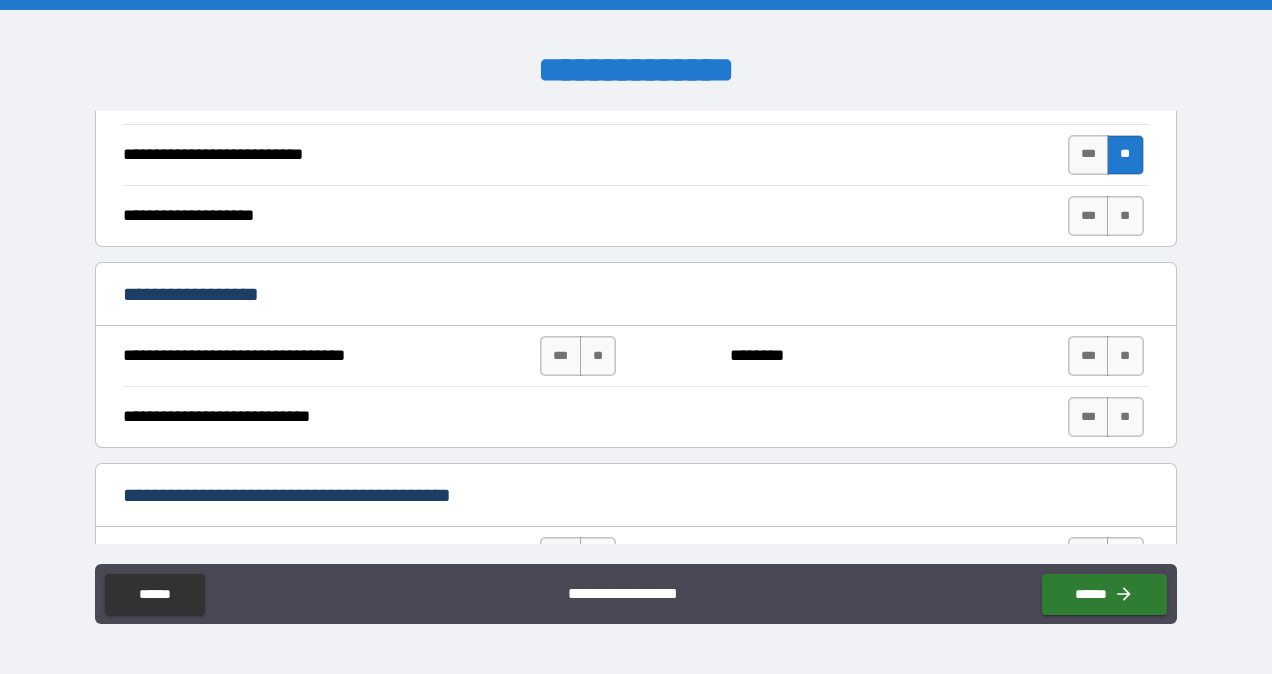 scroll, scrollTop: 714, scrollLeft: 0, axis: vertical 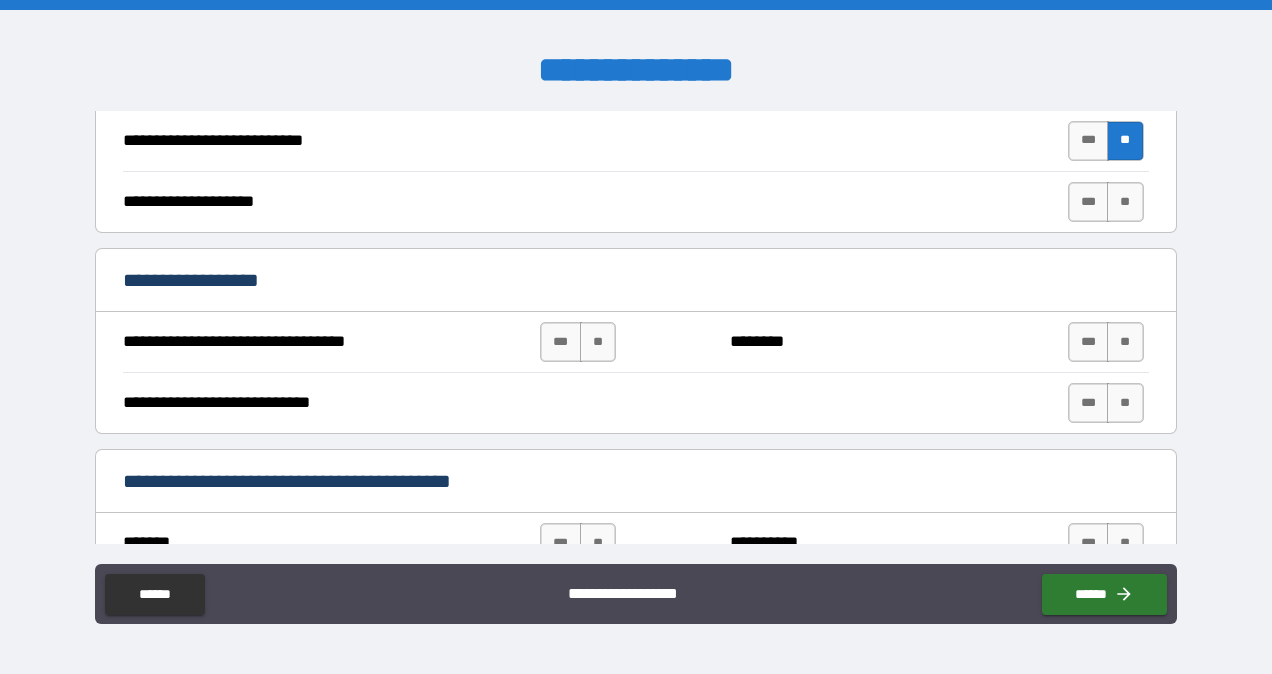 click on "**********" at bounding box center (635, 202) 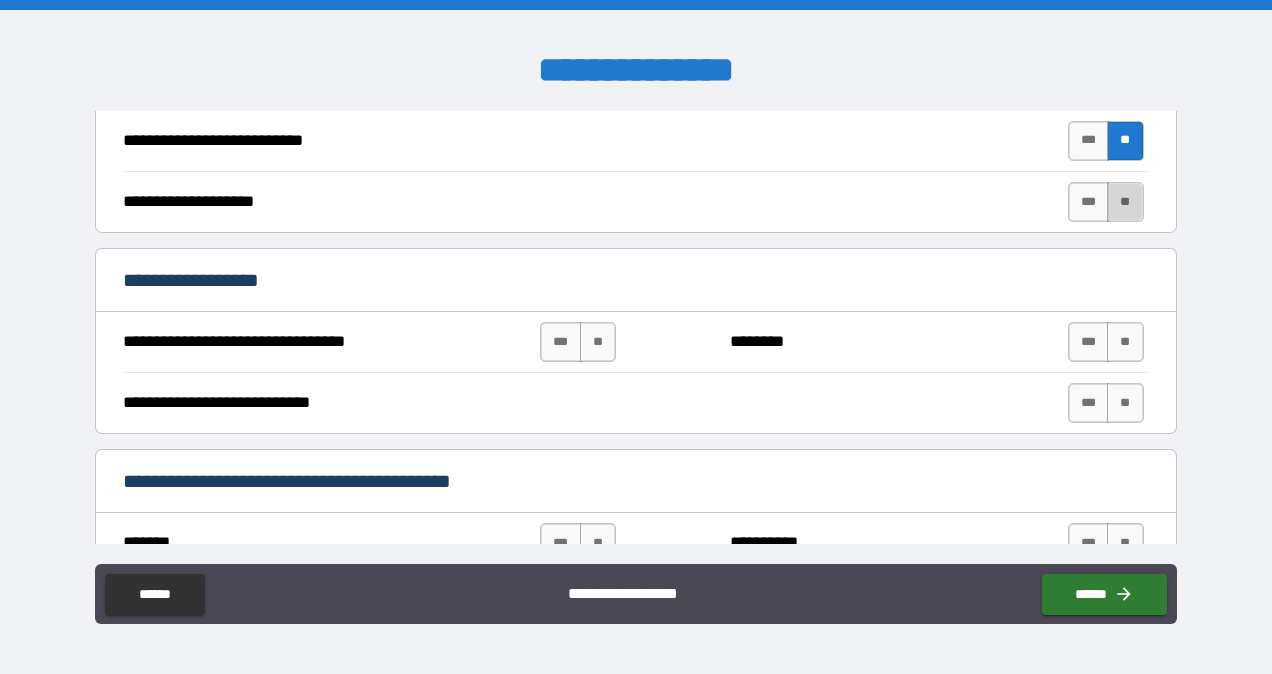 click on "**" at bounding box center [1125, 202] 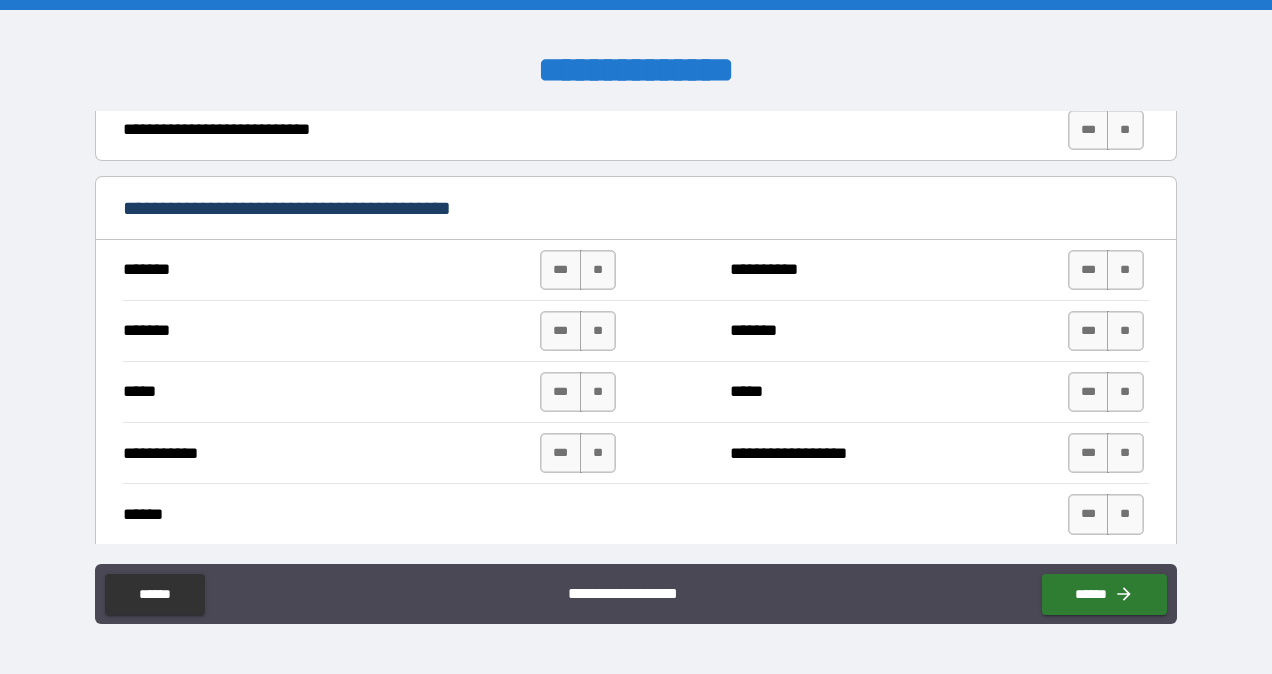 scroll, scrollTop: 994, scrollLeft: 0, axis: vertical 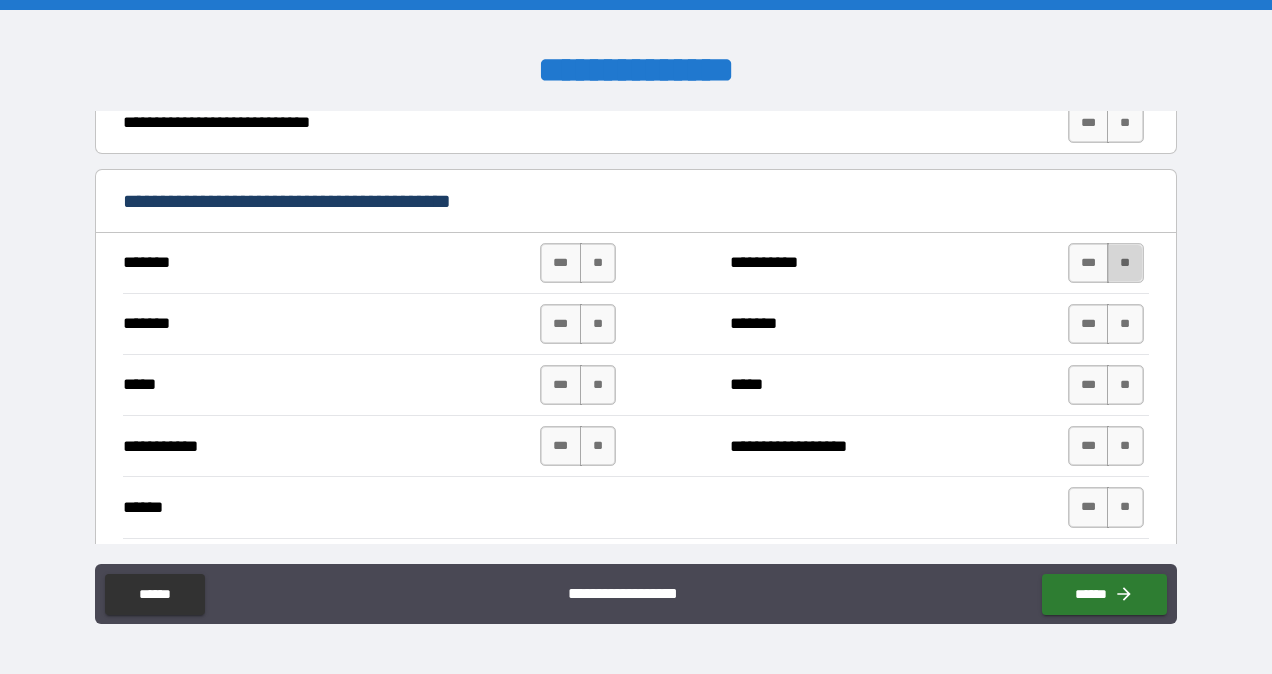 click on "**" at bounding box center (1125, 263) 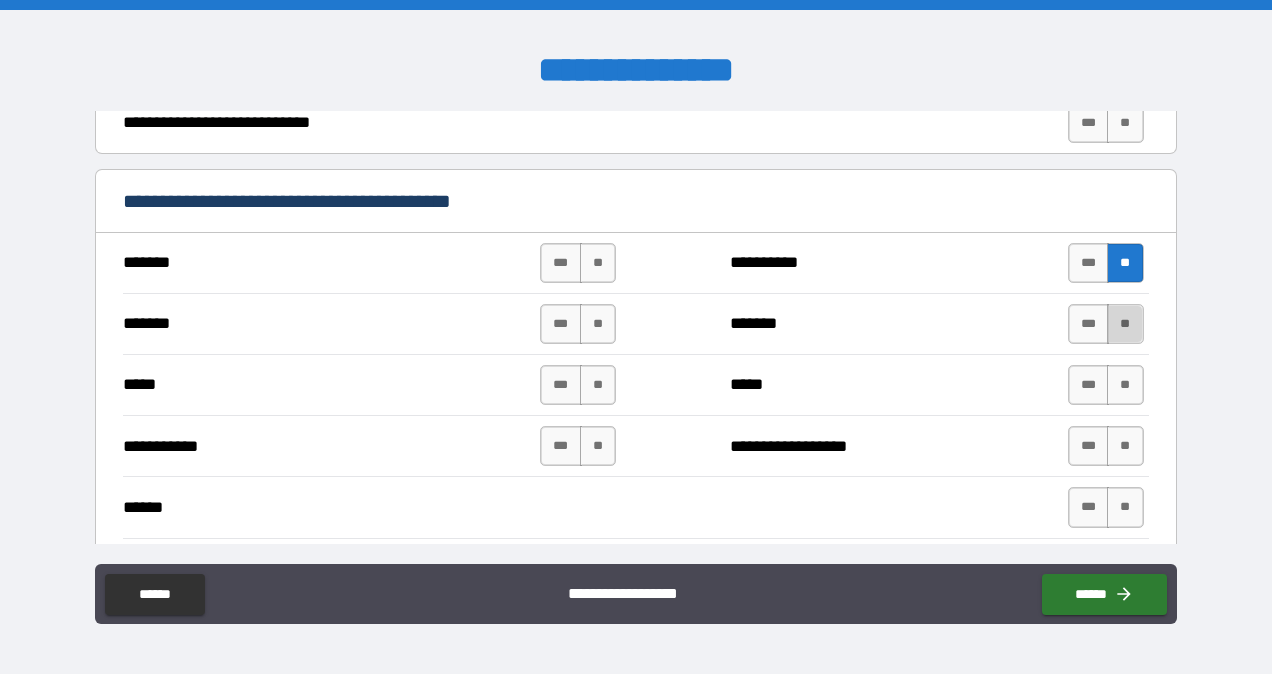 click on "**" at bounding box center [1125, 324] 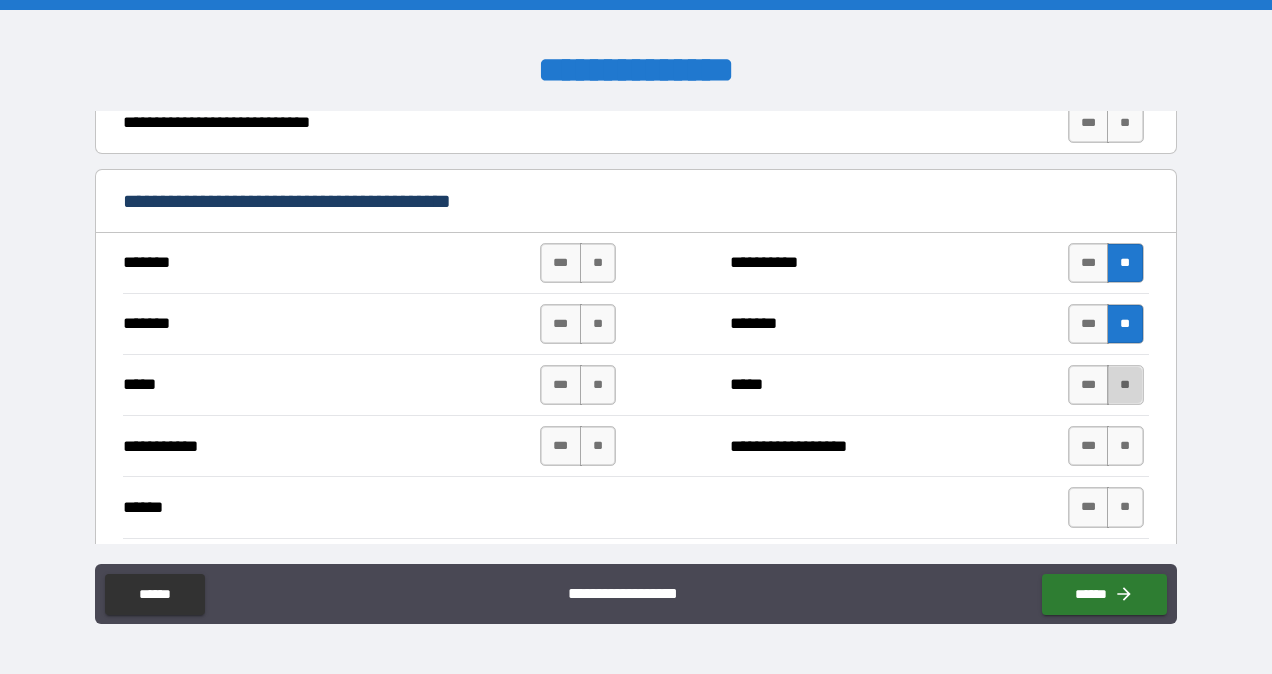 click on "**" at bounding box center (1125, 385) 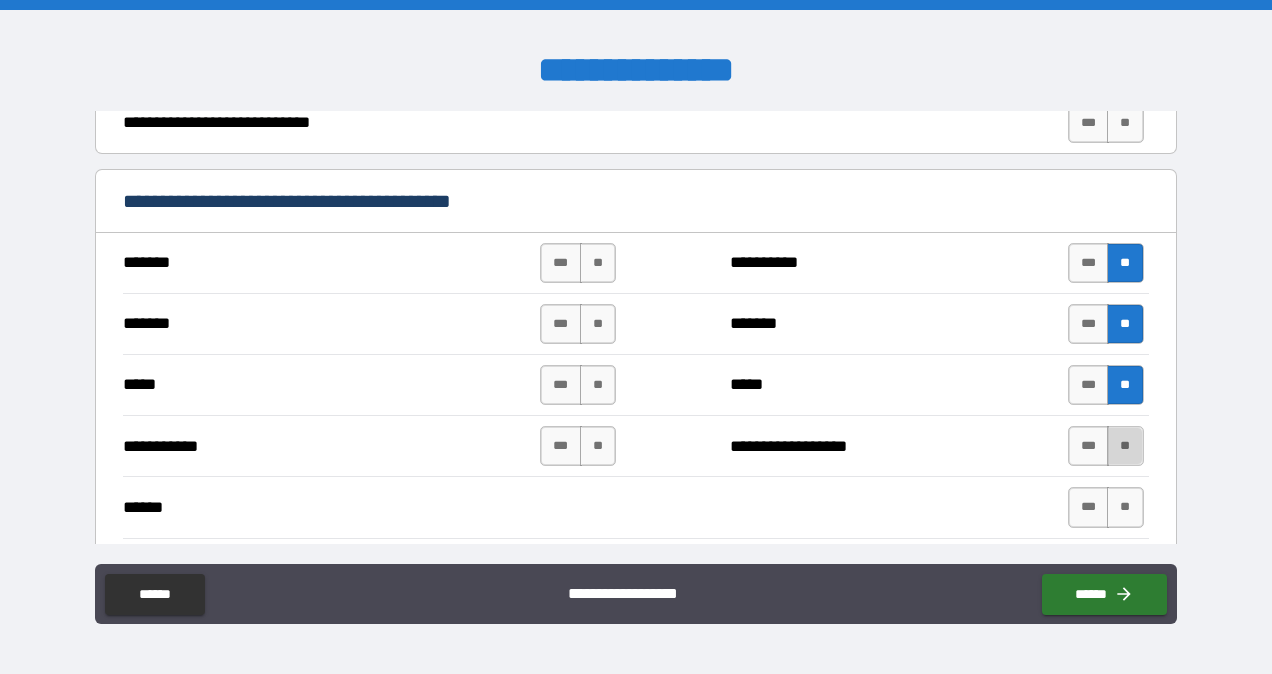 click on "**" at bounding box center (1125, 446) 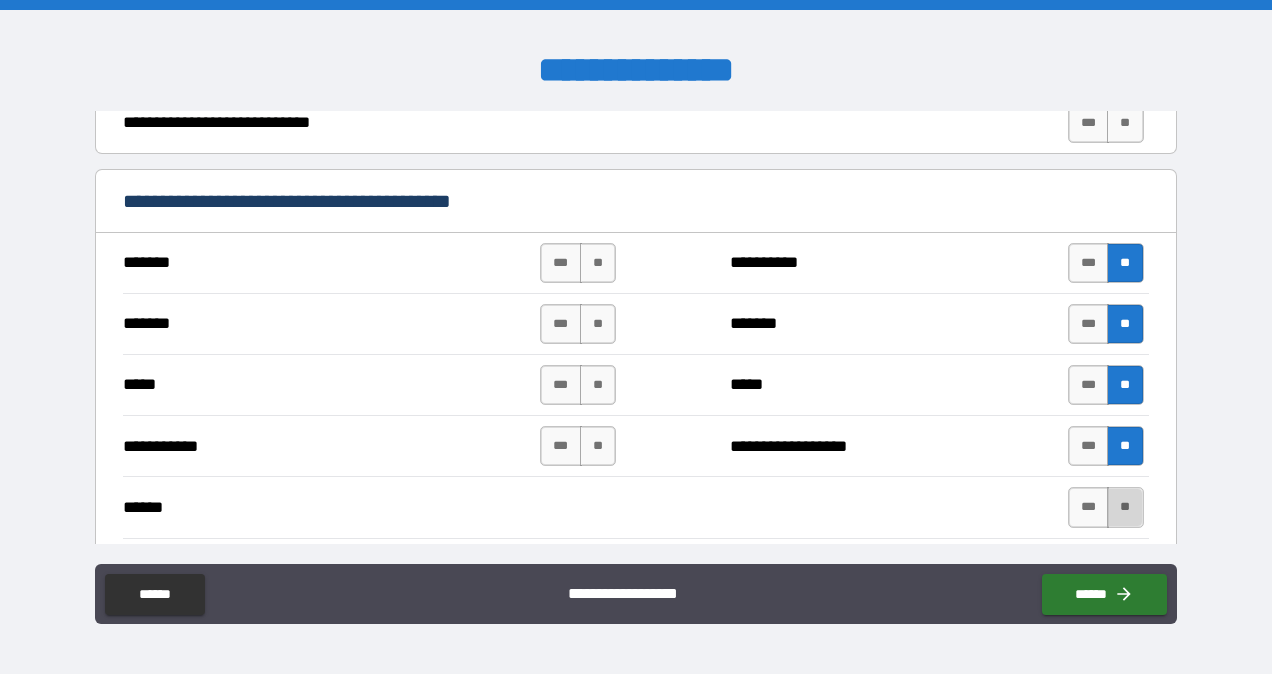 click on "**" at bounding box center (1125, 507) 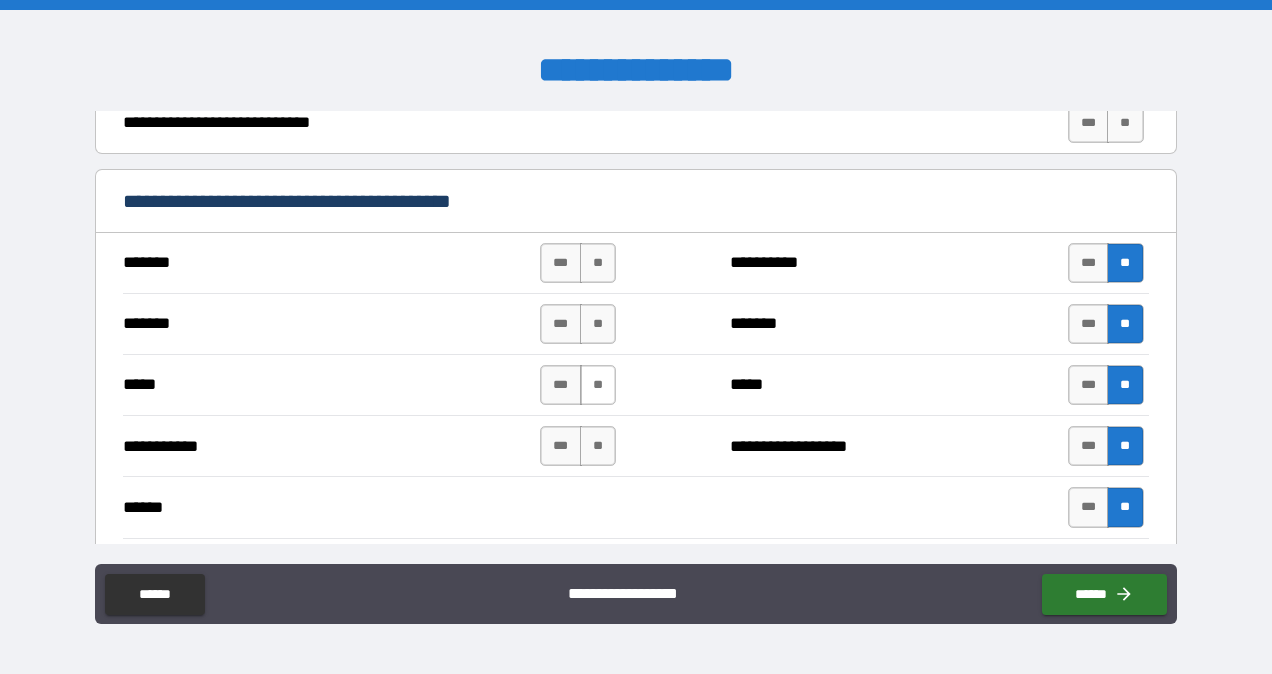 drag, startPoint x: 594, startPoint y: 439, endPoint x: 592, endPoint y: 378, distance: 61.03278 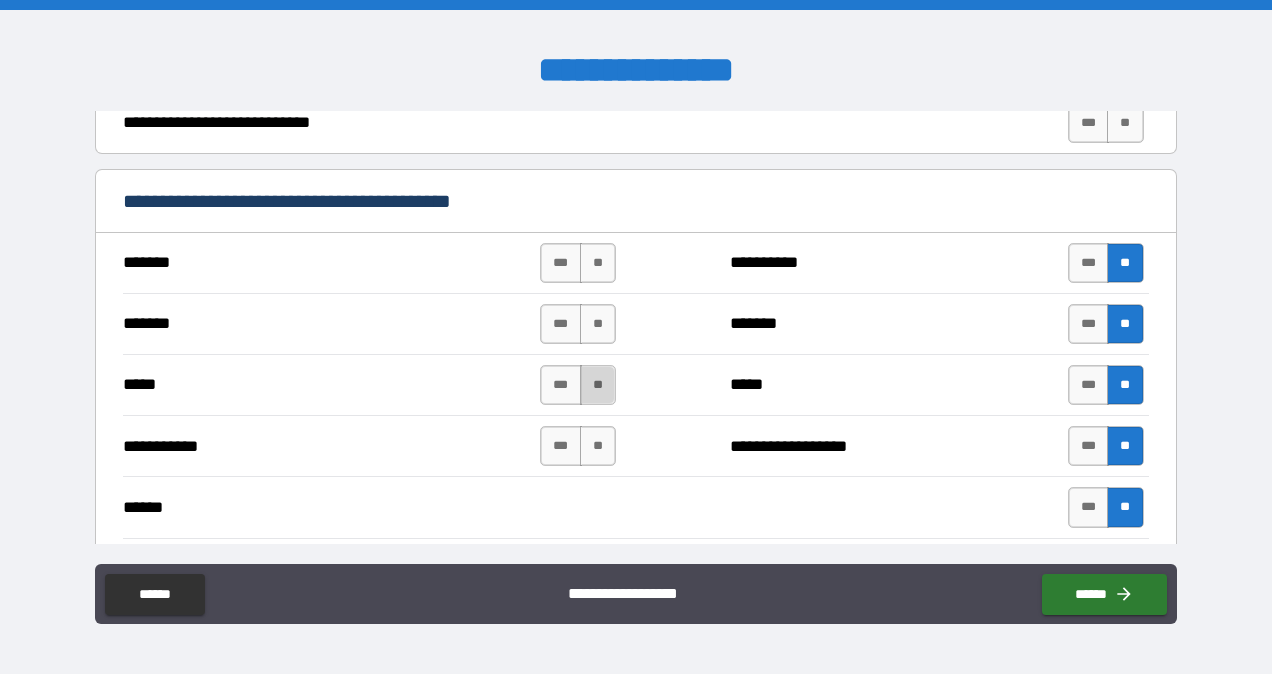 click on "**" at bounding box center (598, 385) 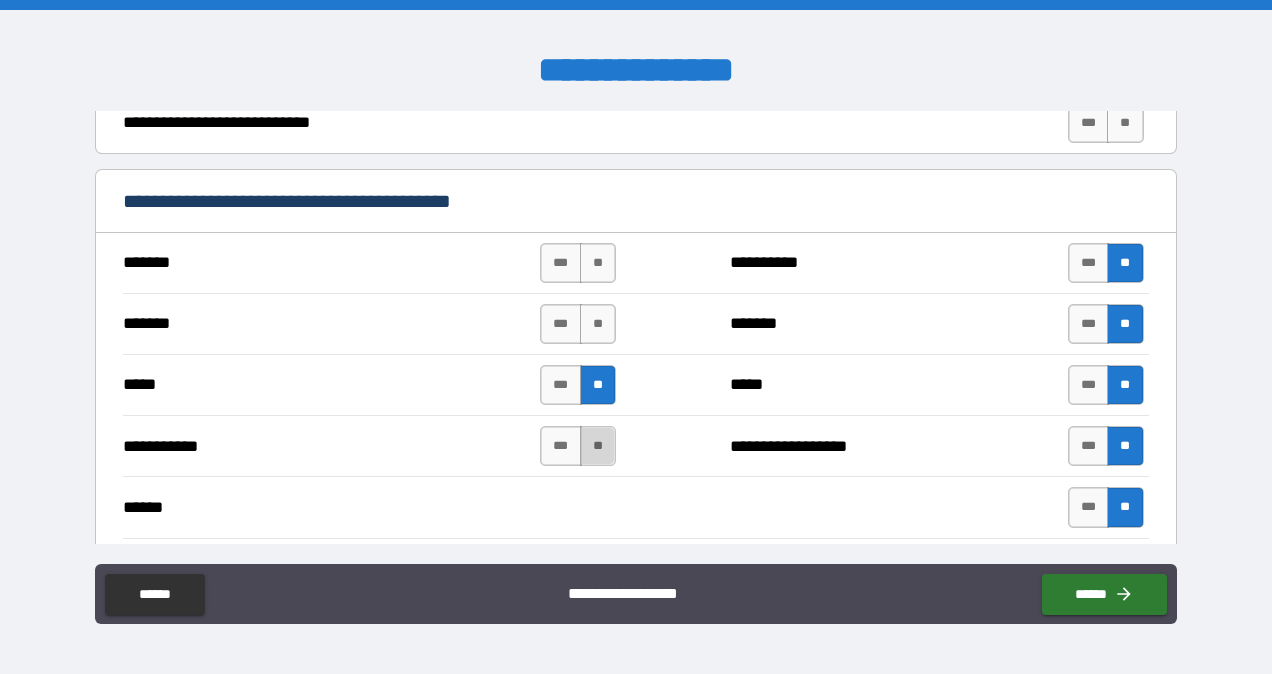 click on "**" at bounding box center [598, 446] 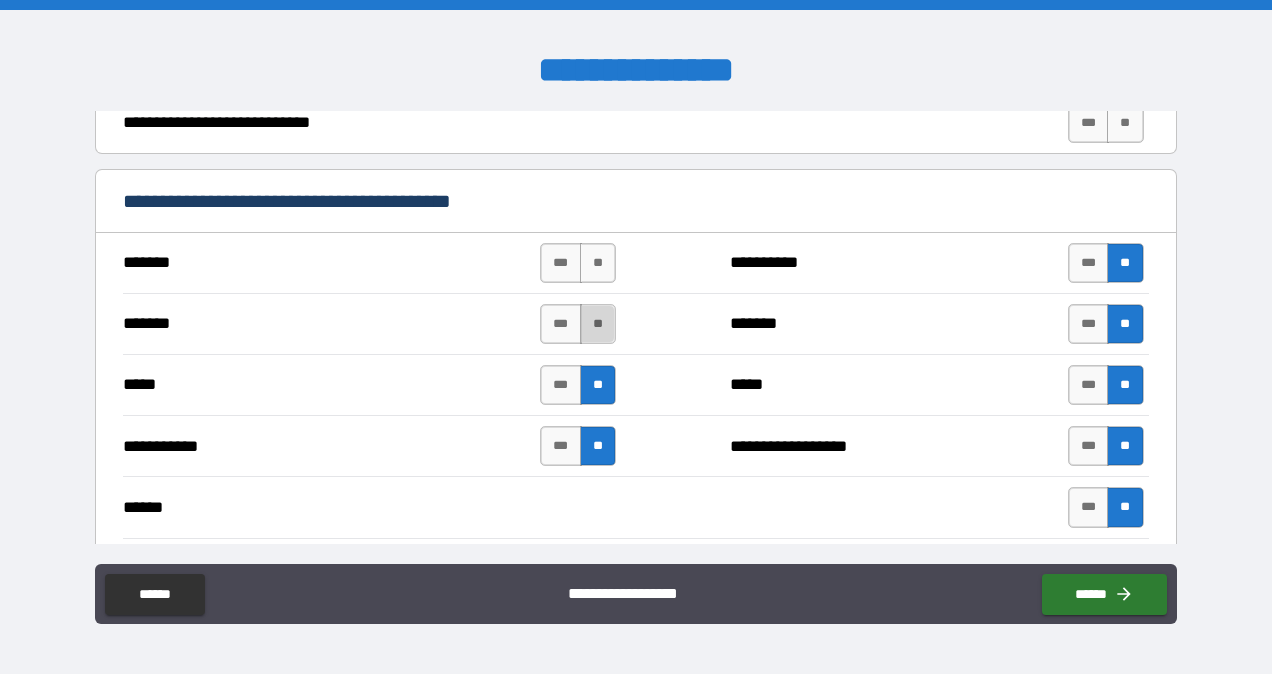 click on "**" at bounding box center (598, 324) 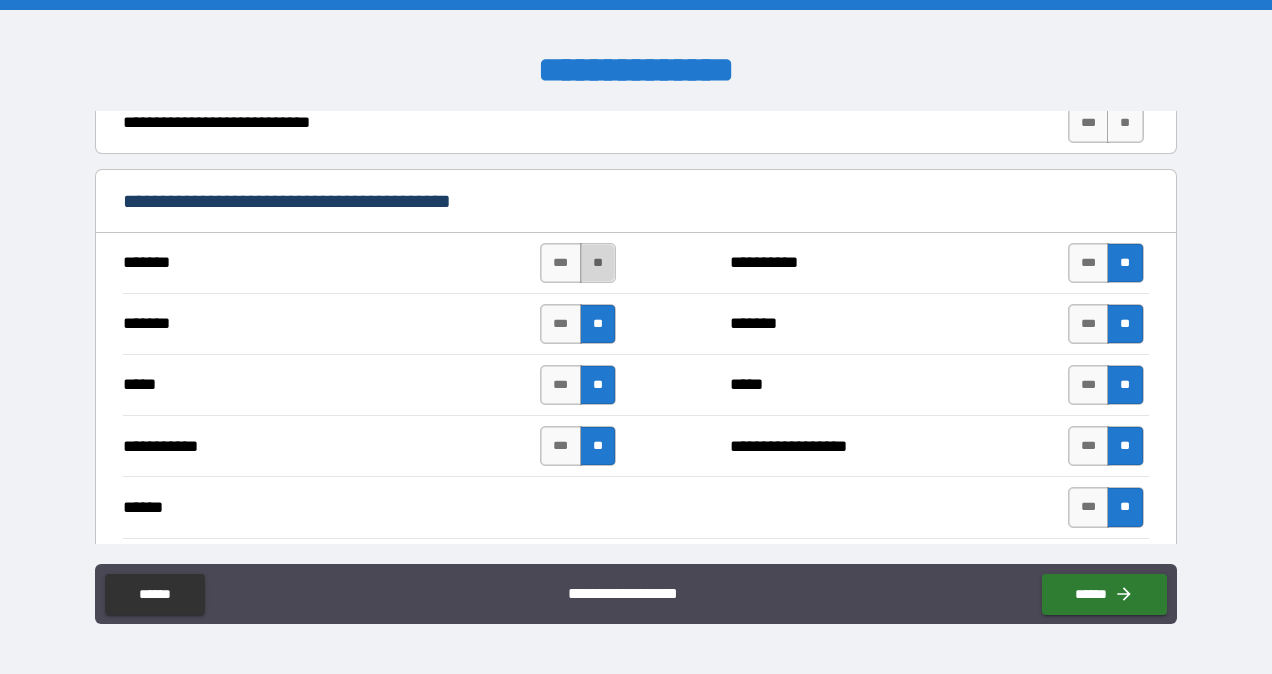 click on "**" at bounding box center [598, 263] 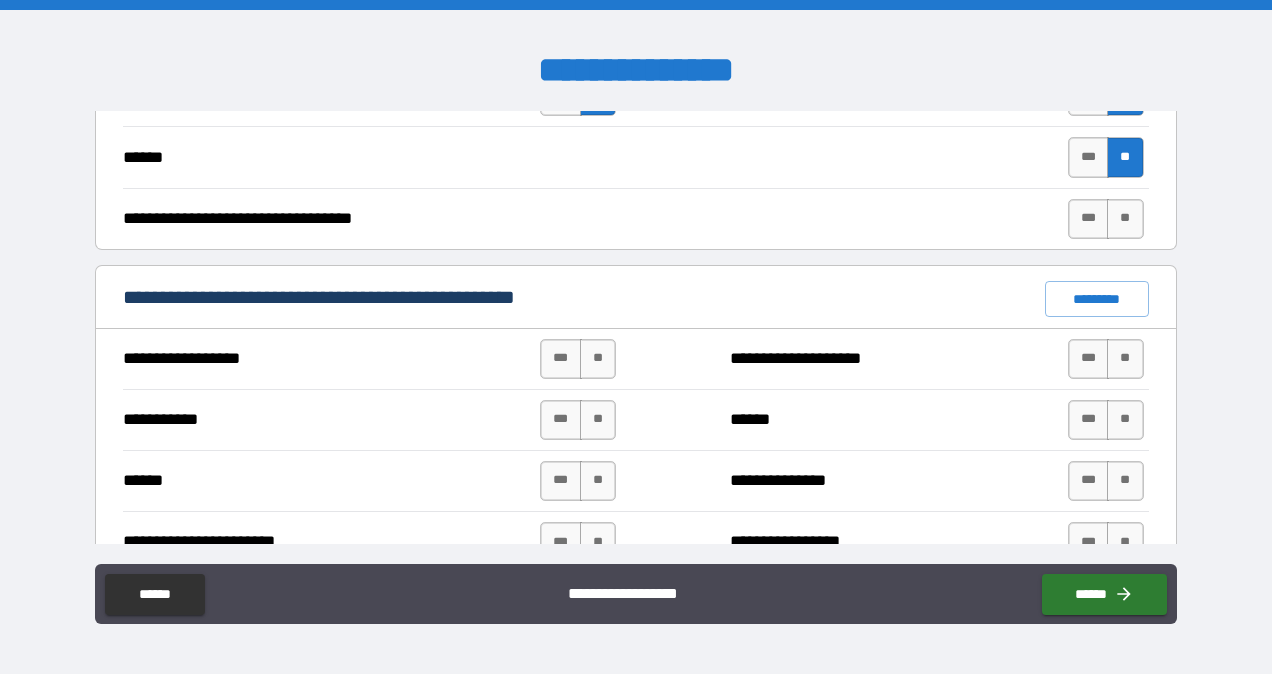 scroll, scrollTop: 1366, scrollLeft: 0, axis: vertical 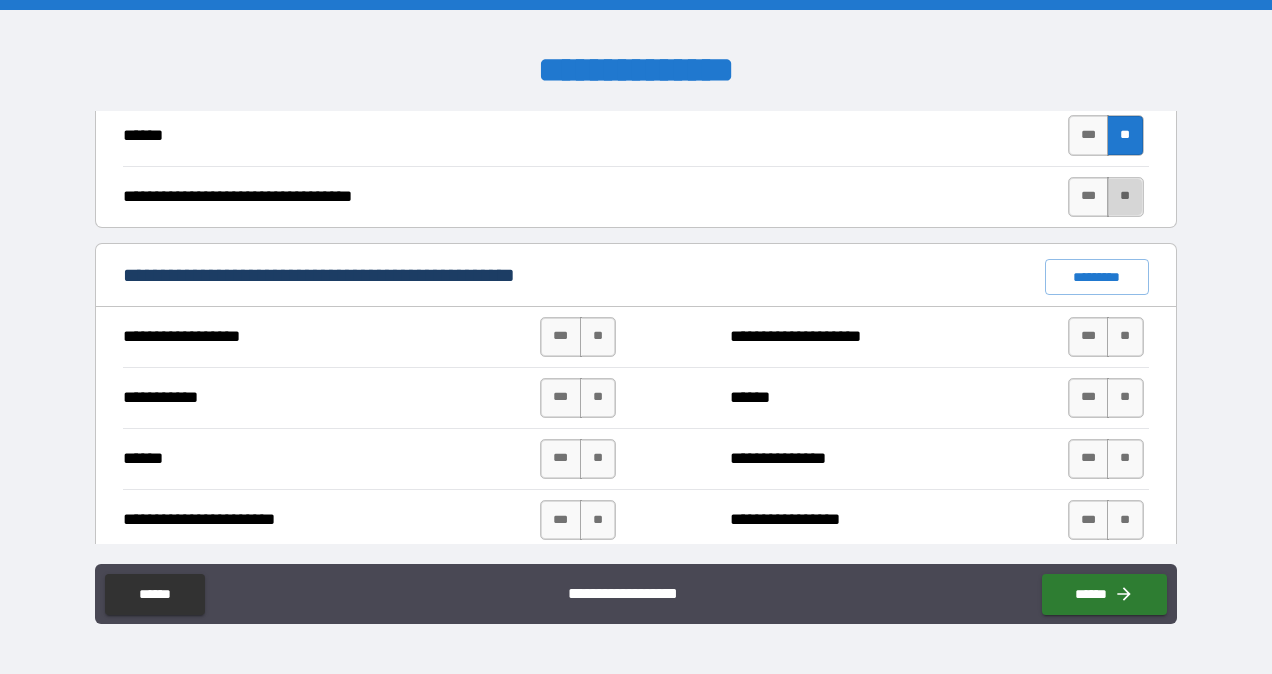 click on "**" at bounding box center (1125, 197) 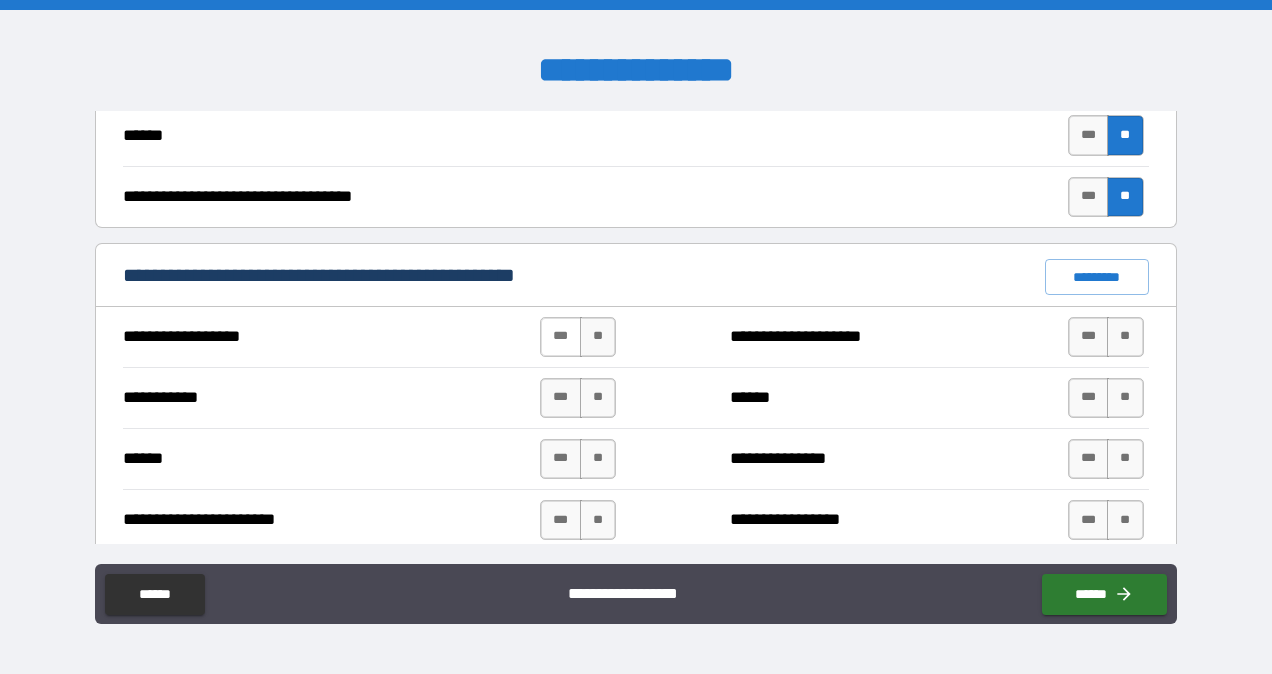 click on "***" at bounding box center (561, 337) 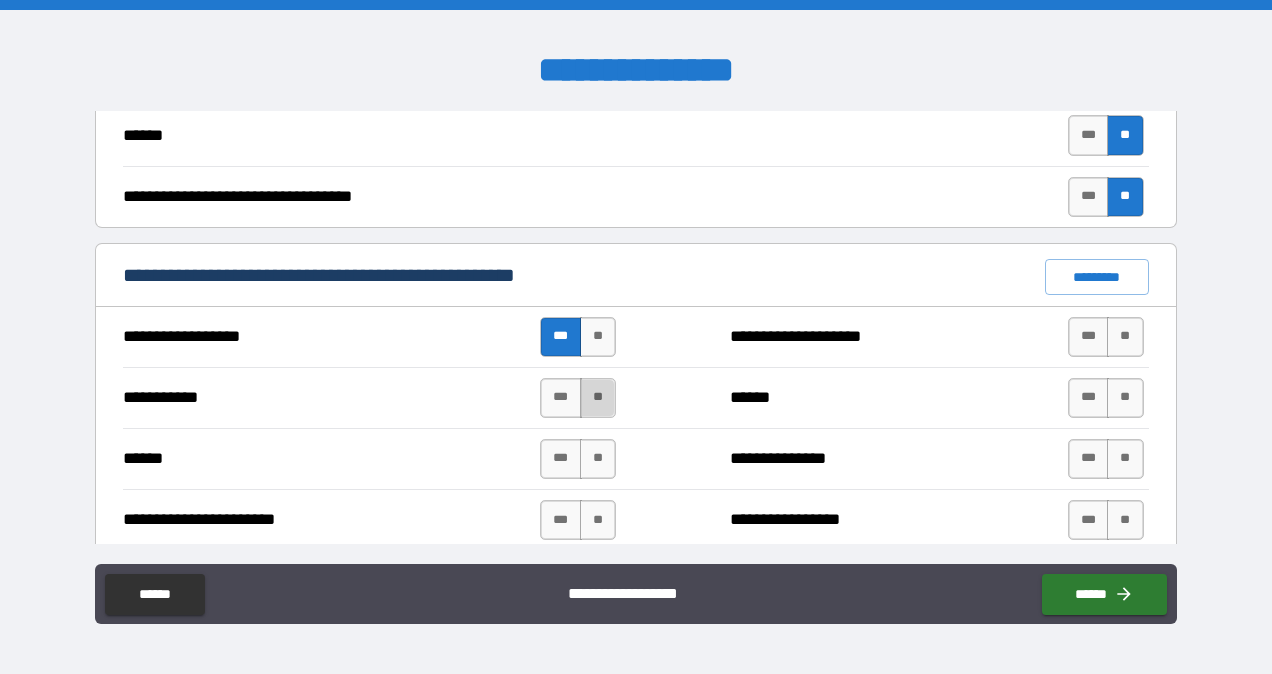 click on "**" at bounding box center (598, 398) 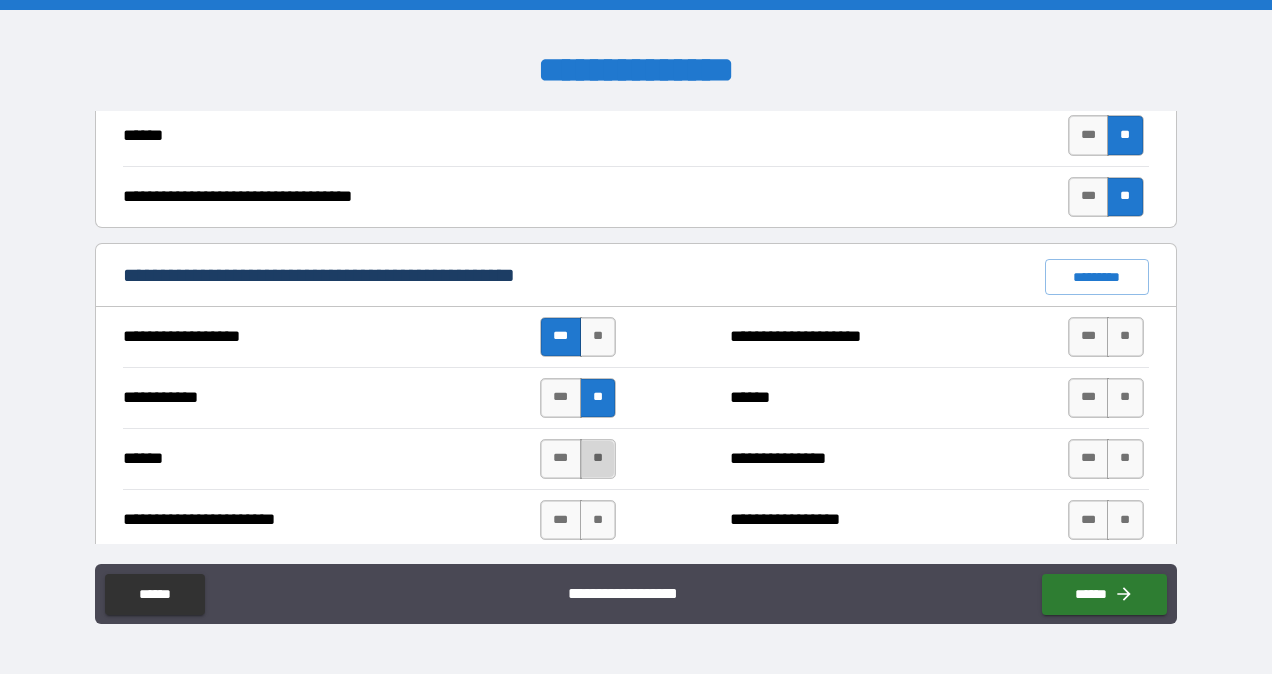 click on "**" at bounding box center (598, 459) 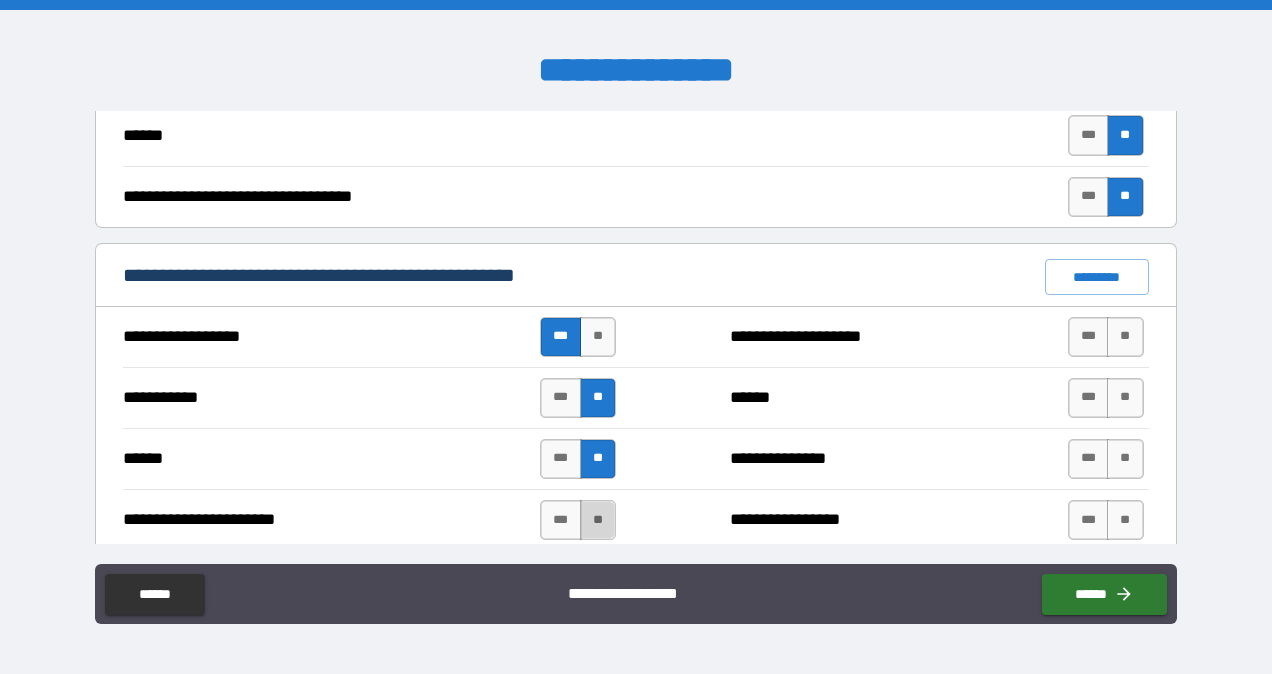 click on "**" at bounding box center (598, 520) 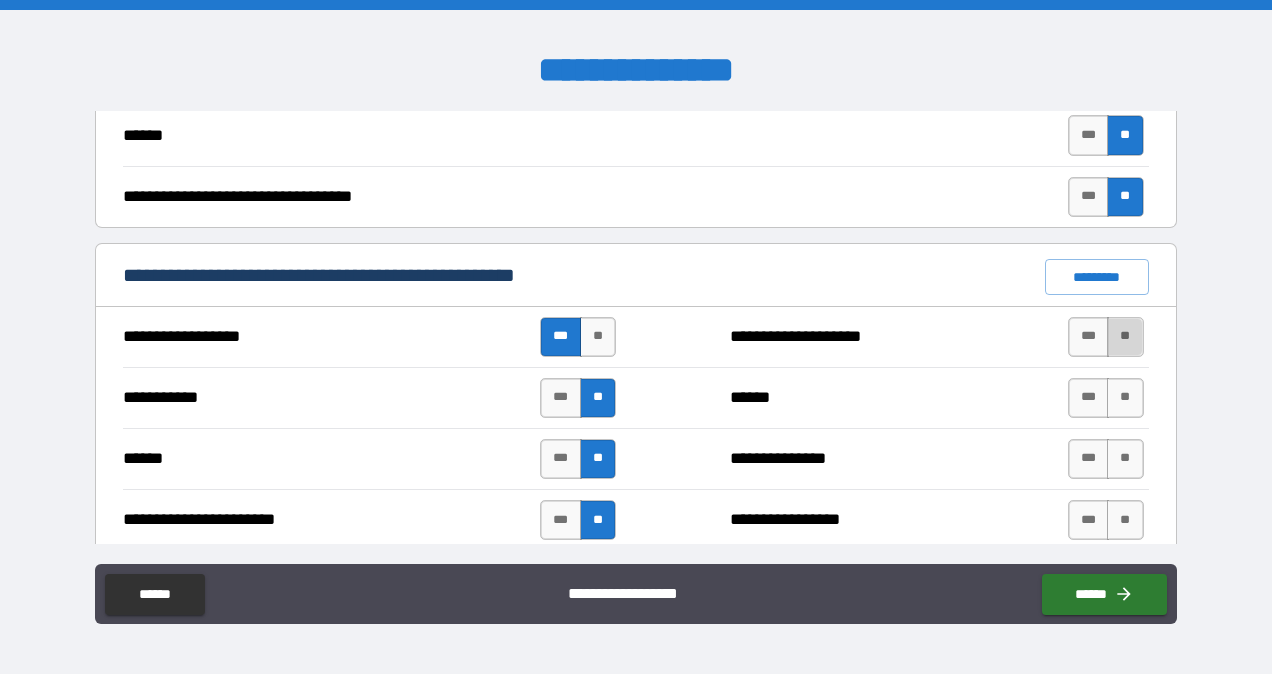 click on "**" at bounding box center (1125, 337) 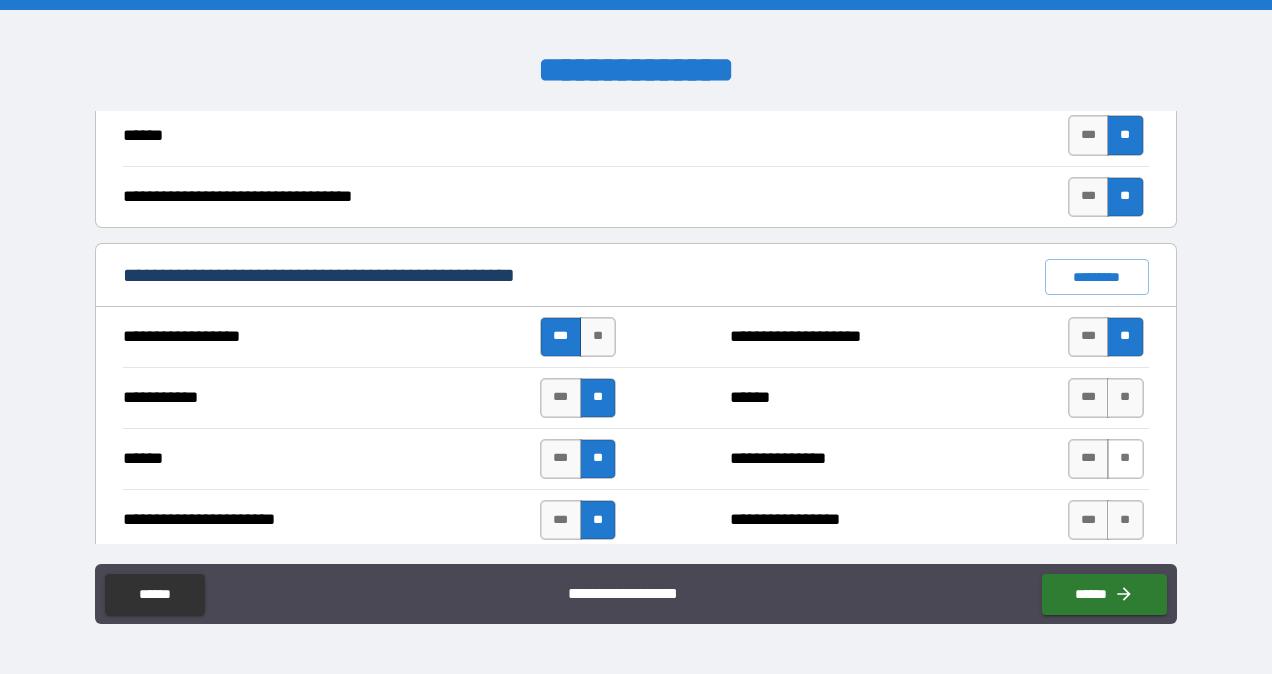 drag, startPoint x: 1114, startPoint y: 386, endPoint x: 1115, endPoint y: 444, distance: 58.00862 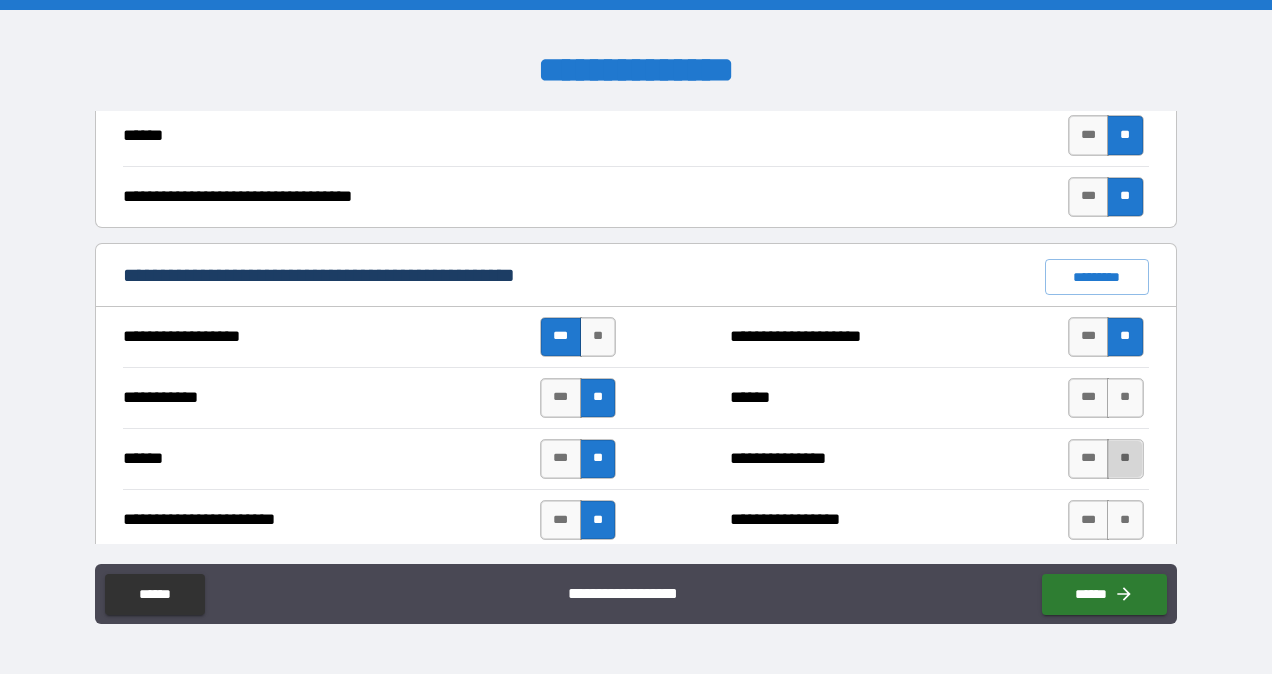 click on "**" at bounding box center (1125, 459) 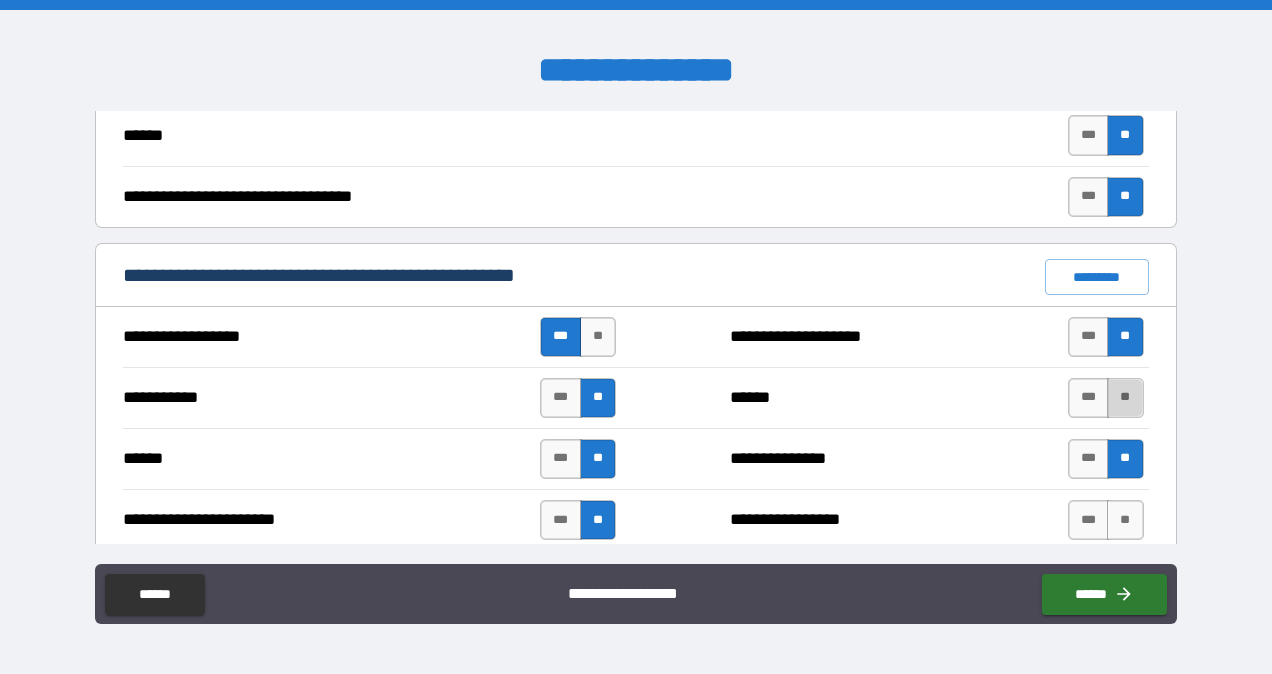 click on "**" at bounding box center [1125, 398] 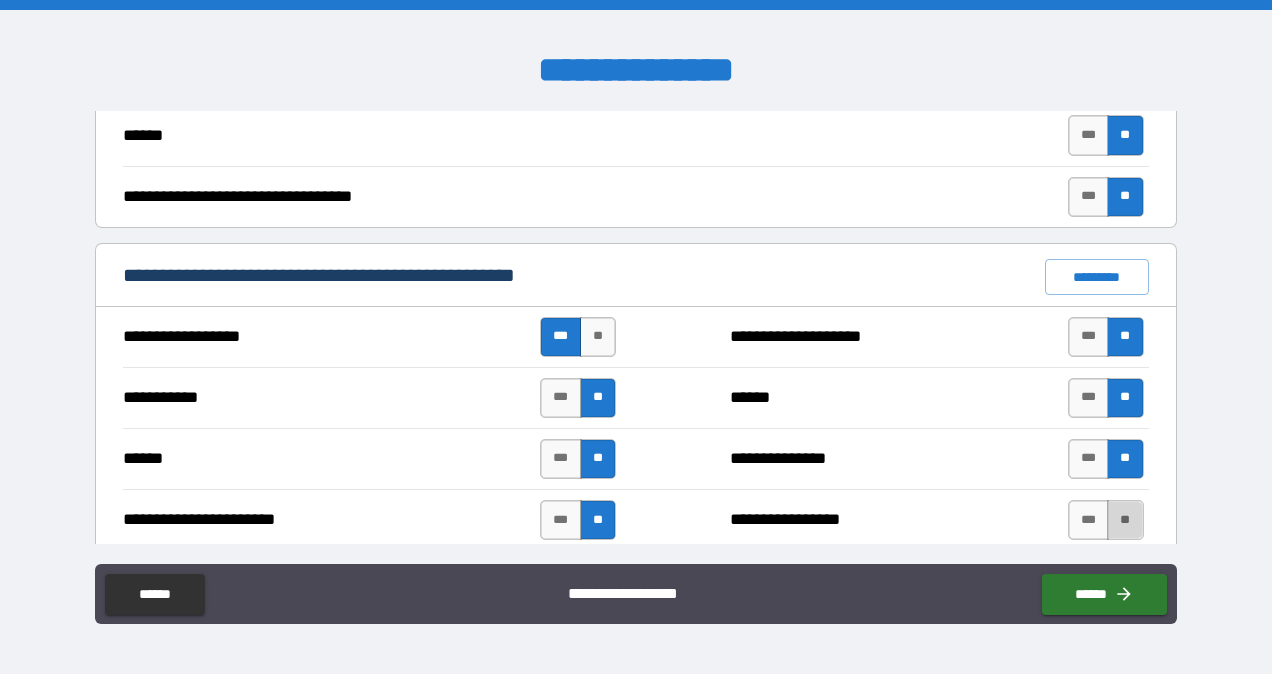 click on "**" at bounding box center [1125, 520] 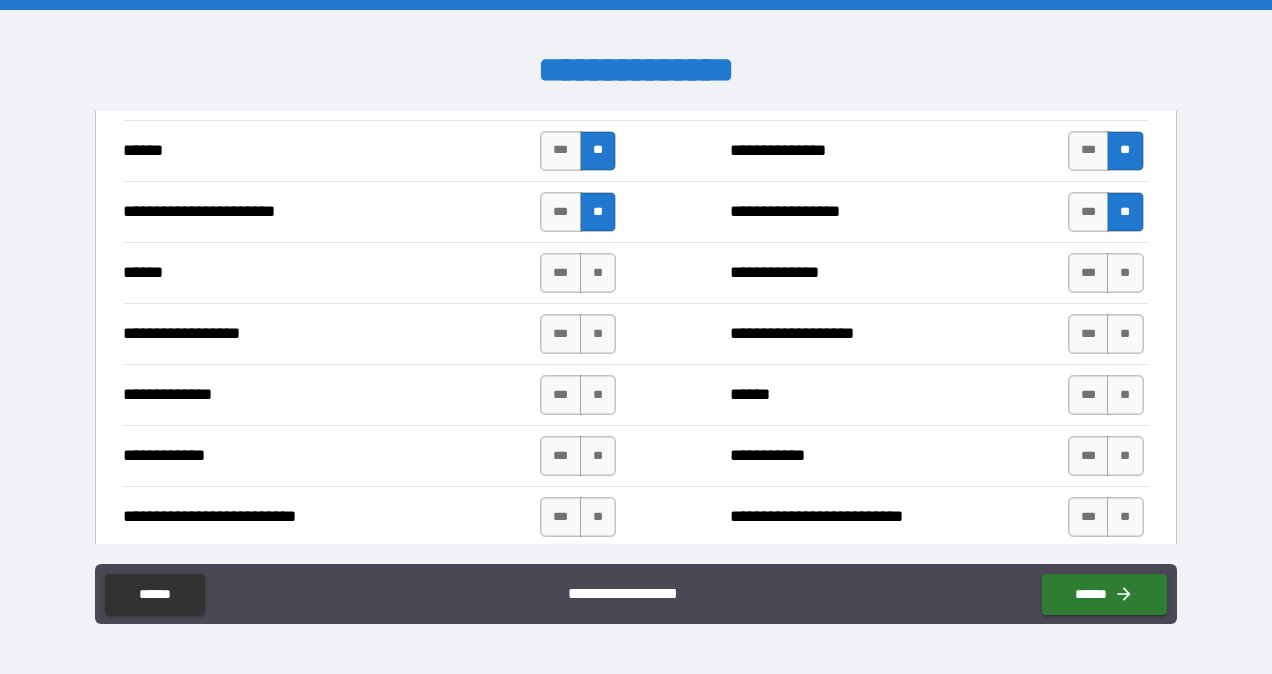 scroll, scrollTop: 1680, scrollLeft: 0, axis: vertical 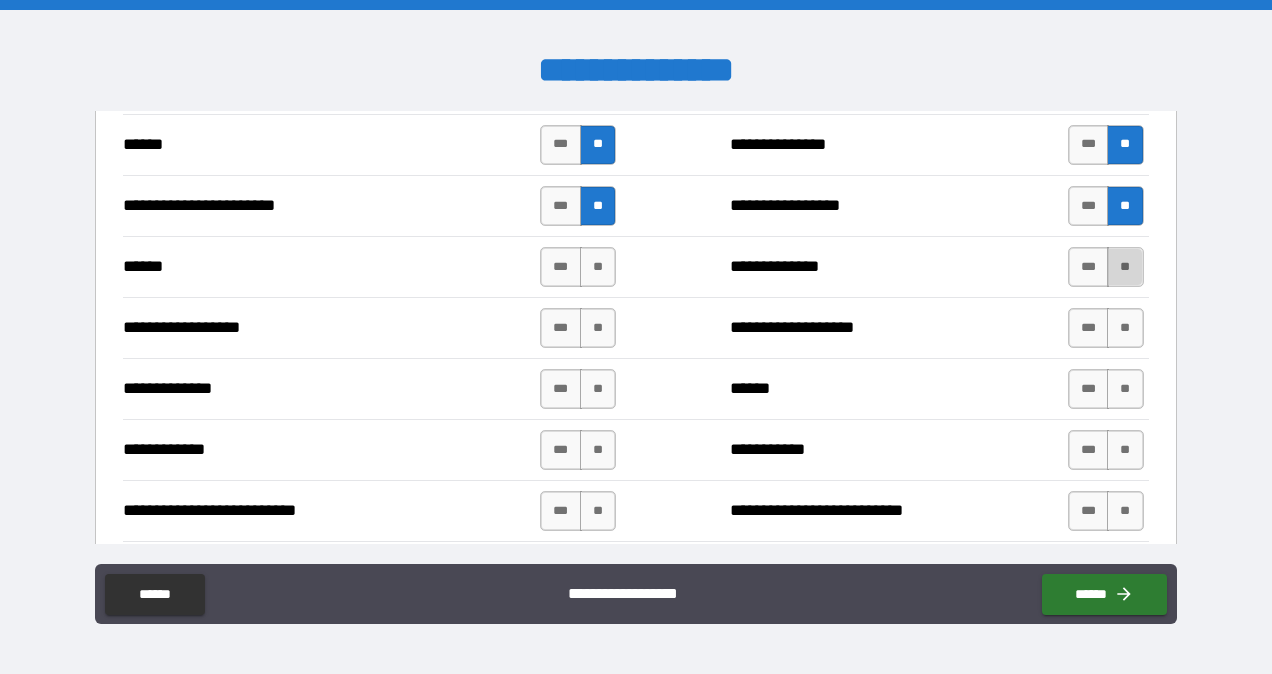 click on "**" at bounding box center (1125, 267) 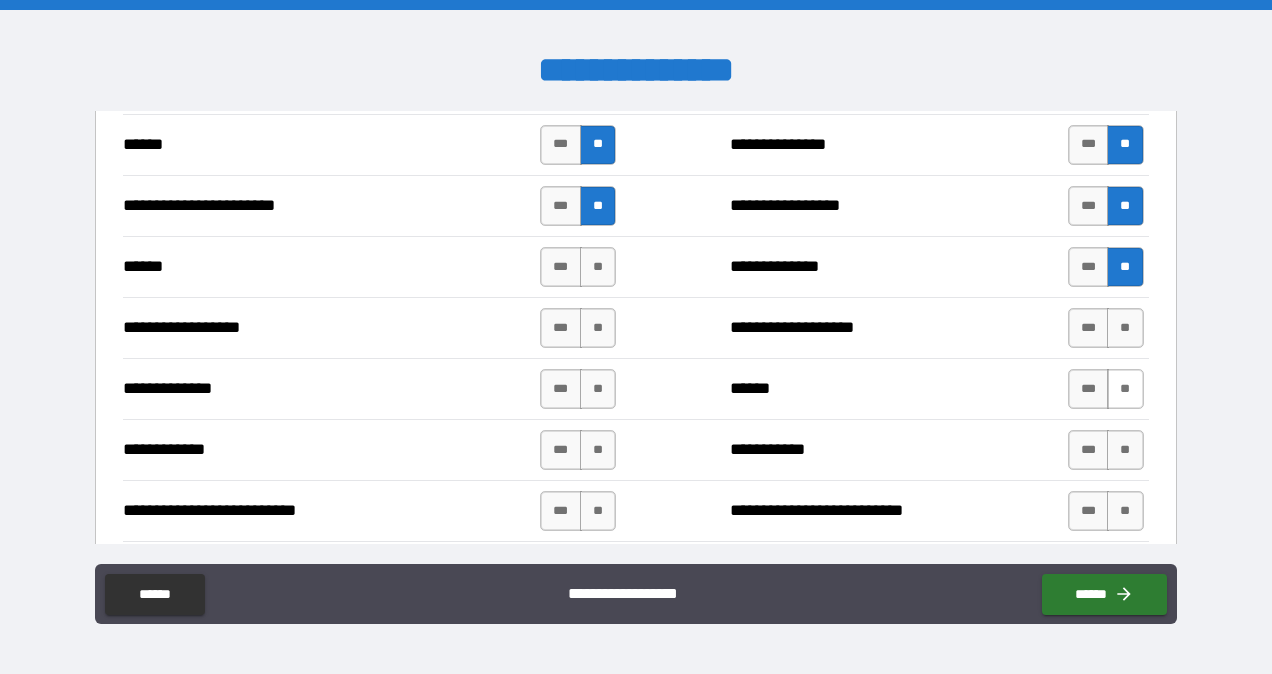 drag, startPoint x: 1118, startPoint y: 322, endPoint x: 1114, endPoint y: 385, distance: 63.126858 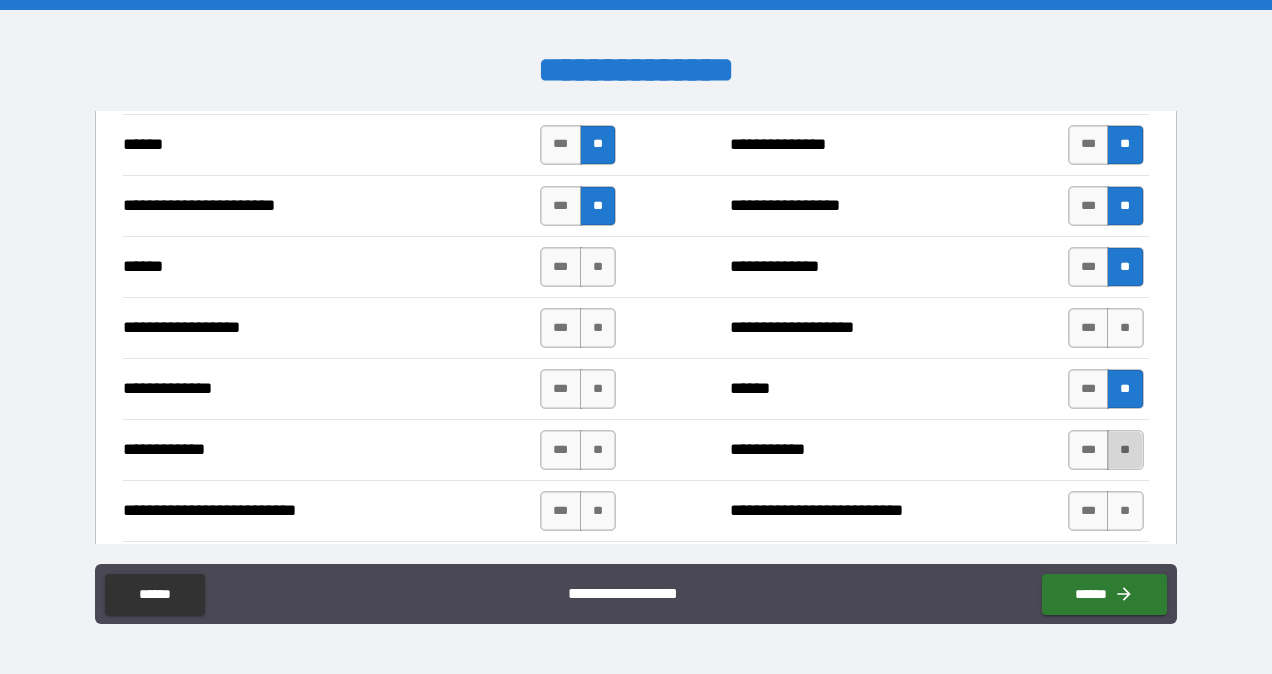 click on "**" at bounding box center [1125, 450] 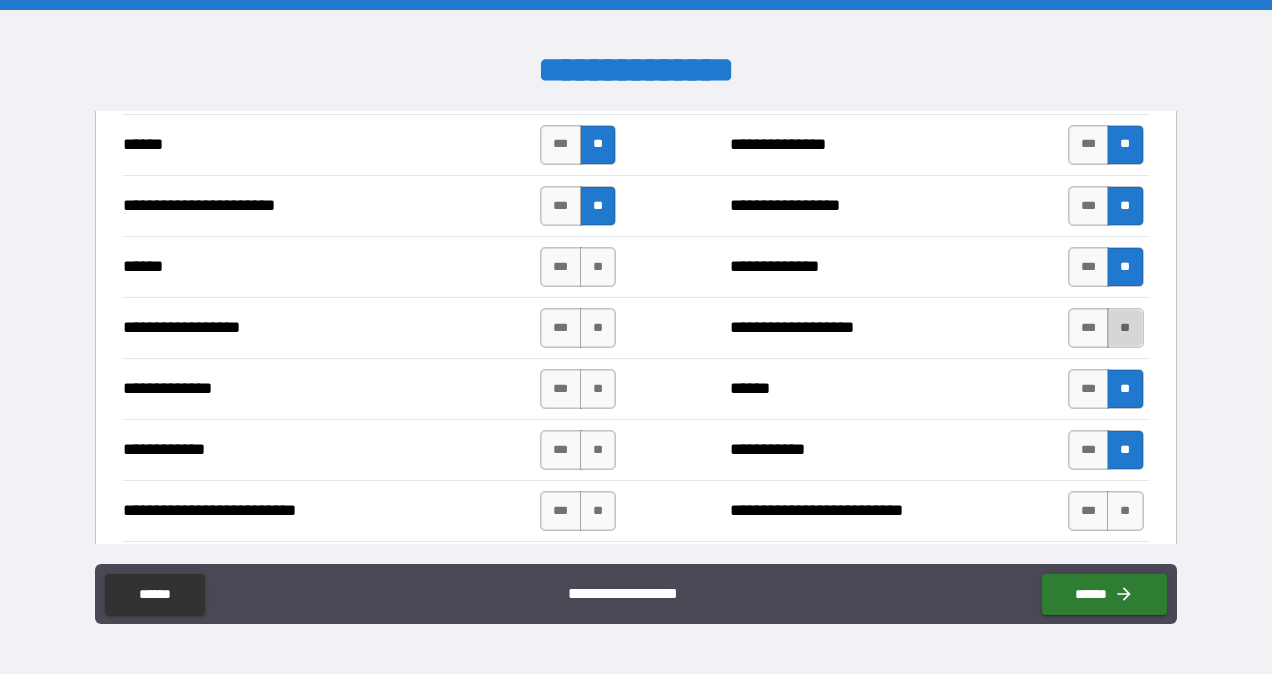 click on "**" at bounding box center (1125, 328) 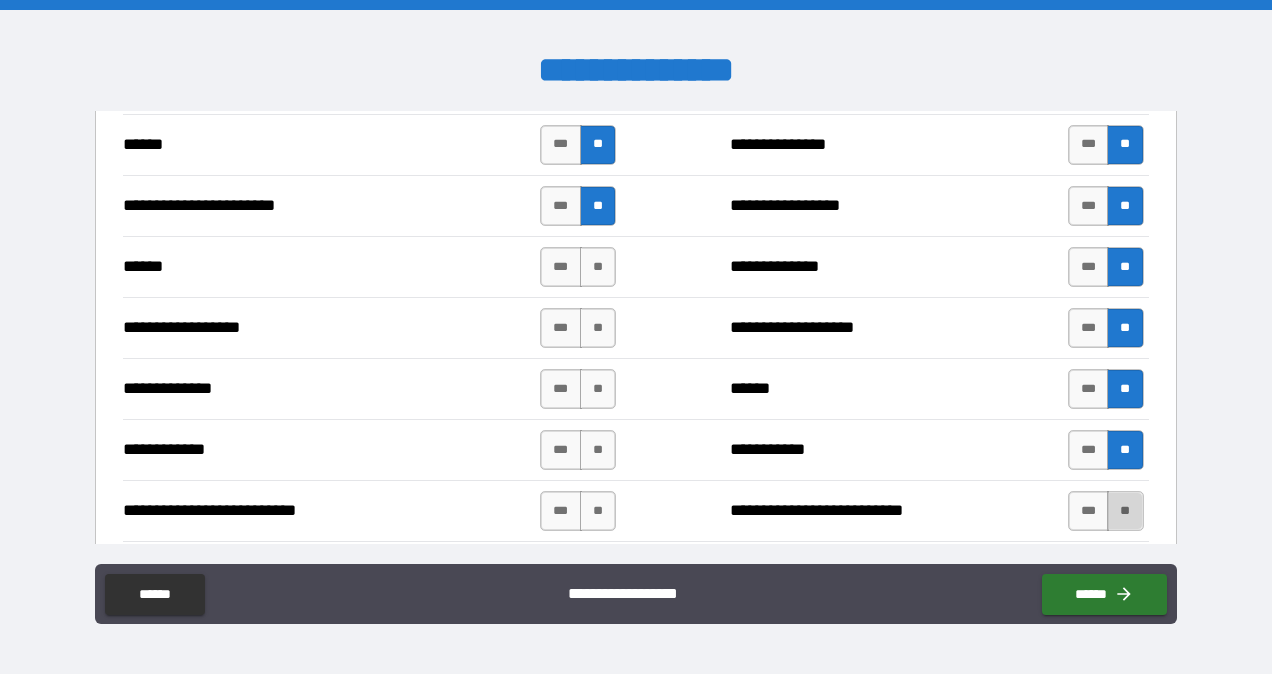 click on "**" at bounding box center (1125, 511) 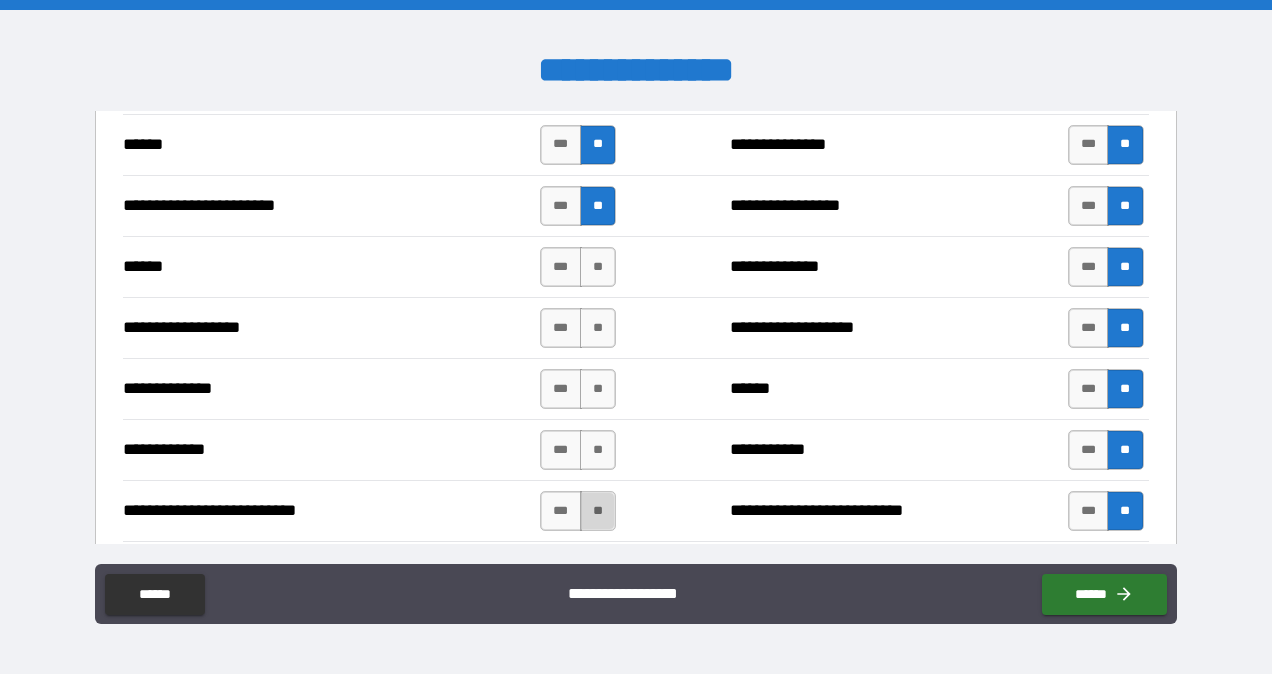 click on "**" at bounding box center [598, 511] 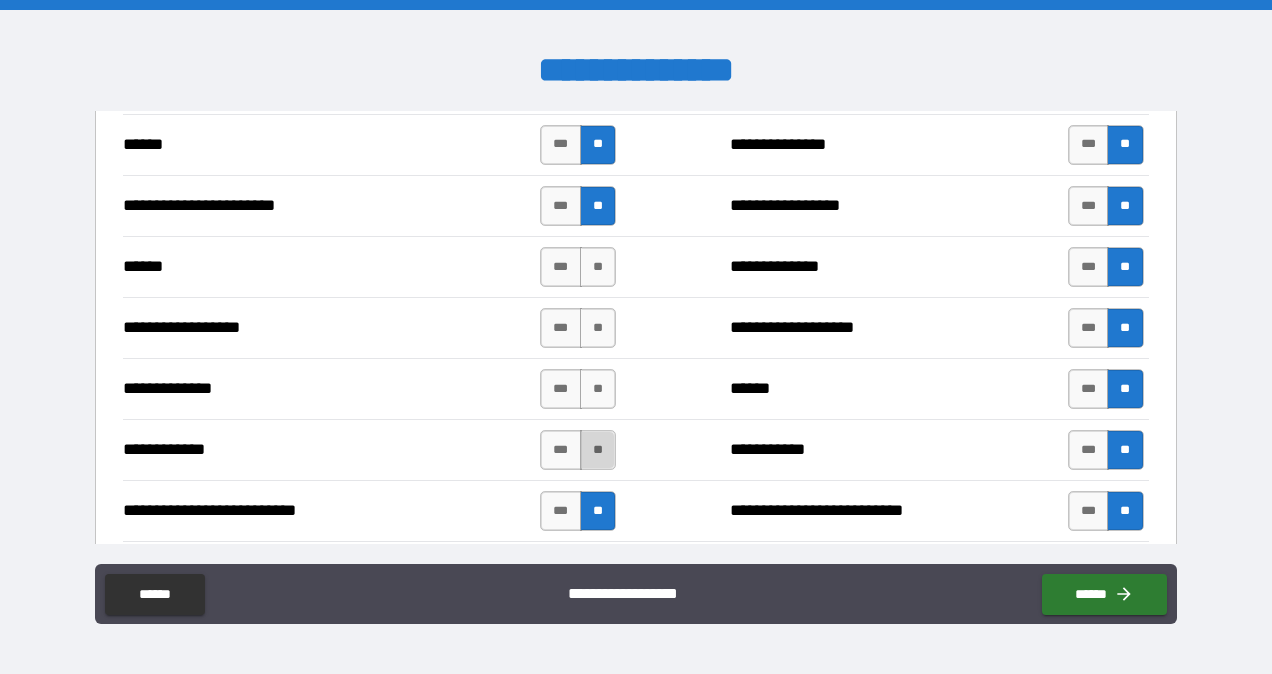 click on "**" at bounding box center [598, 450] 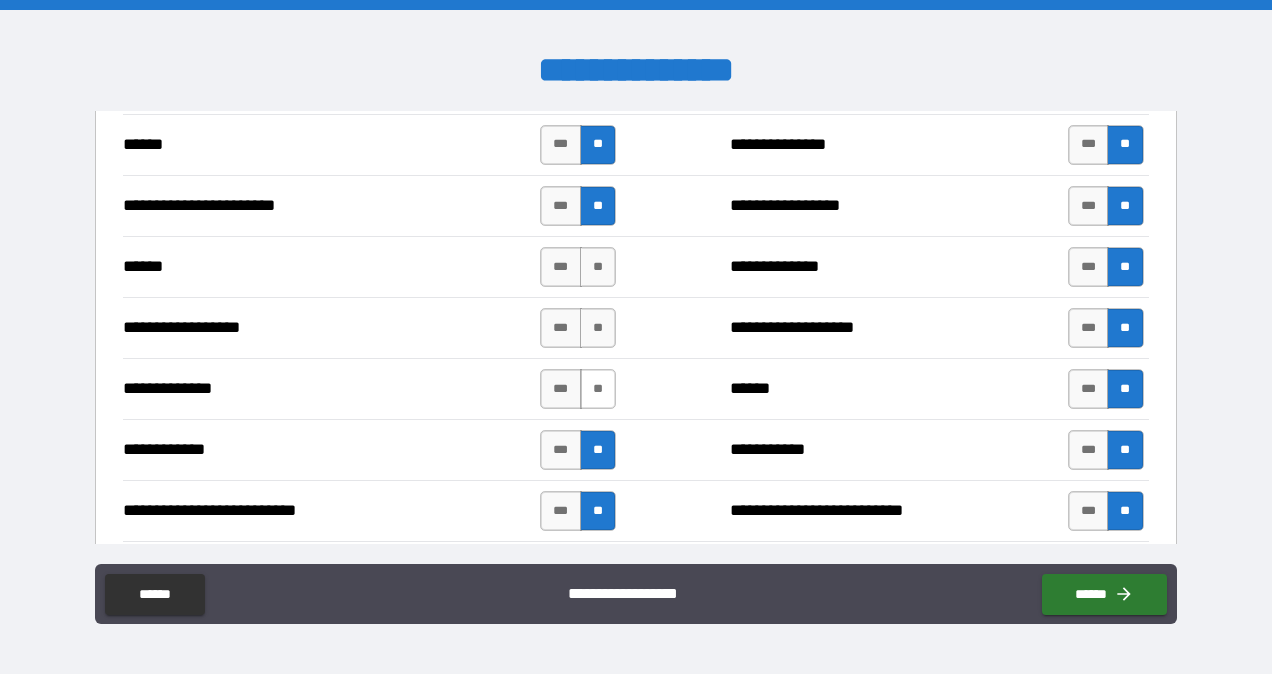 click on "**" at bounding box center (598, 389) 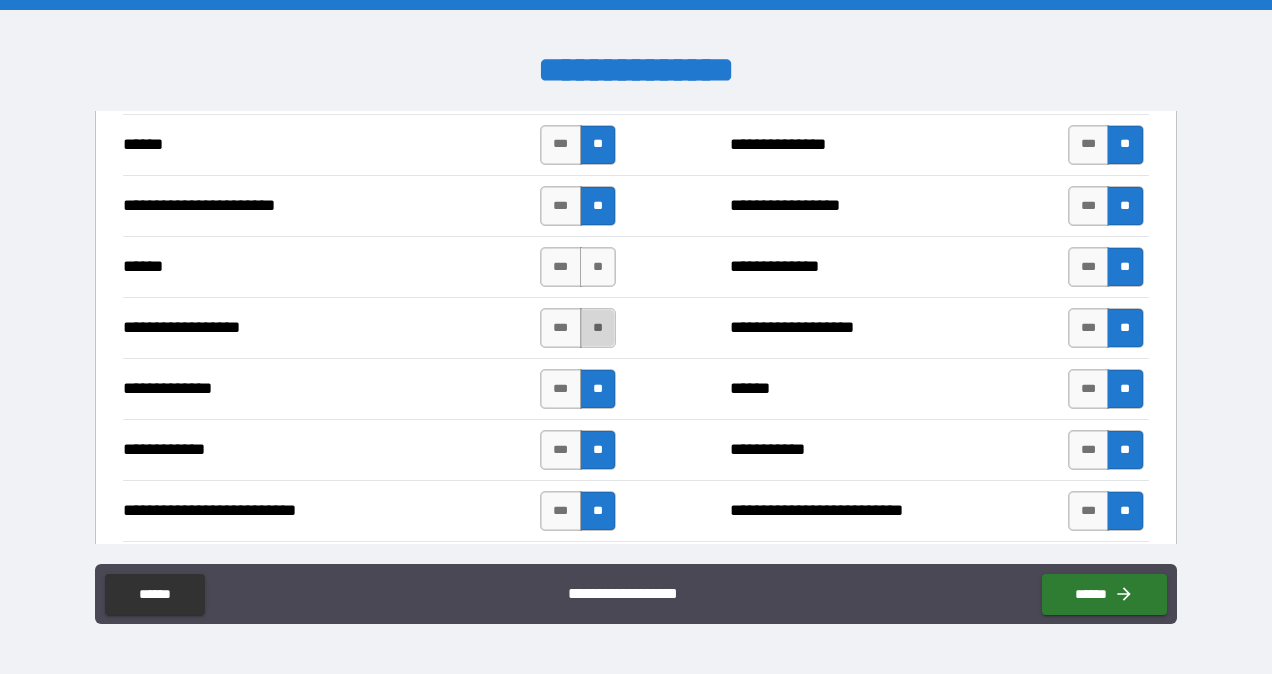 click on "**" at bounding box center (598, 328) 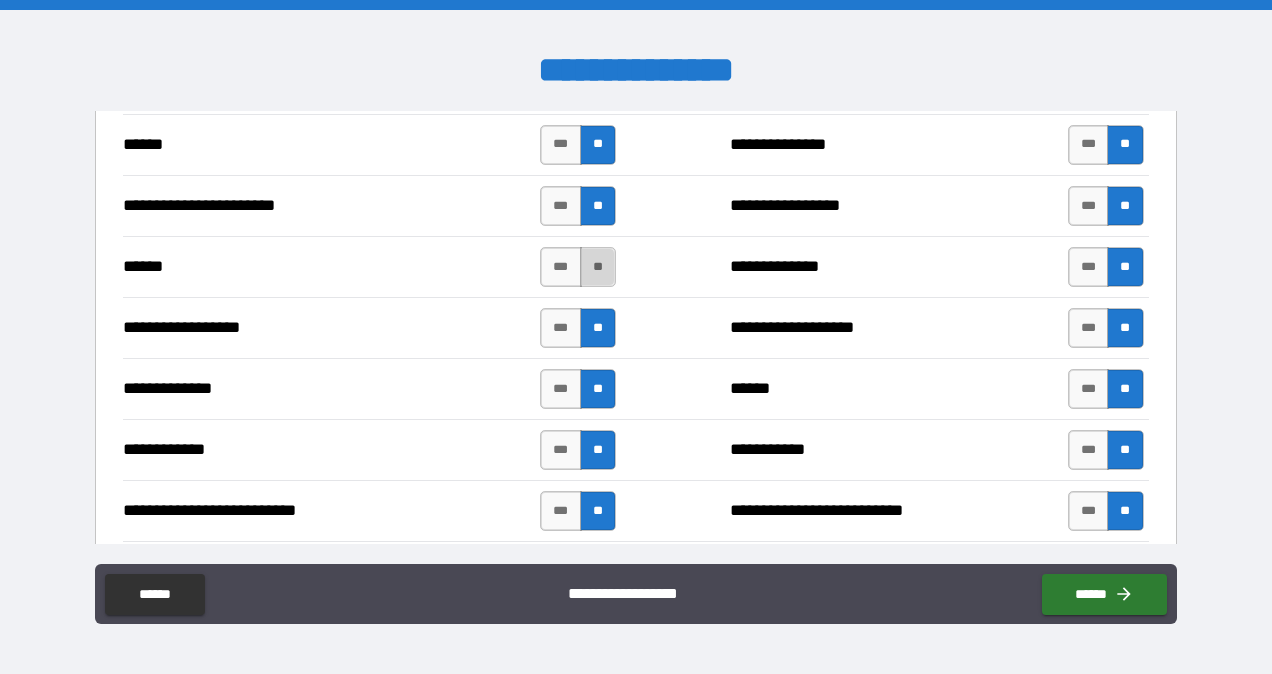 click on "**" at bounding box center (598, 267) 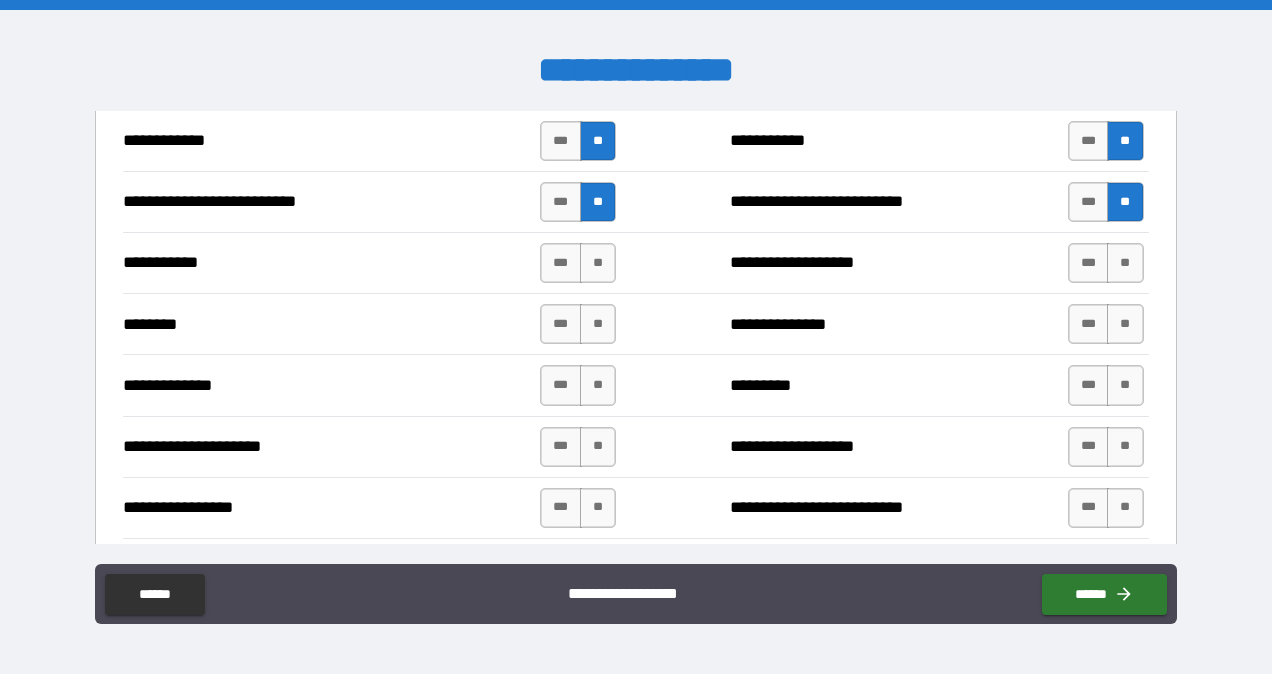 scroll, scrollTop: 2003, scrollLeft: 0, axis: vertical 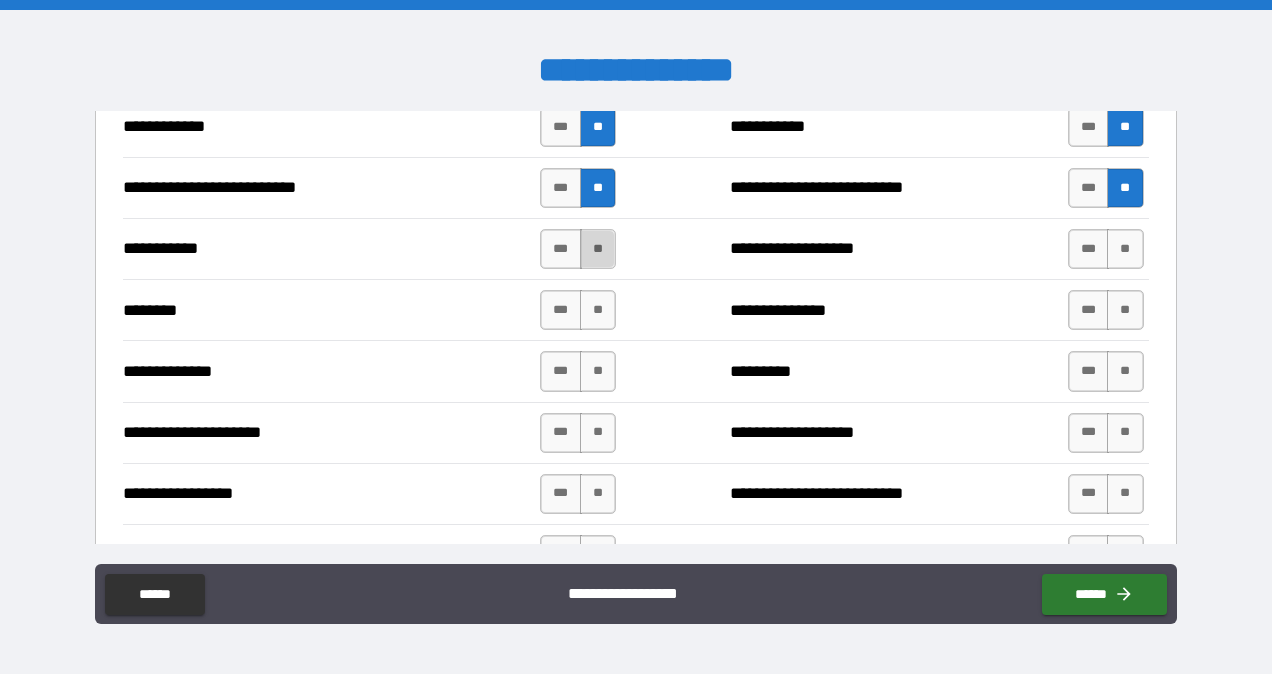 click on "**" at bounding box center [598, 249] 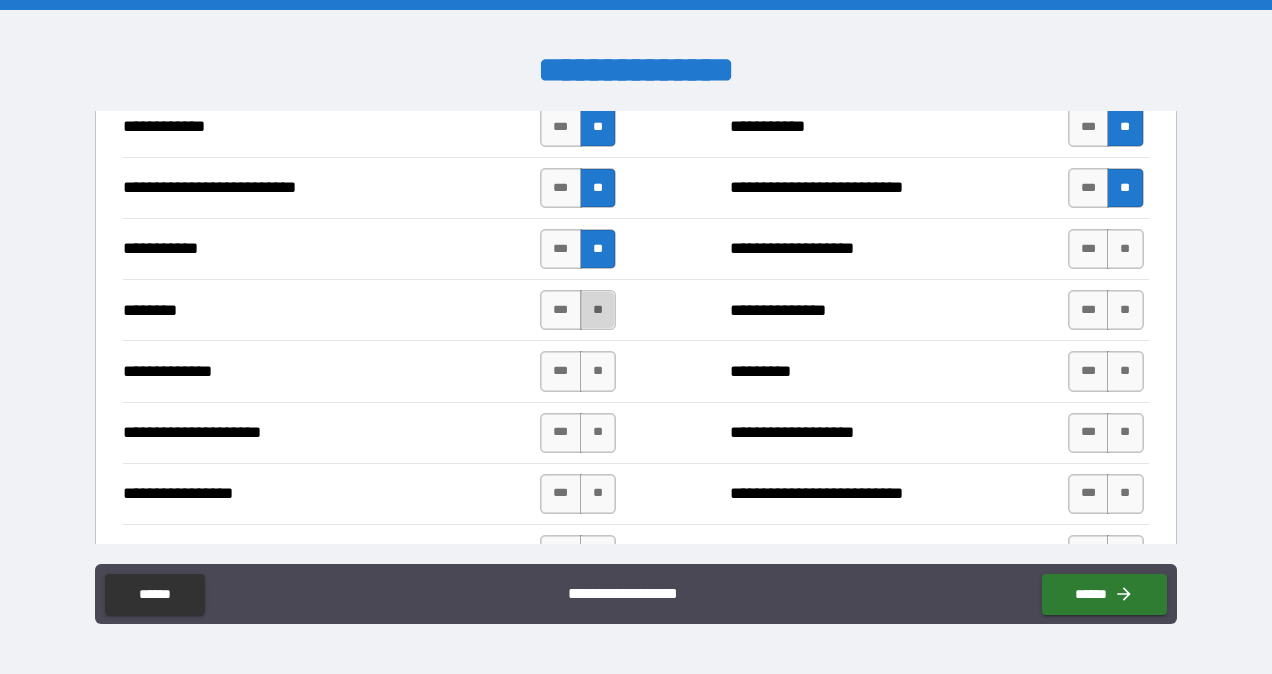 click on "**" at bounding box center (598, 310) 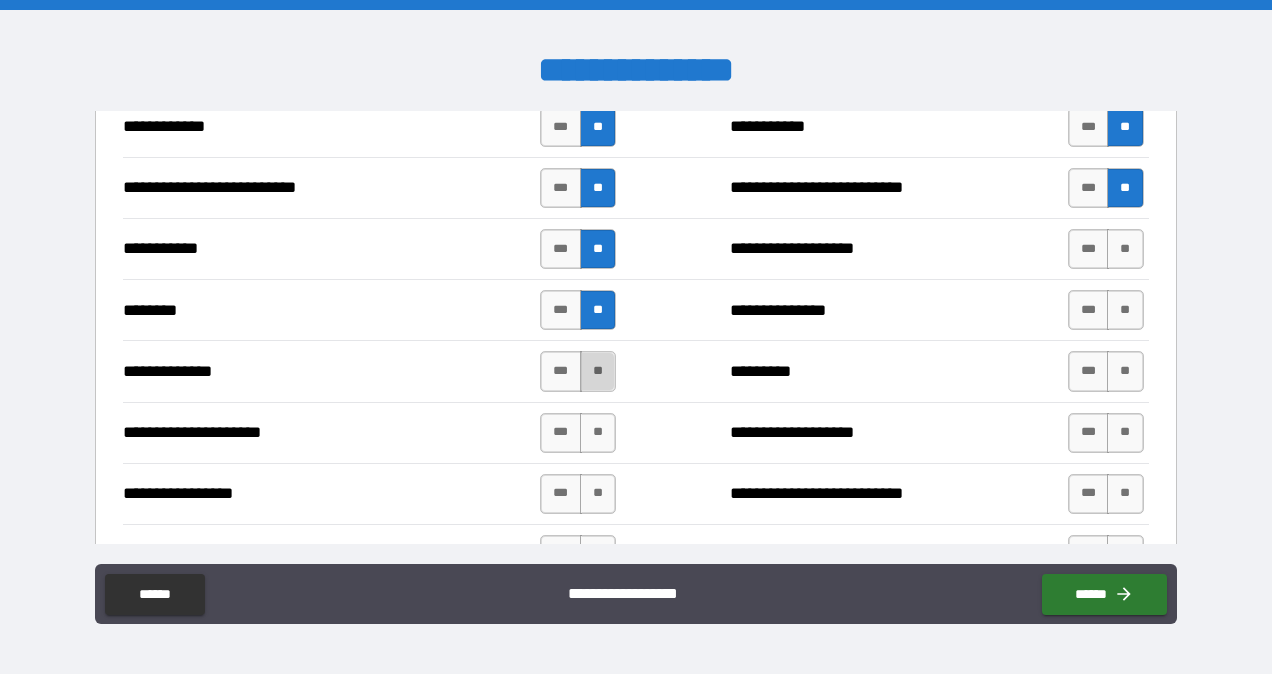 click on "**" at bounding box center [598, 371] 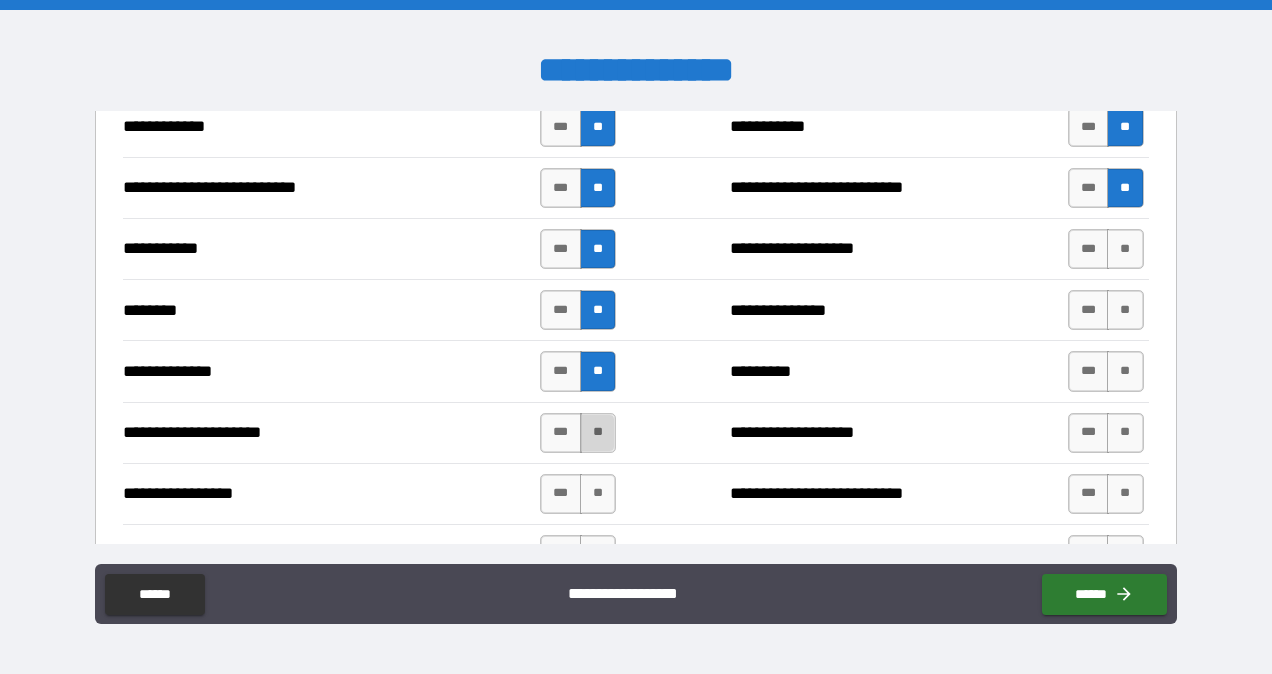 click on "**" at bounding box center [598, 433] 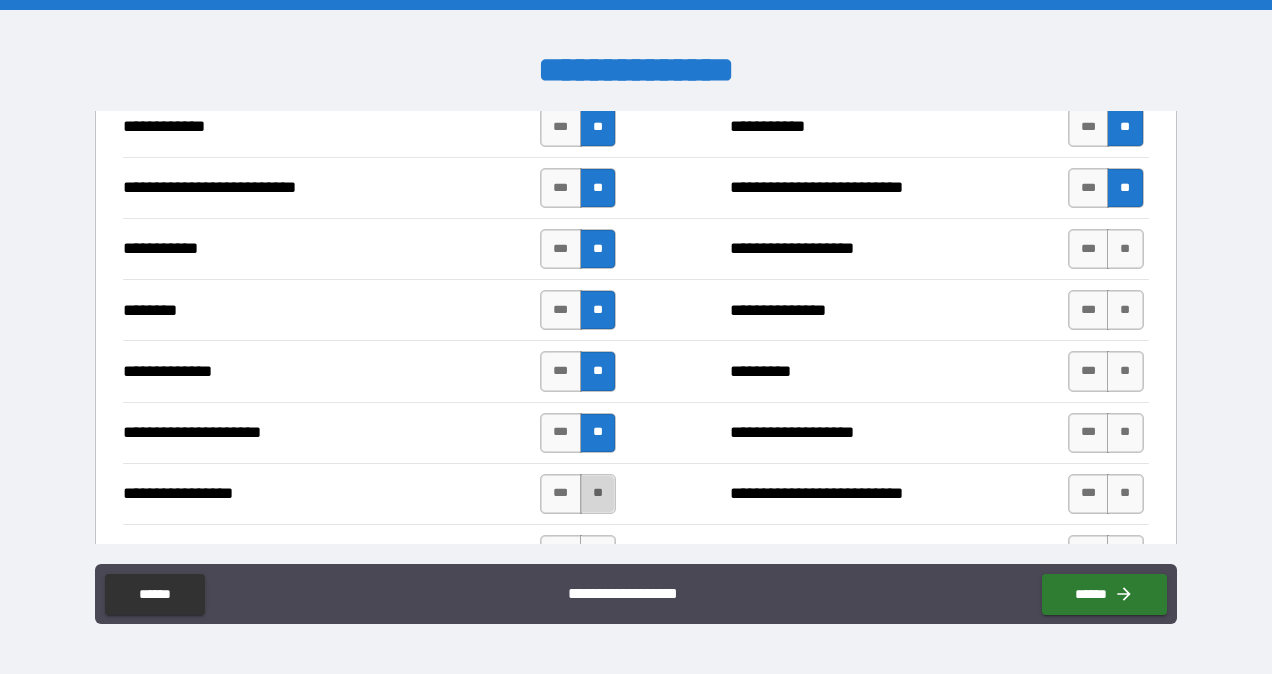 click on "**" at bounding box center [598, 494] 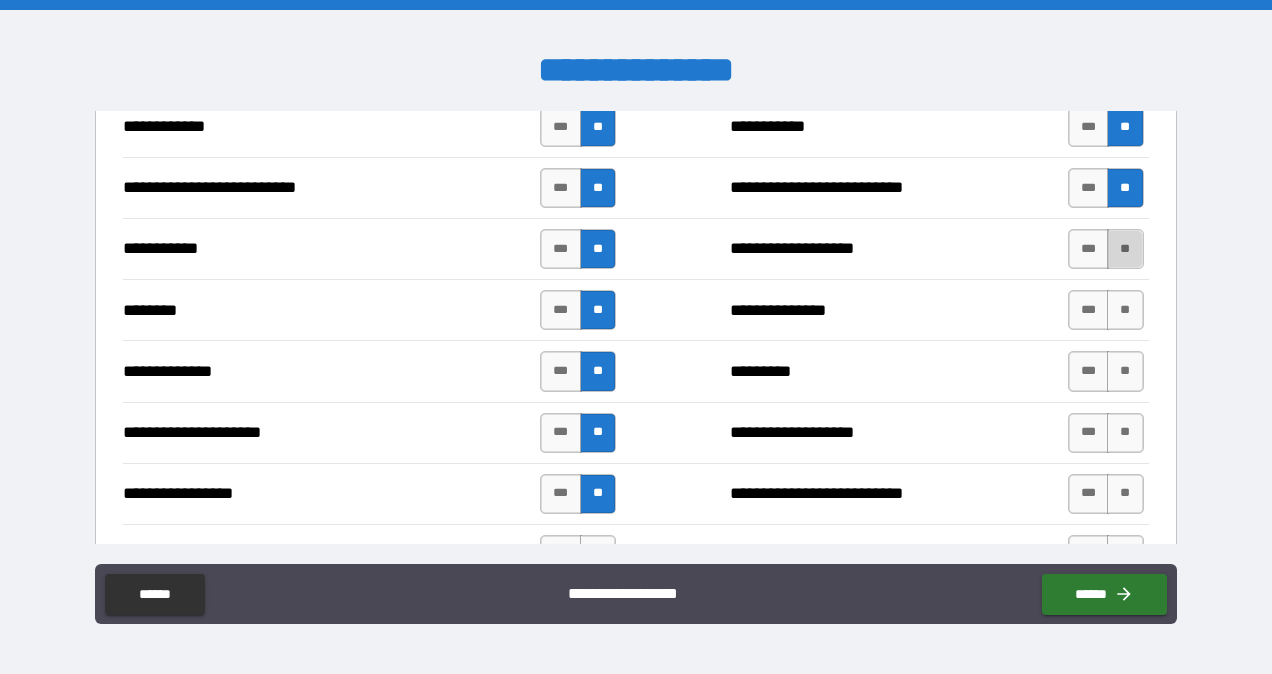 click on "**" at bounding box center (1125, 249) 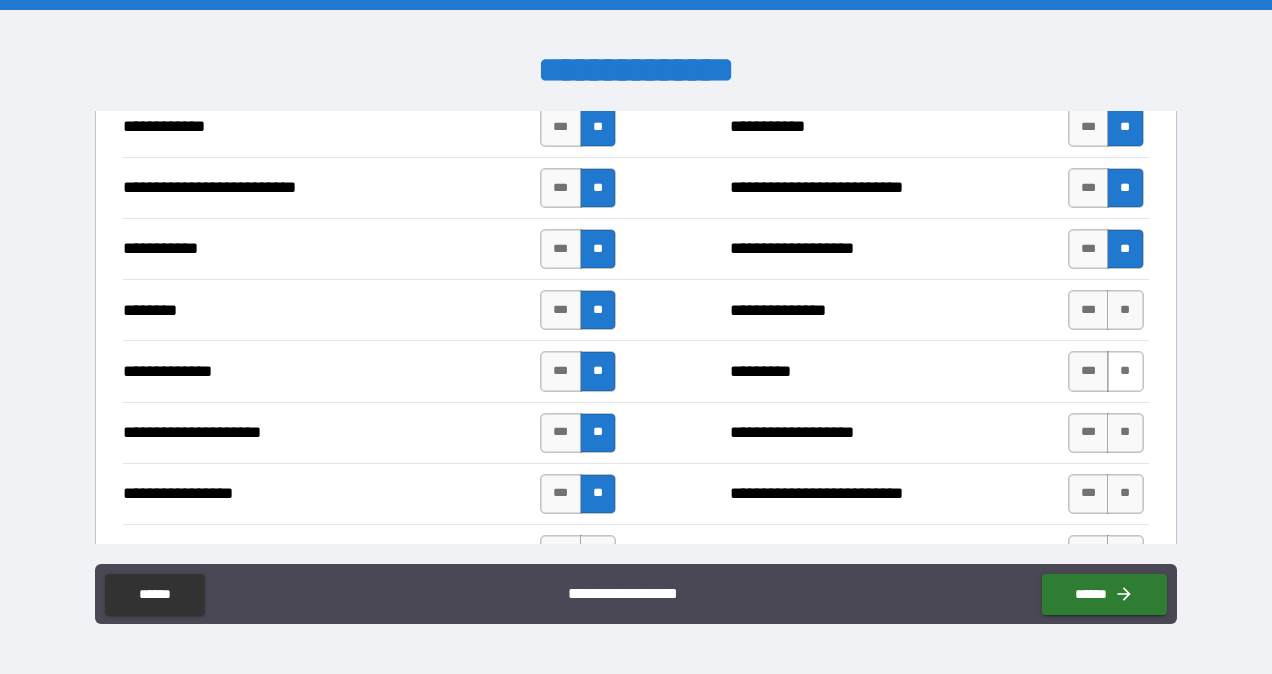 drag, startPoint x: 1118, startPoint y: 300, endPoint x: 1112, endPoint y: 365, distance: 65.27634 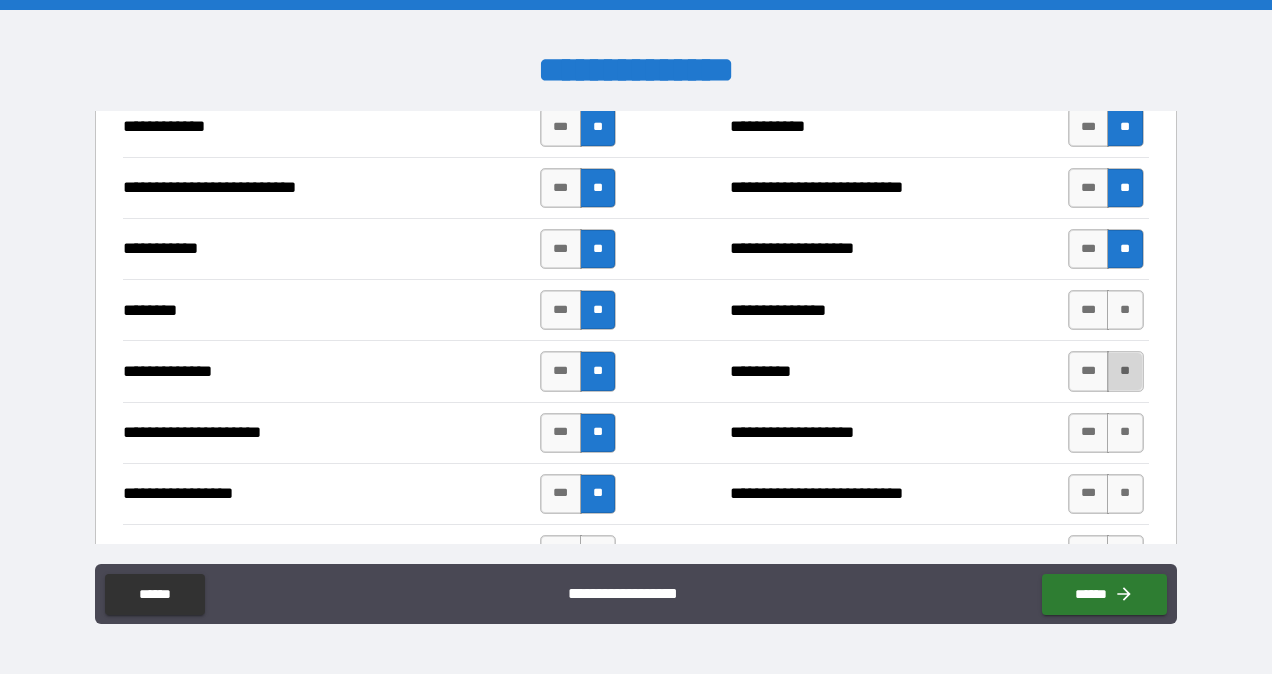 click on "**" at bounding box center [1125, 371] 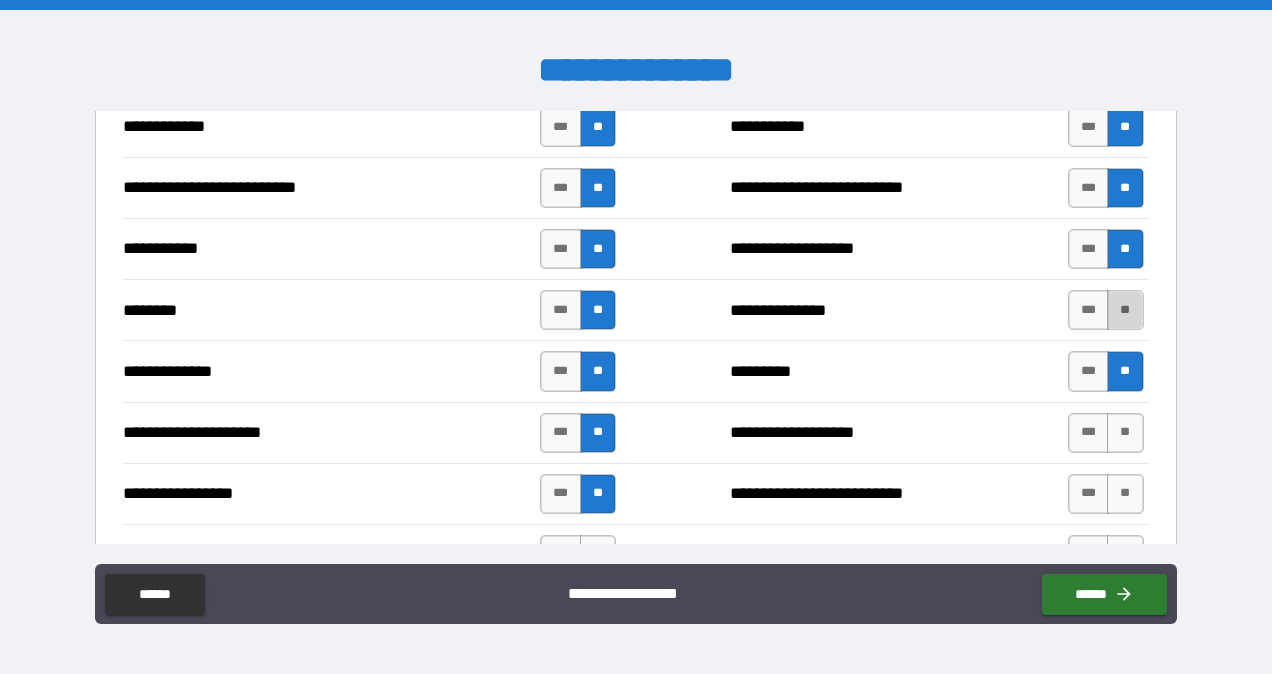 click on "**" at bounding box center [1125, 310] 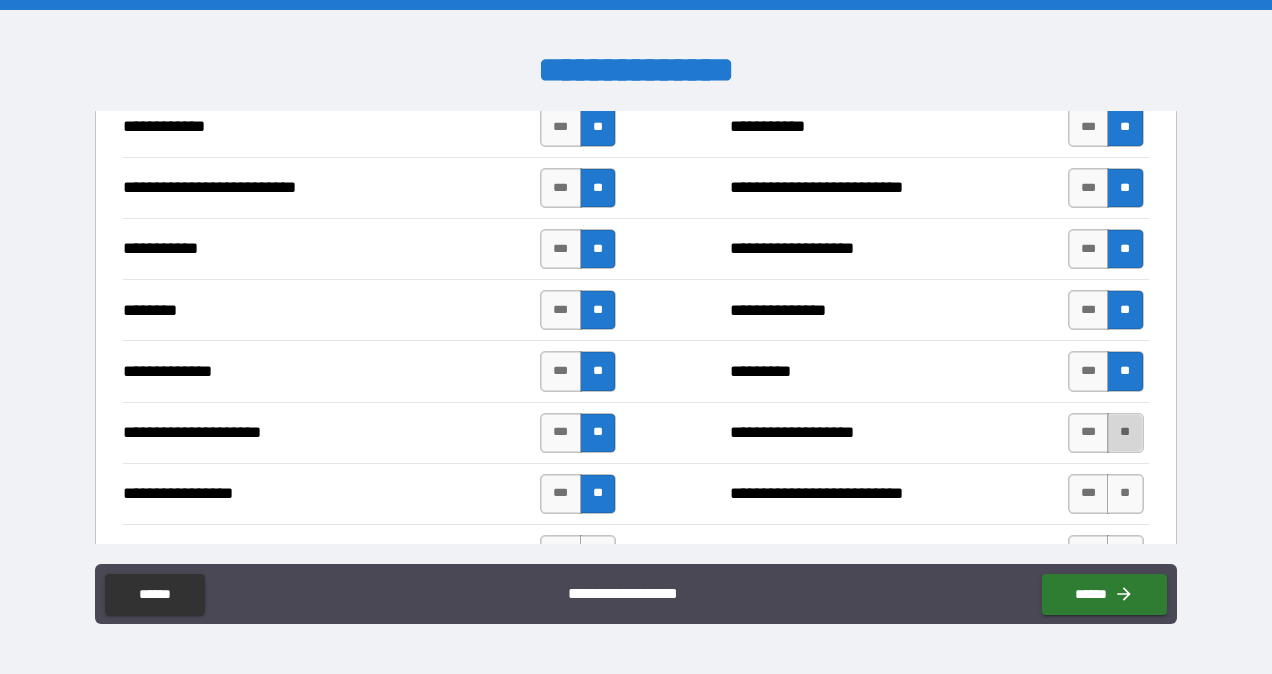 click on "**" at bounding box center (1125, 433) 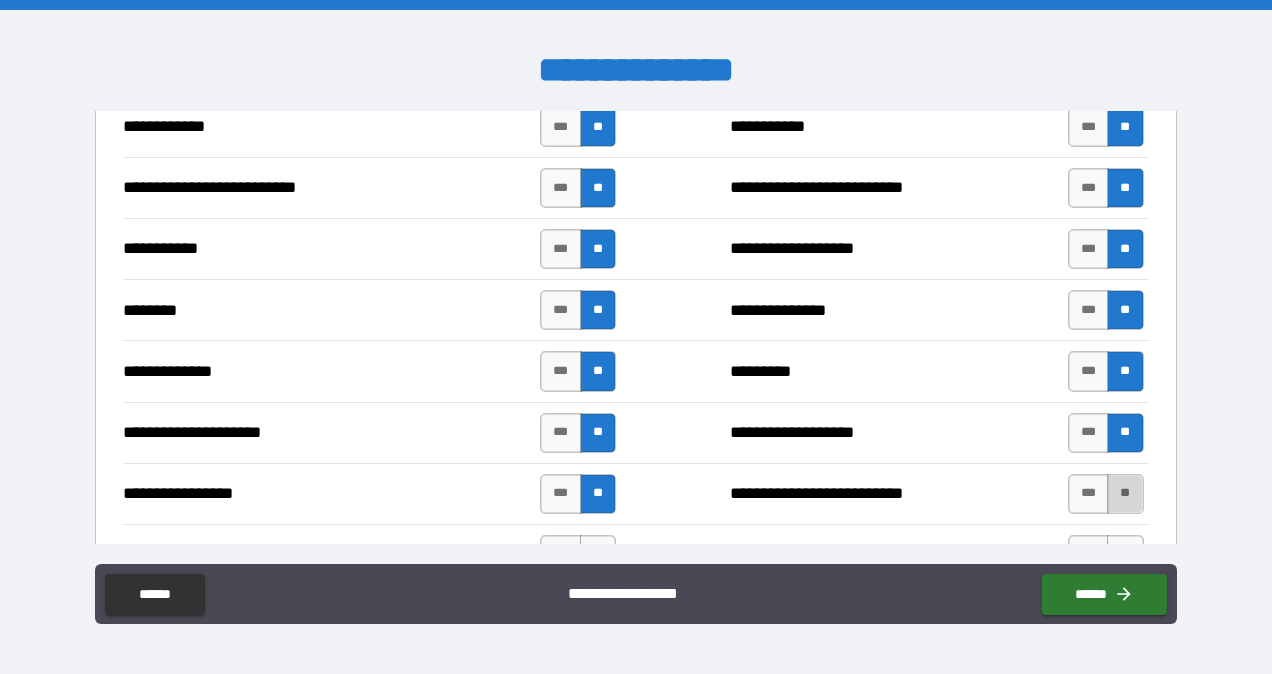 click on "**" at bounding box center (1125, 494) 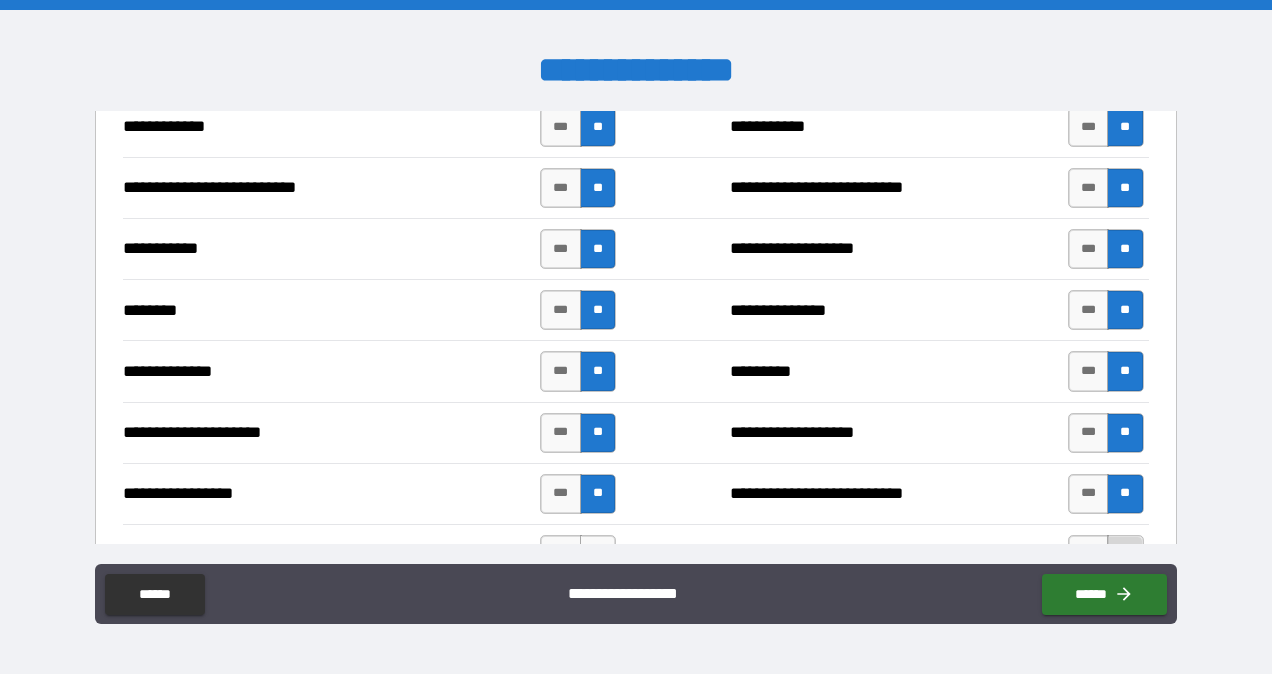 click on "**" at bounding box center [1125, 555] 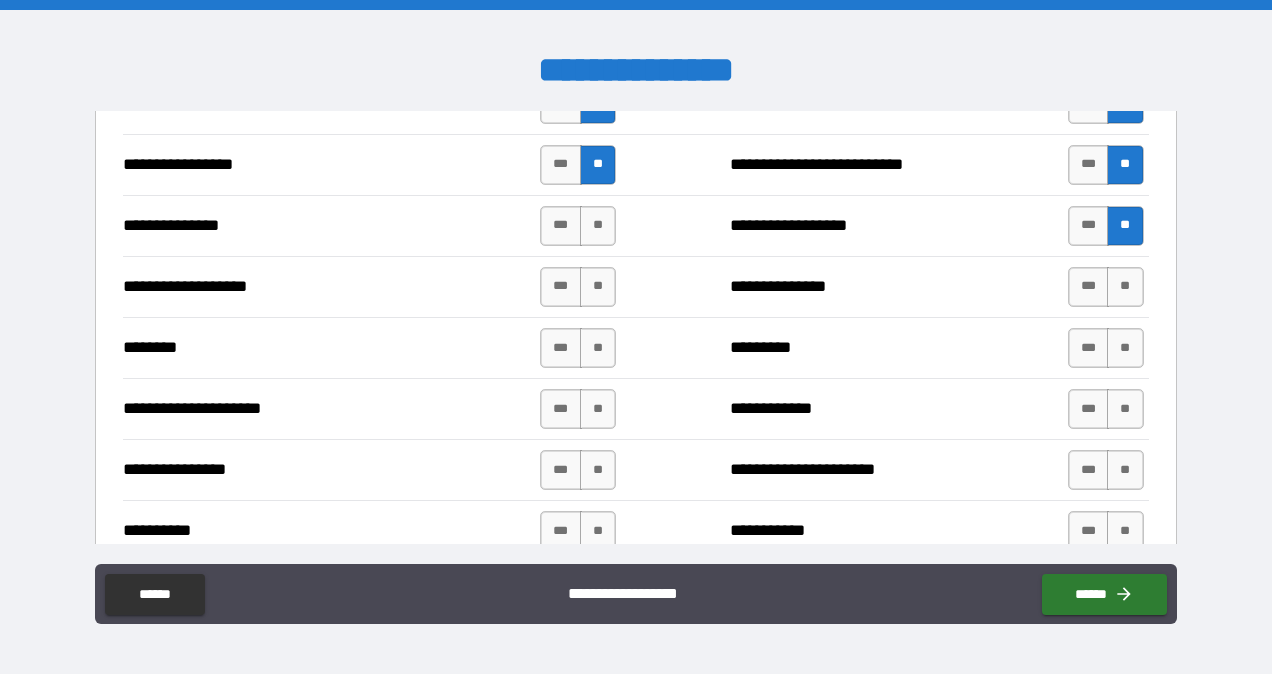 scroll, scrollTop: 2360, scrollLeft: 0, axis: vertical 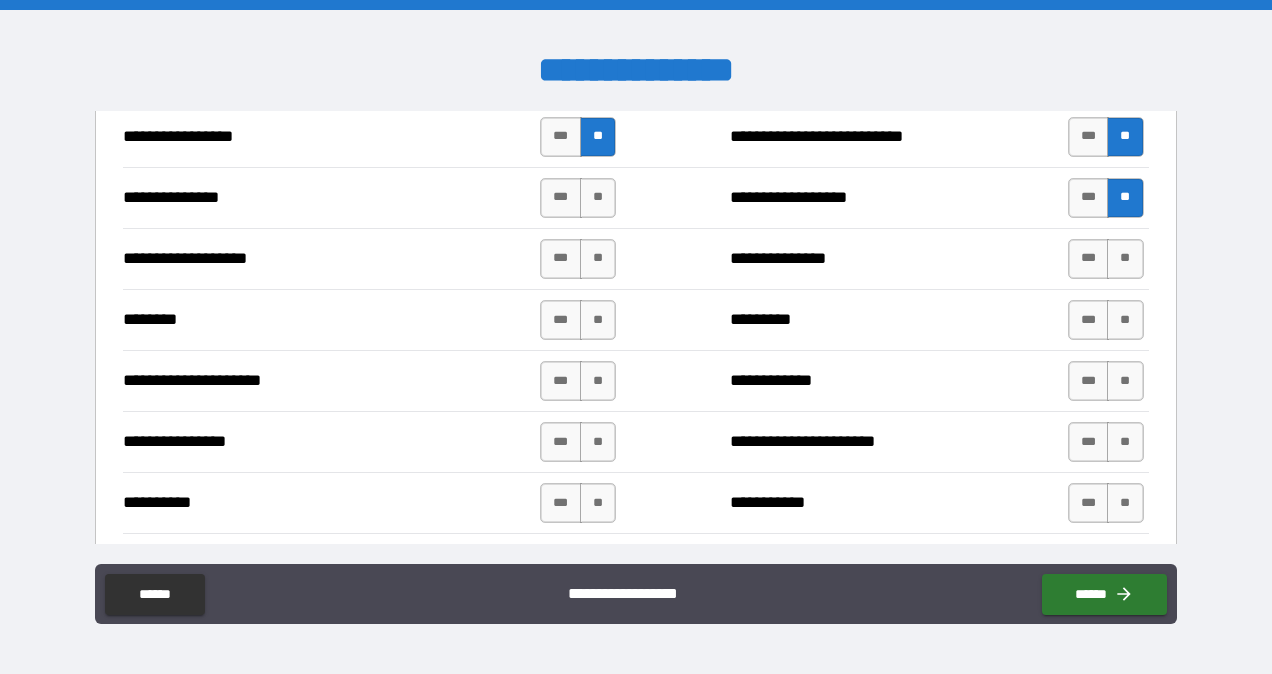 drag, startPoint x: 1159, startPoint y: 364, endPoint x: 1189, endPoint y: 241, distance: 126.60569 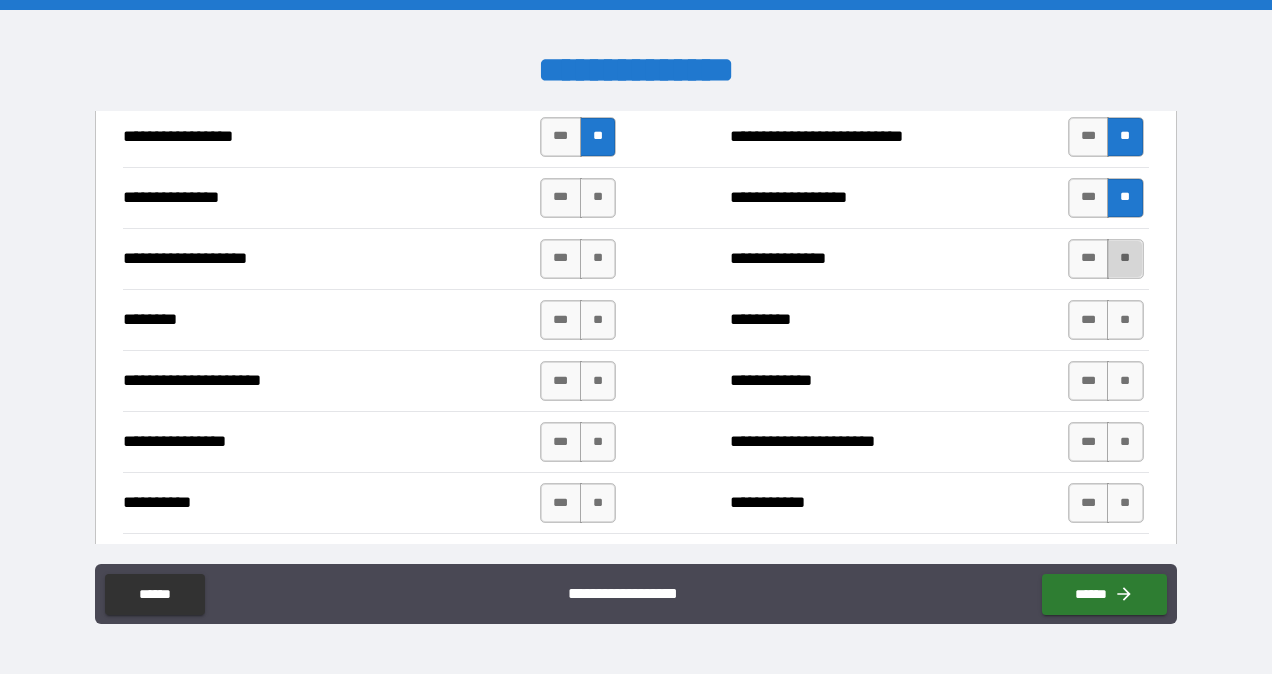 click on "**" at bounding box center [1125, 259] 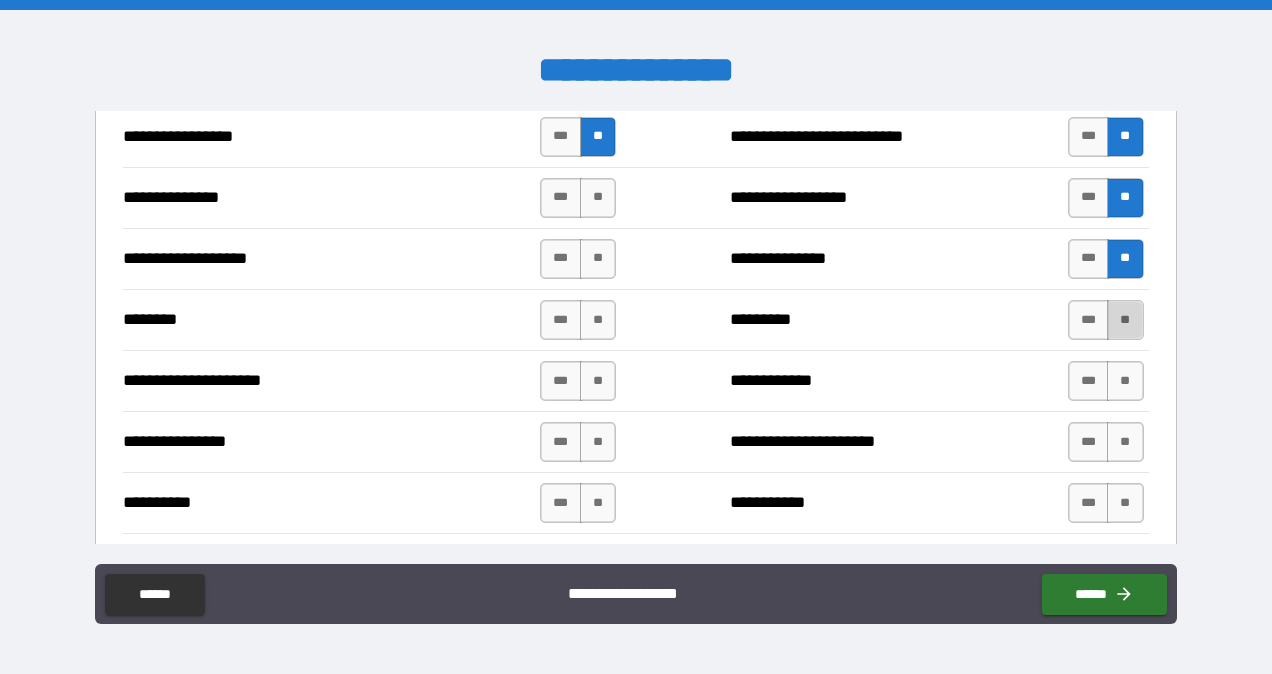 click on "**" at bounding box center [1125, 320] 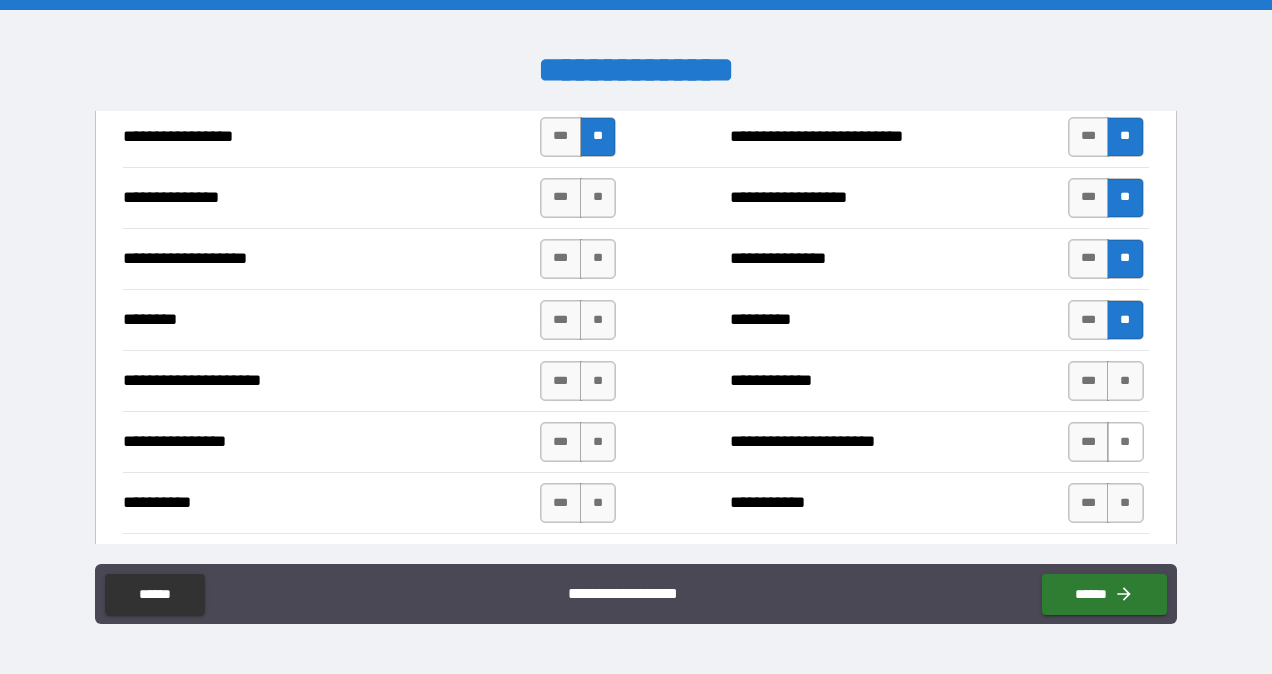 drag, startPoint x: 1114, startPoint y: 363, endPoint x: 1111, endPoint y: 432, distance: 69.065186 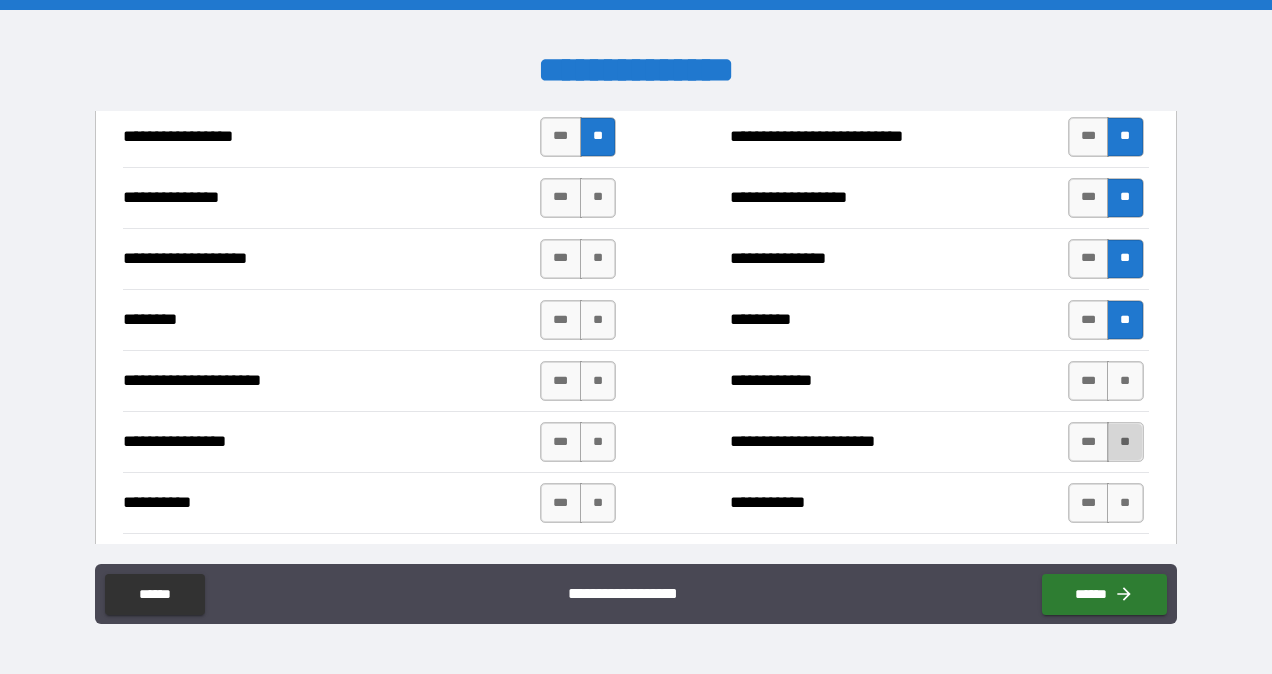 click on "**" at bounding box center (1125, 442) 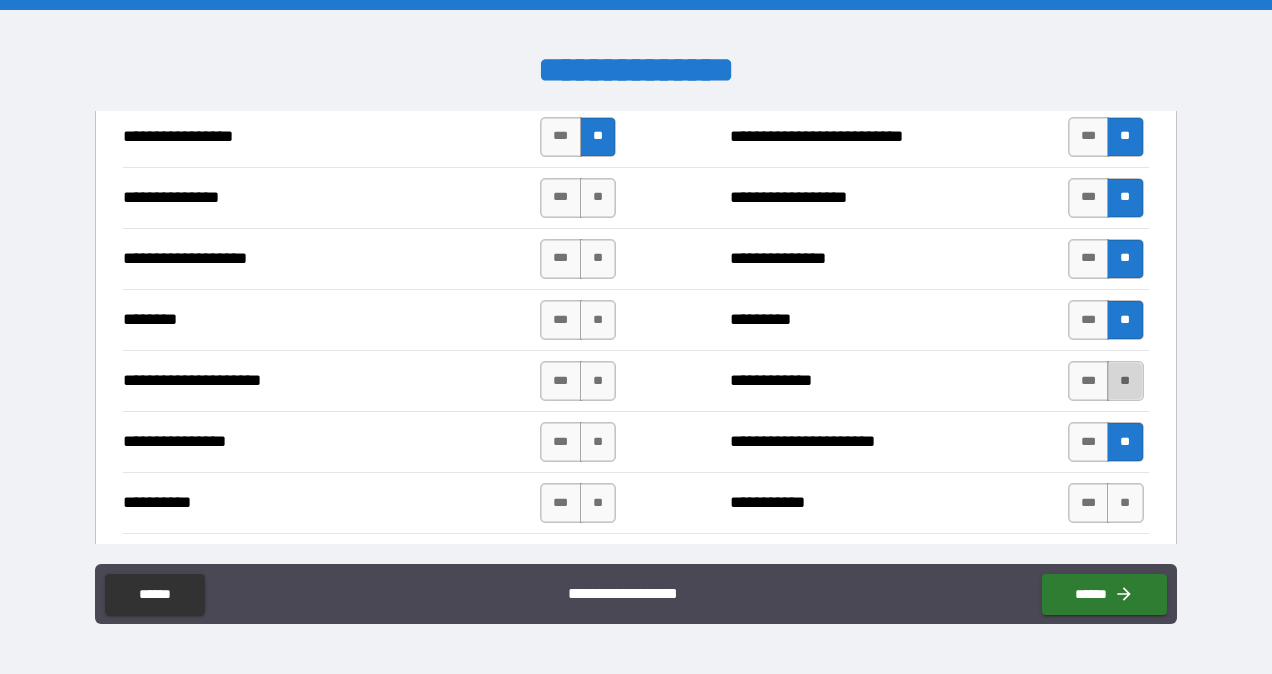 click on "**" at bounding box center [1125, 381] 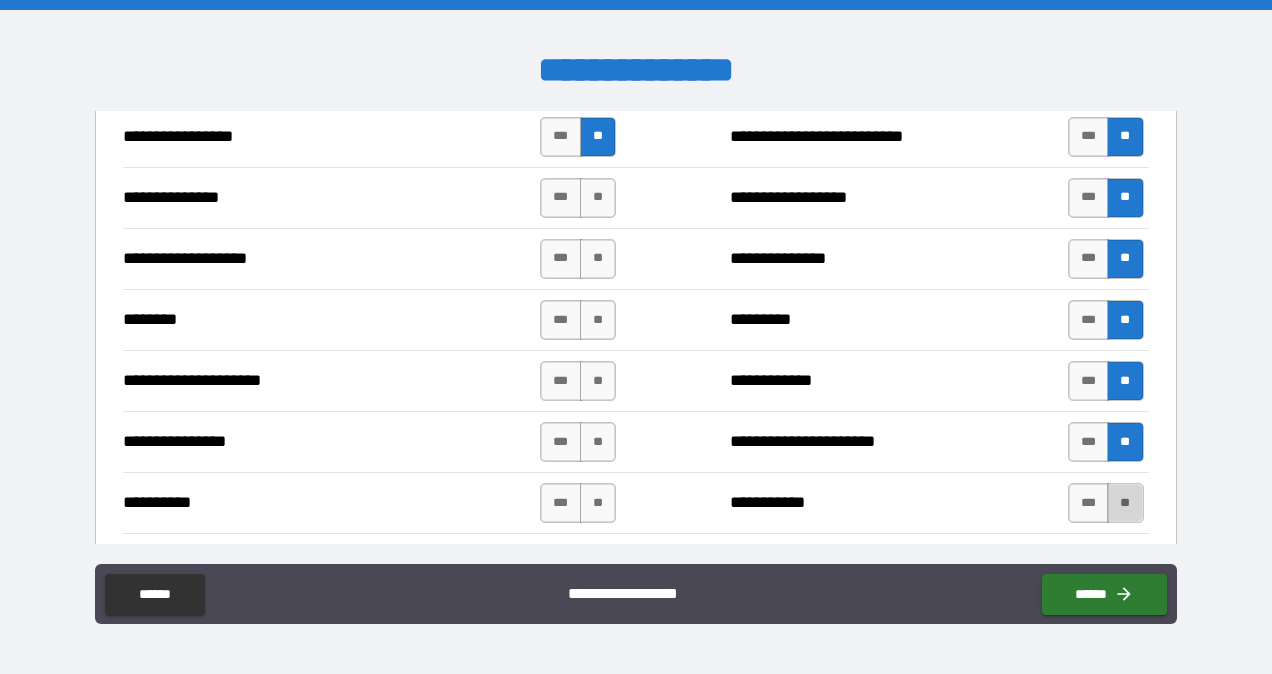 click on "**" at bounding box center [1125, 503] 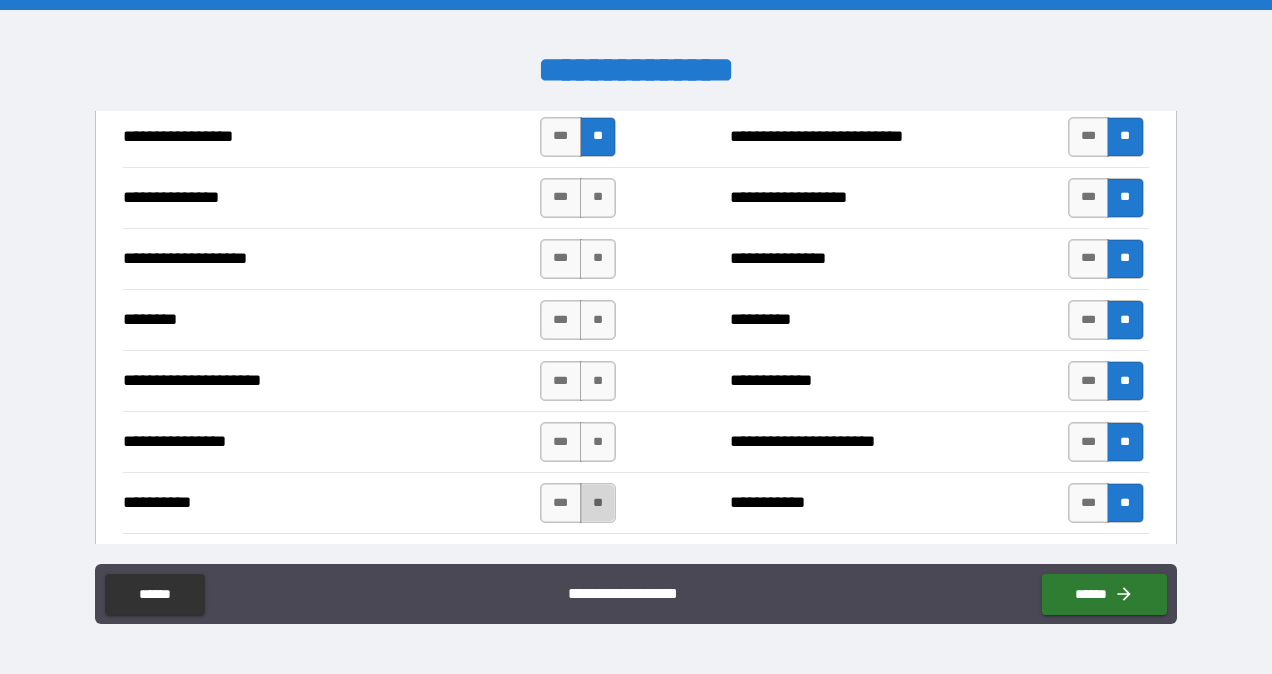 click on "**" at bounding box center (598, 503) 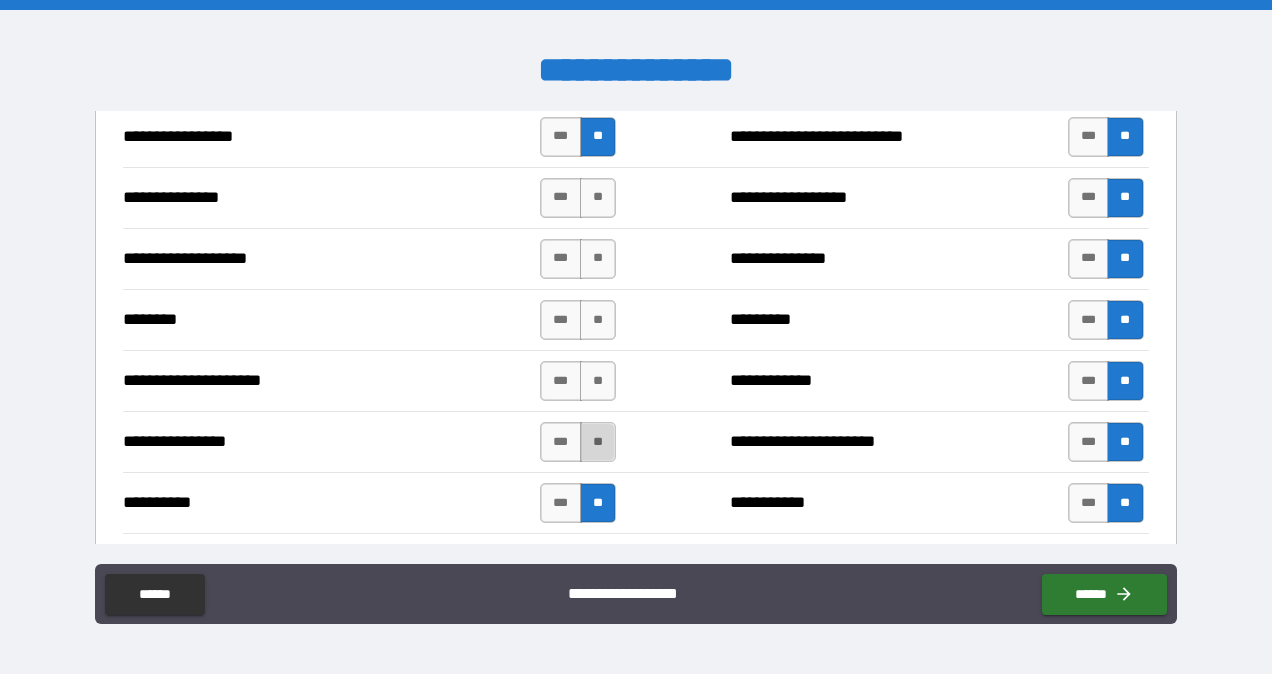 click on "**" at bounding box center (598, 442) 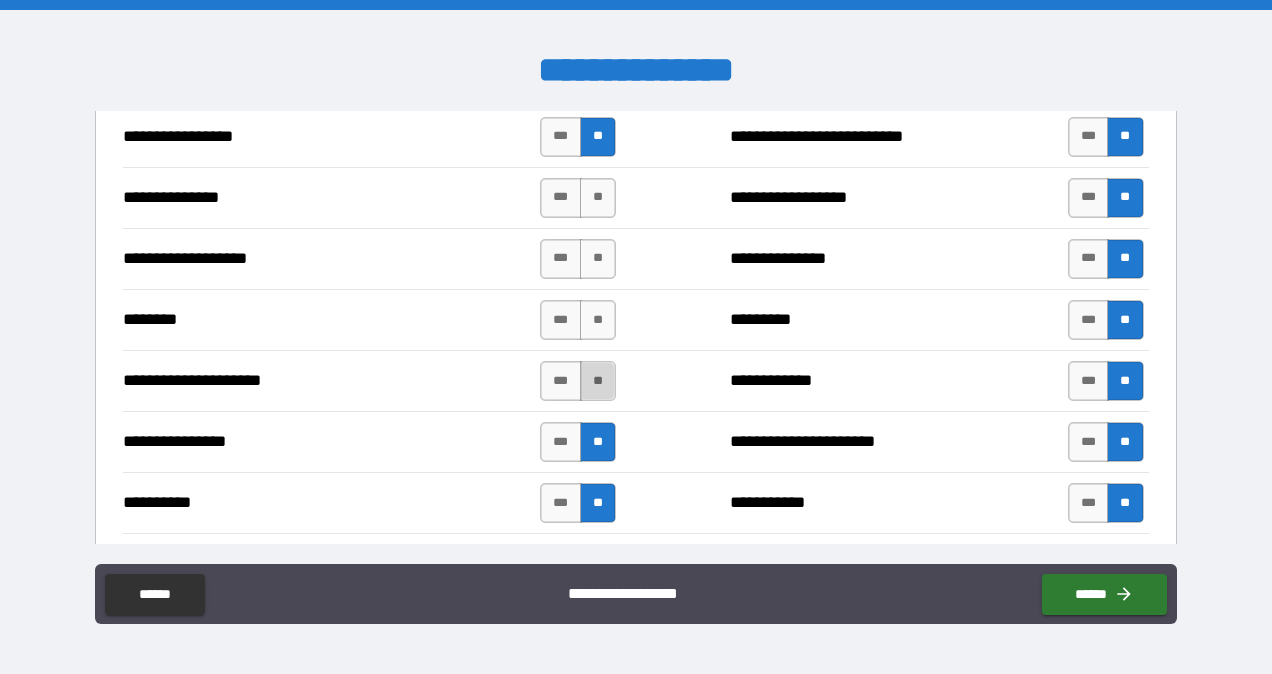 click on "**" at bounding box center (598, 381) 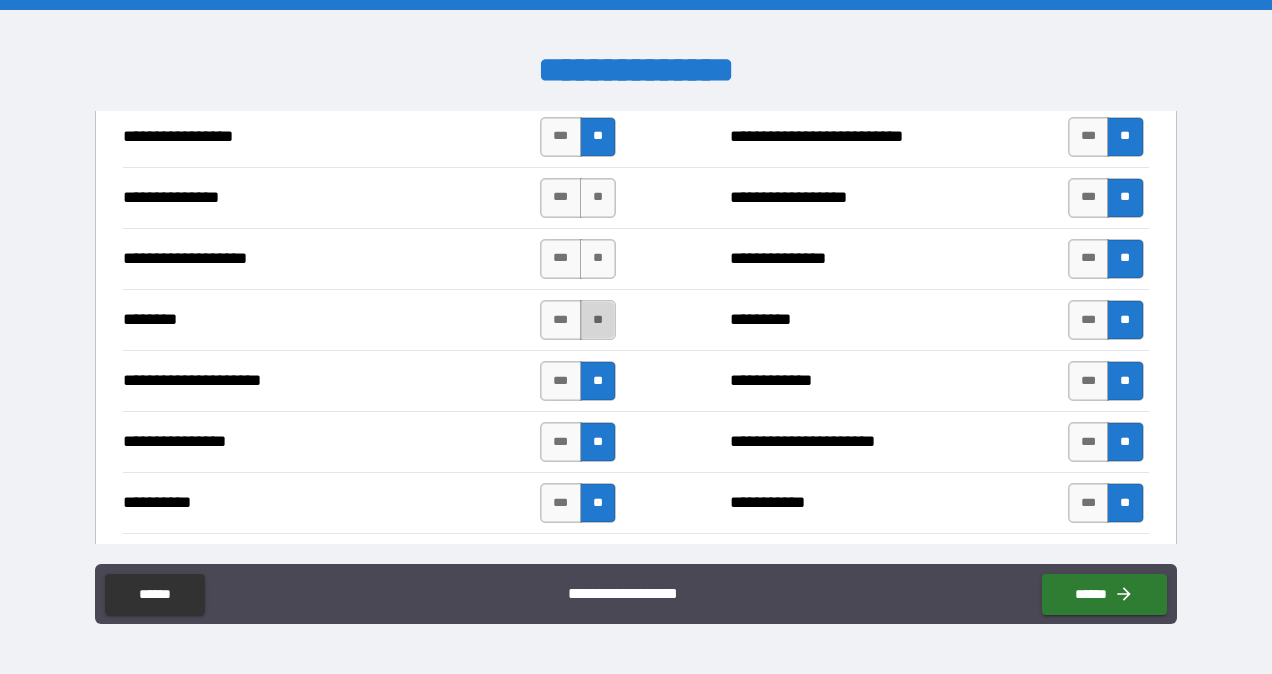click on "**" at bounding box center [598, 320] 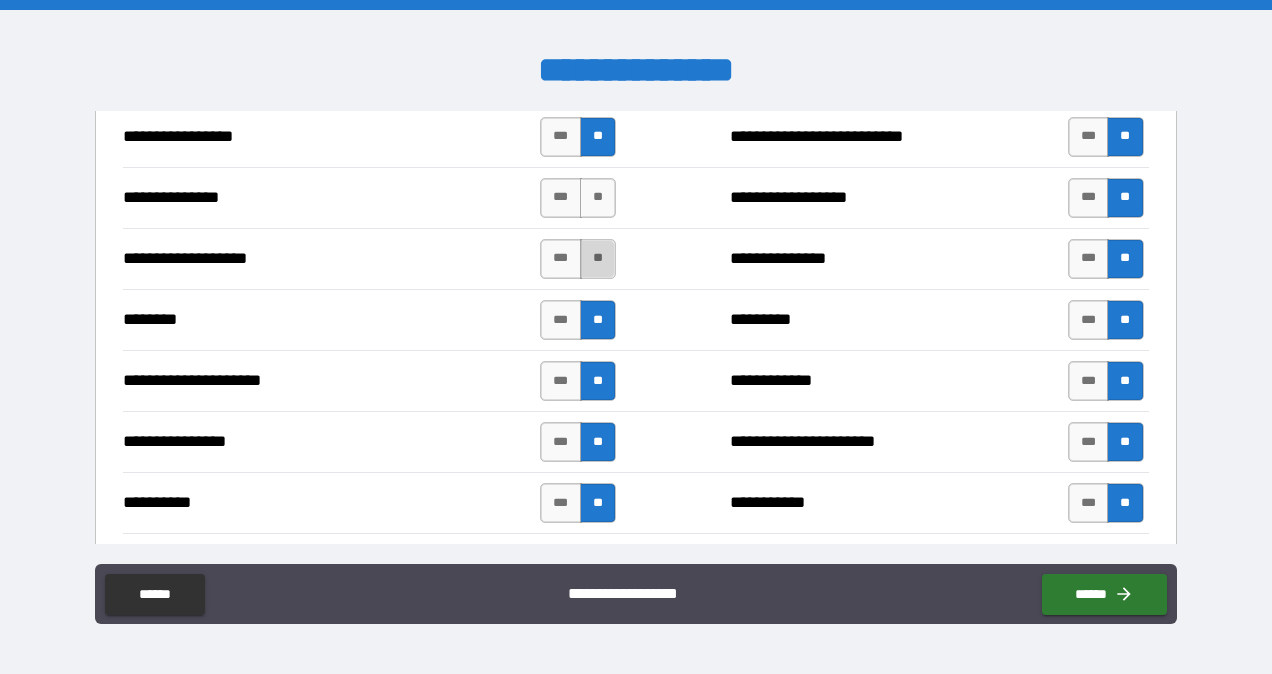 click on "**" at bounding box center (598, 259) 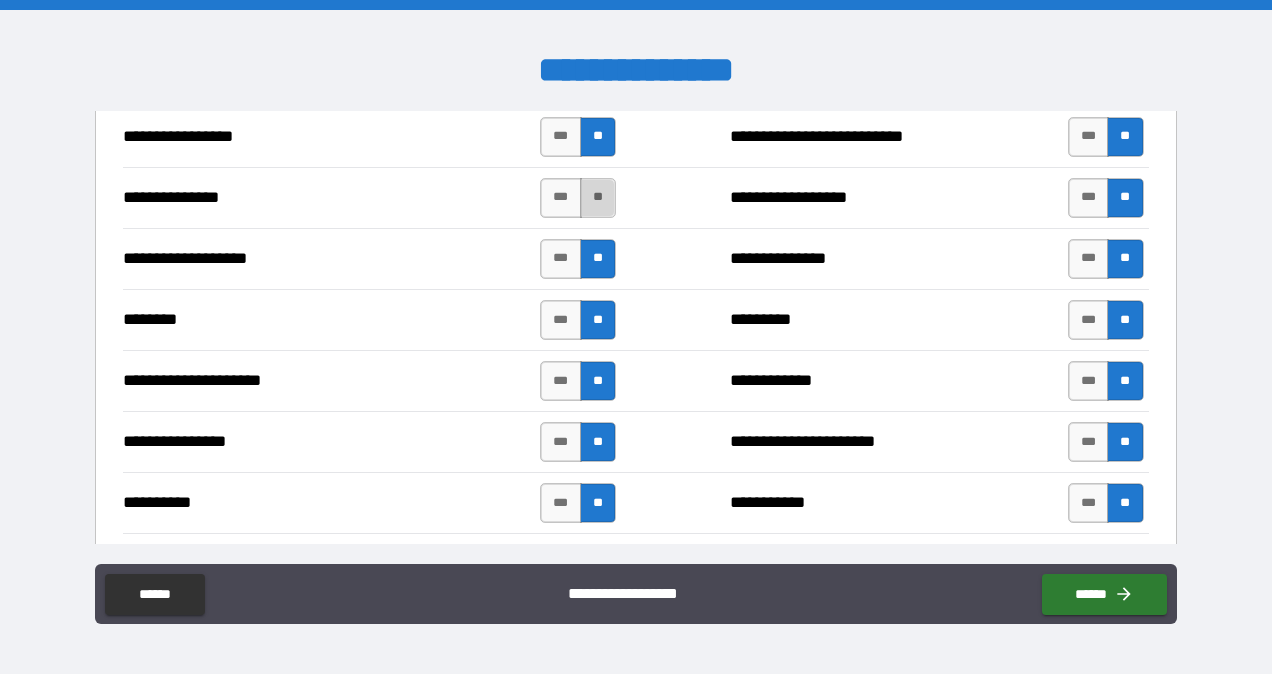 click on "**" at bounding box center (598, 198) 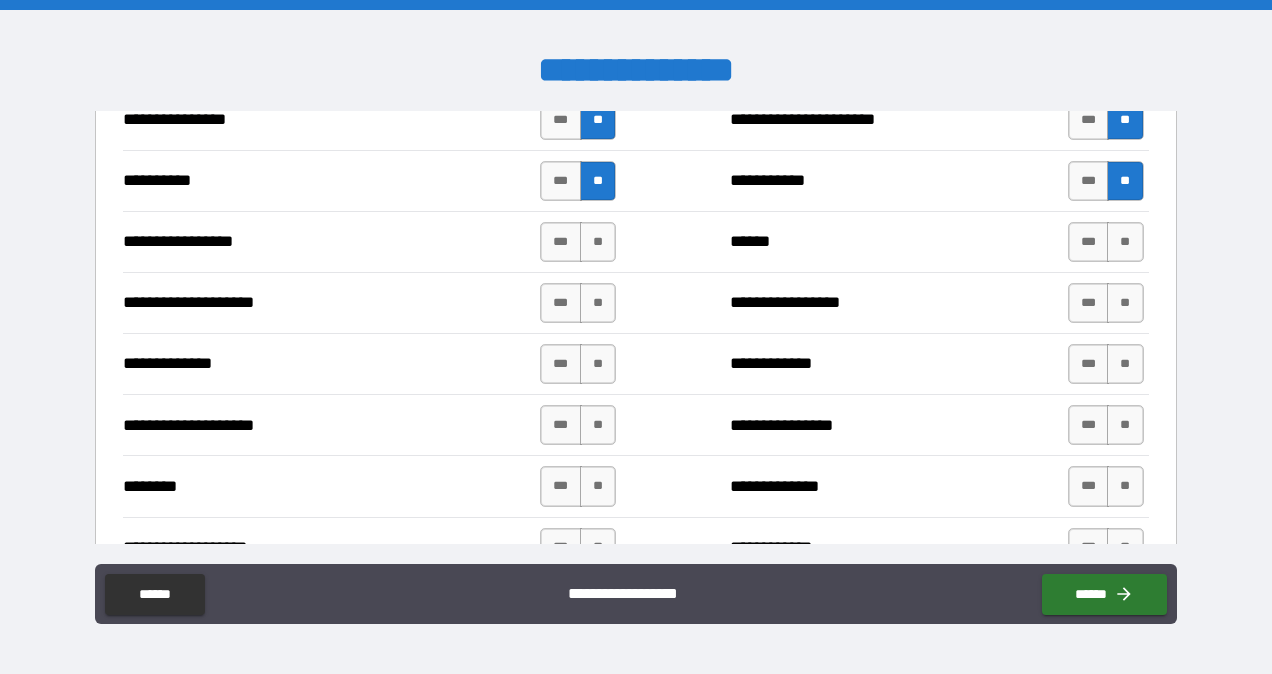 scroll, scrollTop: 2689, scrollLeft: 0, axis: vertical 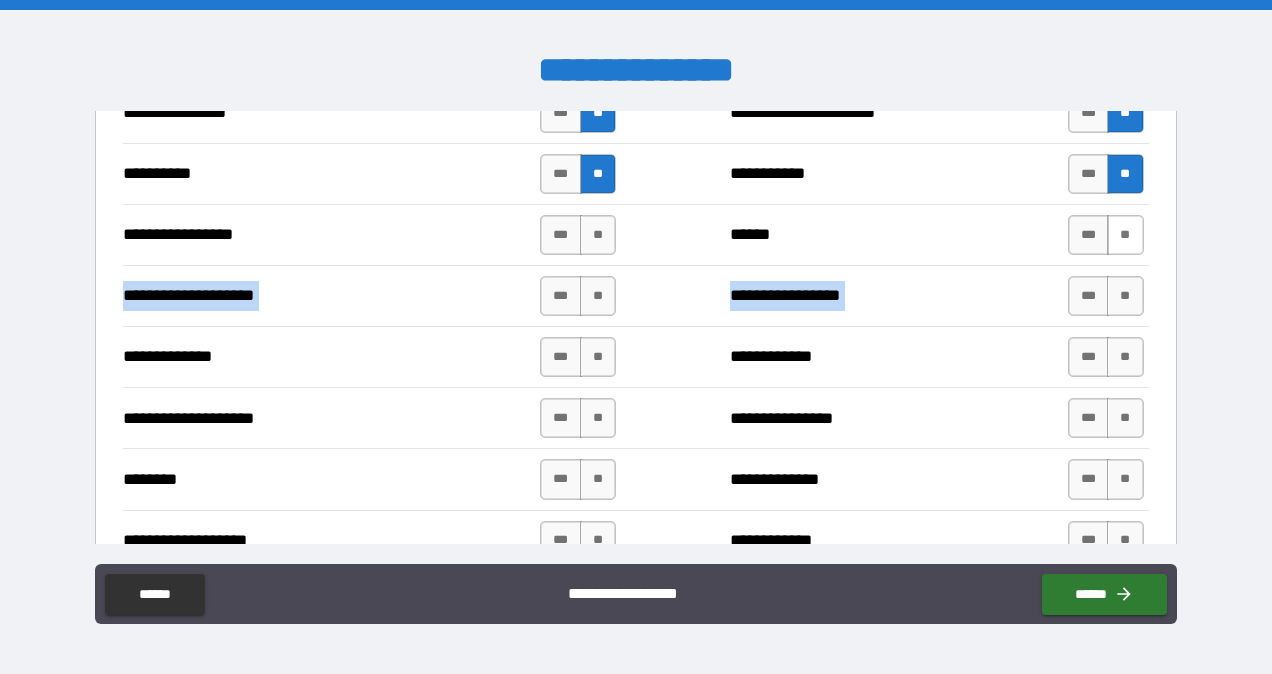 drag, startPoint x: 1166, startPoint y: 390, endPoint x: 1116, endPoint y: 225, distance: 172.4094 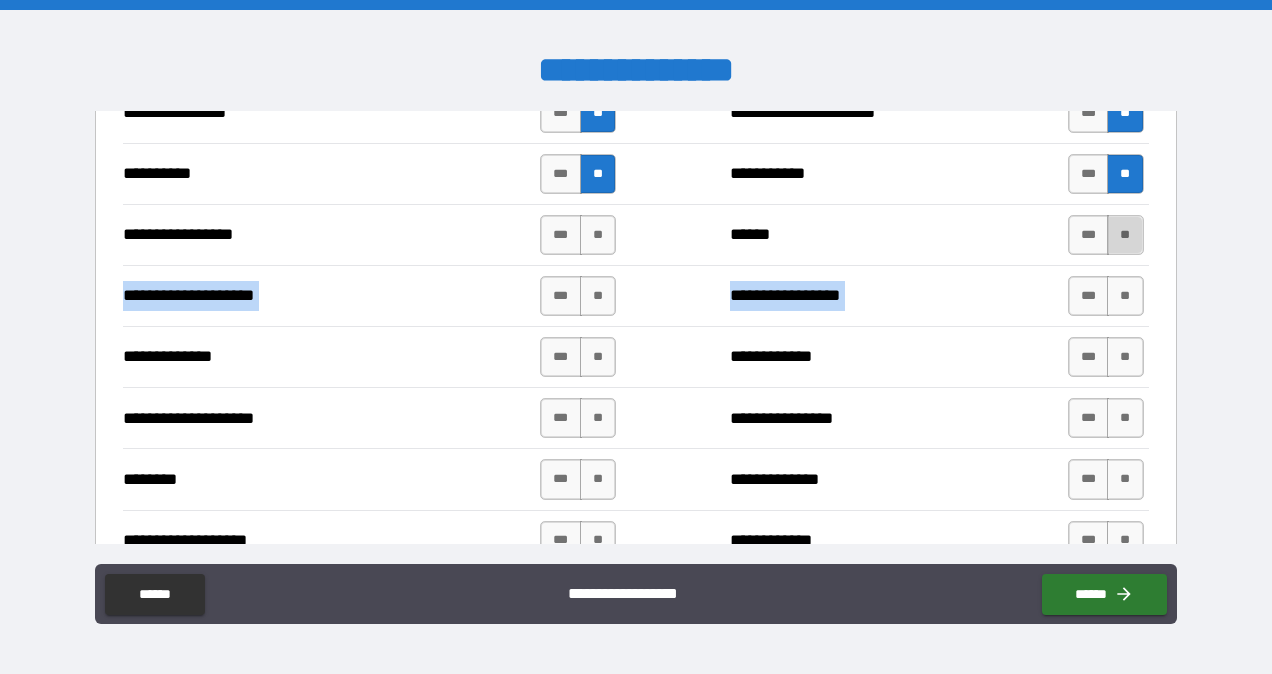 click on "**" at bounding box center [1125, 235] 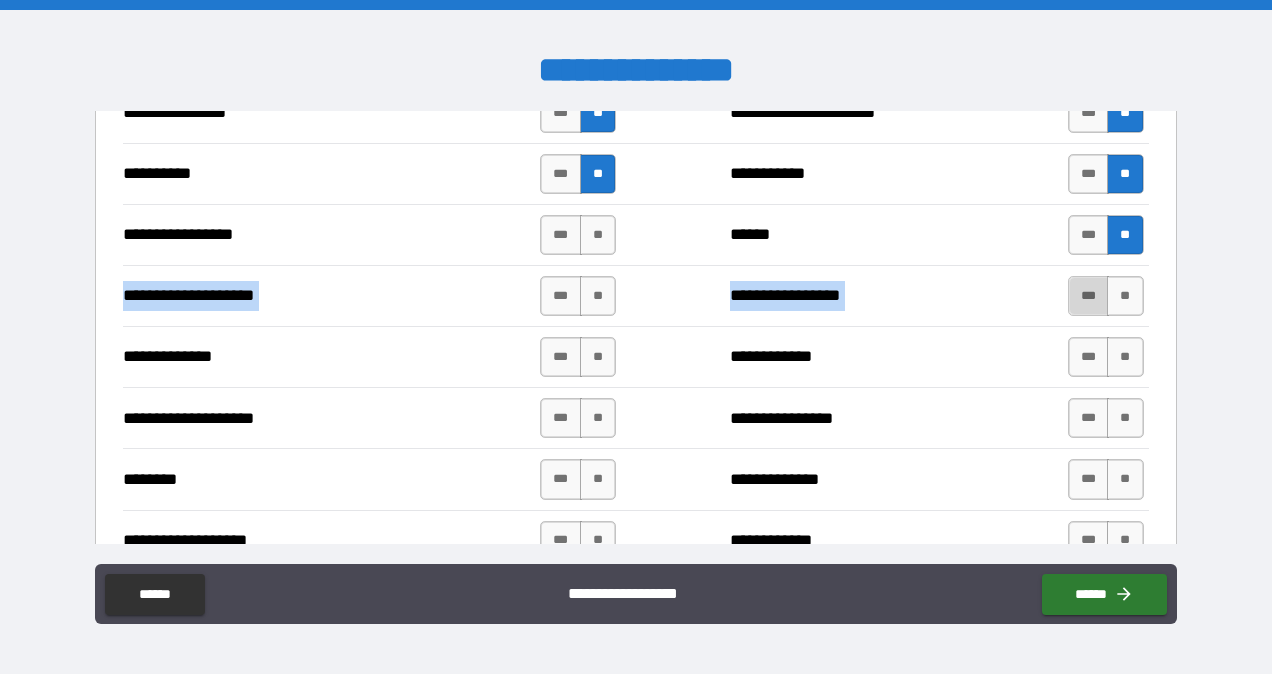 click on "***" at bounding box center [1089, 296] 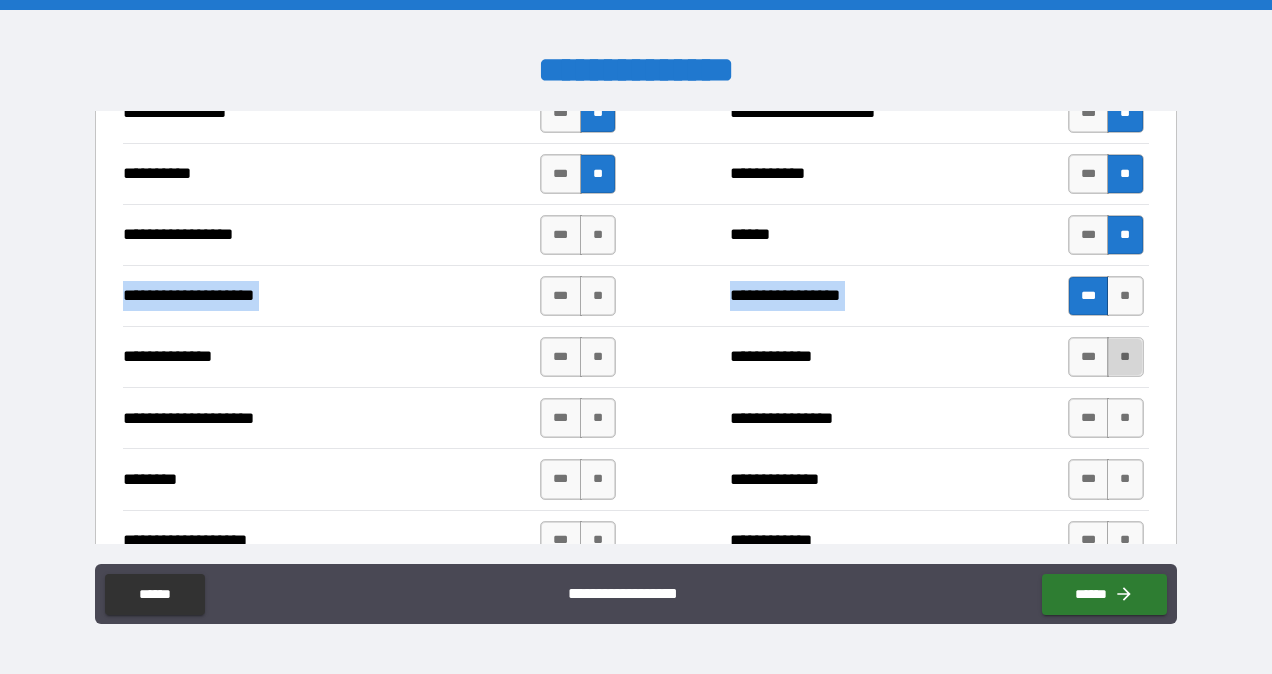 click on "**" at bounding box center (1125, 357) 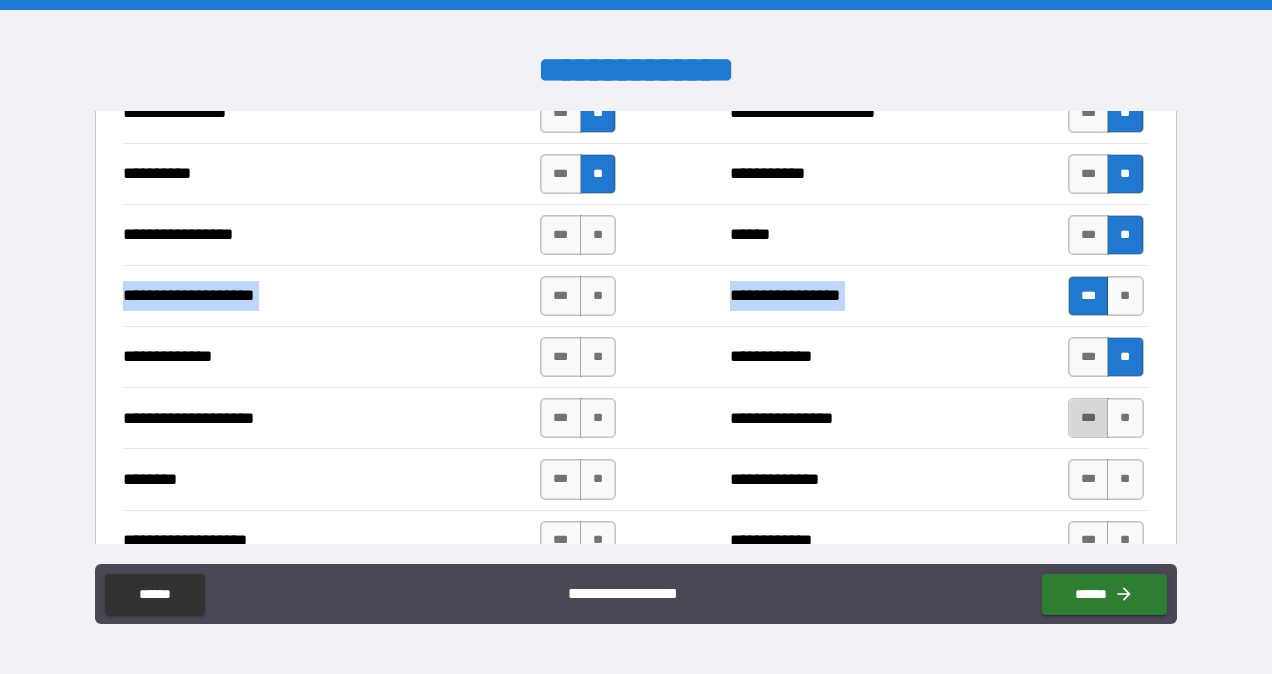 click on "***" at bounding box center (1089, 418) 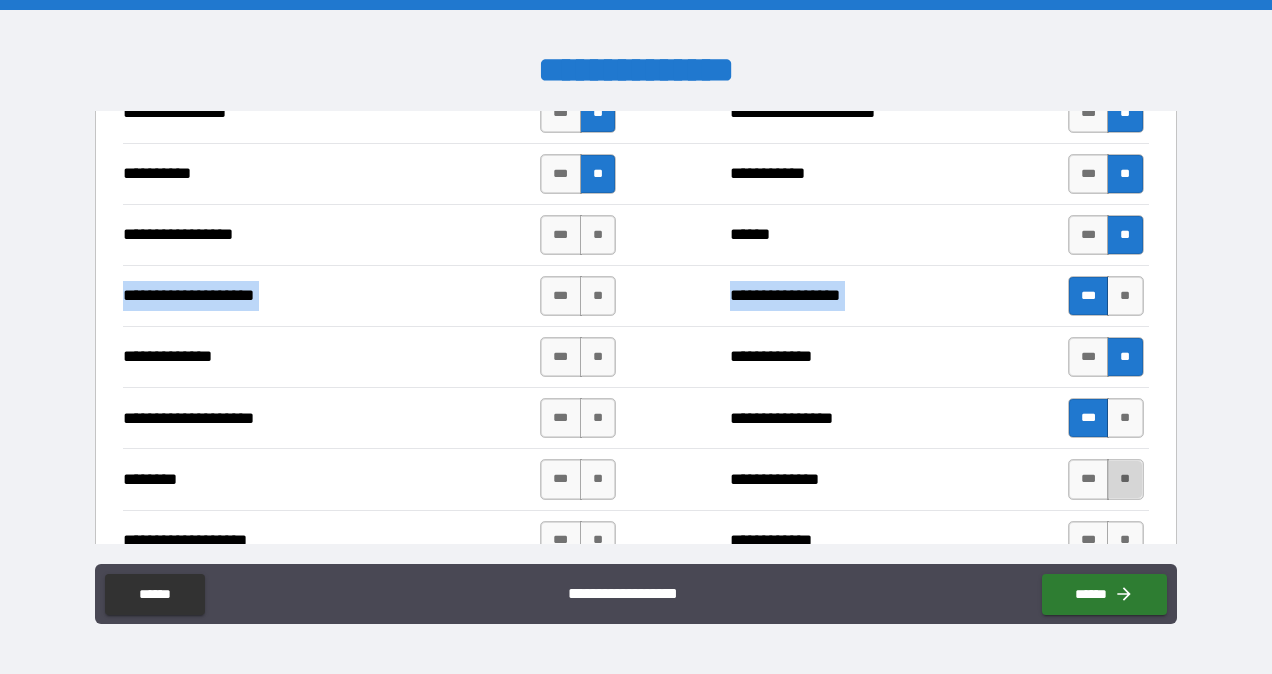 click on "**" at bounding box center [1125, 479] 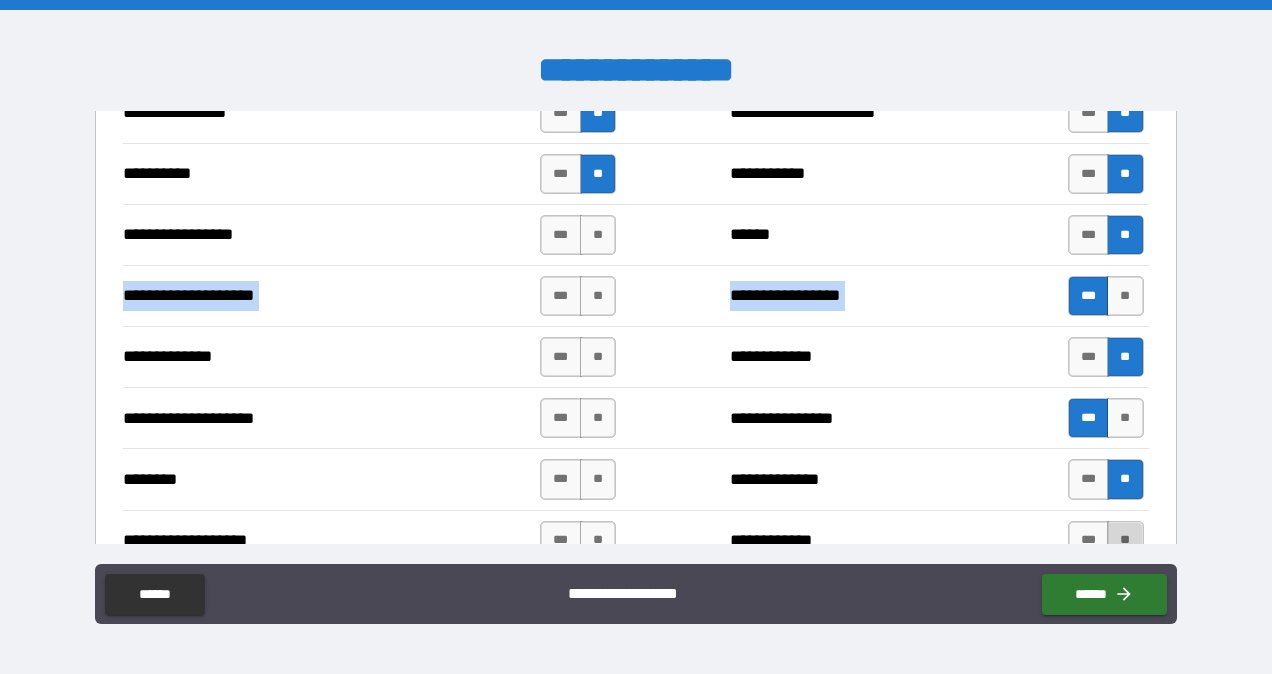 click on "**" at bounding box center (1125, 541) 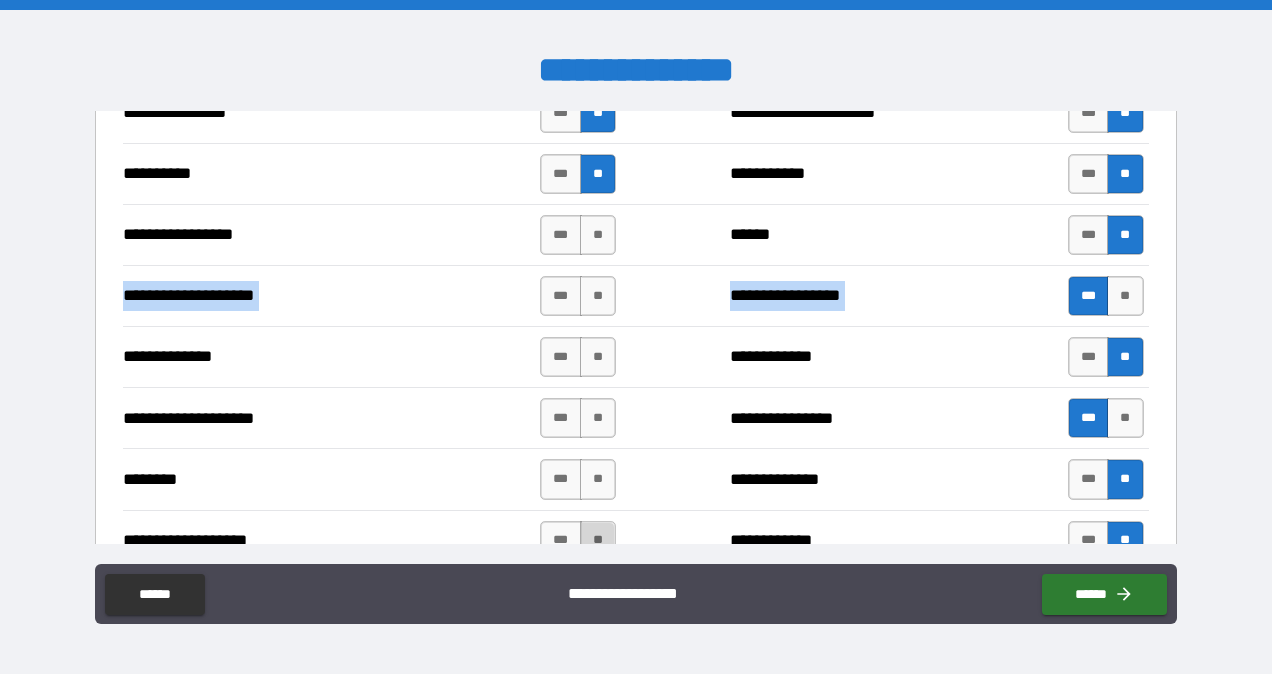 click on "**" at bounding box center (598, 541) 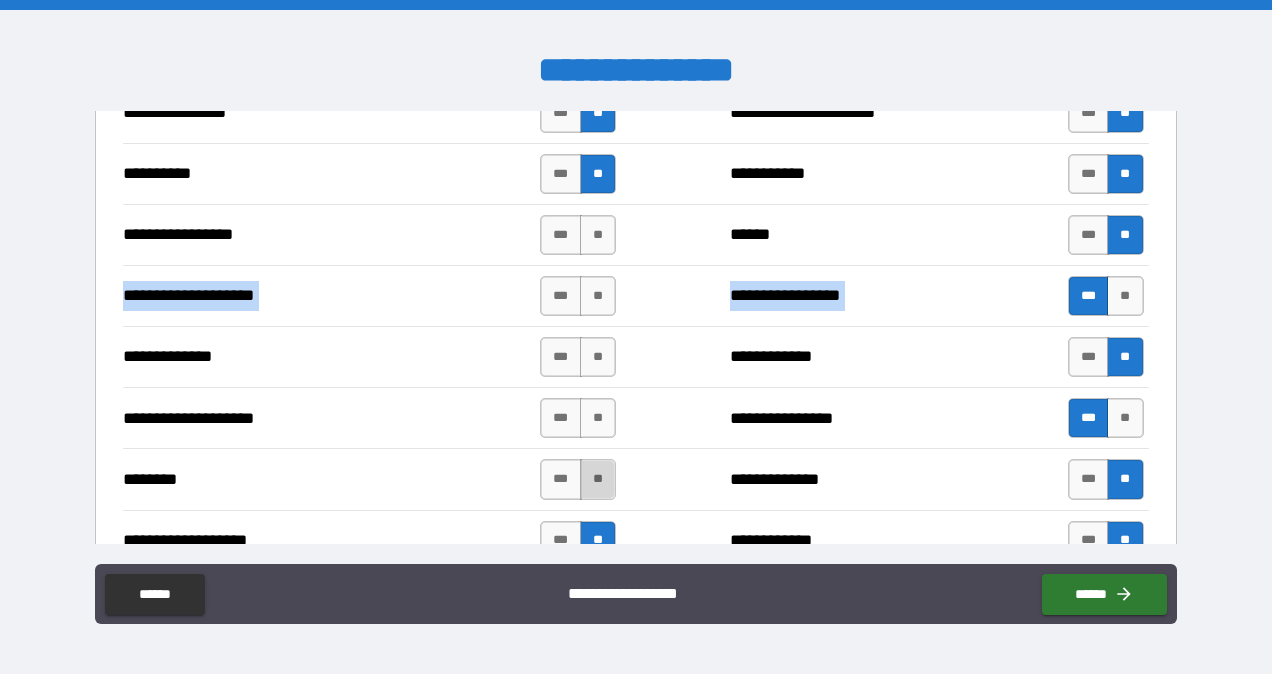click on "**" at bounding box center [598, 479] 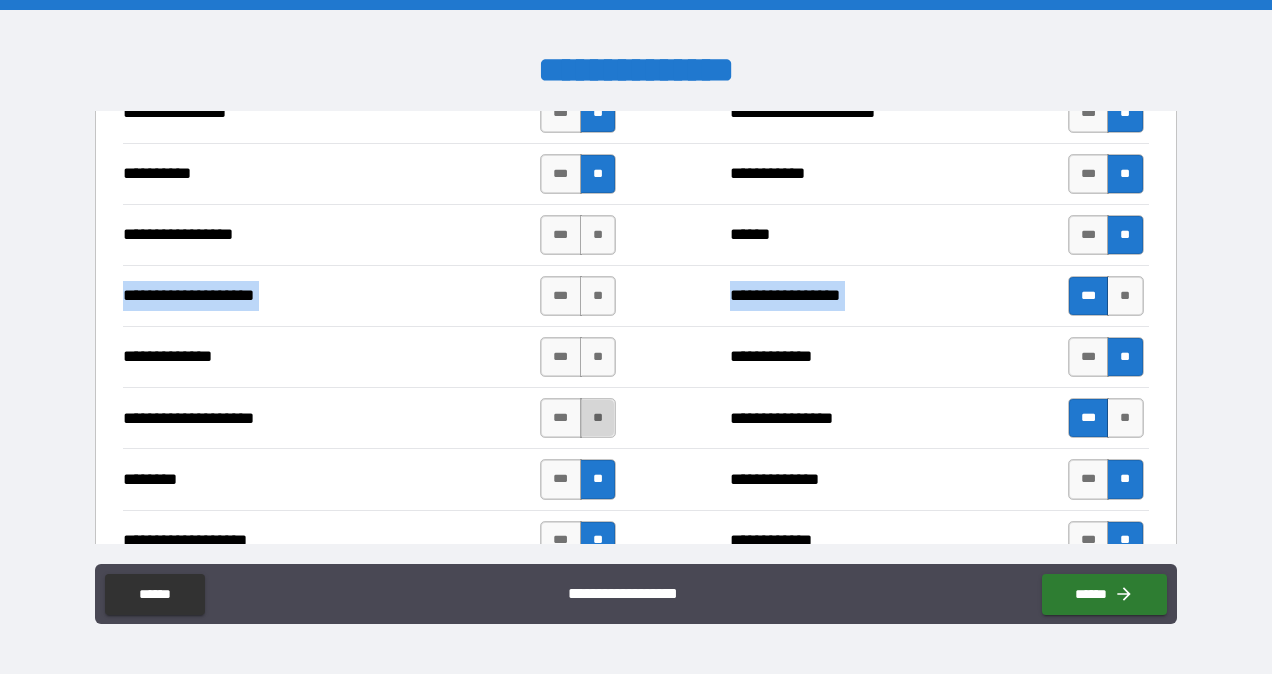 click on "**" at bounding box center (598, 418) 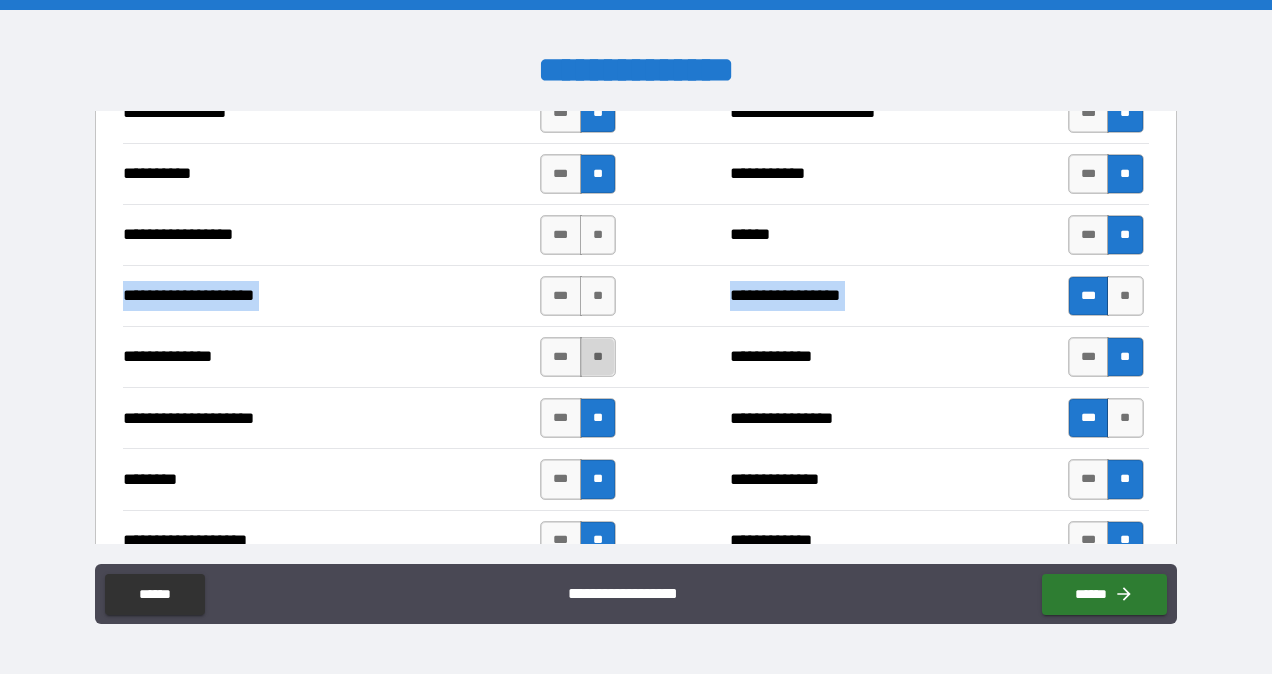 click on "**" at bounding box center [598, 357] 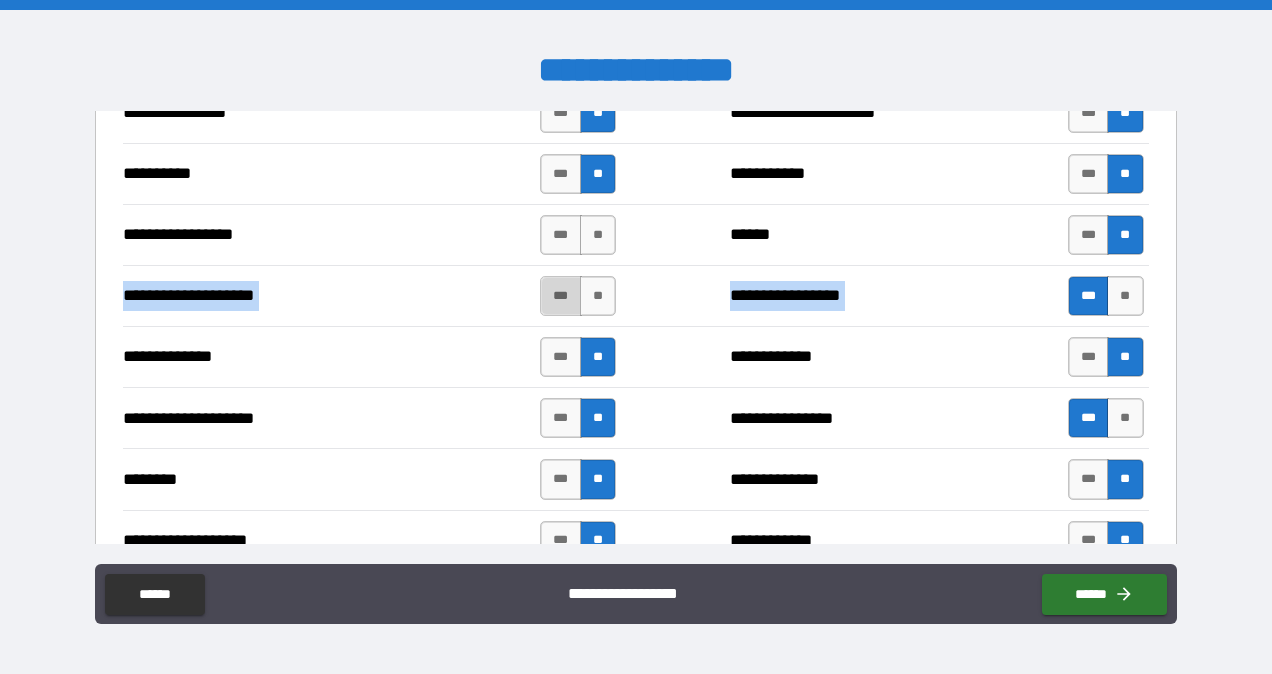 click on "***" at bounding box center [561, 296] 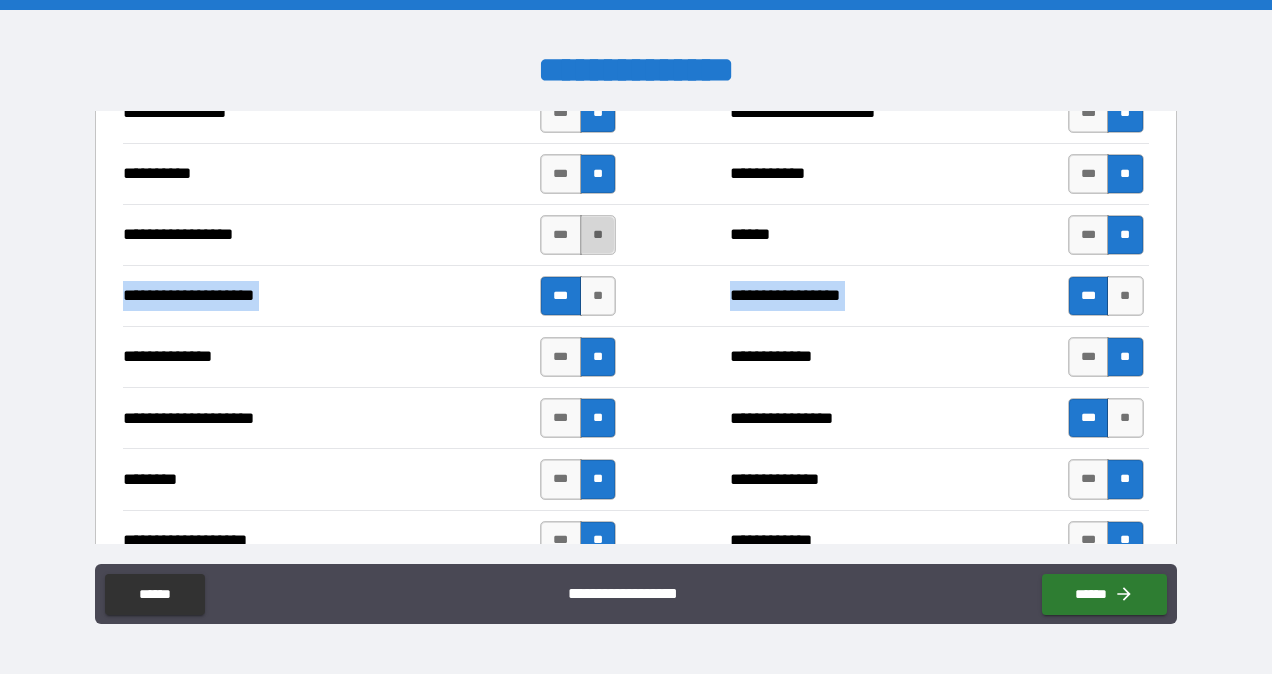click on "**" at bounding box center [598, 235] 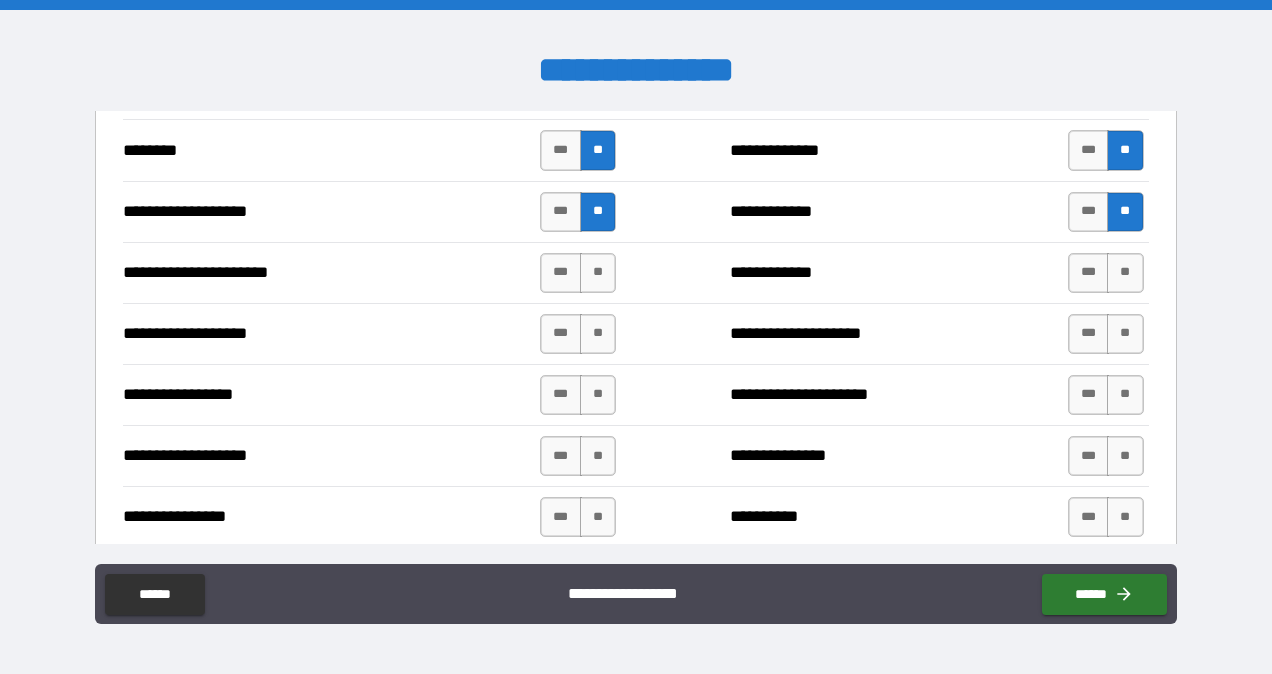 scroll, scrollTop: 3053, scrollLeft: 0, axis: vertical 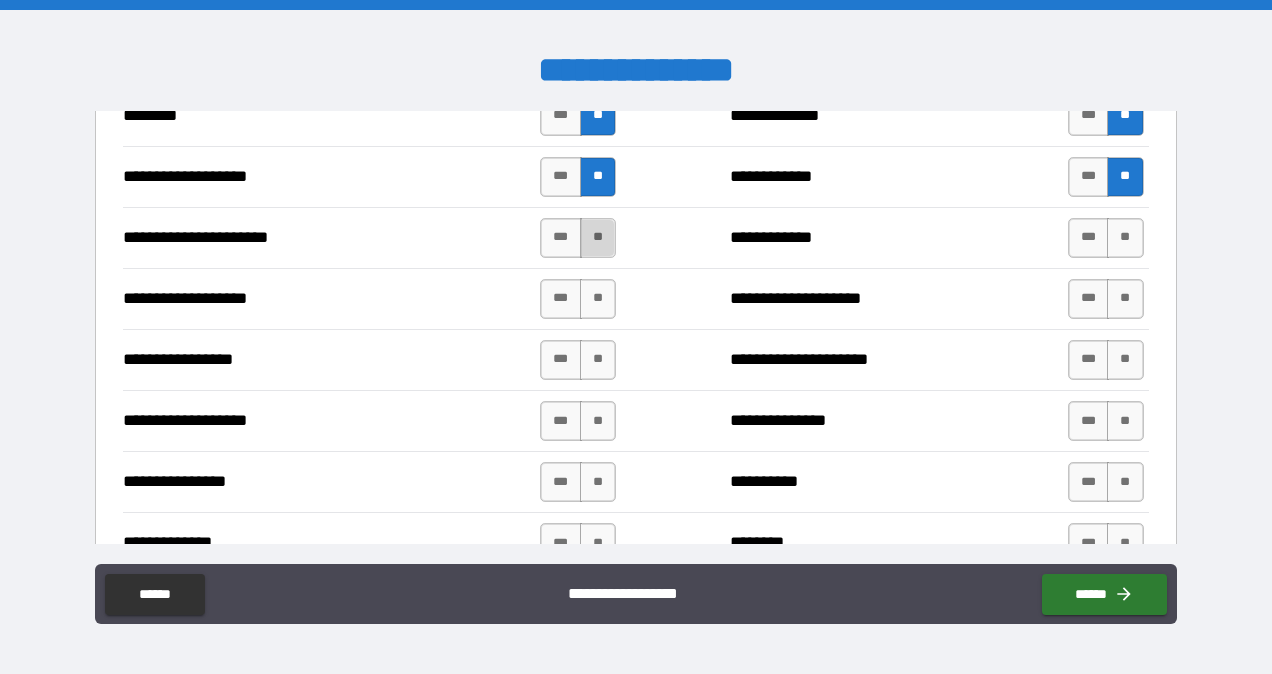 click on "**" at bounding box center [598, 238] 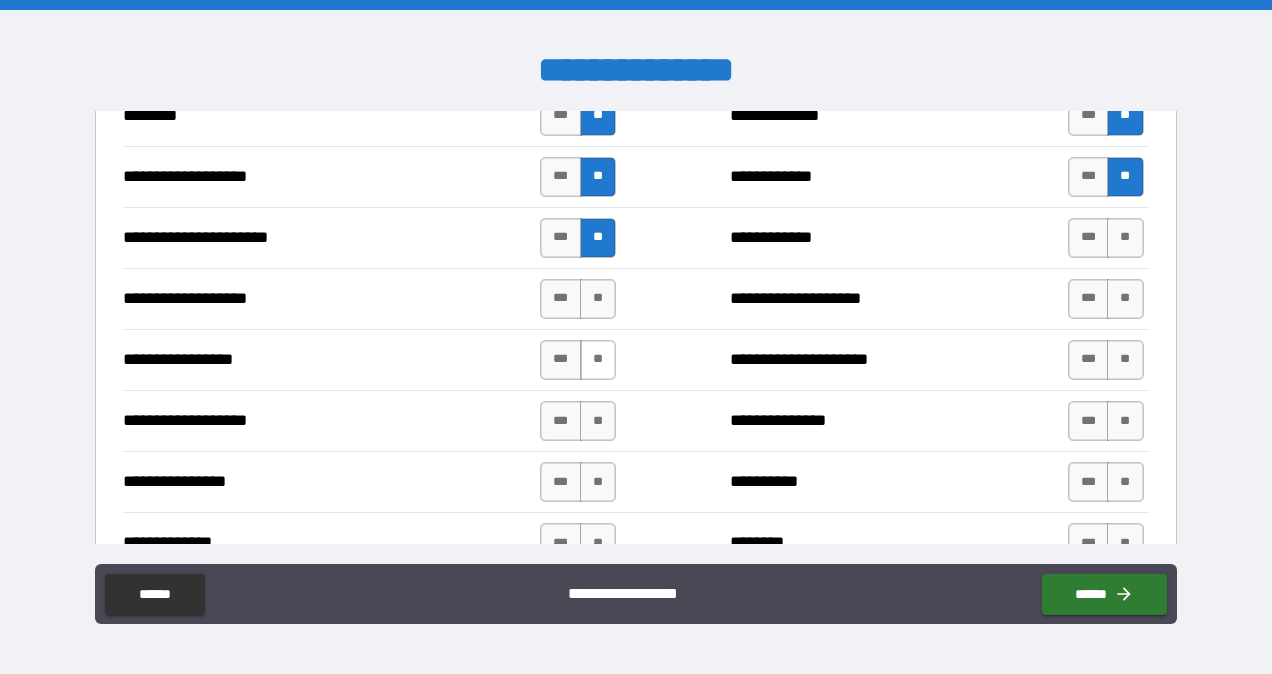 drag, startPoint x: 590, startPoint y: 282, endPoint x: 592, endPoint y: 342, distance: 60.033325 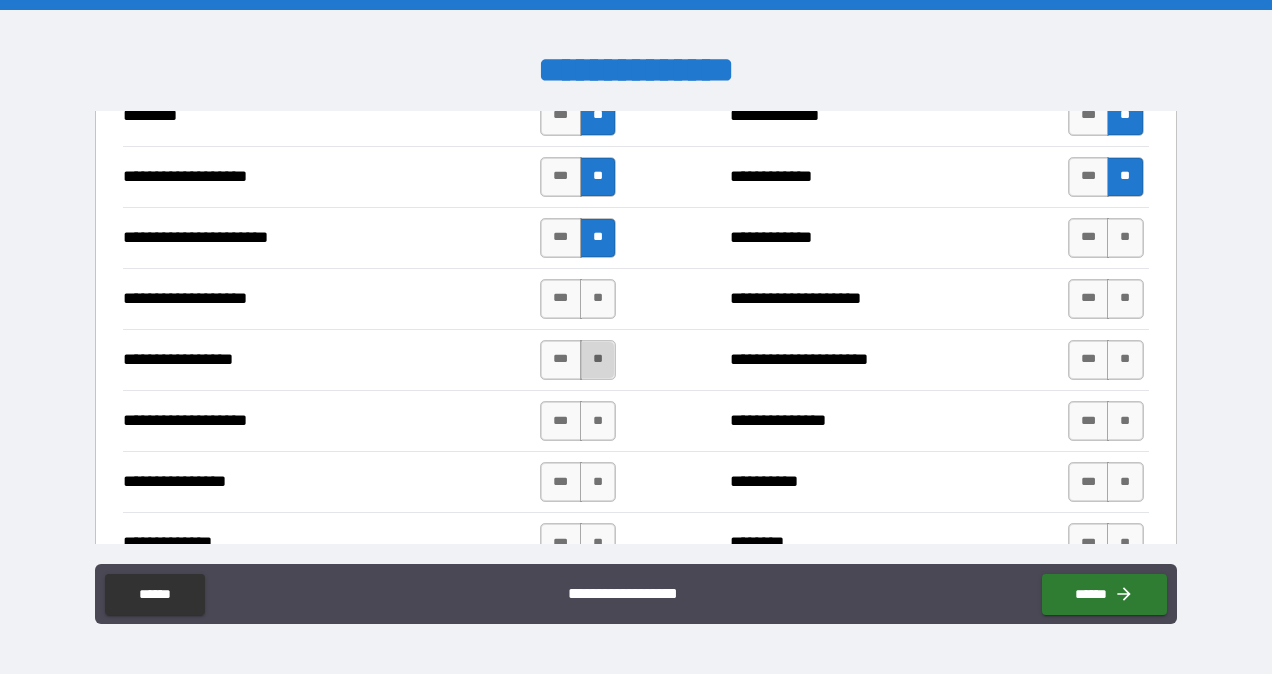 click on "**" at bounding box center [598, 360] 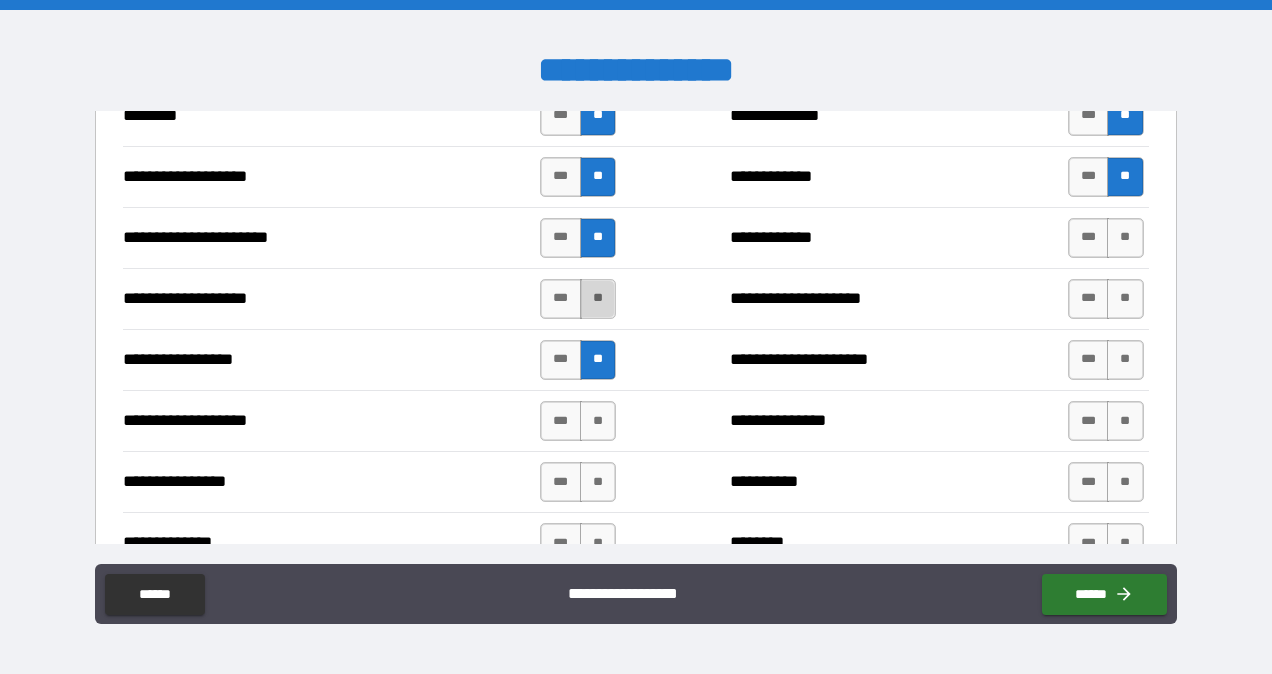 click on "**" at bounding box center [598, 299] 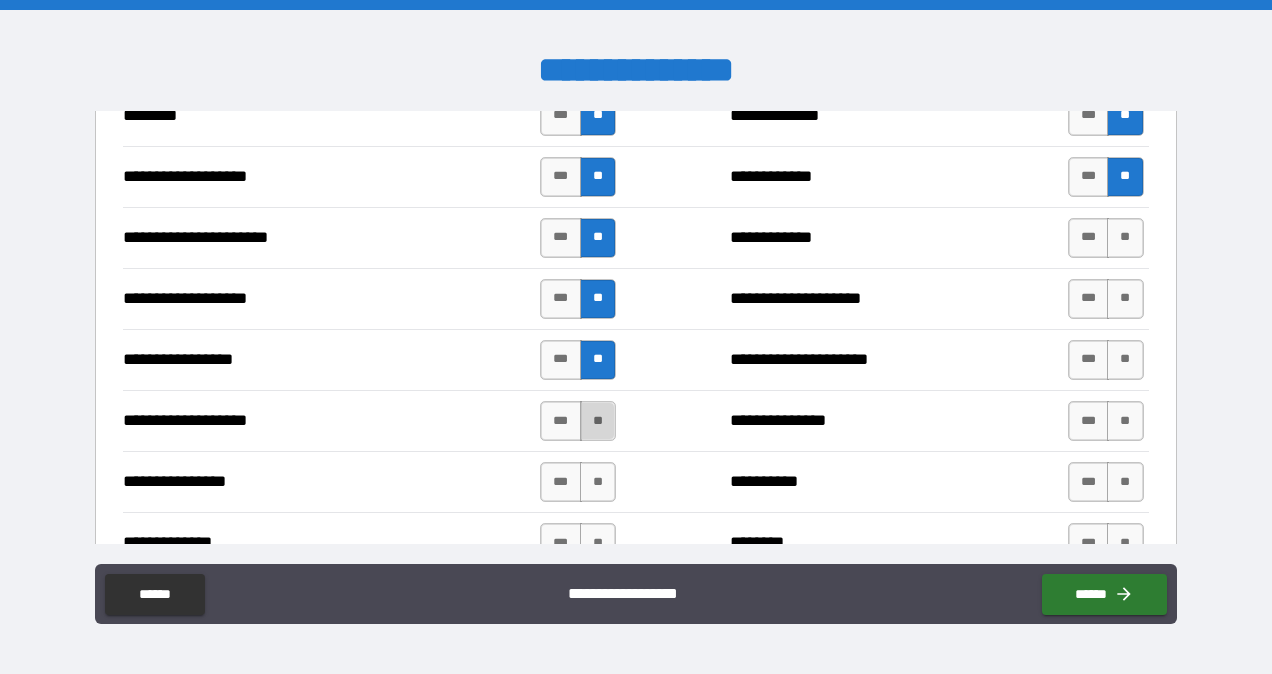 click on "**" at bounding box center (598, 421) 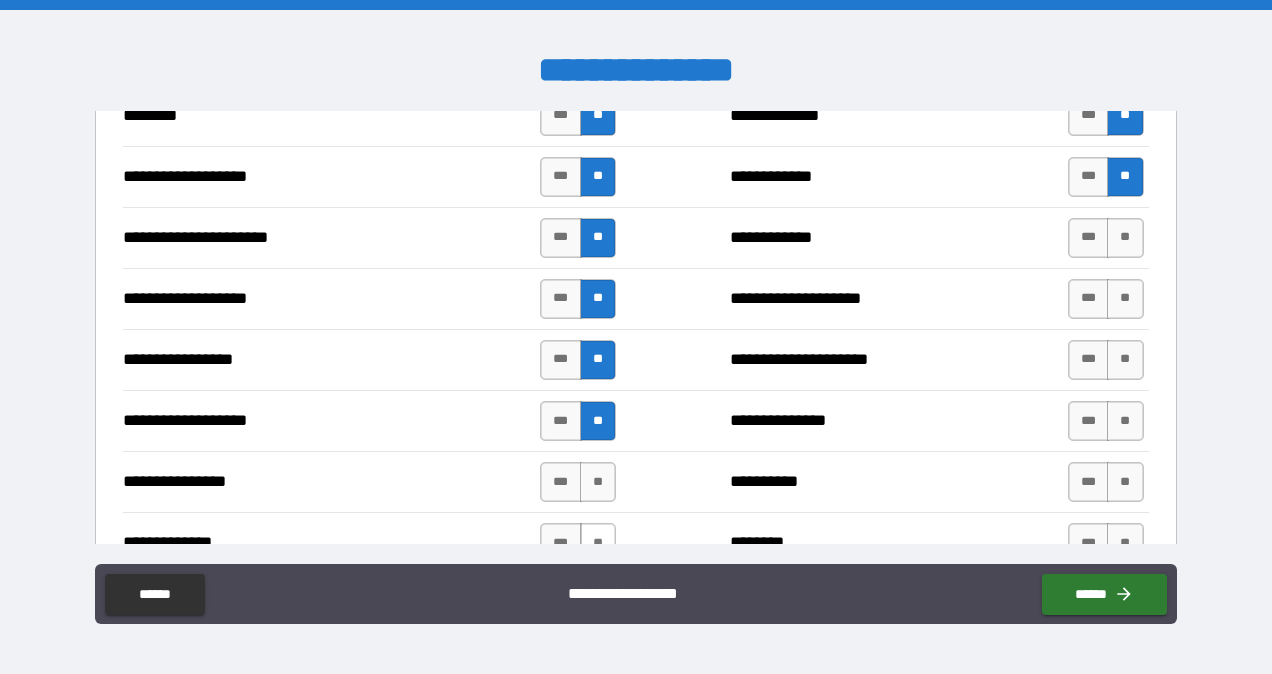 drag, startPoint x: 588, startPoint y: 471, endPoint x: 589, endPoint y: 527, distance: 56.008926 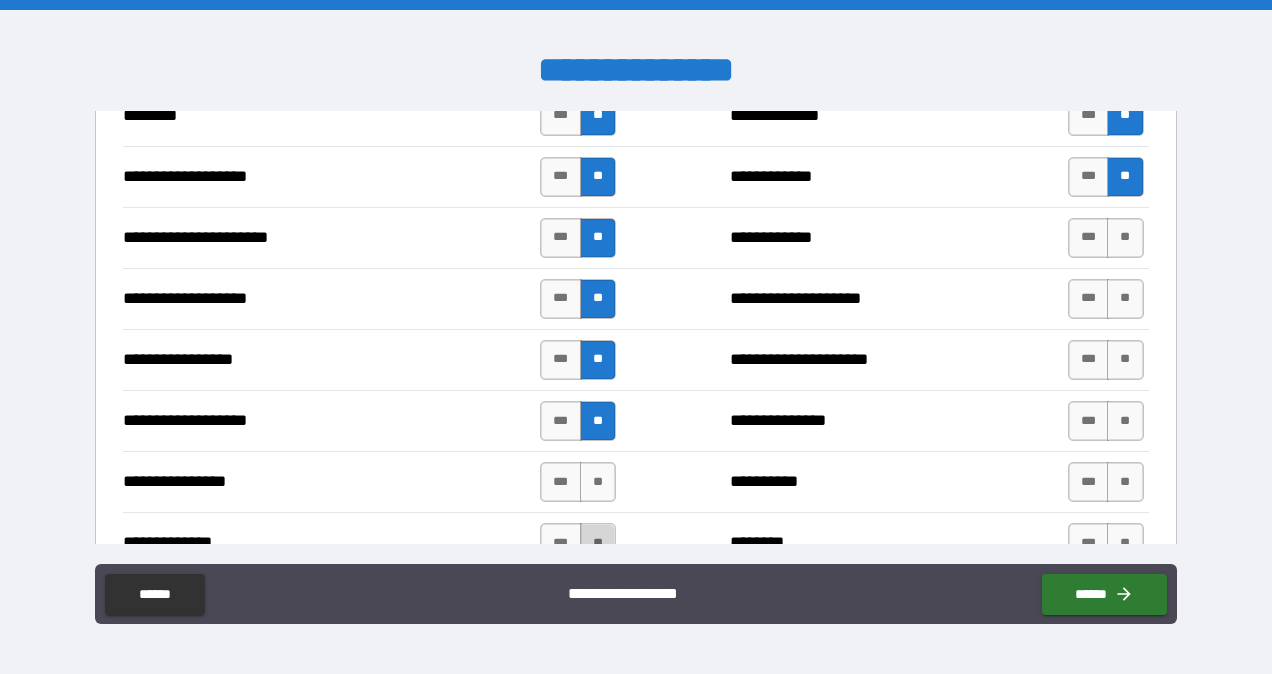 click on "**" at bounding box center (598, 543) 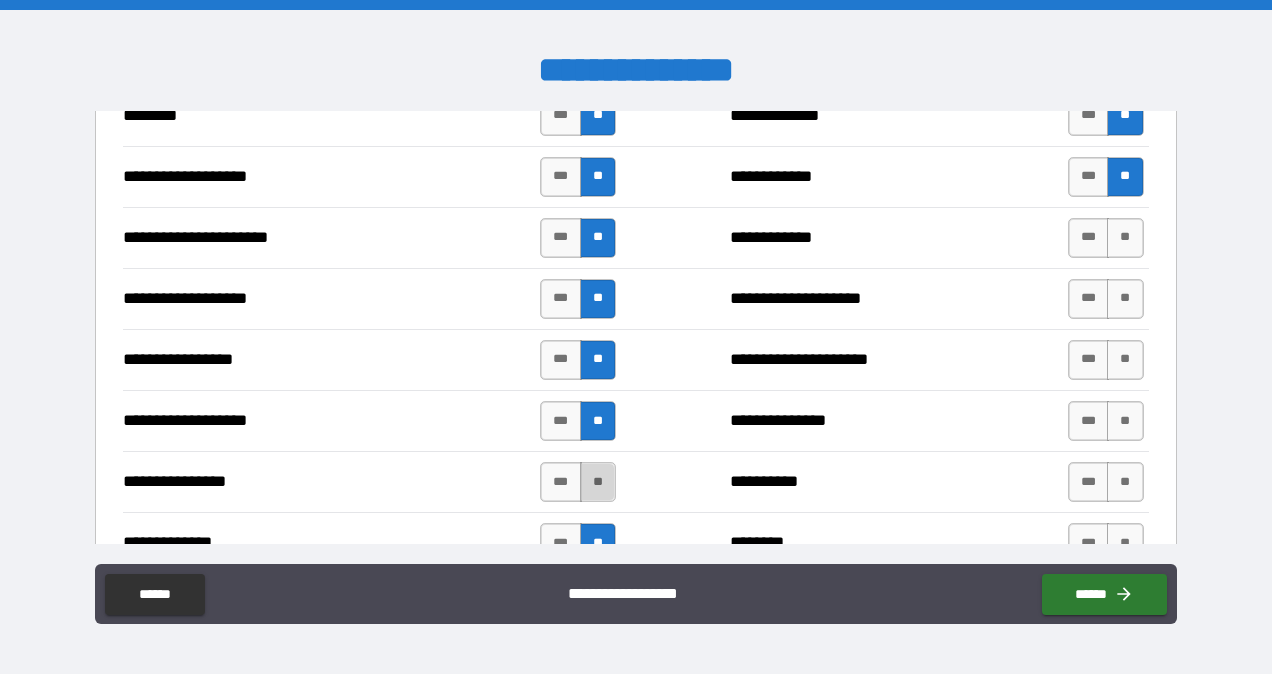 click on "**" at bounding box center (598, 482) 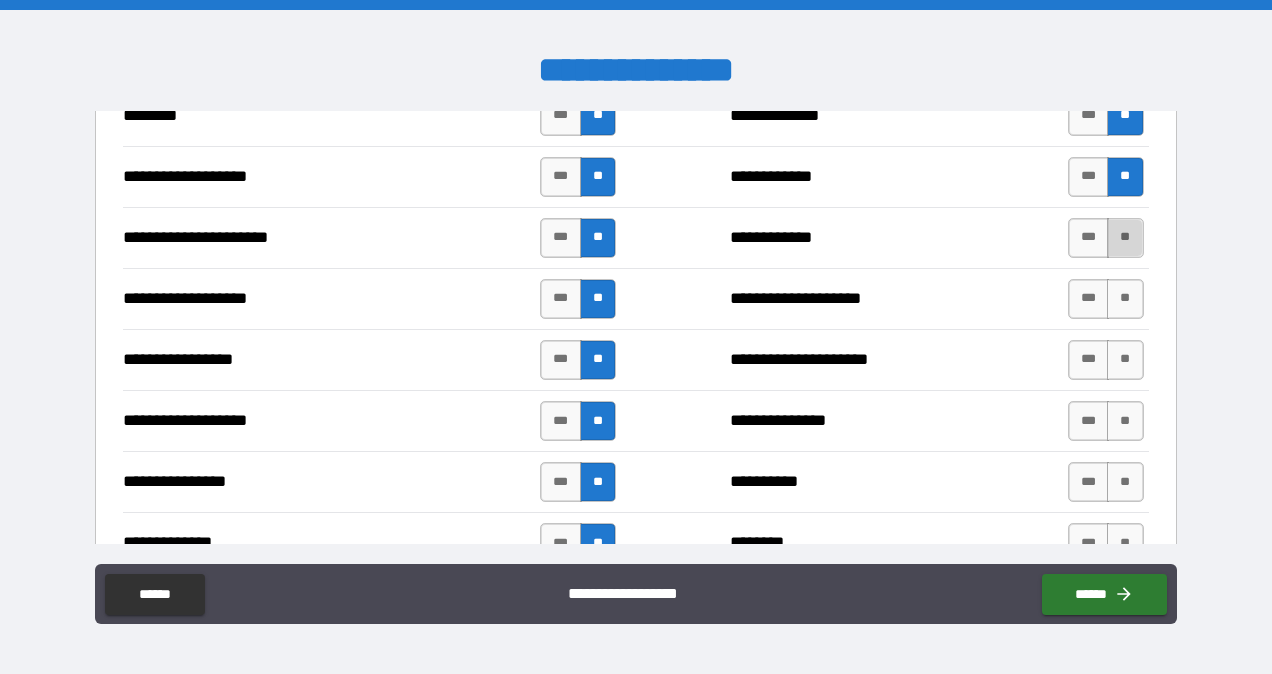 click on "**" at bounding box center (1125, 238) 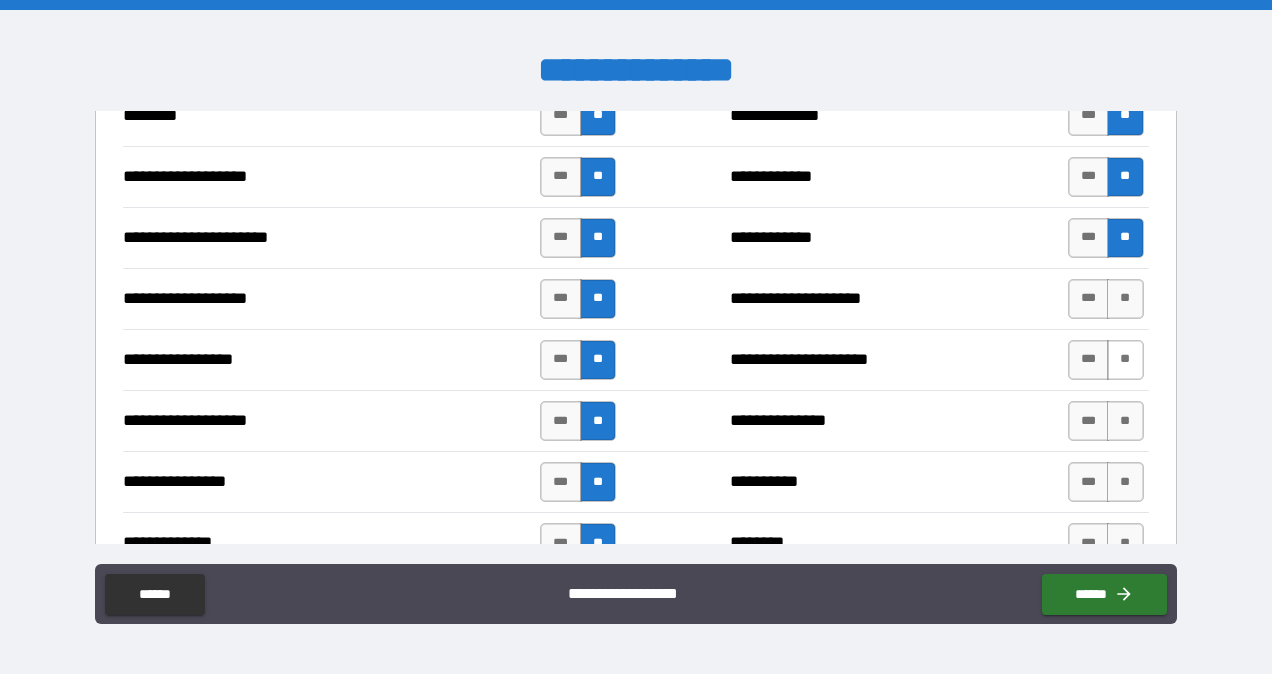 drag, startPoint x: 1110, startPoint y: 284, endPoint x: 1118, endPoint y: 342, distance: 58.549126 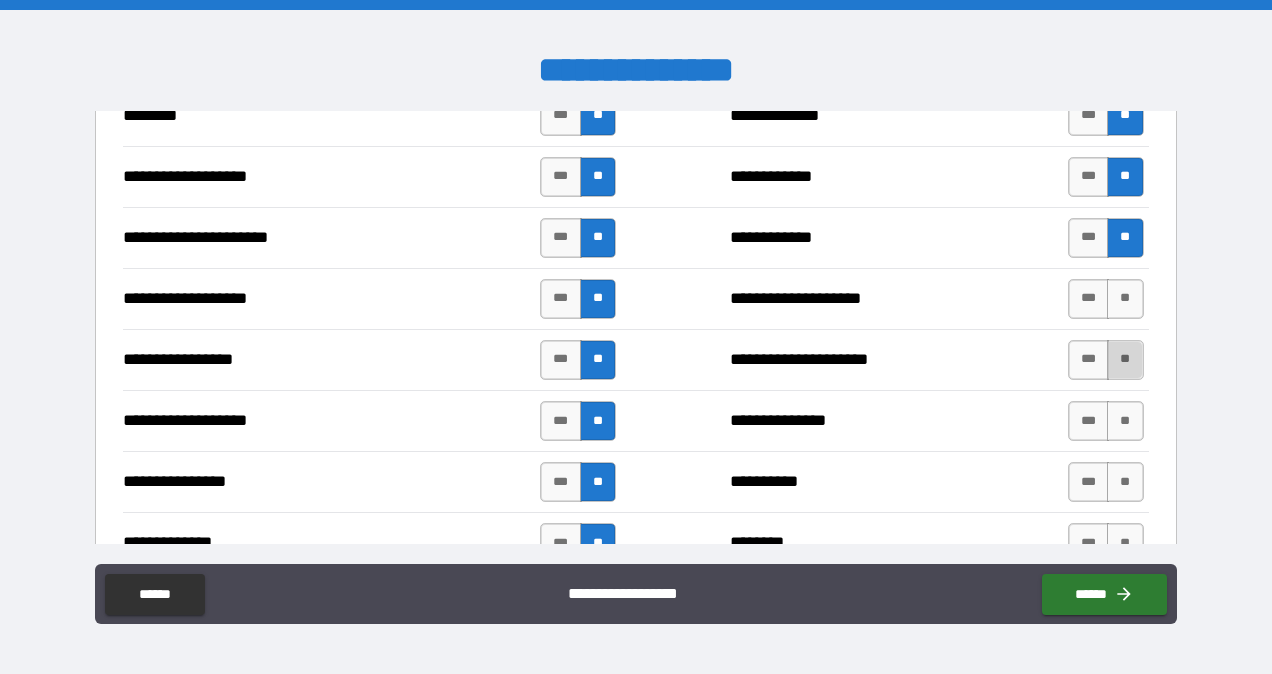 click on "**" at bounding box center [1125, 360] 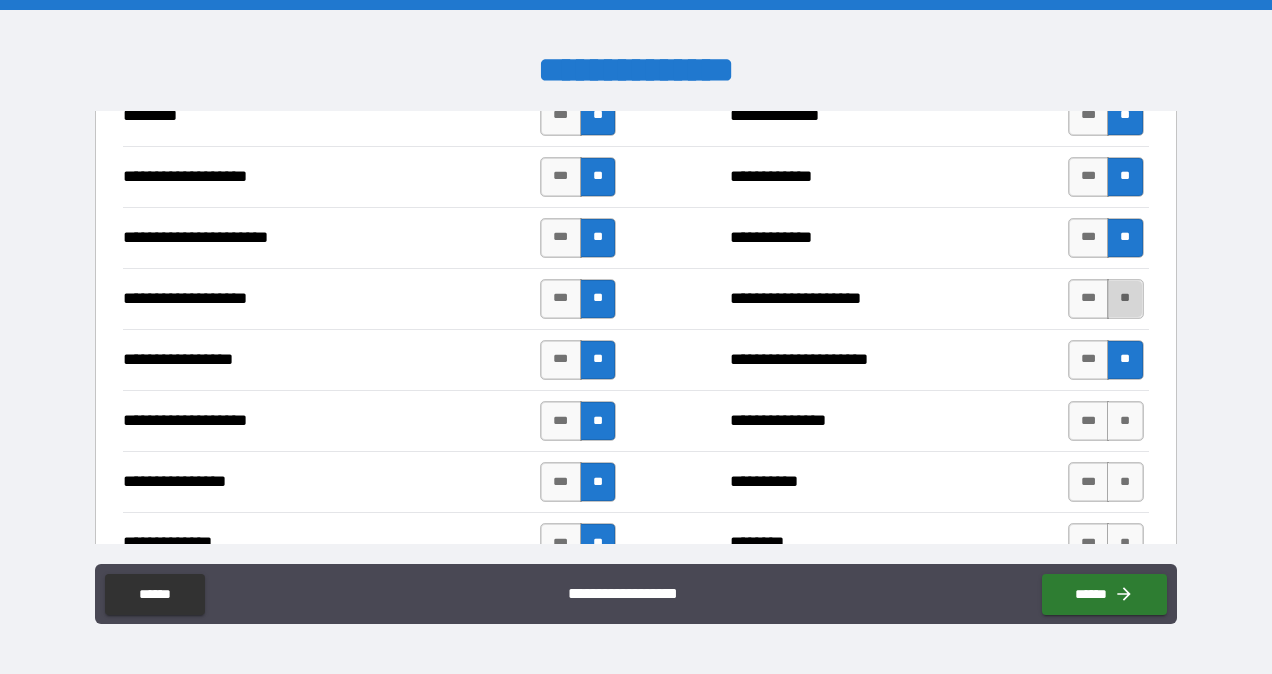 click on "**" at bounding box center [1125, 299] 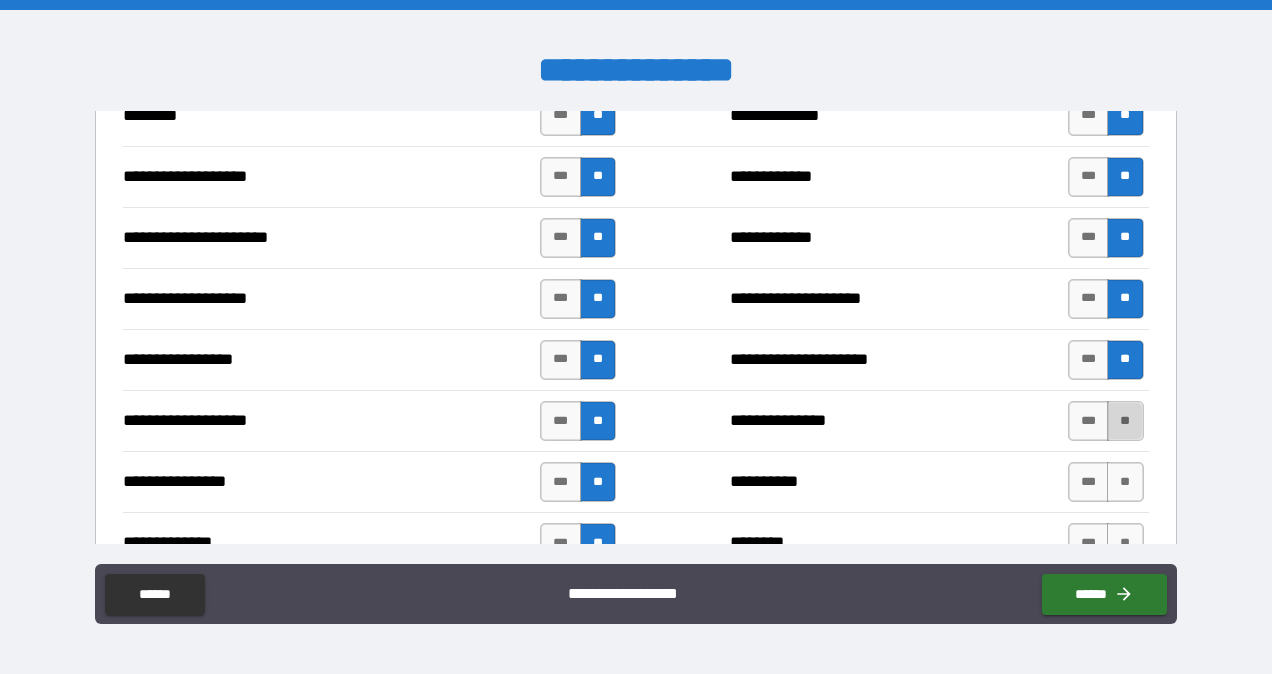 click on "**" at bounding box center [1125, 421] 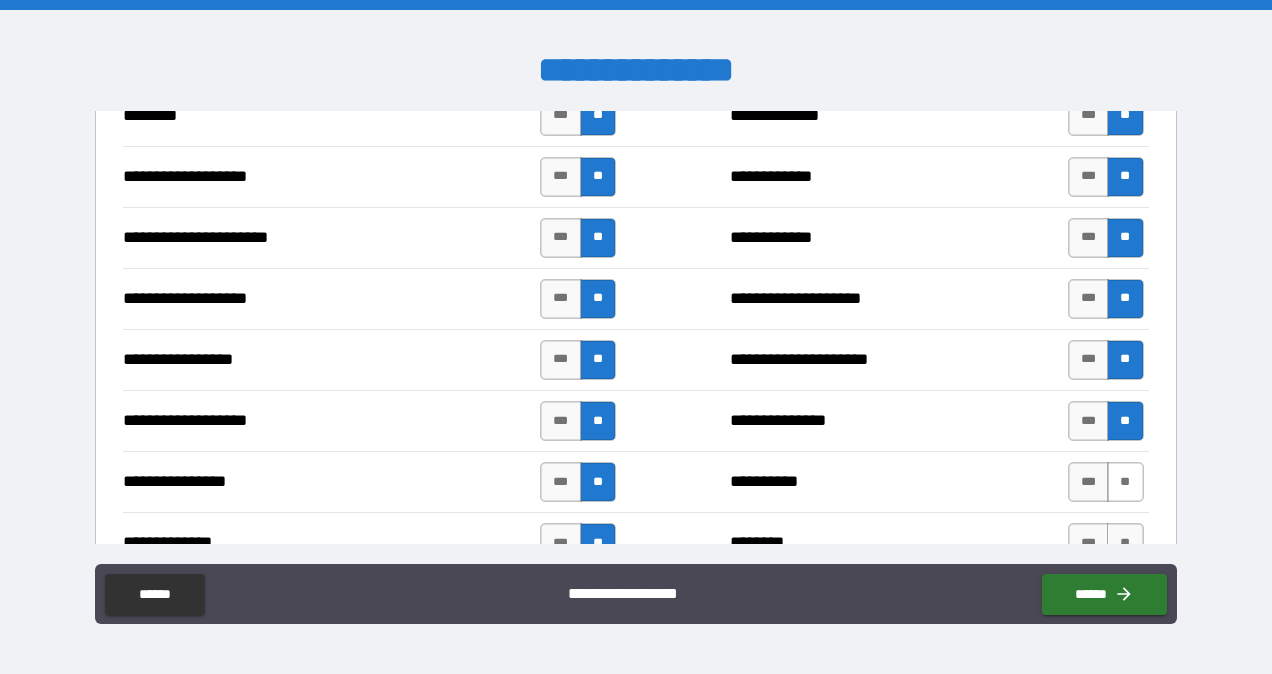 click on "**" at bounding box center [1125, 482] 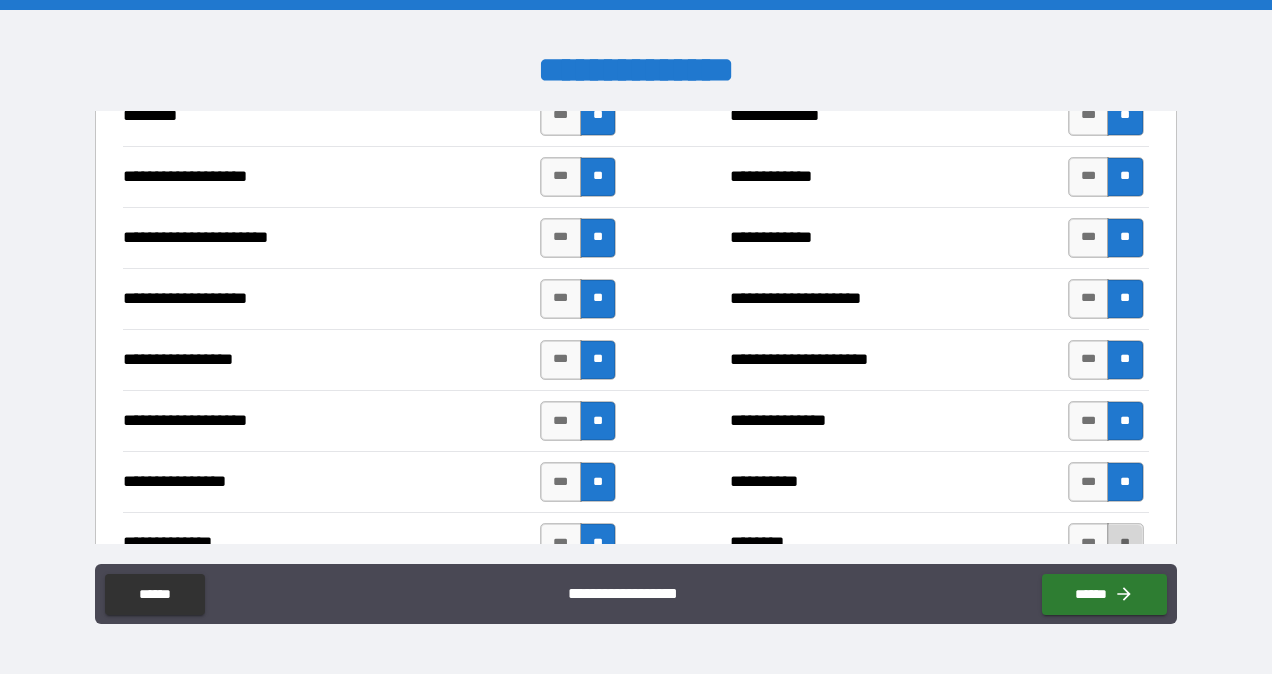 click on "**" at bounding box center [1125, 543] 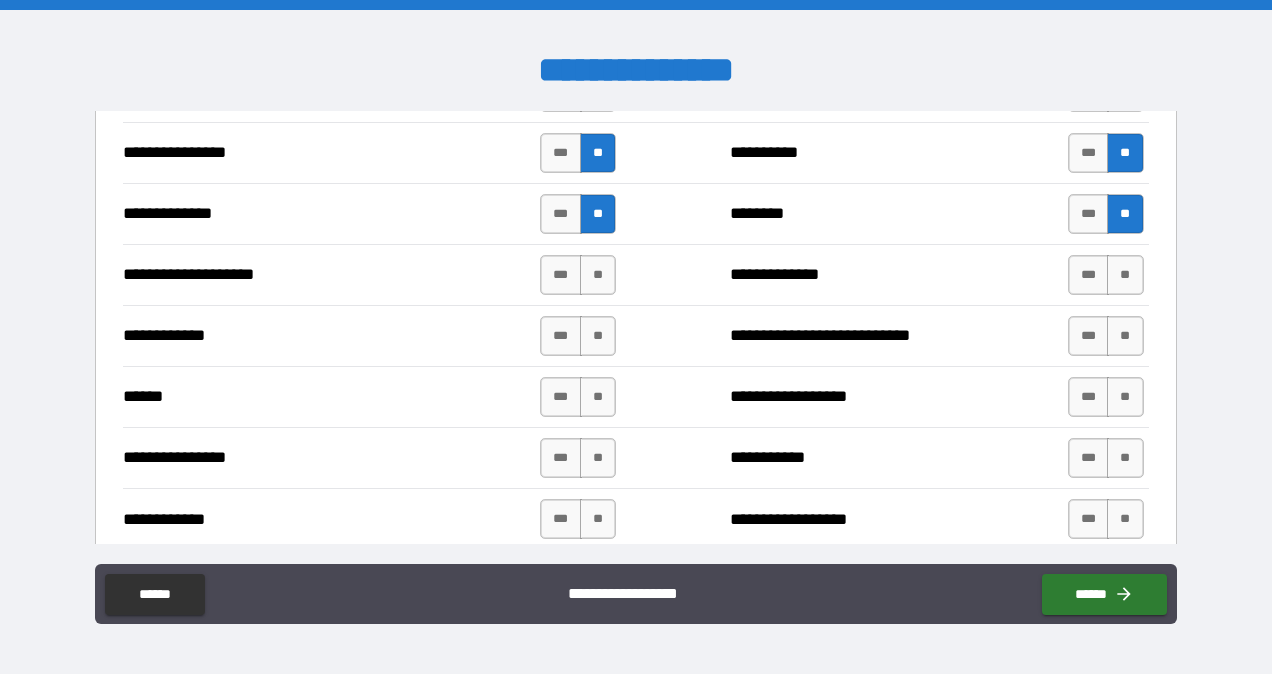 scroll, scrollTop: 3390, scrollLeft: 0, axis: vertical 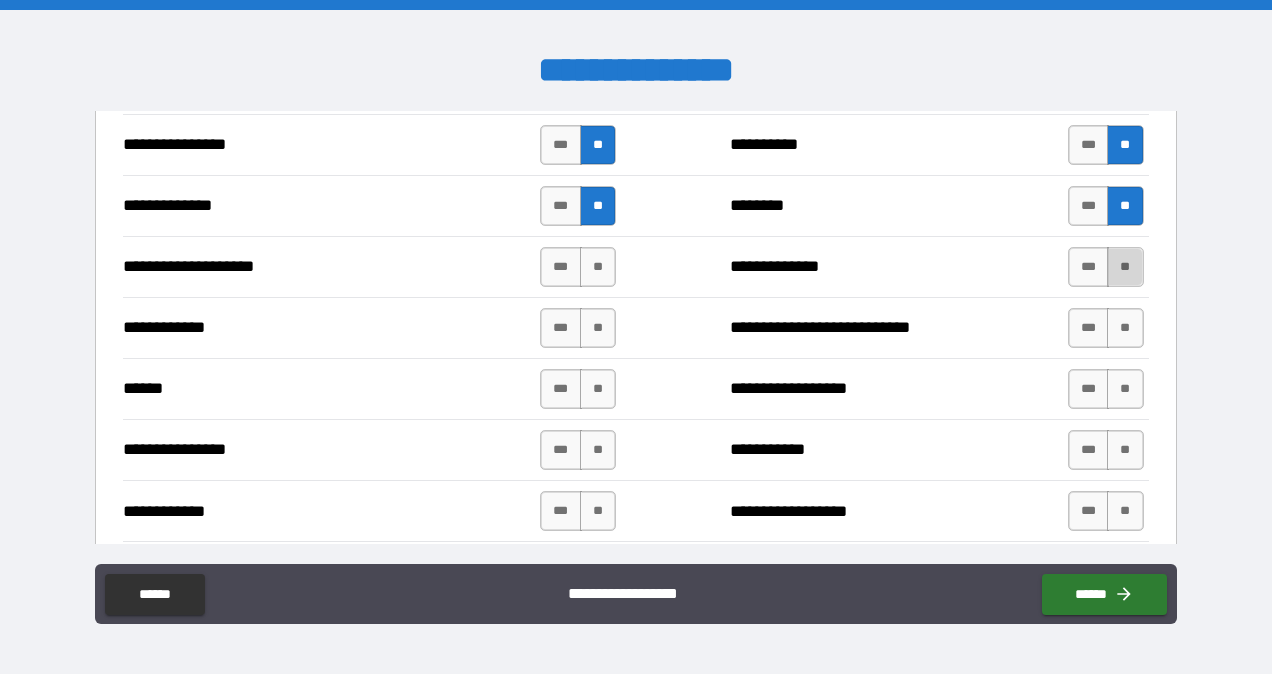 click on "**" at bounding box center (1125, 267) 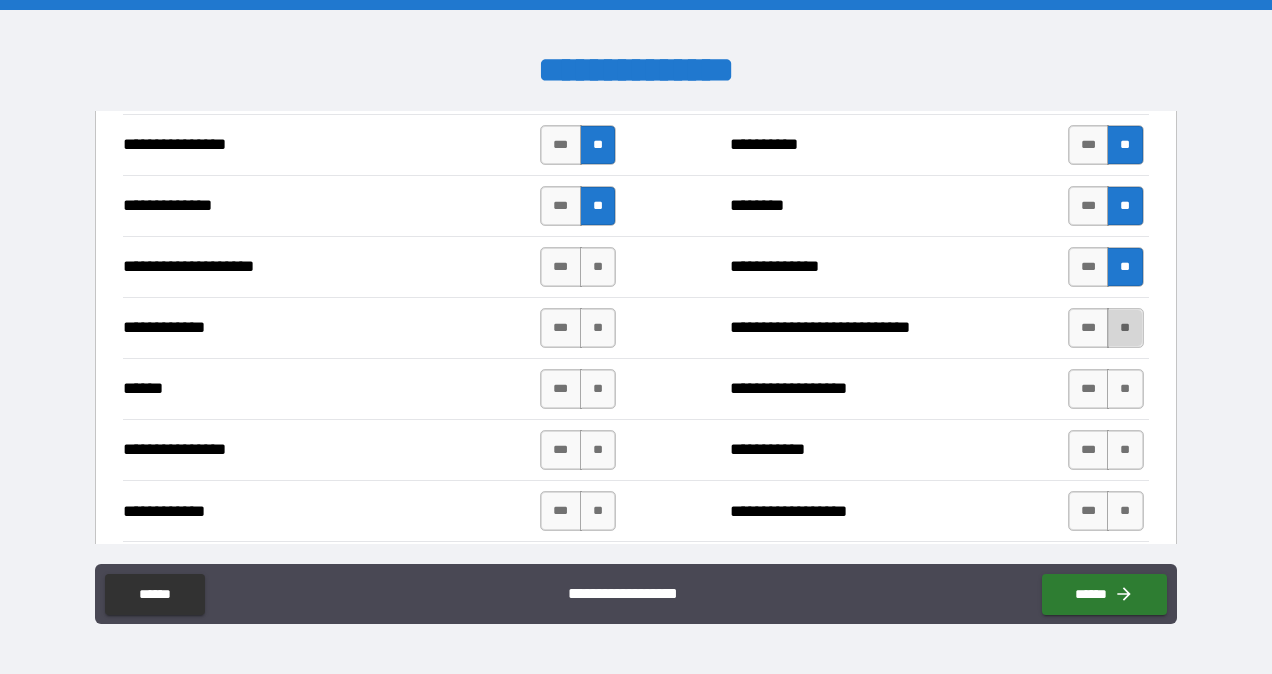 click on "**" at bounding box center [1125, 328] 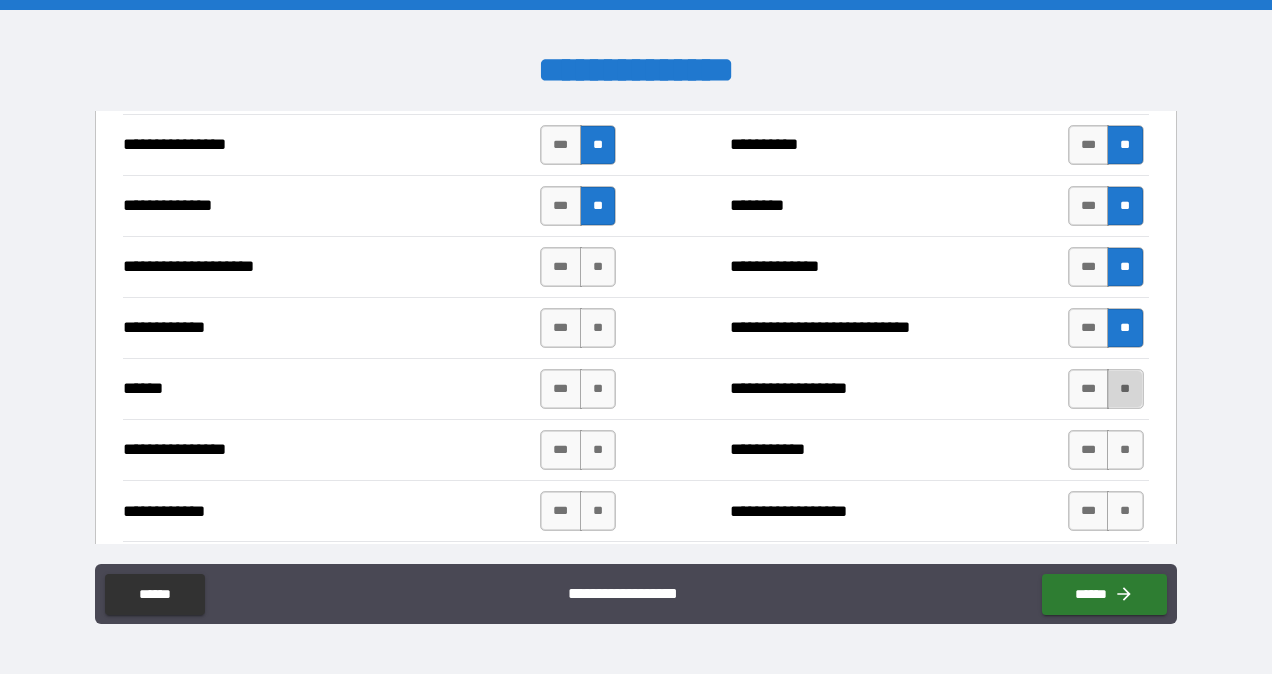 click on "**" at bounding box center (1125, 389) 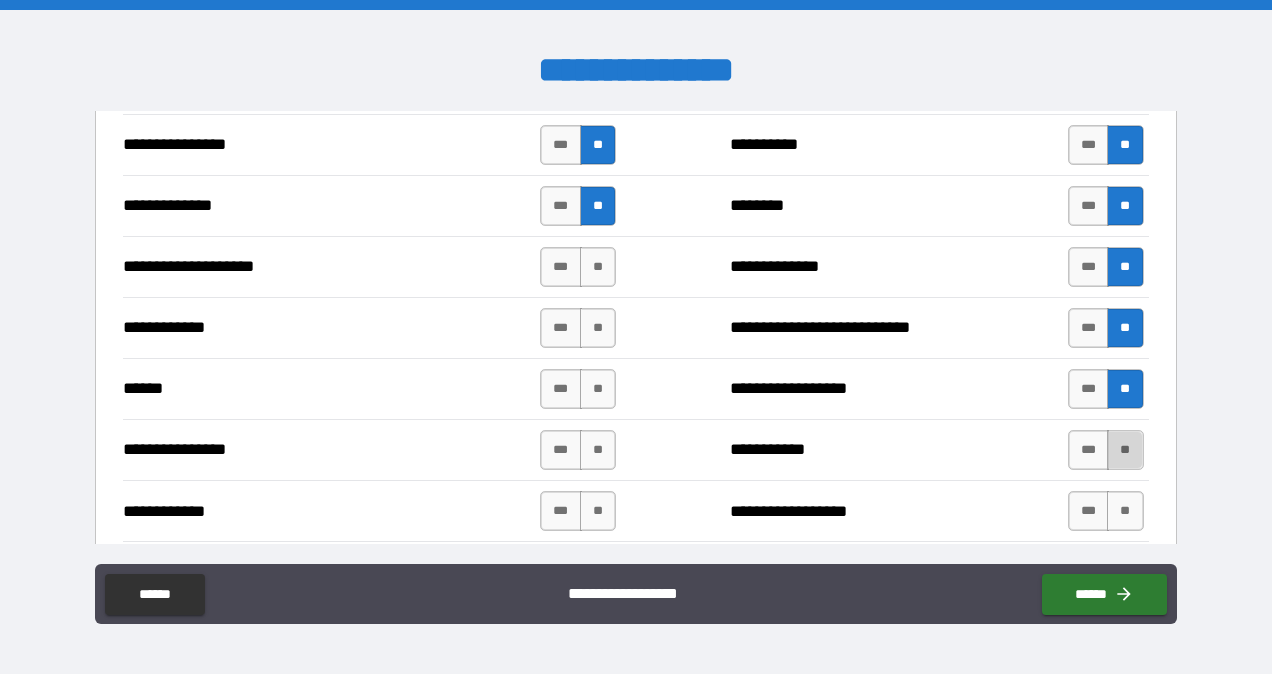 click on "**" at bounding box center (1125, 450) 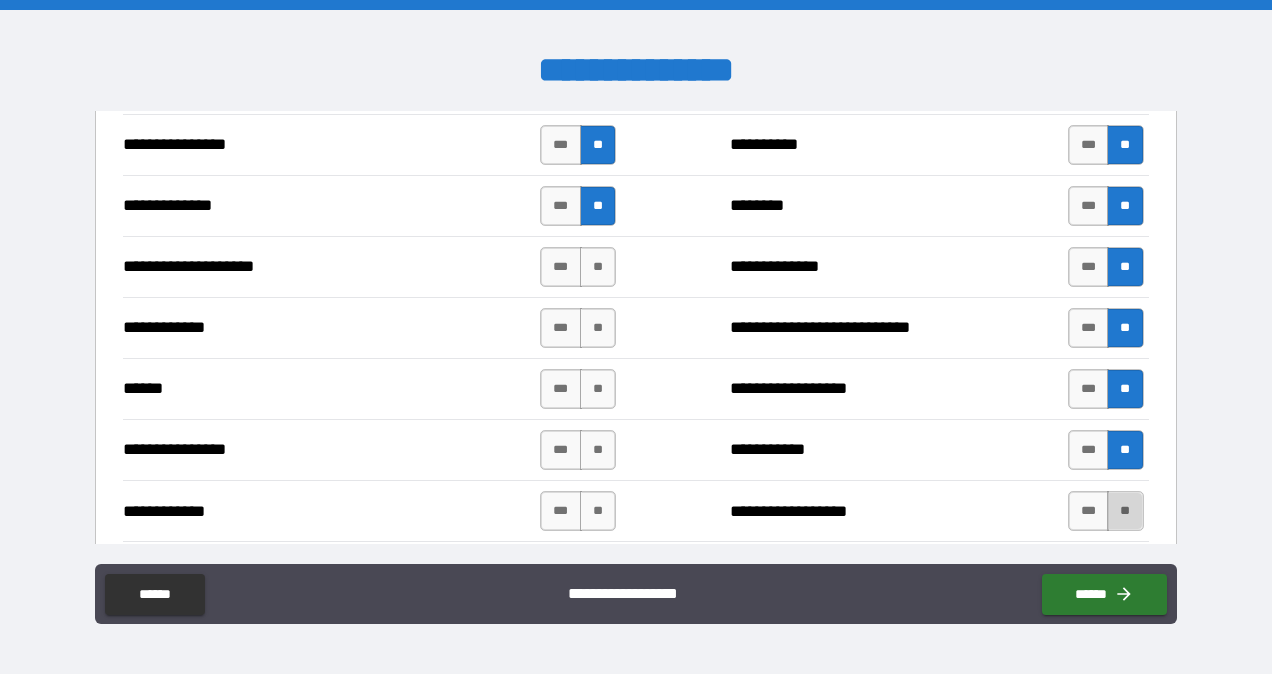 click on "**" at bounding box center [1125, 511] 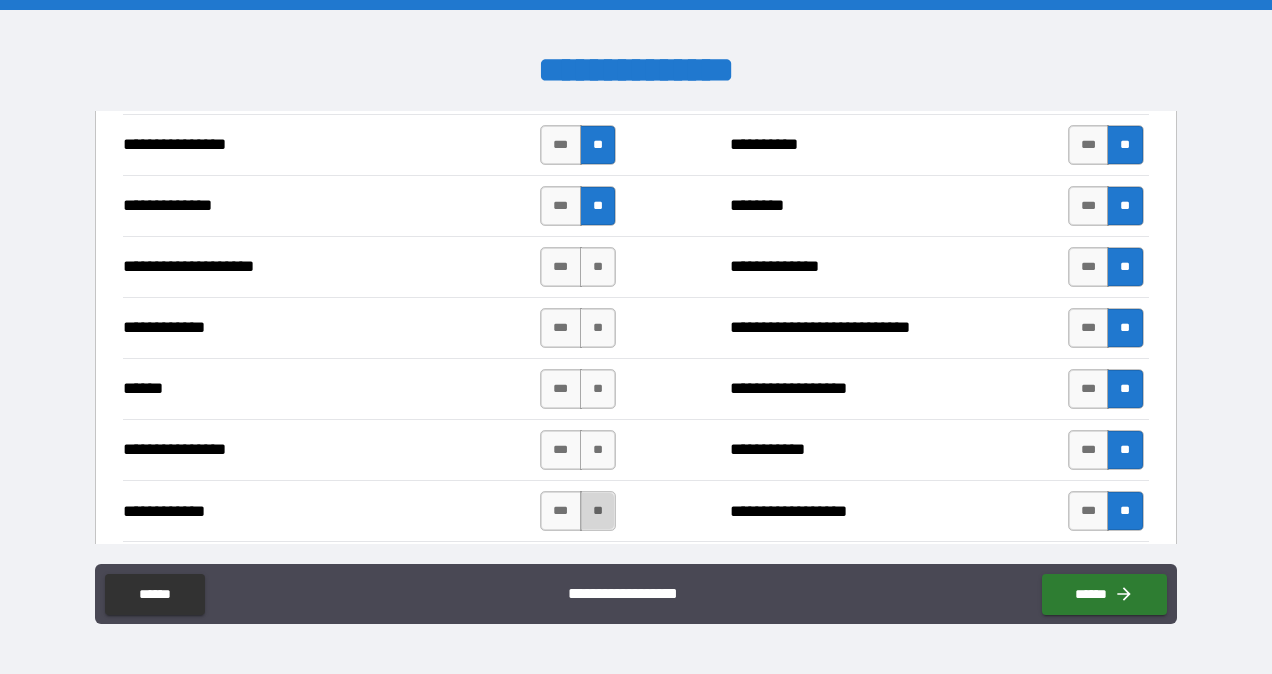 click on "**" at bounding box center [598, 511] 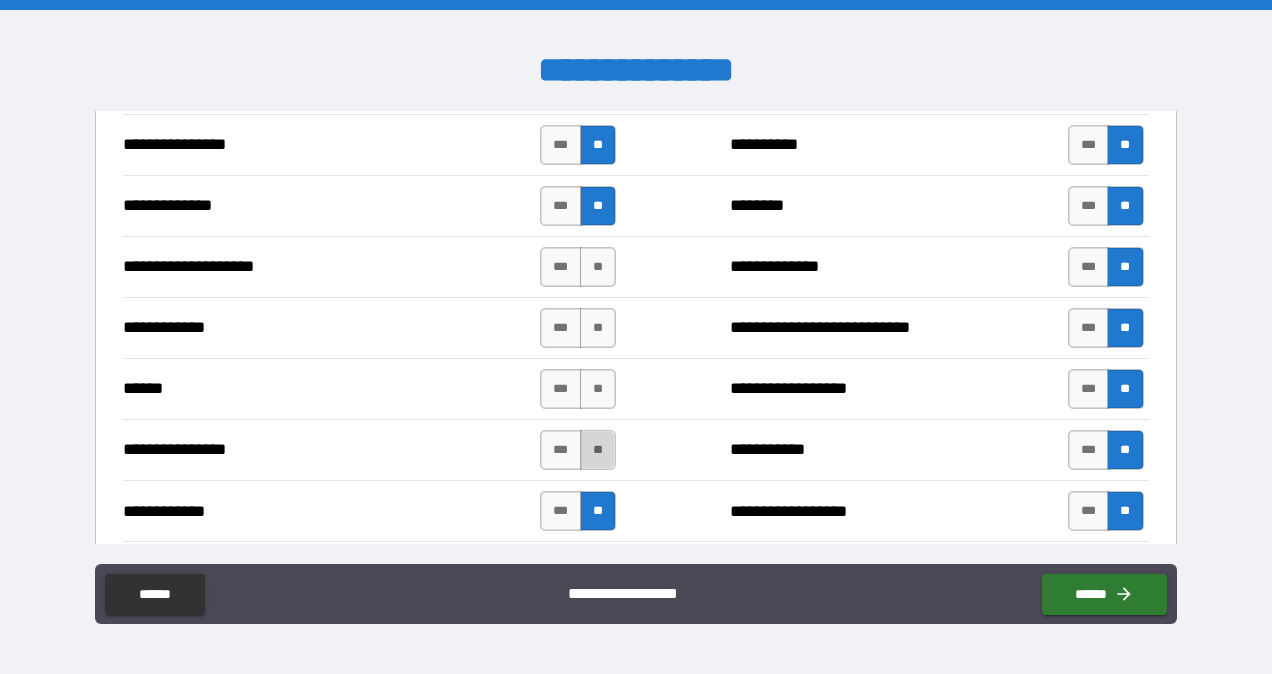 click on "**" at bounding box center (598, 450) 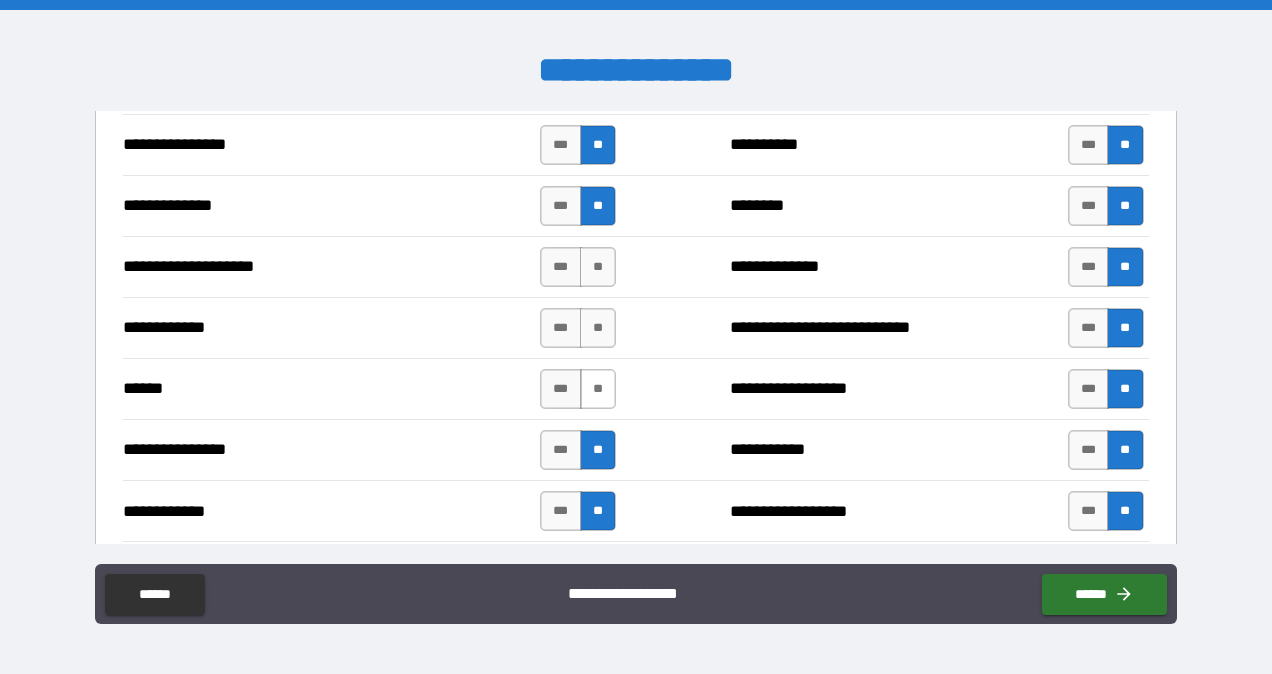 click on "**" at bounding box center [598, 389] 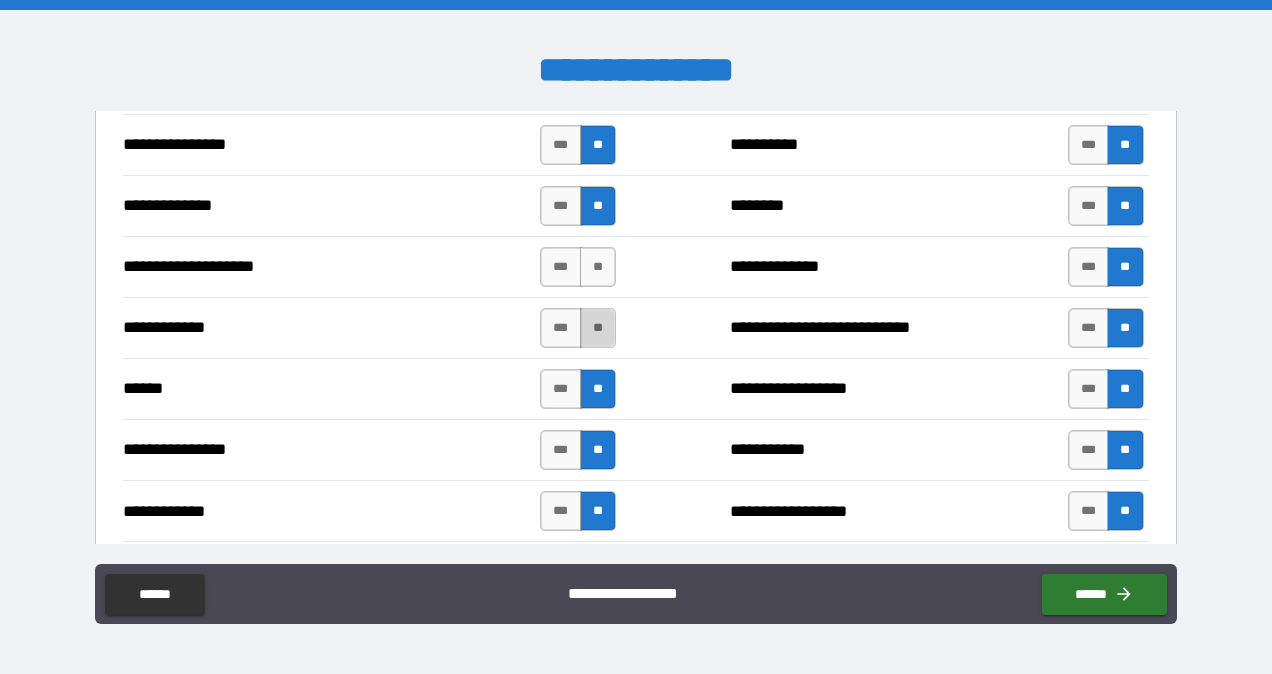 click on "**" at bounding box center (598, 328) 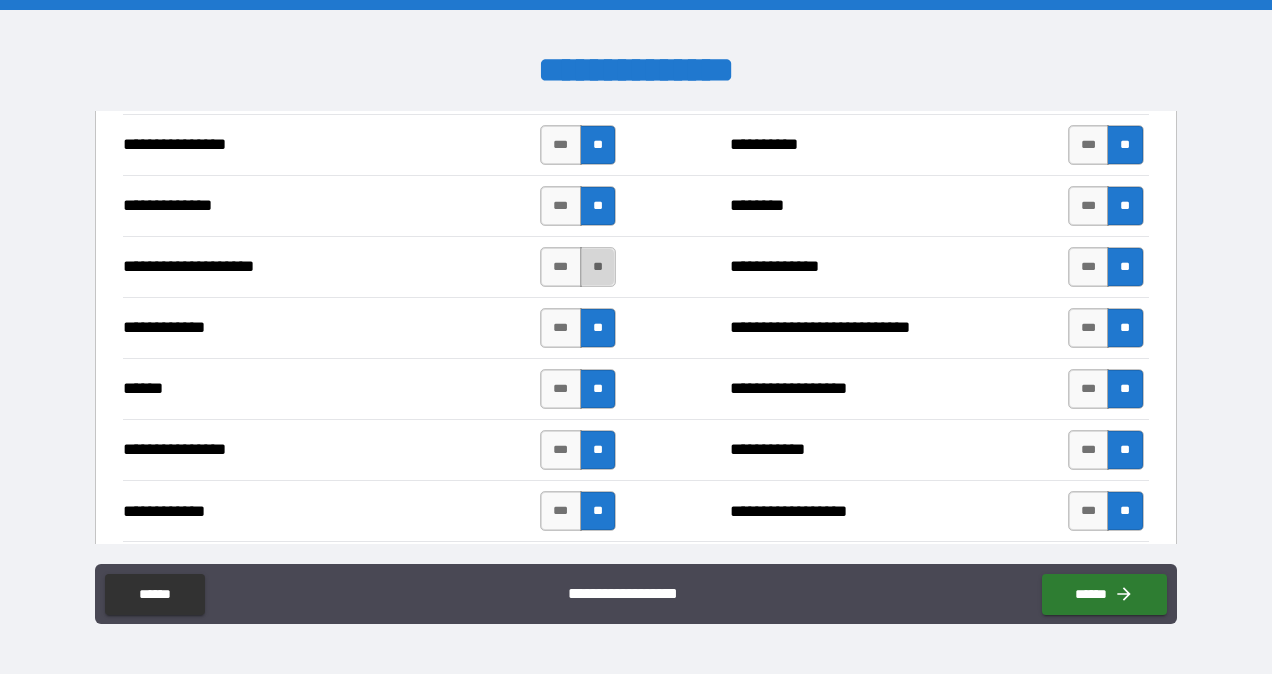 click on "**" at bounding box center (598, 267) 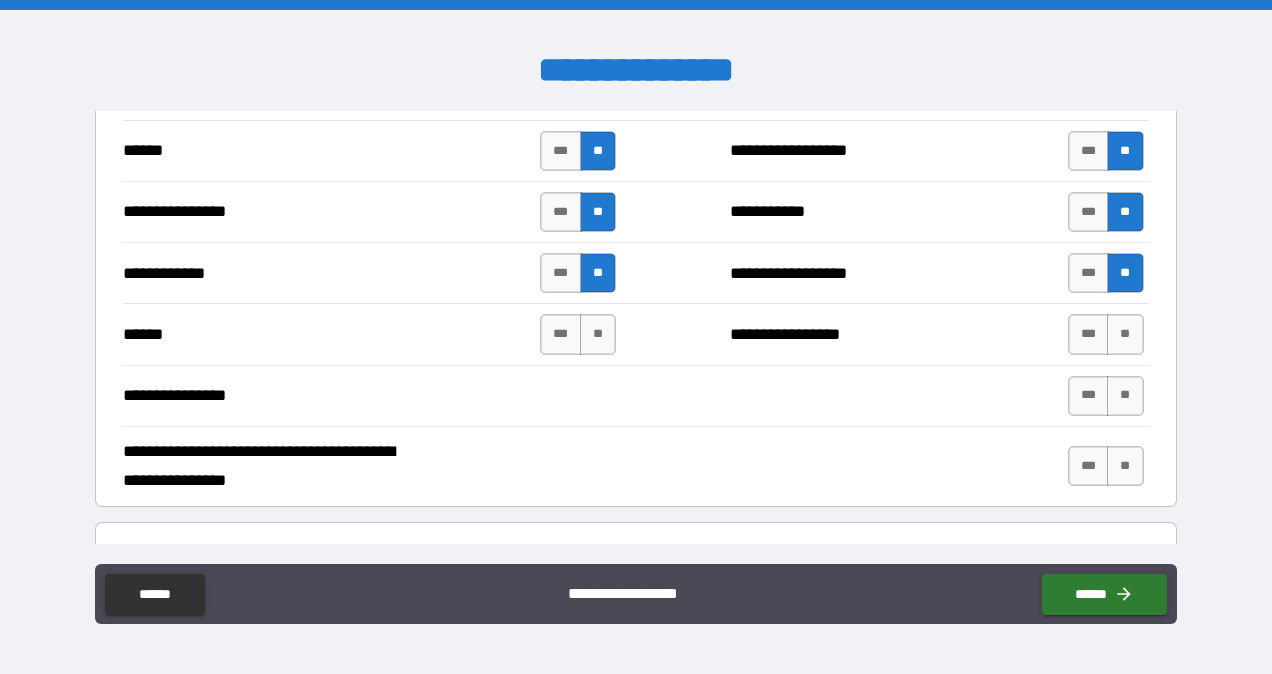scroll, scrollTop: 3670, scrollLeft: 0, axis: vertical 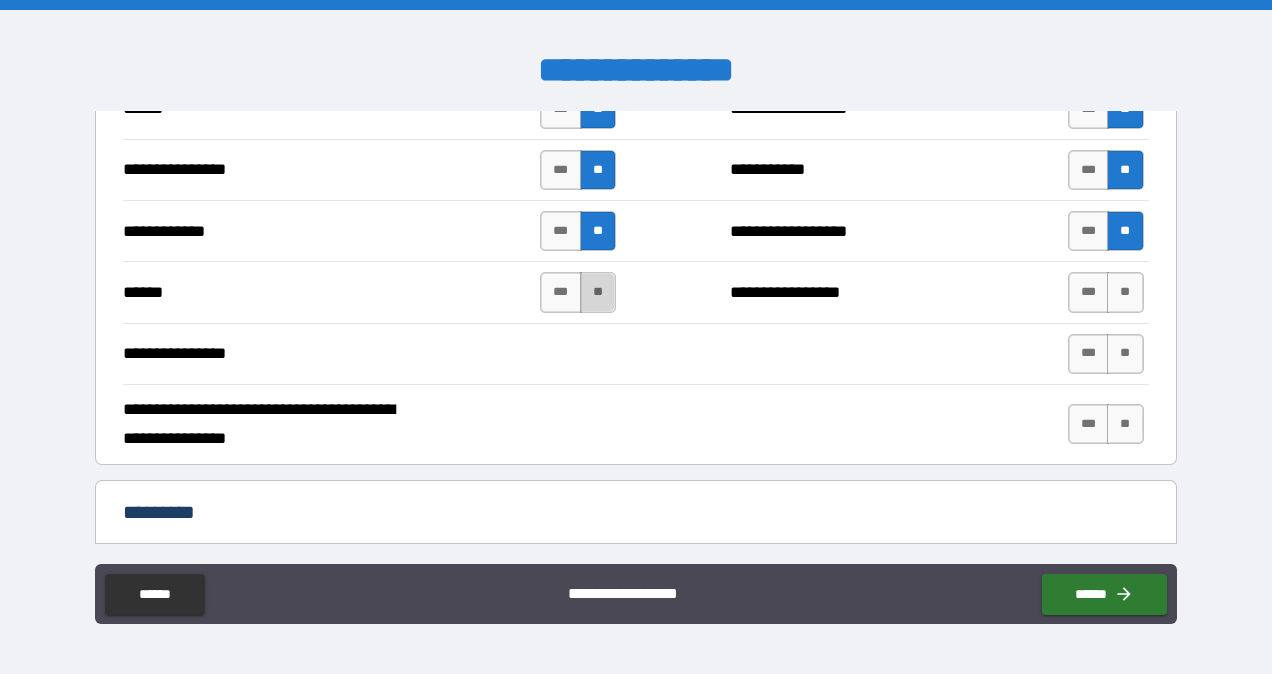 click on "**" at bounding box center (598, 292) 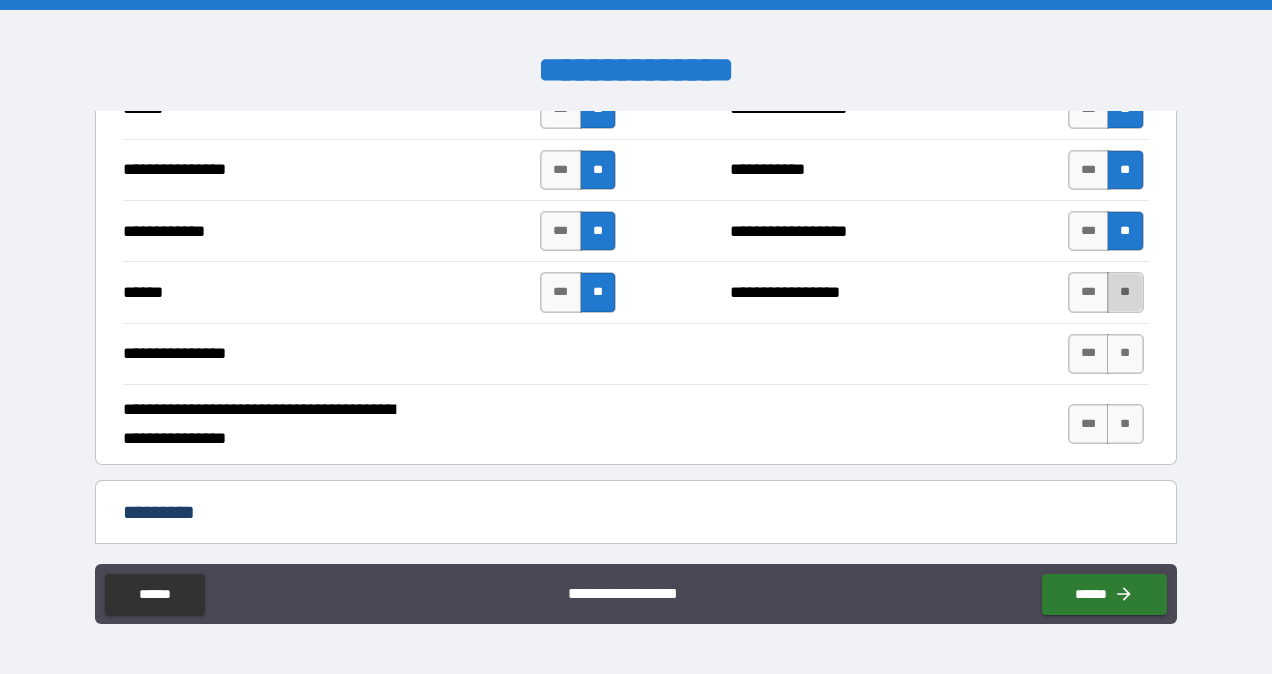 click on "**" at bounding box center (1125, 292) 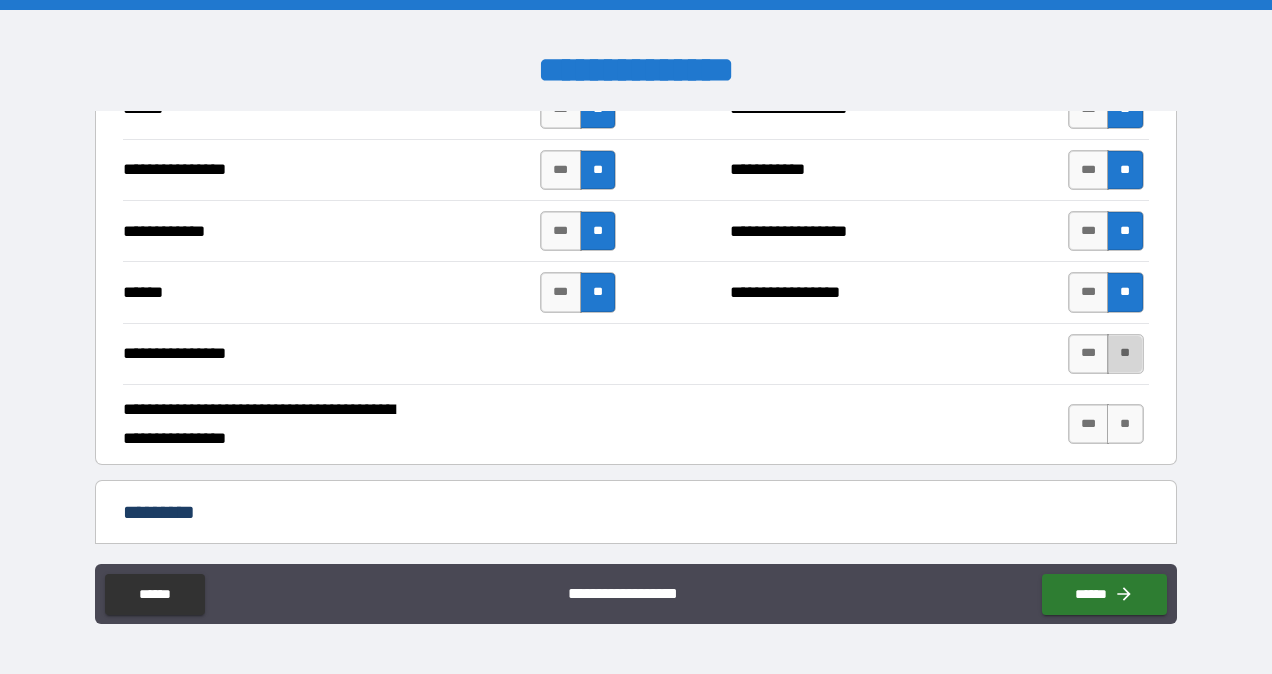 click on "**" at bounding box center (1125, 354) 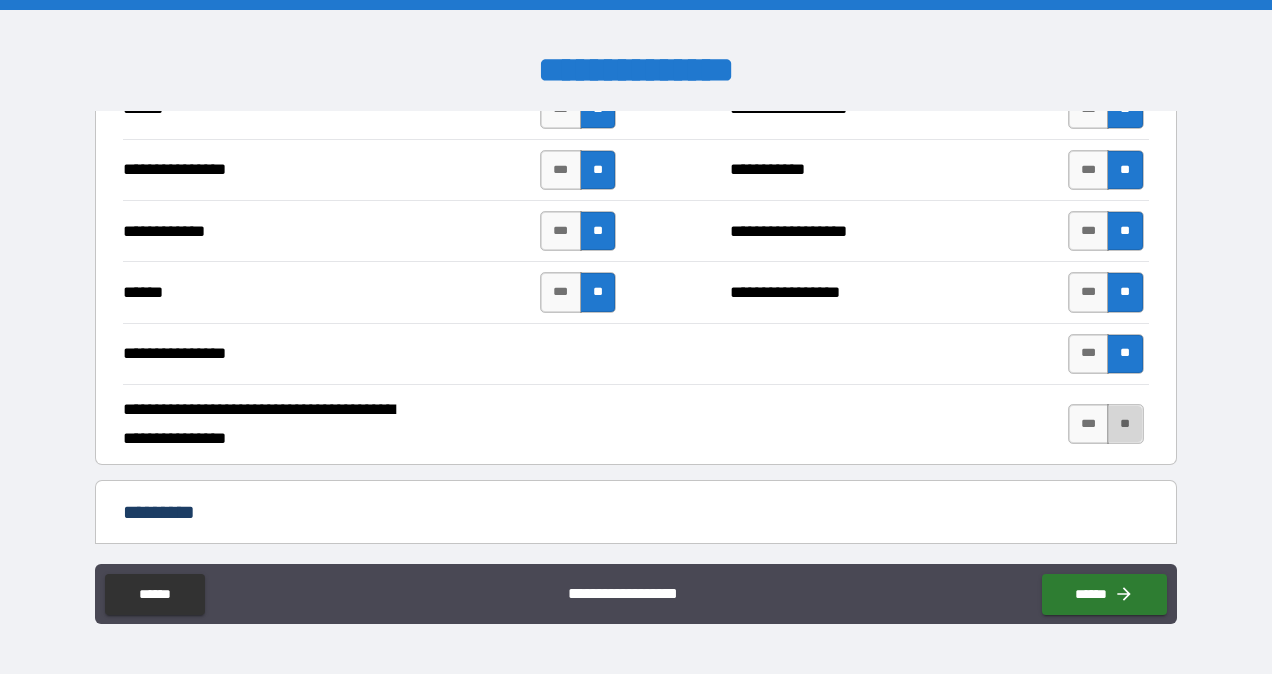 click on "**" at bounding box center (1125, 424) 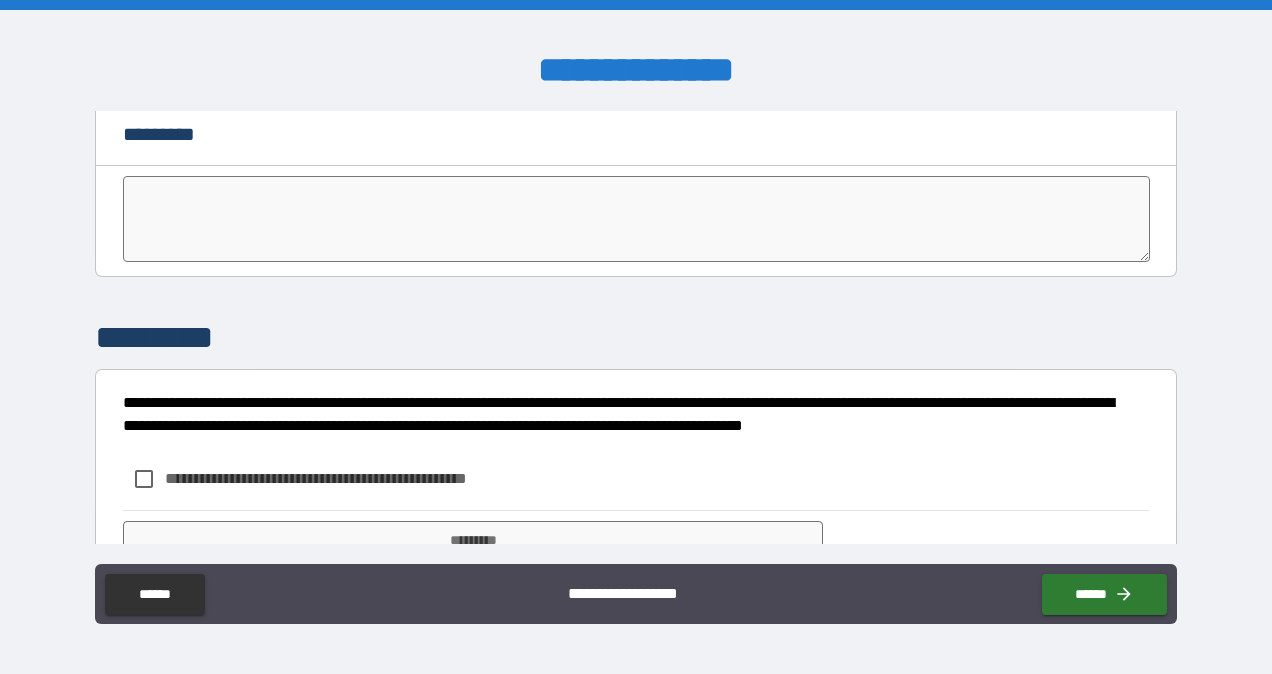 scroll, scrollTop: 4055, scrollLeft: 0, axis: vertical 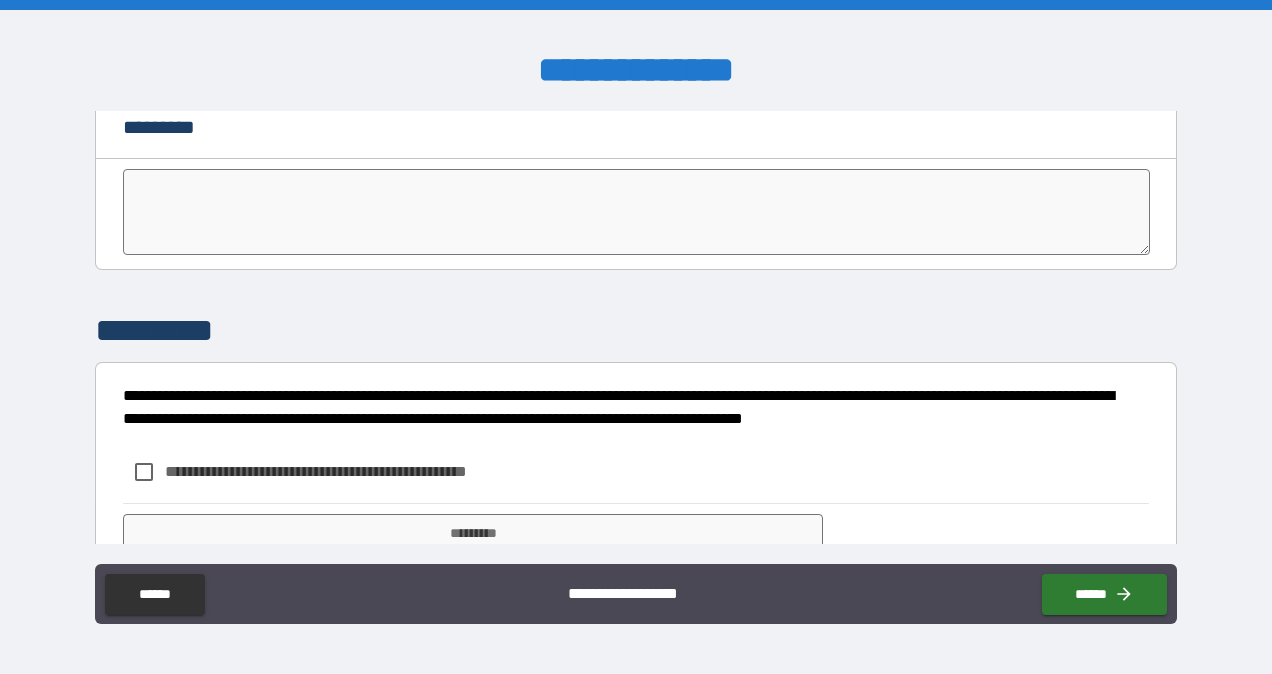 click on "**********" at bounding box center (635, 596) 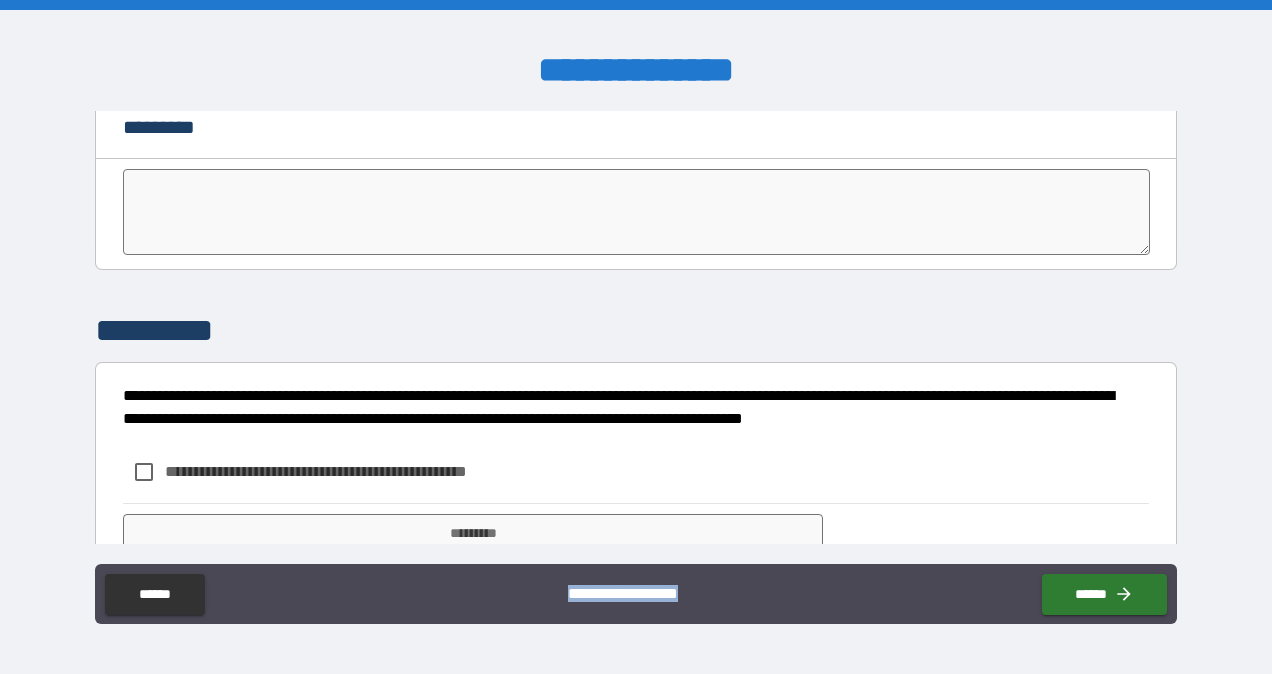 click on "**********" at bounding box center (635, 329) 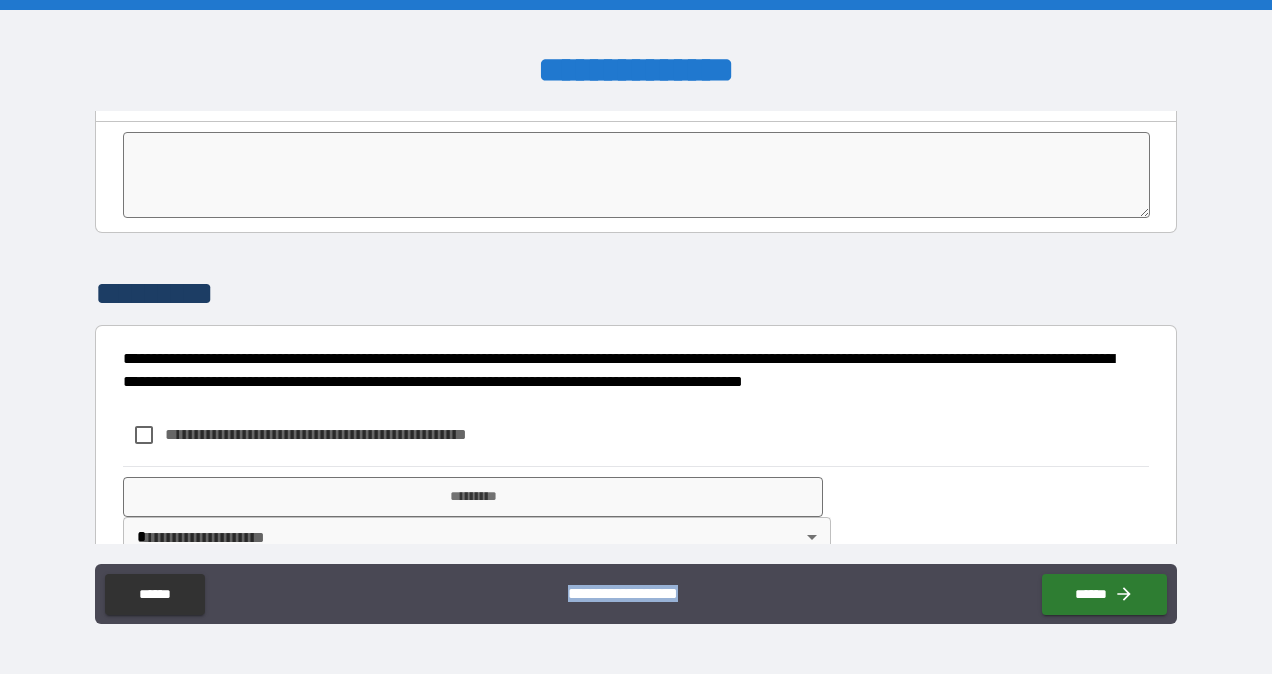 scroll, scrollTop: 4104, scrollLeft: 0, axis: vertical 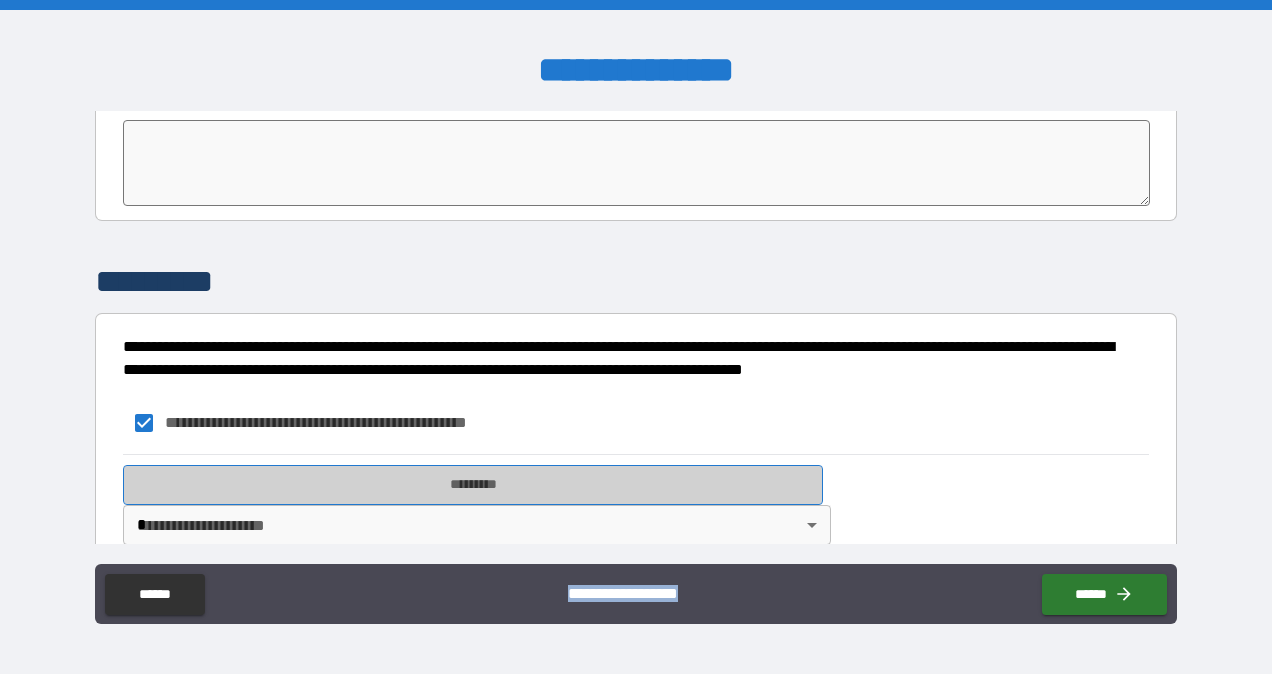 click on "*********" at bounding box center (473, 485) 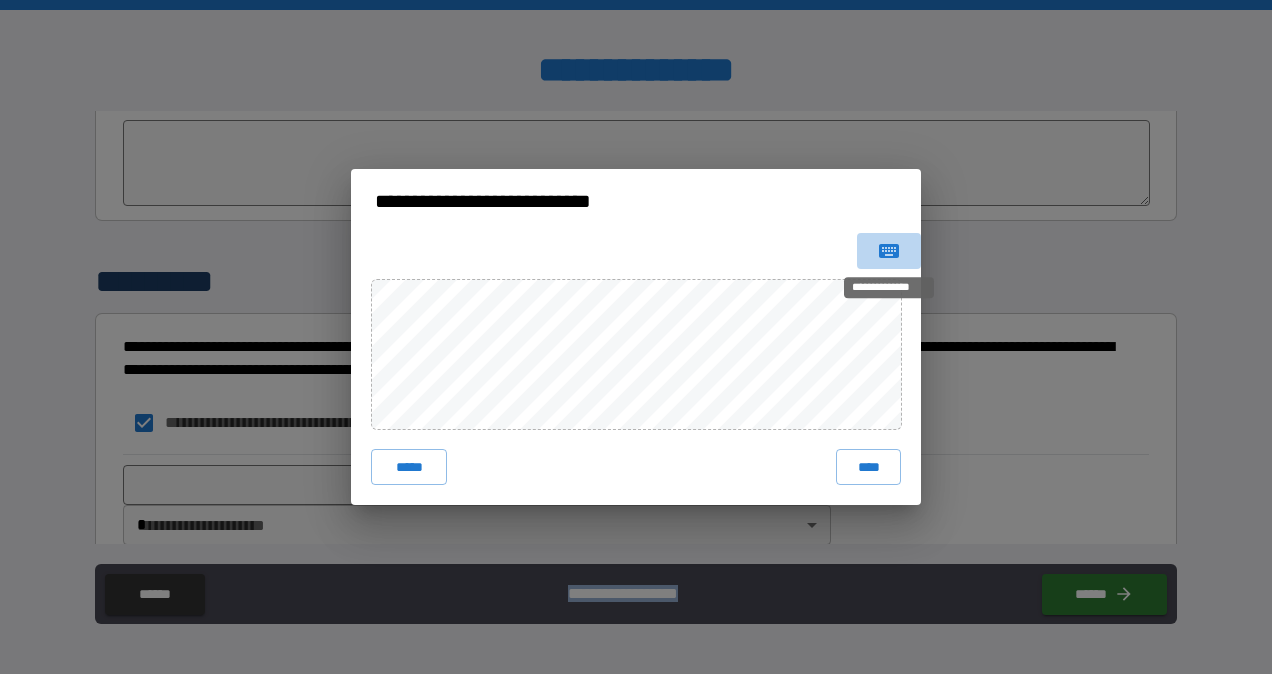 click 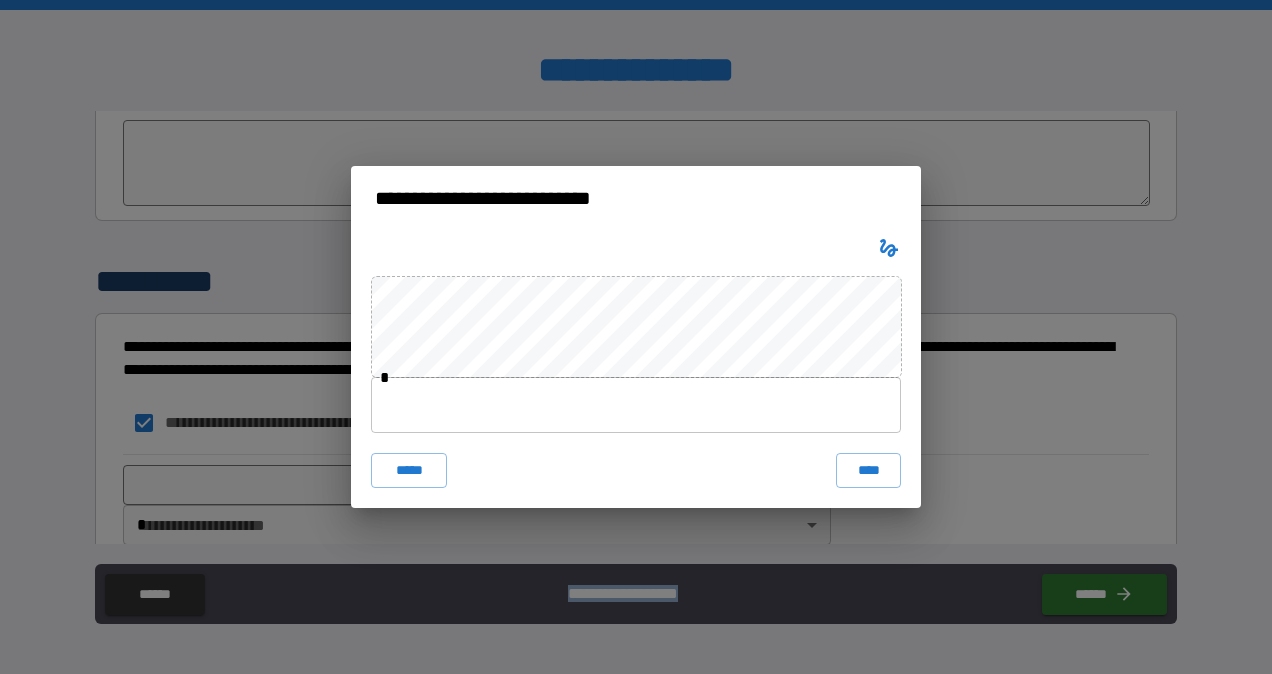 type 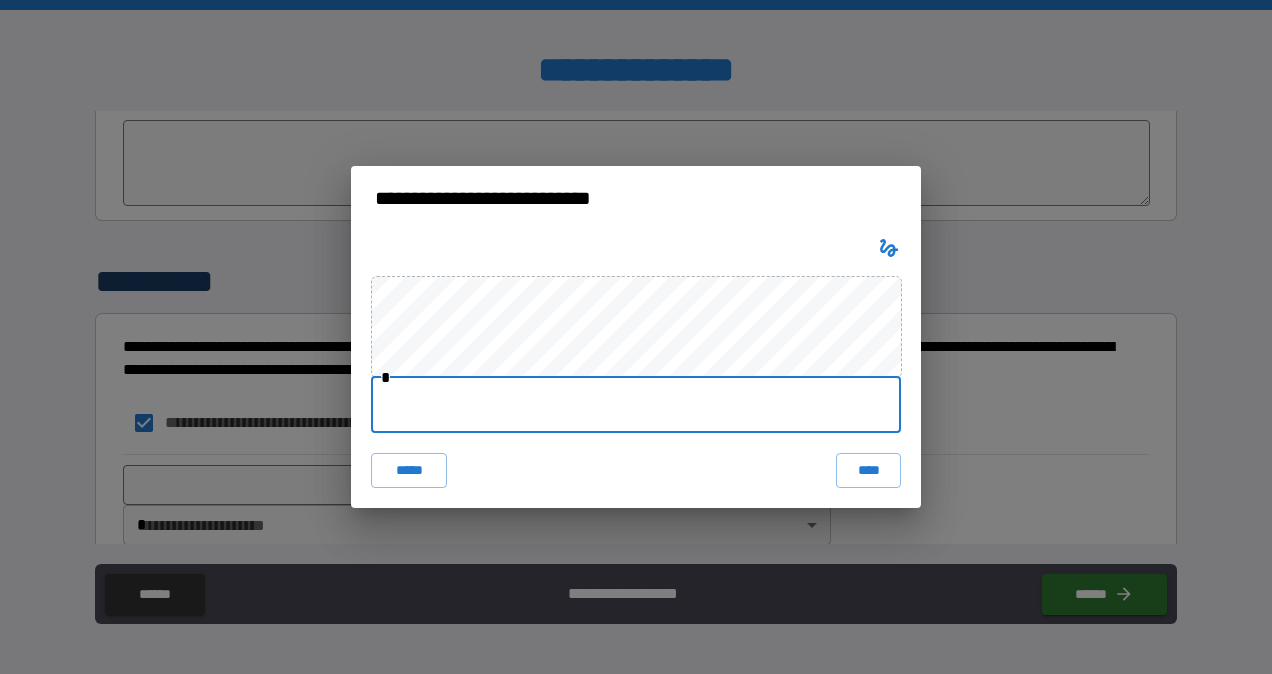click at bounding box center [636, 405] 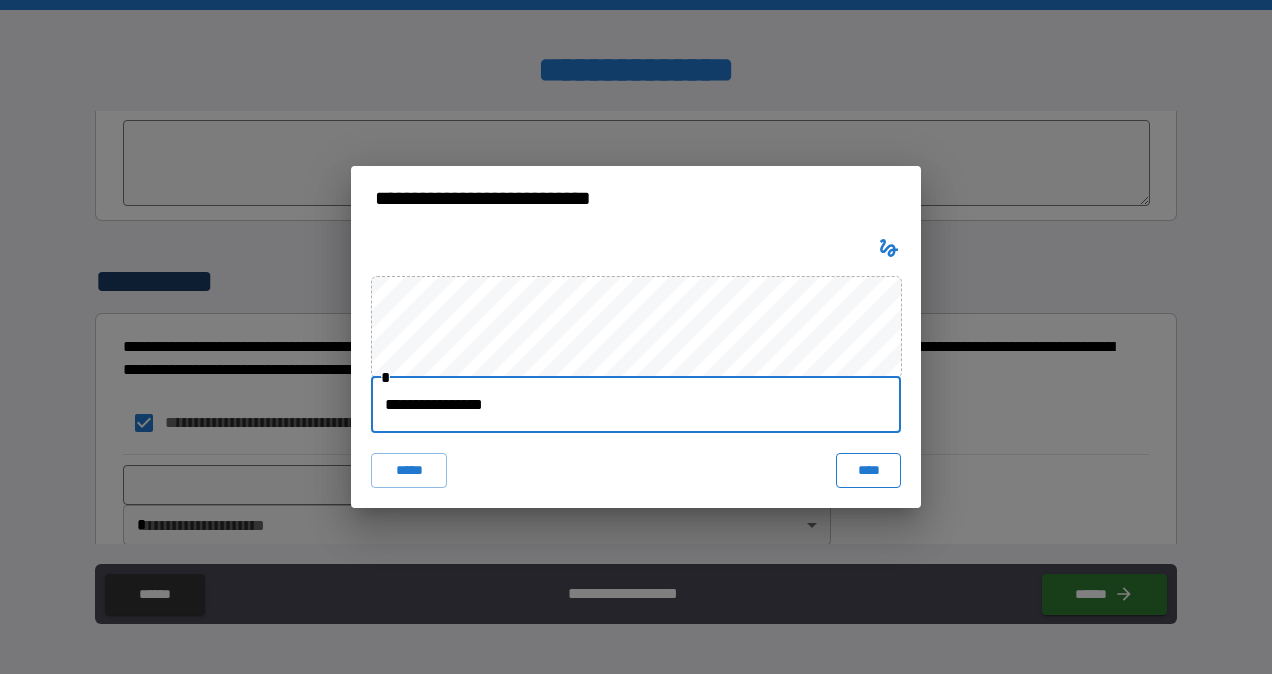 type on "**********" 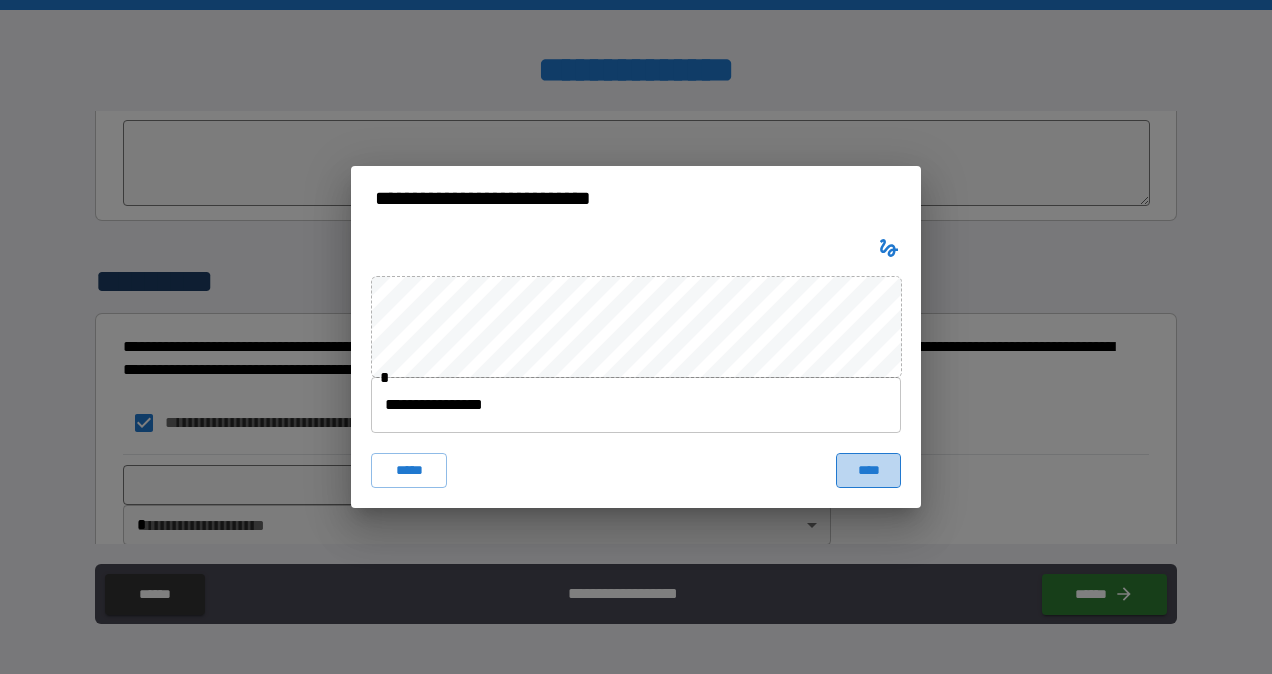 click on "****" at bounding box center [868, 471] 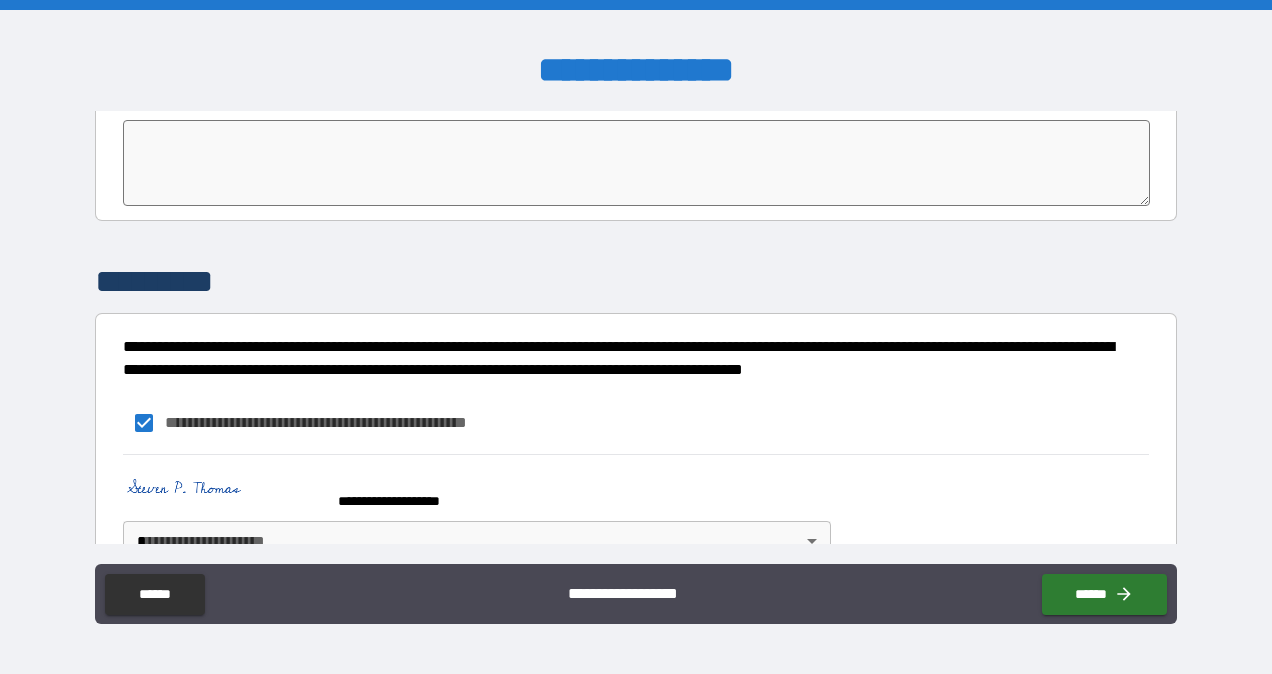 click on "**********" at bounding box center [636, 337] 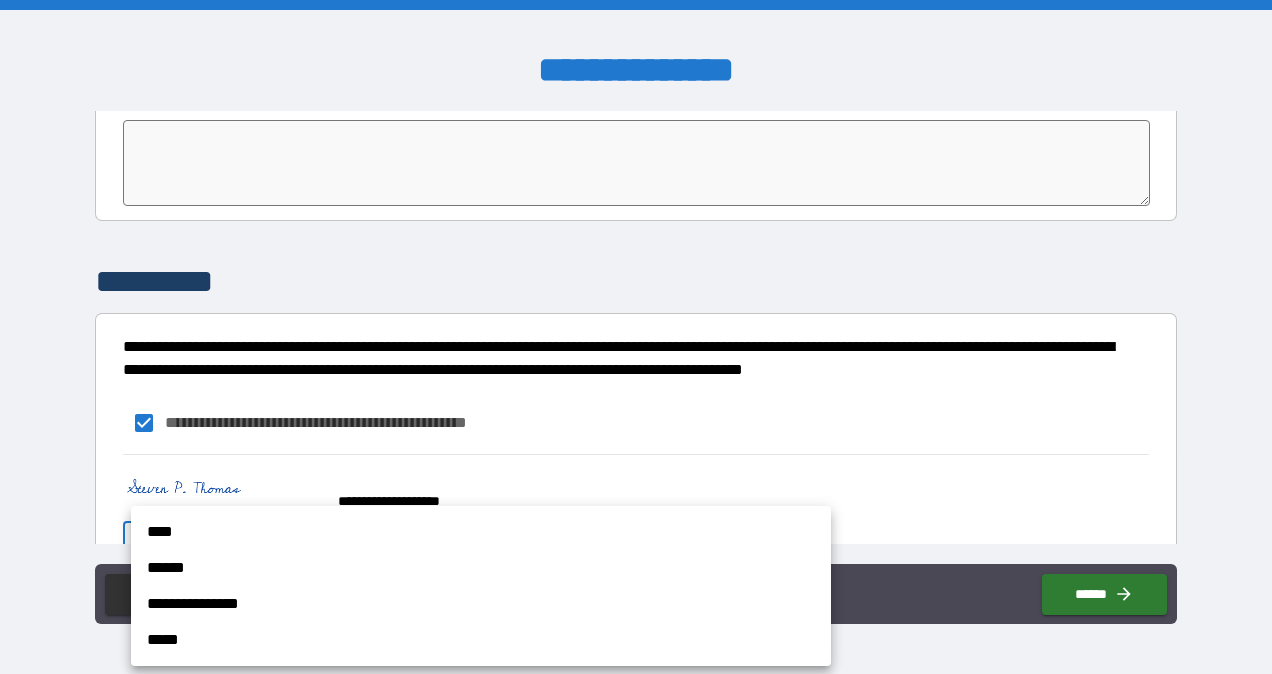 click on "****" at bounding box center (481, 532) 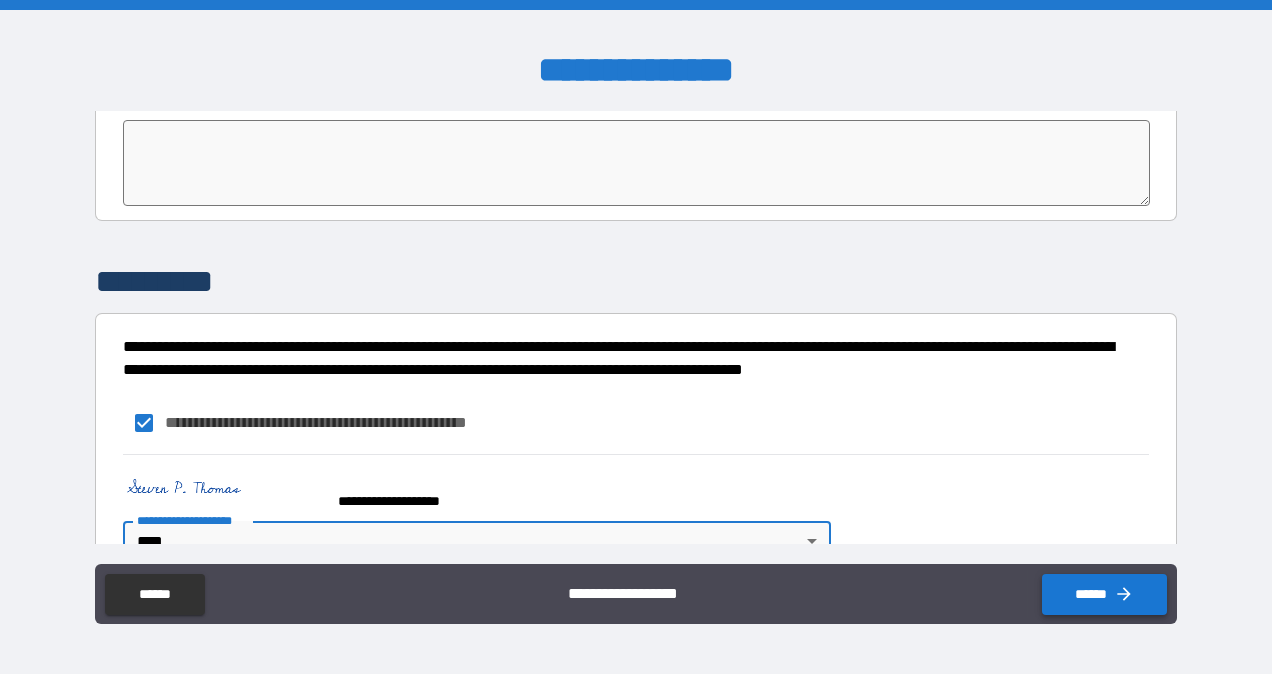click on "******" at bounding box center (1104, 594) 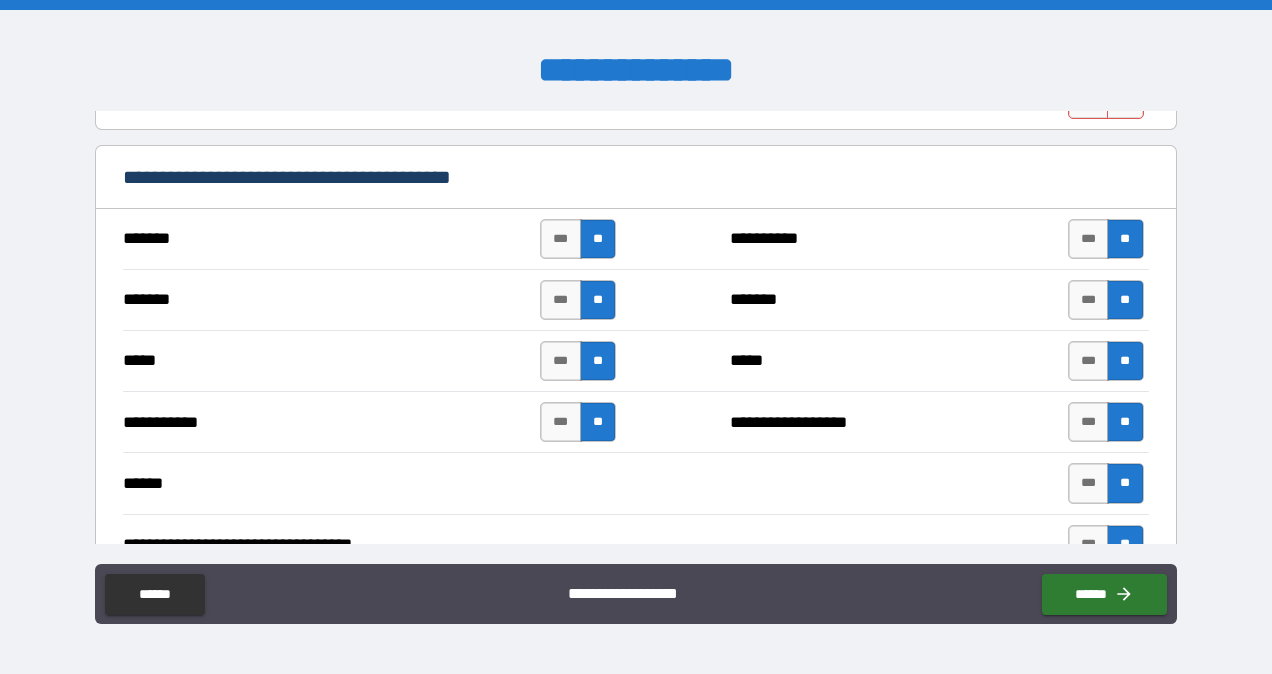 scroll, scrollTop: 640, scrollLeft: 0, axis: vertical 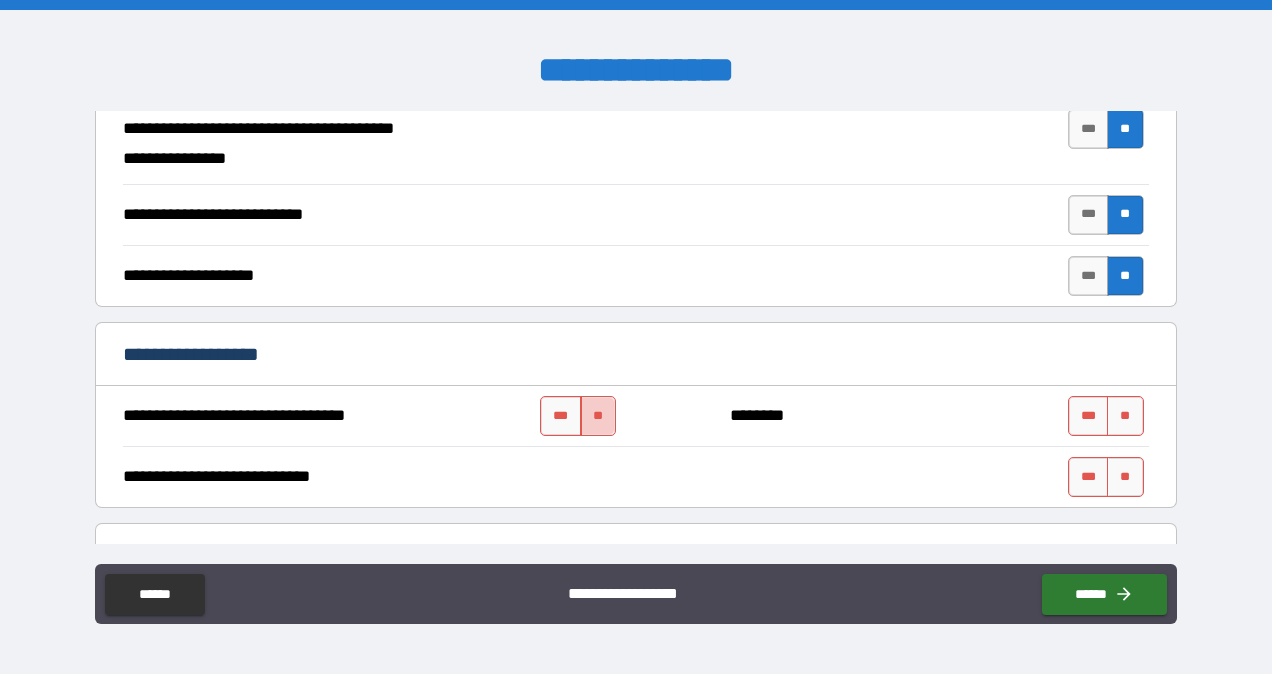 click on "**" at bounding box center (598, 416) 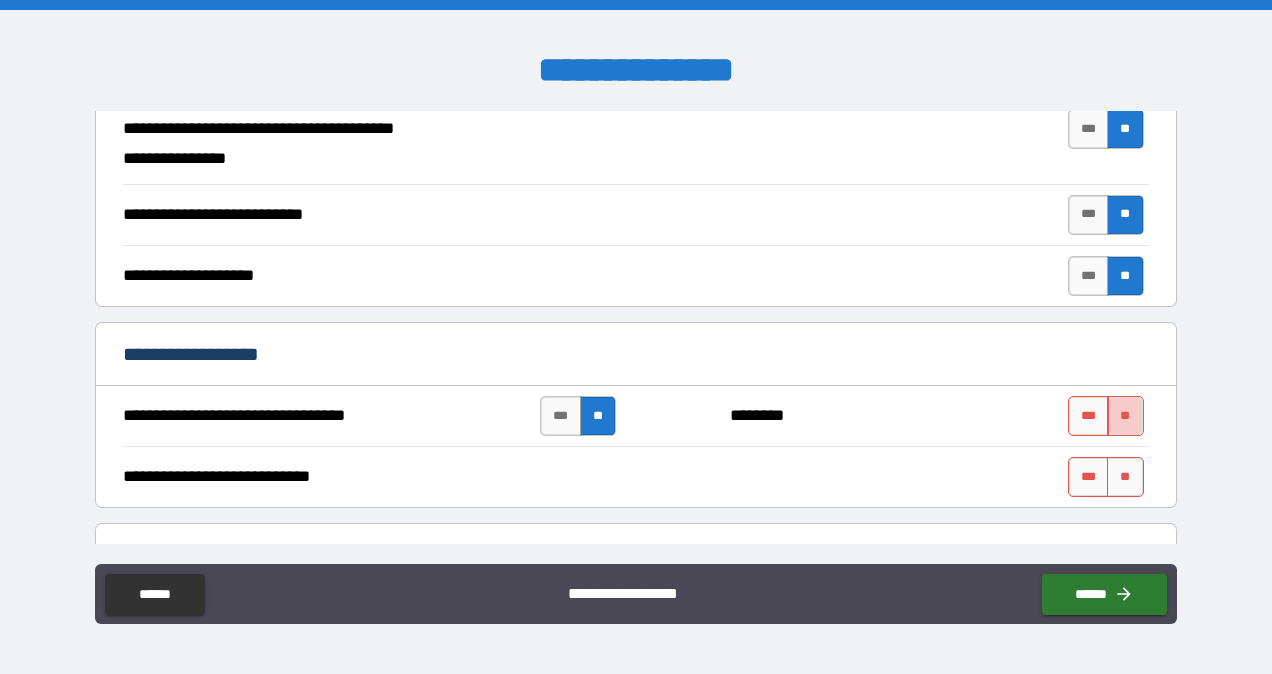 click on "**" at bounding box center [1125, 416] 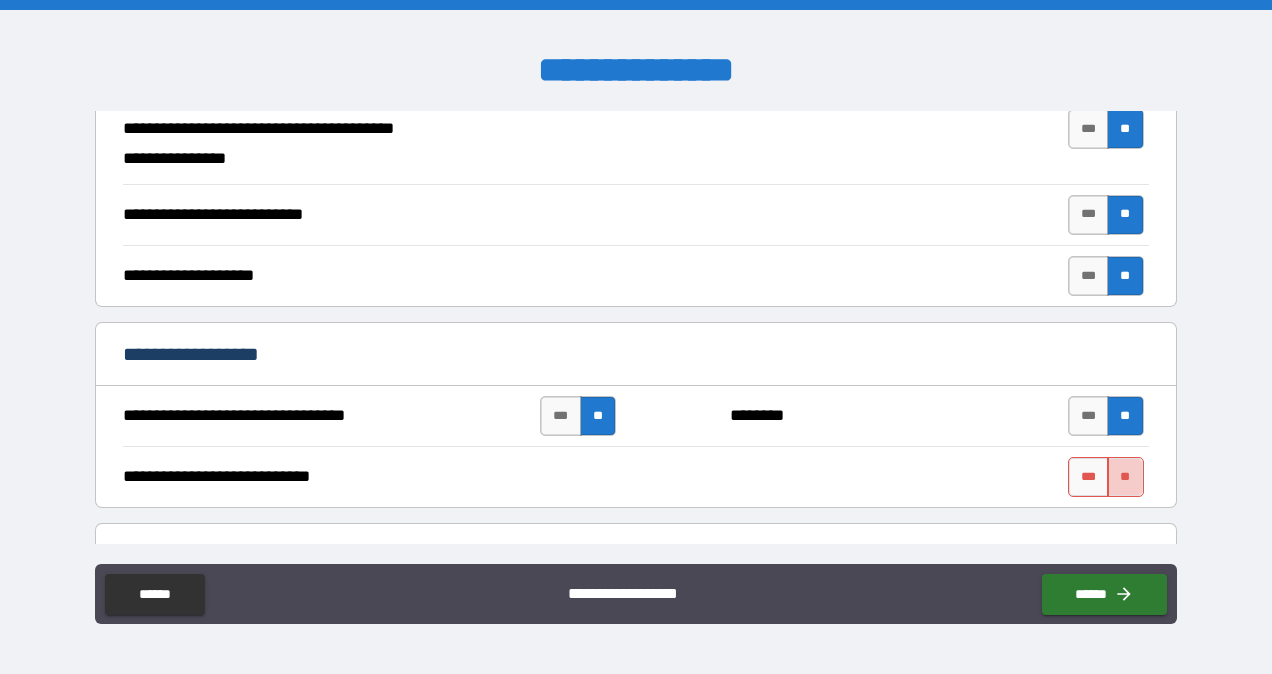 click on "**" at bounding box center (1125, 477) 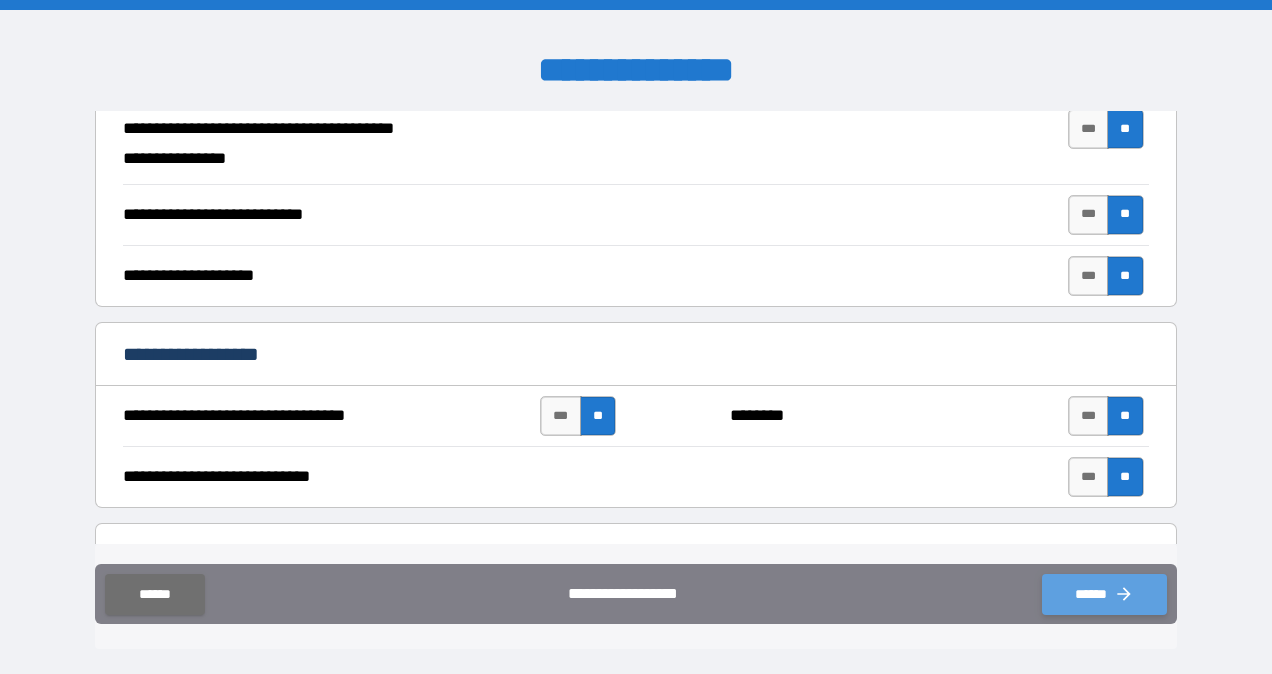 click on "******" at bounding box center (1104, 594) 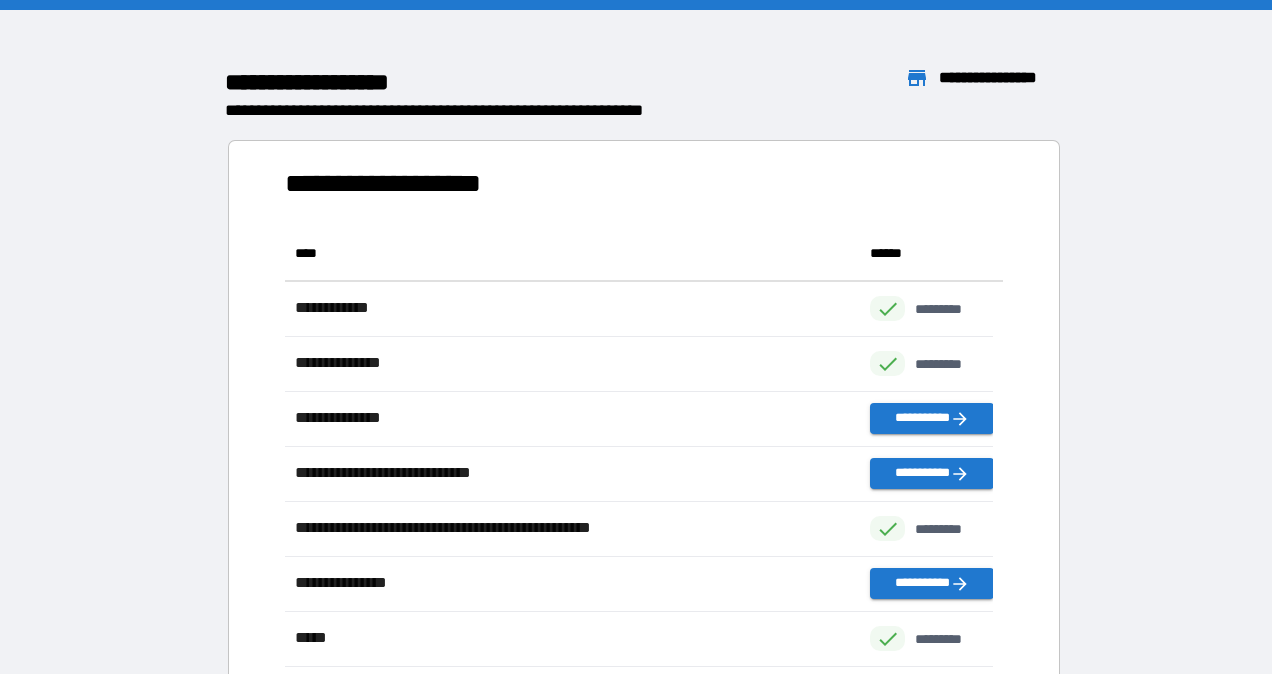 scroll, scrollTop: 16, scrollLeft: 16, axis: both 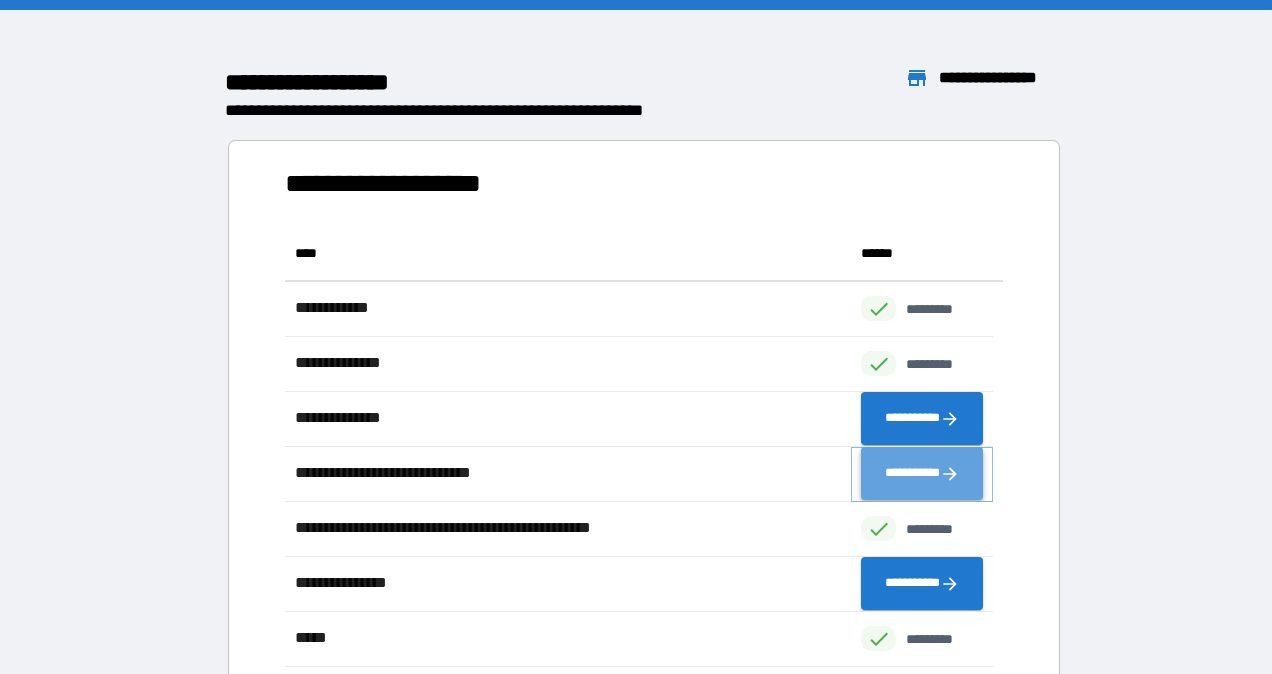 click on "**********" at bounding box center (922, 474) 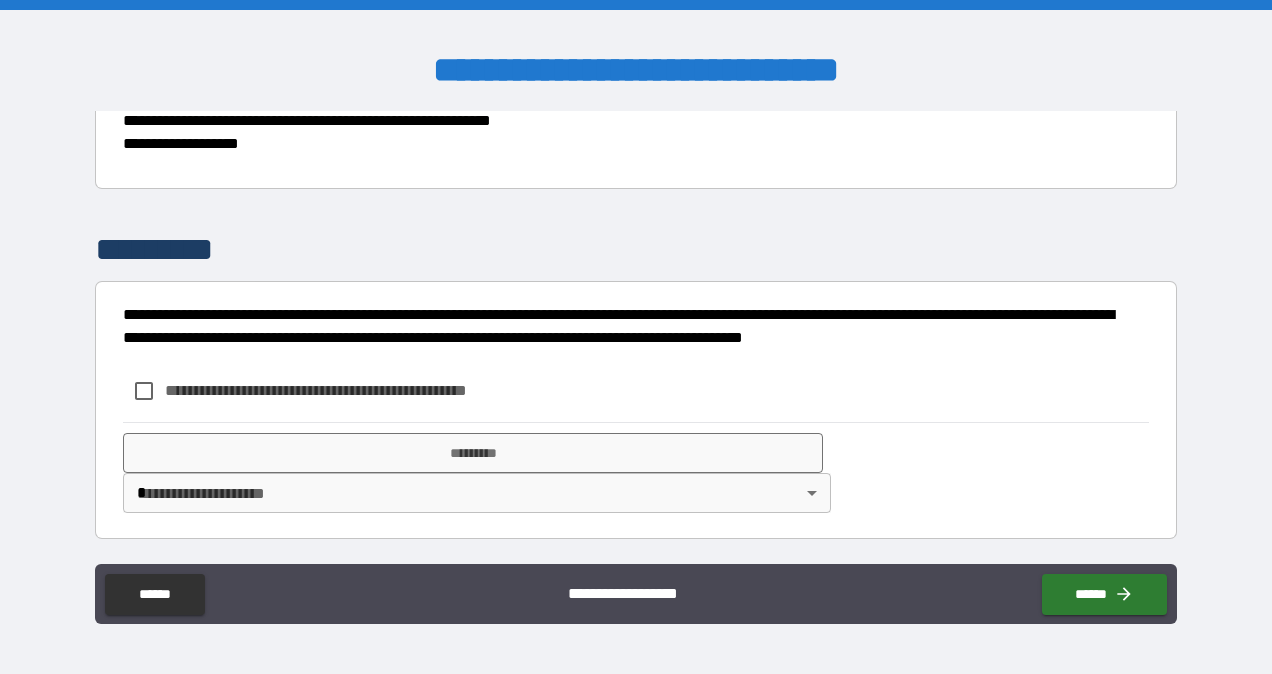 scroll, scrollTop: 842, scrollLeft: 0, axis: vertical 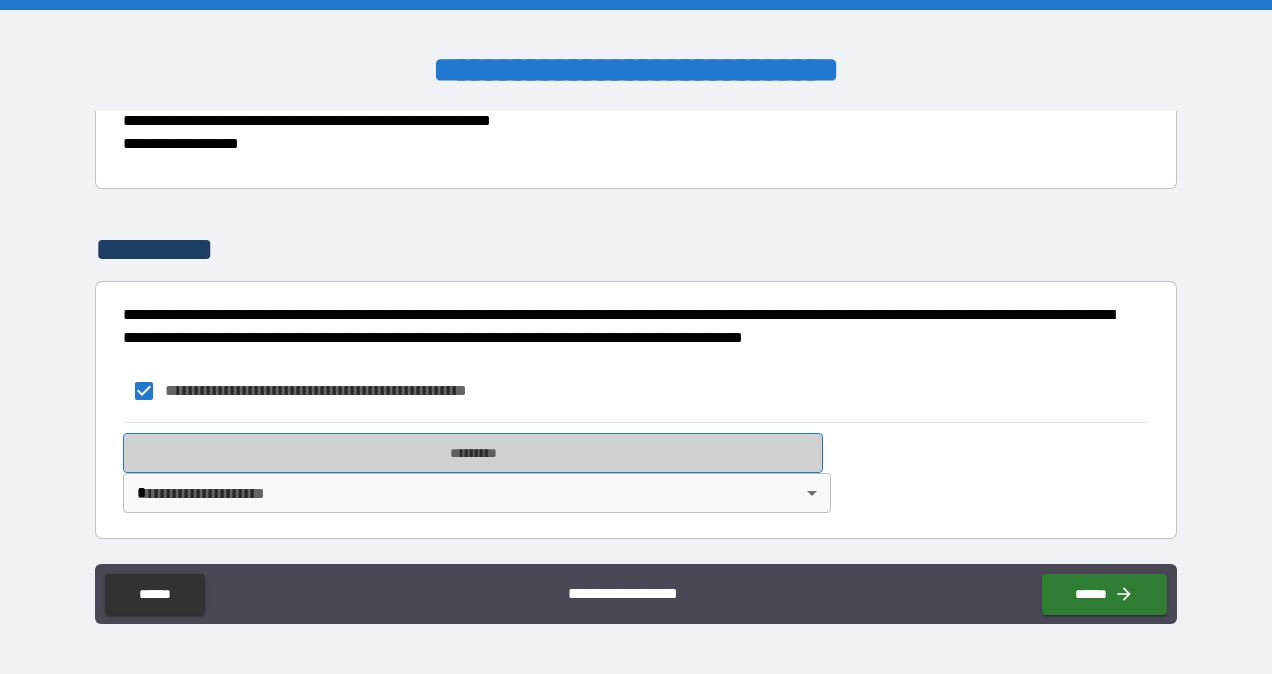 click on "*********" at bounding box center (473, 453) 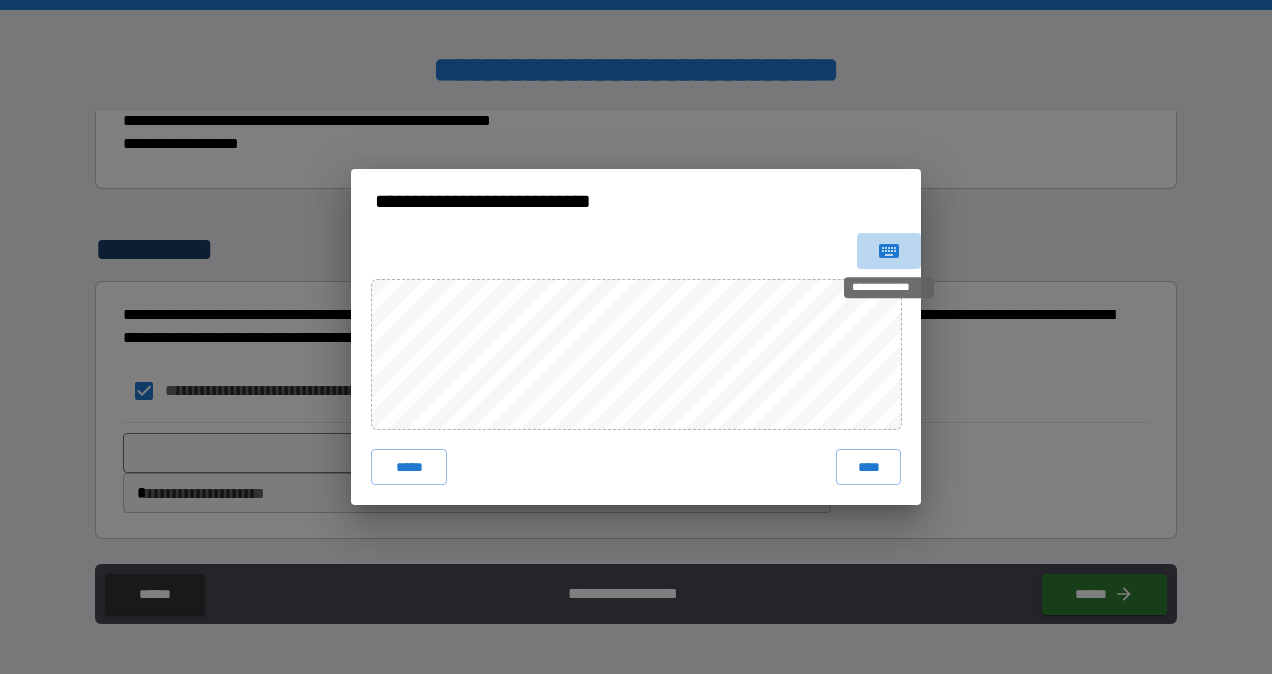 click 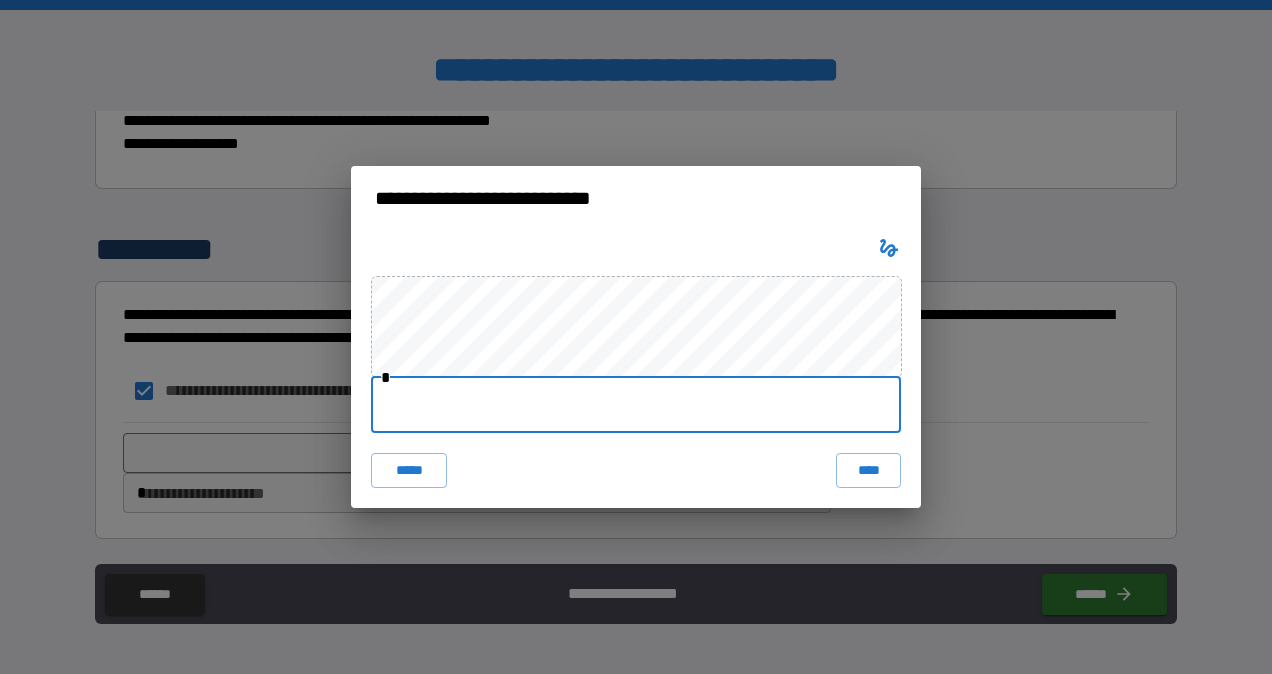 click at bounding box center (636, 405) 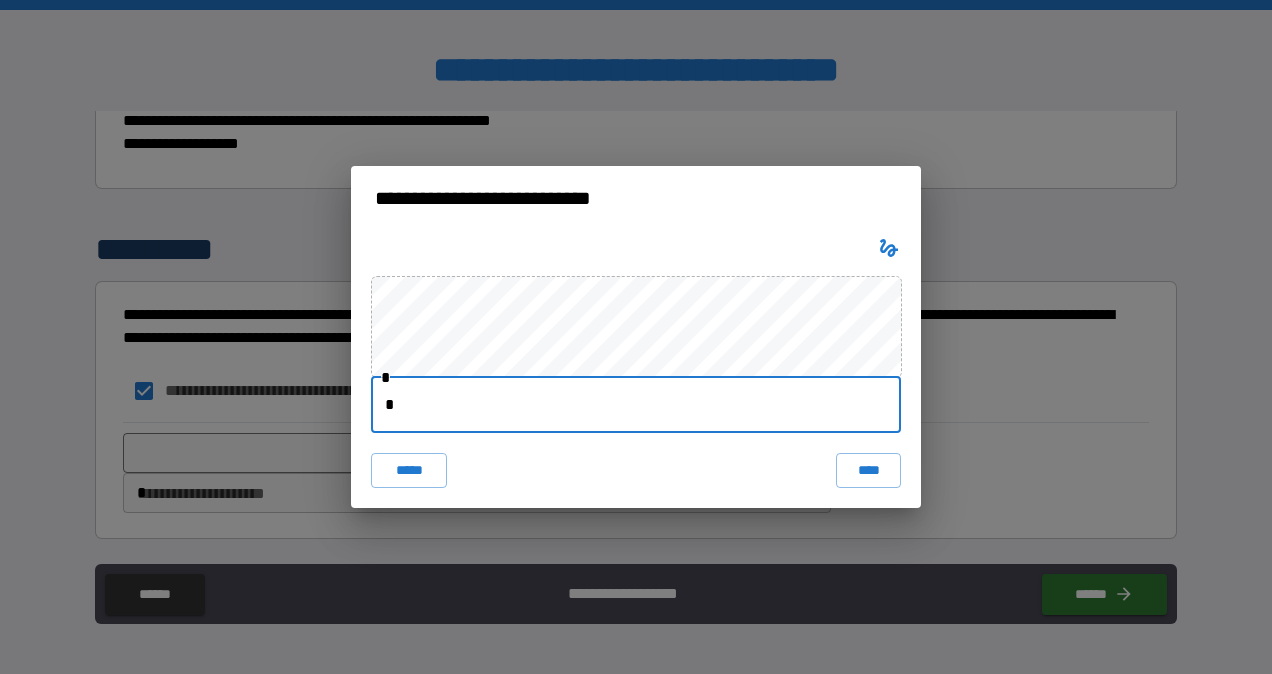 type on "**********" 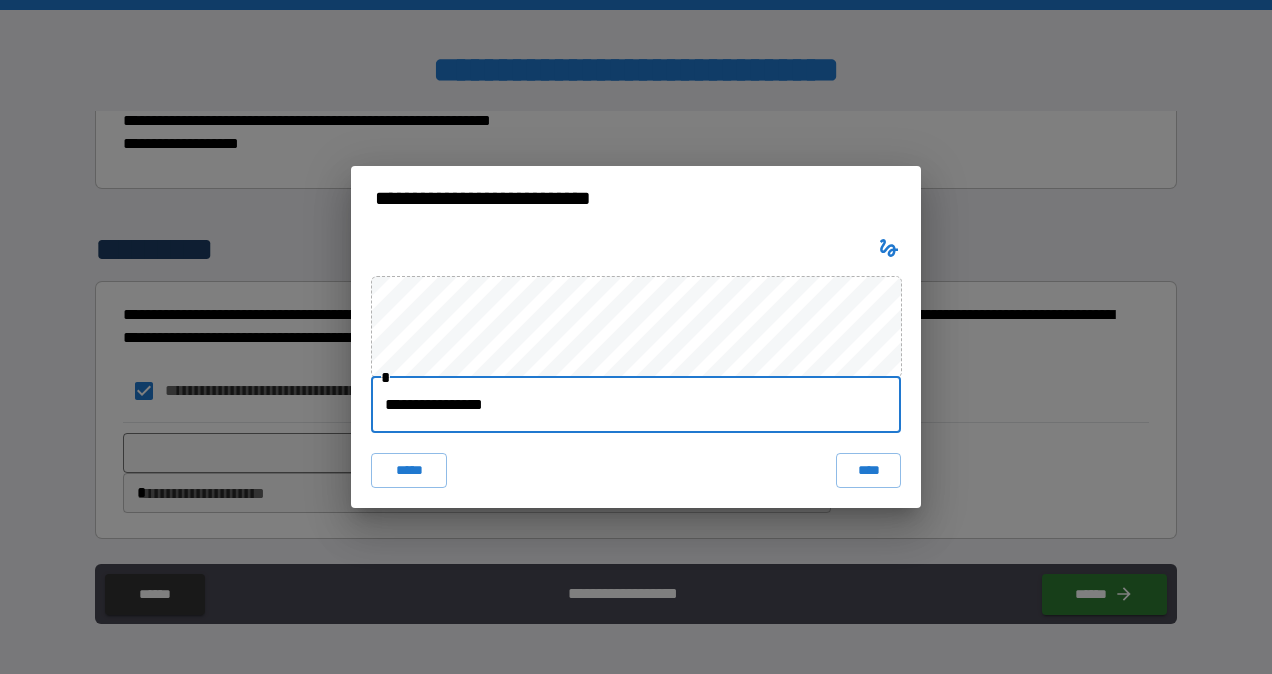 type on "*" 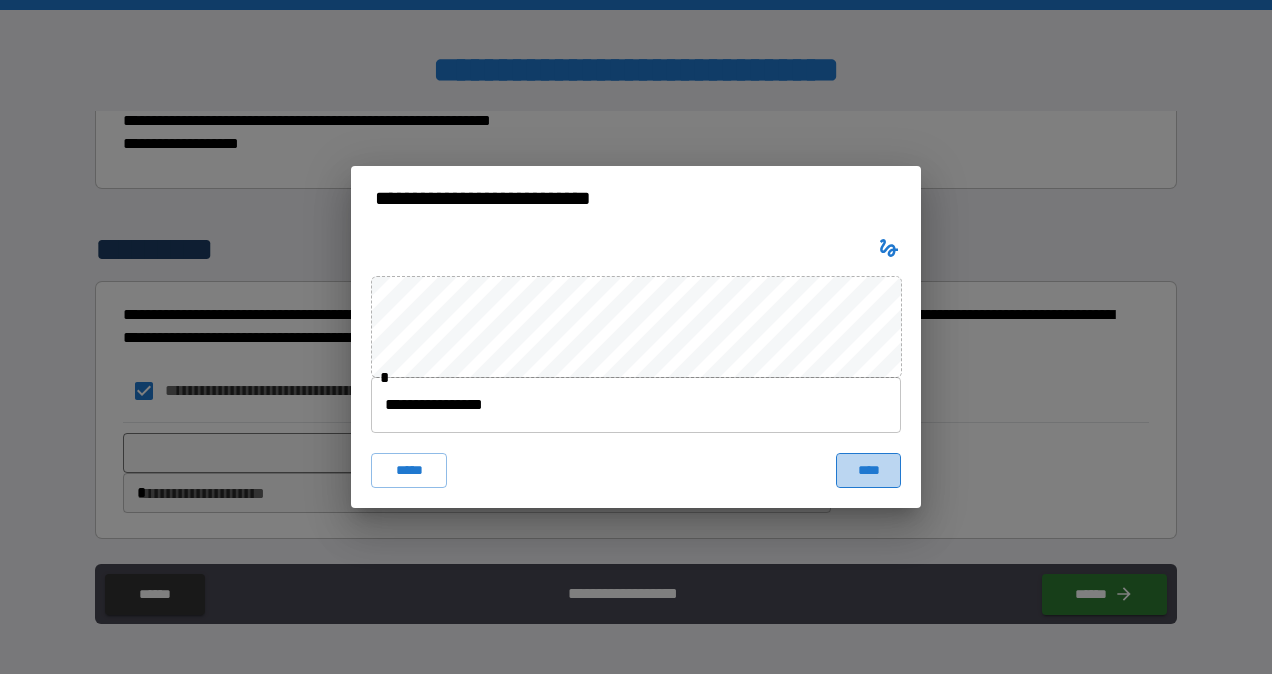 click on "****" at bounding box center [868, 471] 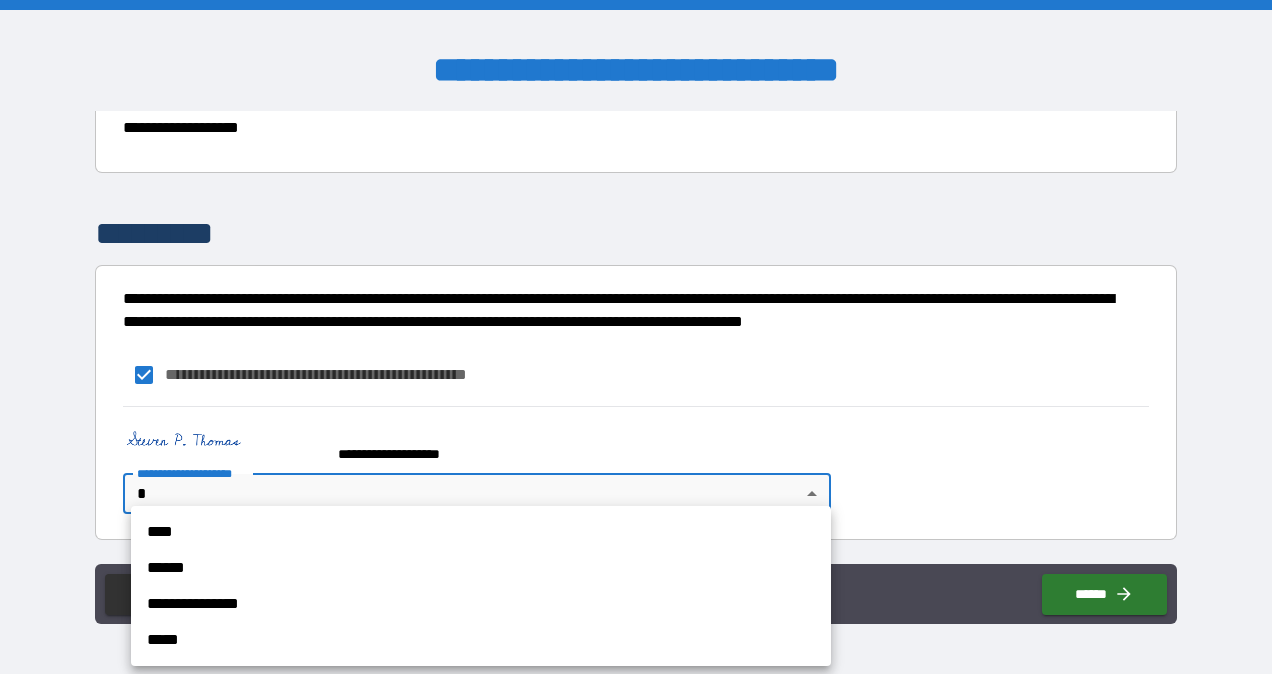 click on "**********" at bounding box center (636, 337) 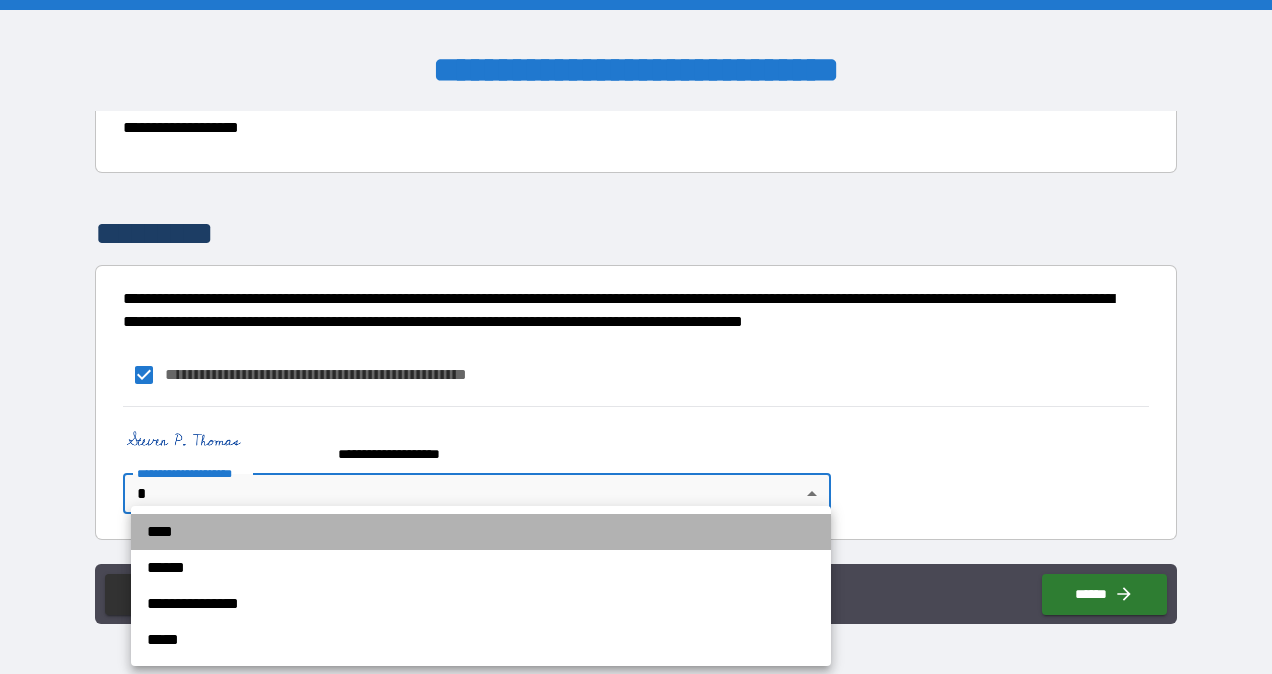 click on "****" at bounding box center [481, 532] 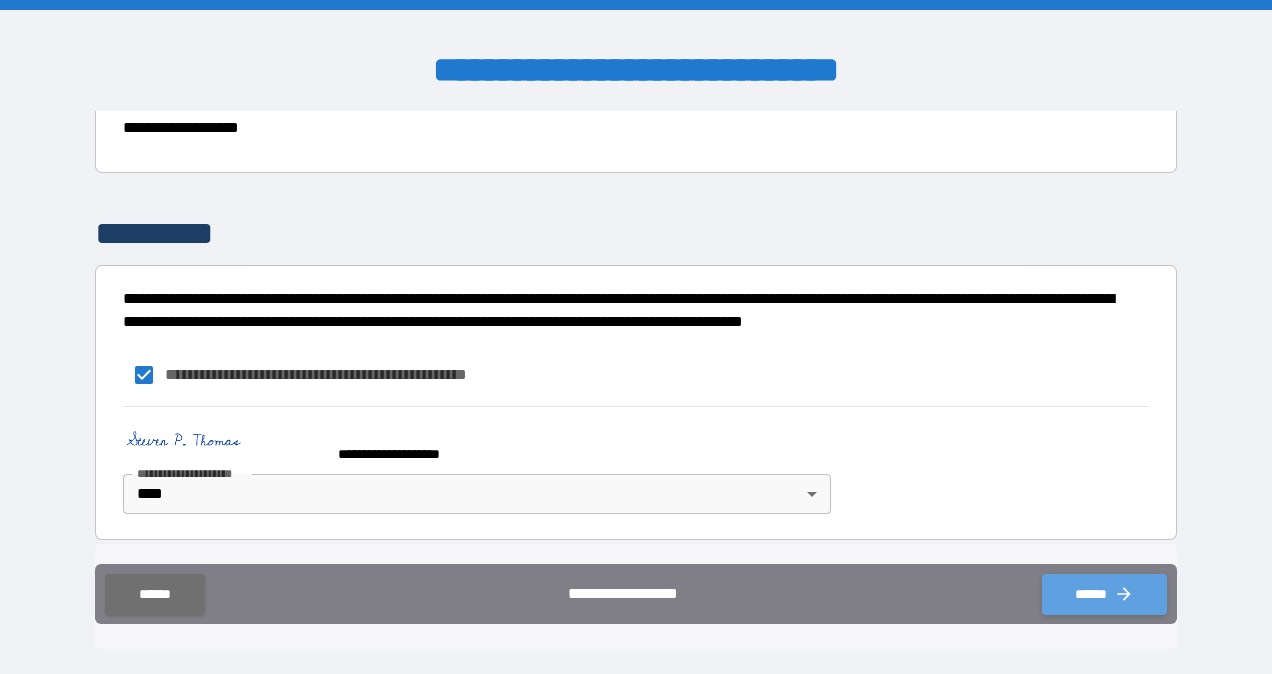click on "******" at bounding box center [1104, 594] 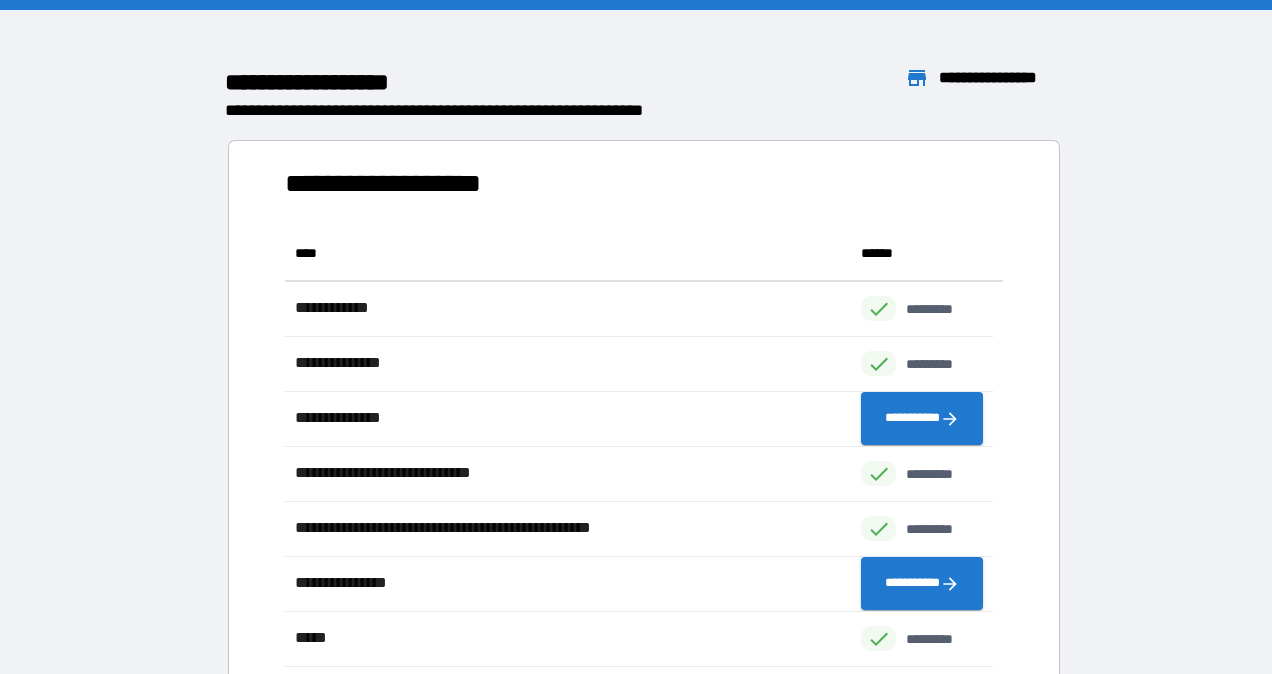 scroll, scrollTop: 16, scrollLeft: 16, axis: both 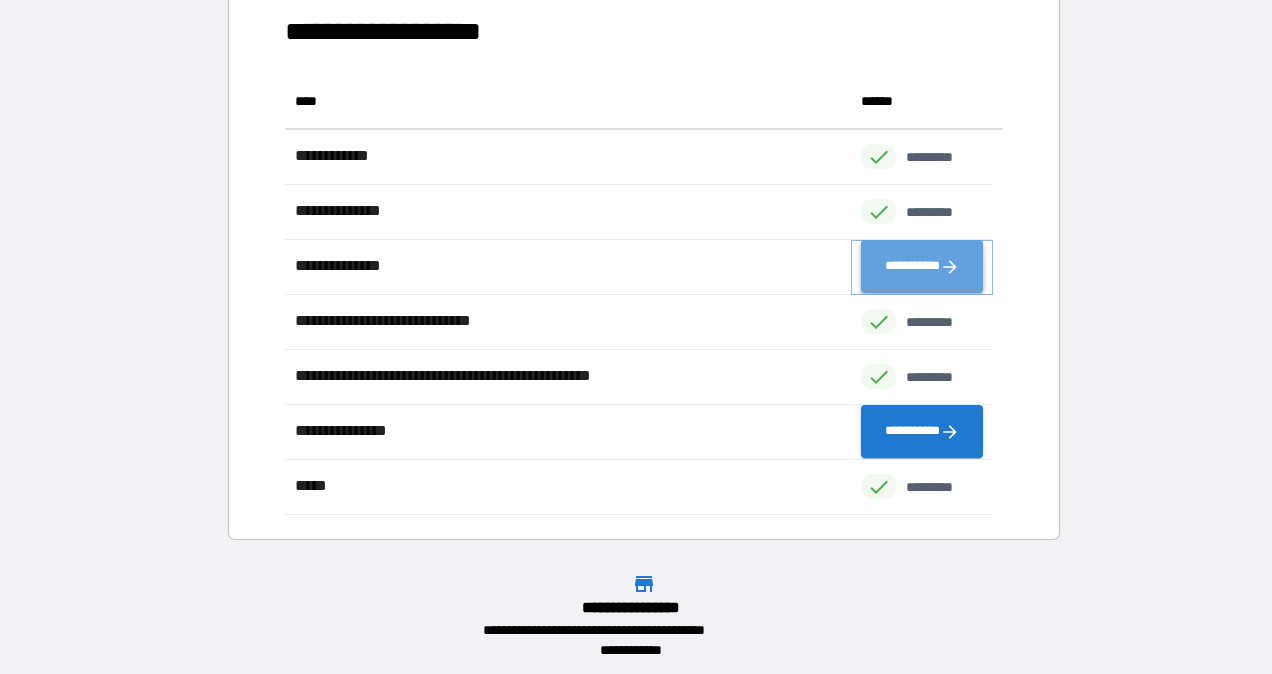click 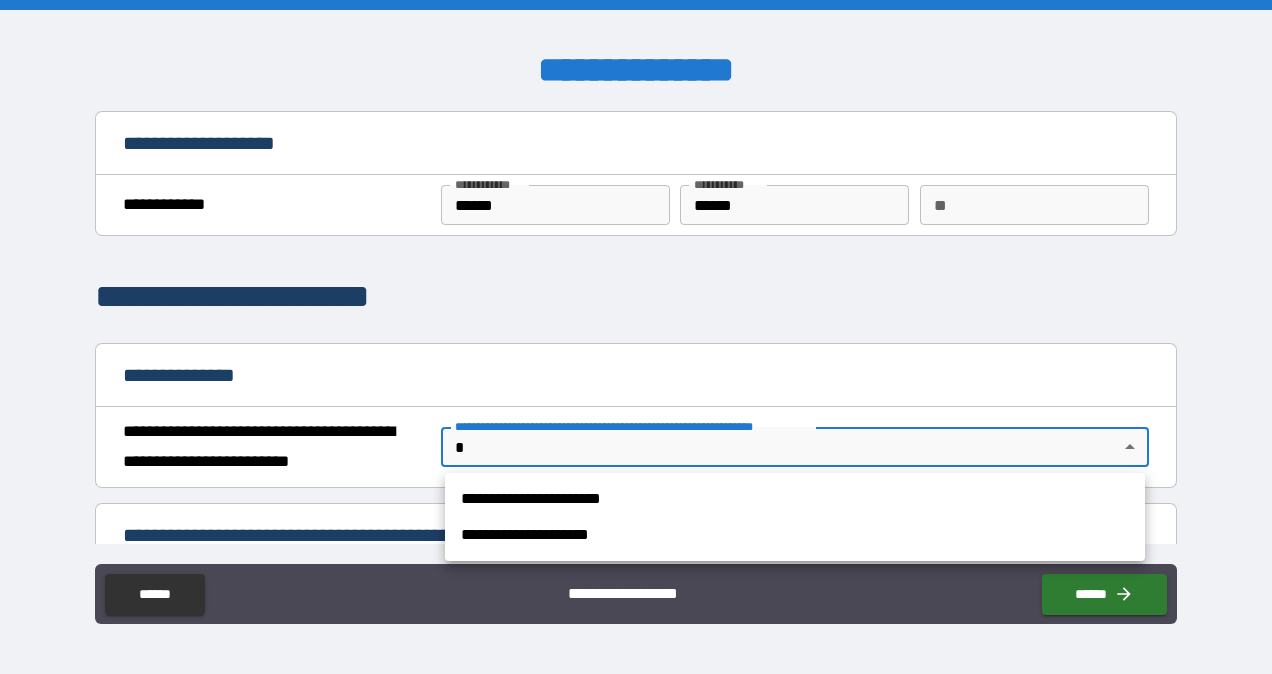 click on "**********" at bounding box center (636, 337) 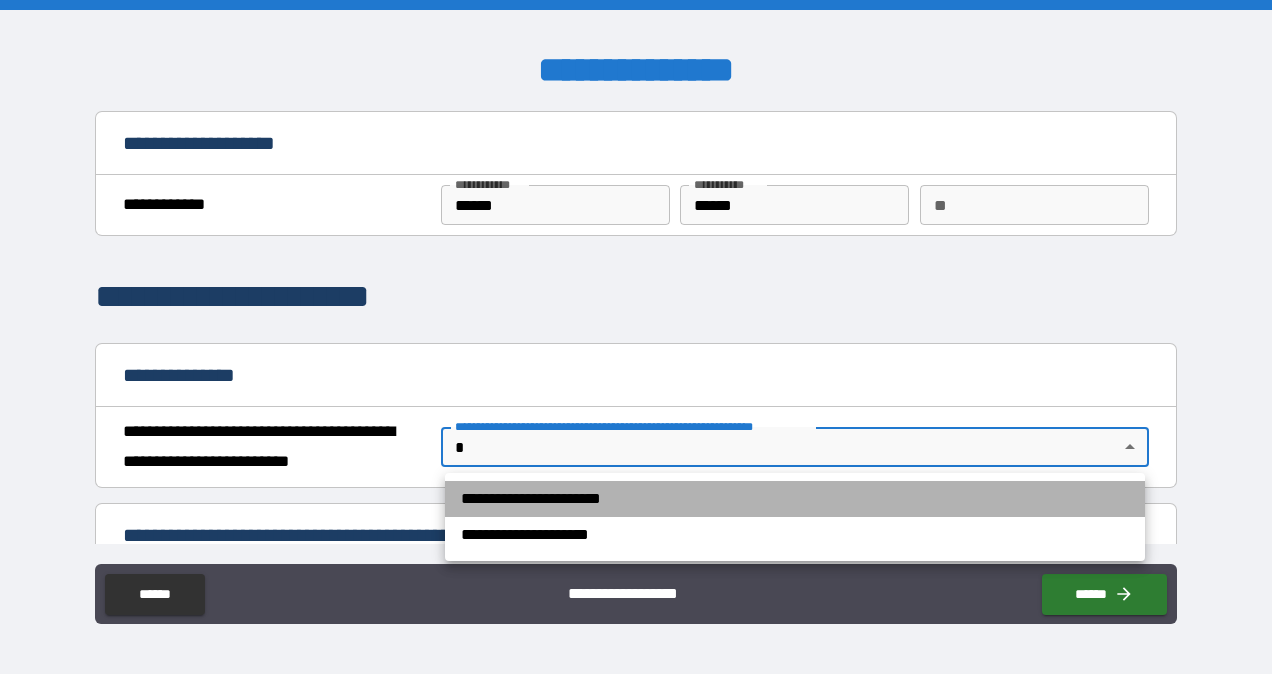 click on "**********" at bounding box center [795, 499] 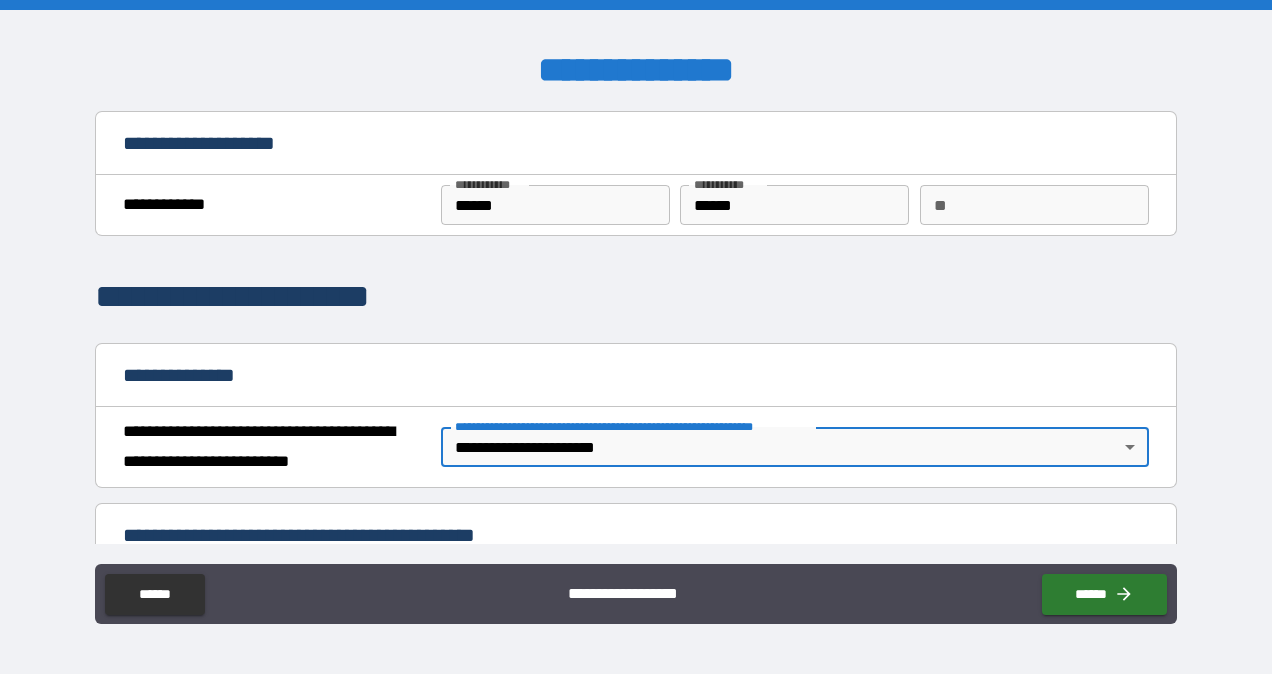 drag, startPoint x: 1160, startPoint y: 389, endPoint x: 1148, endPoint y: 338, distance: 52.392746 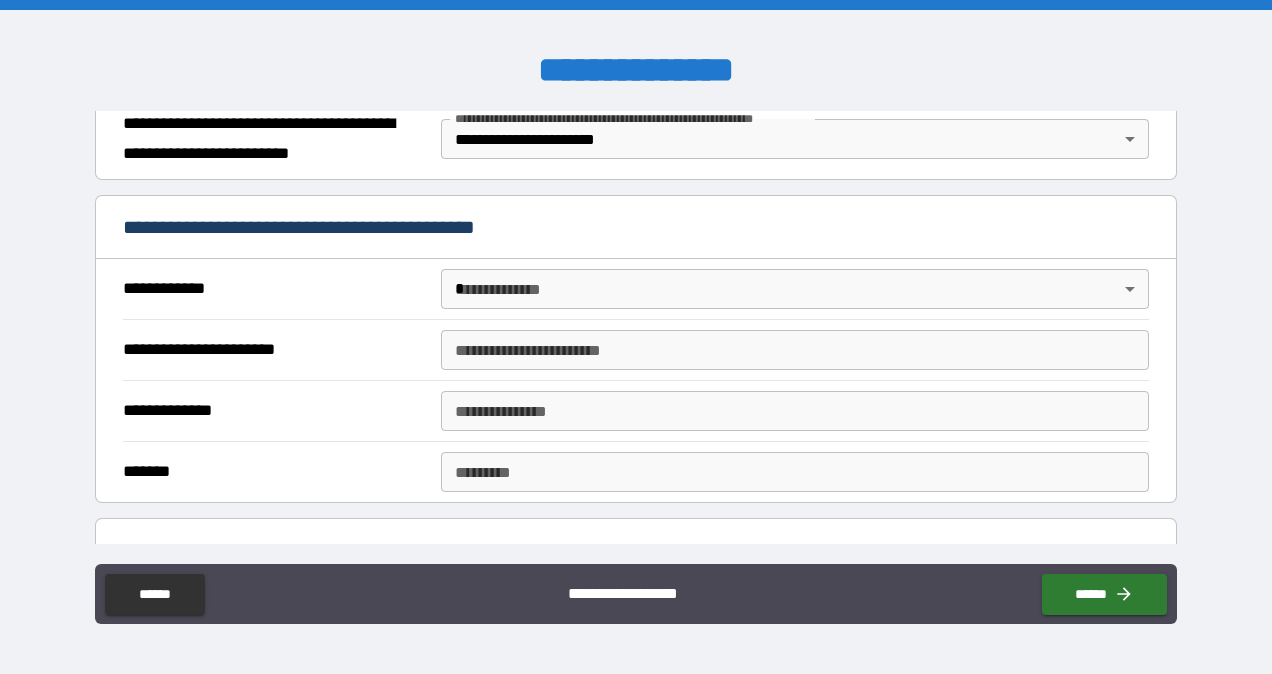 scroll, scrollTop: 314, scrollLeft: 0, axis: vertical 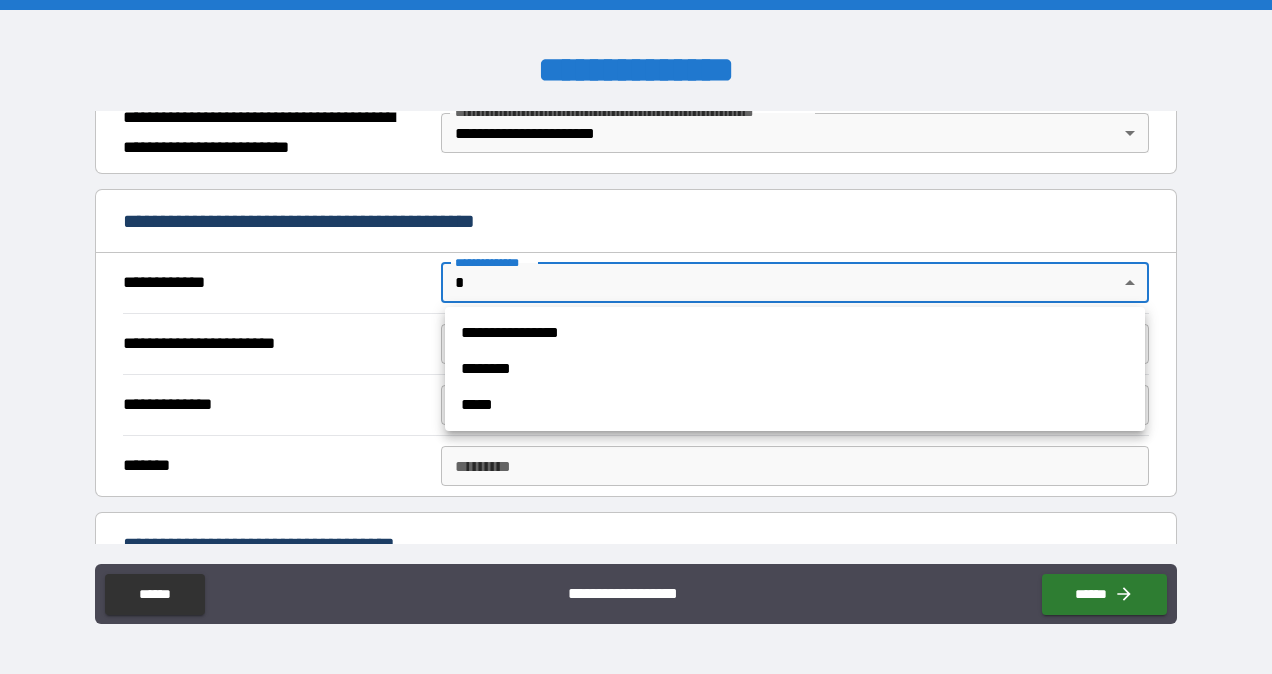 click on "**********" at bounding box center (636, 337) 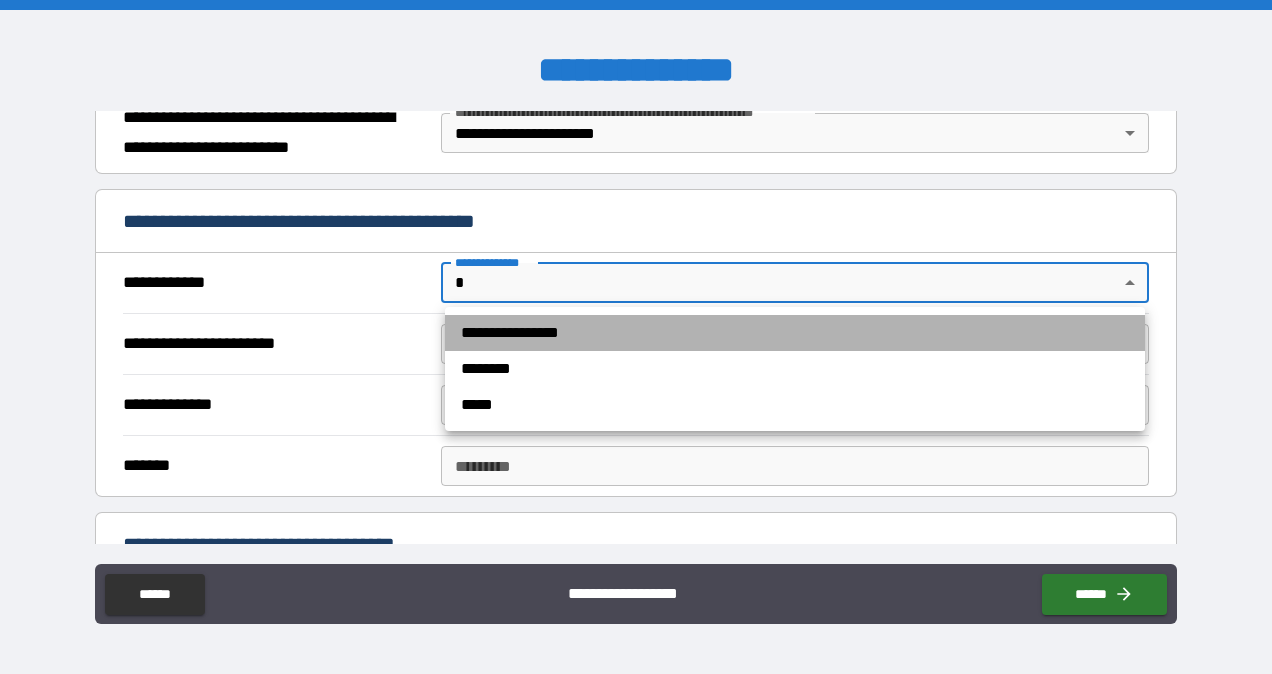 click on "**********" at bounding box center (795, 333) 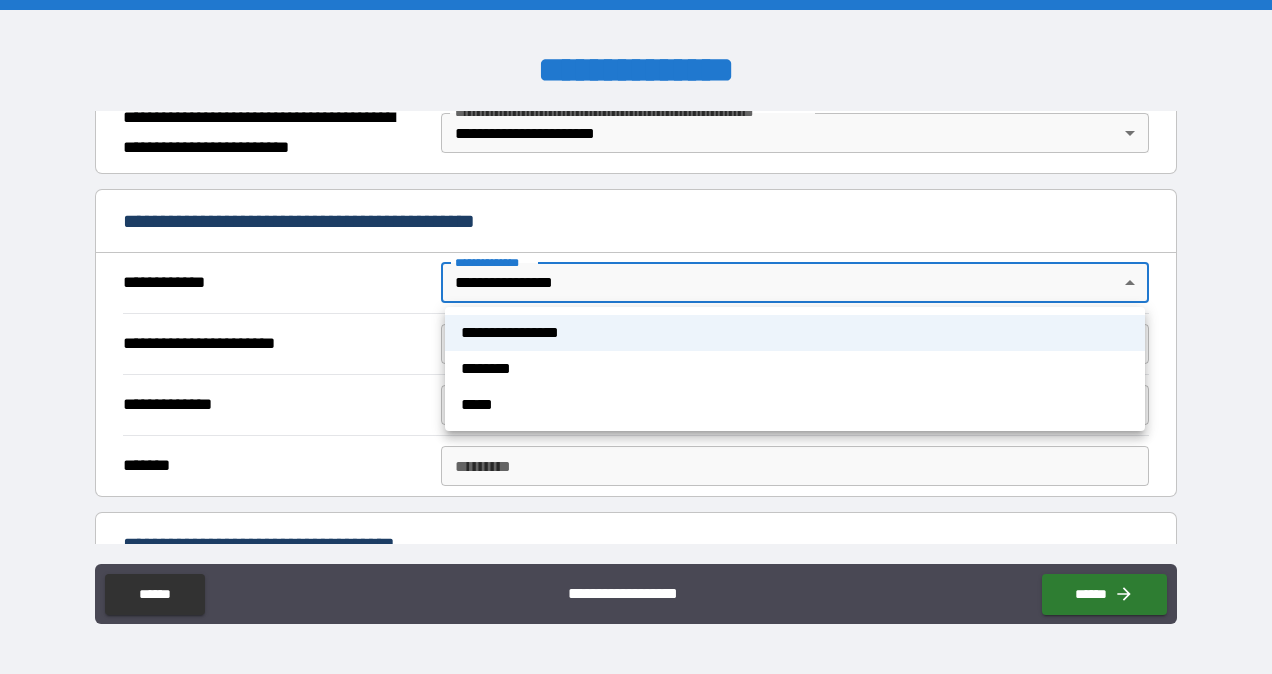 click on "**********" at bounding box center [636, 337] 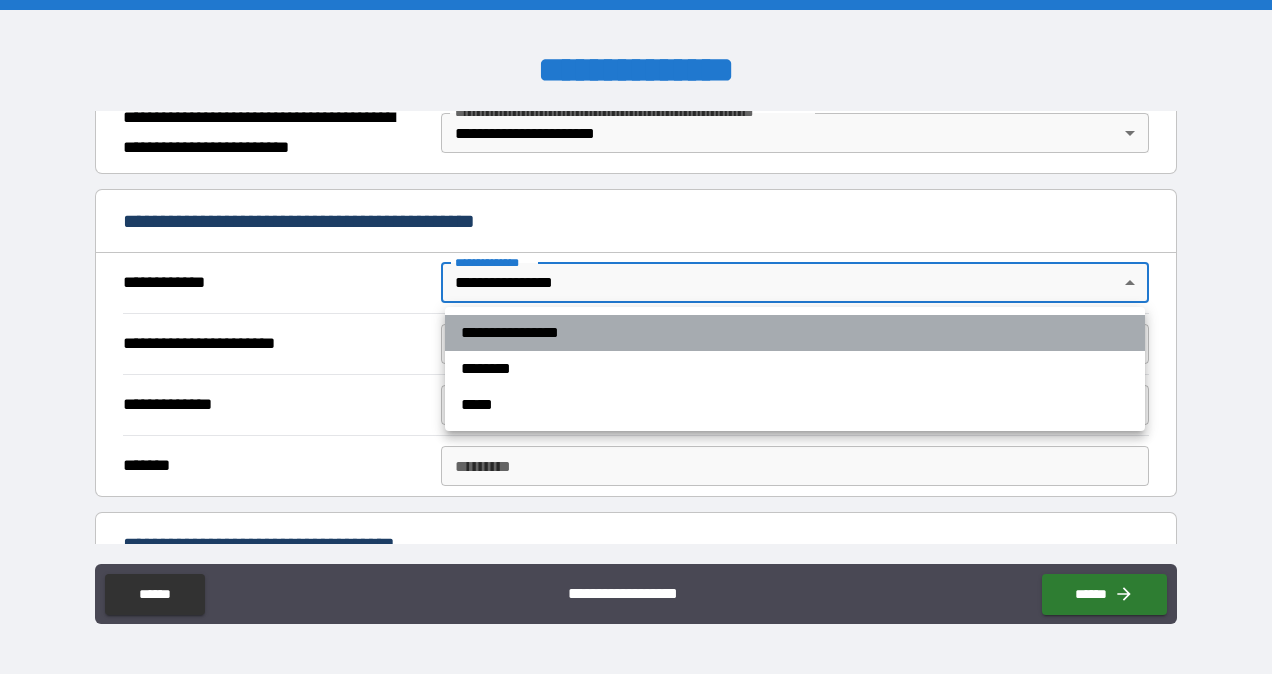 click on "**********" at bounding box center (795, 333) 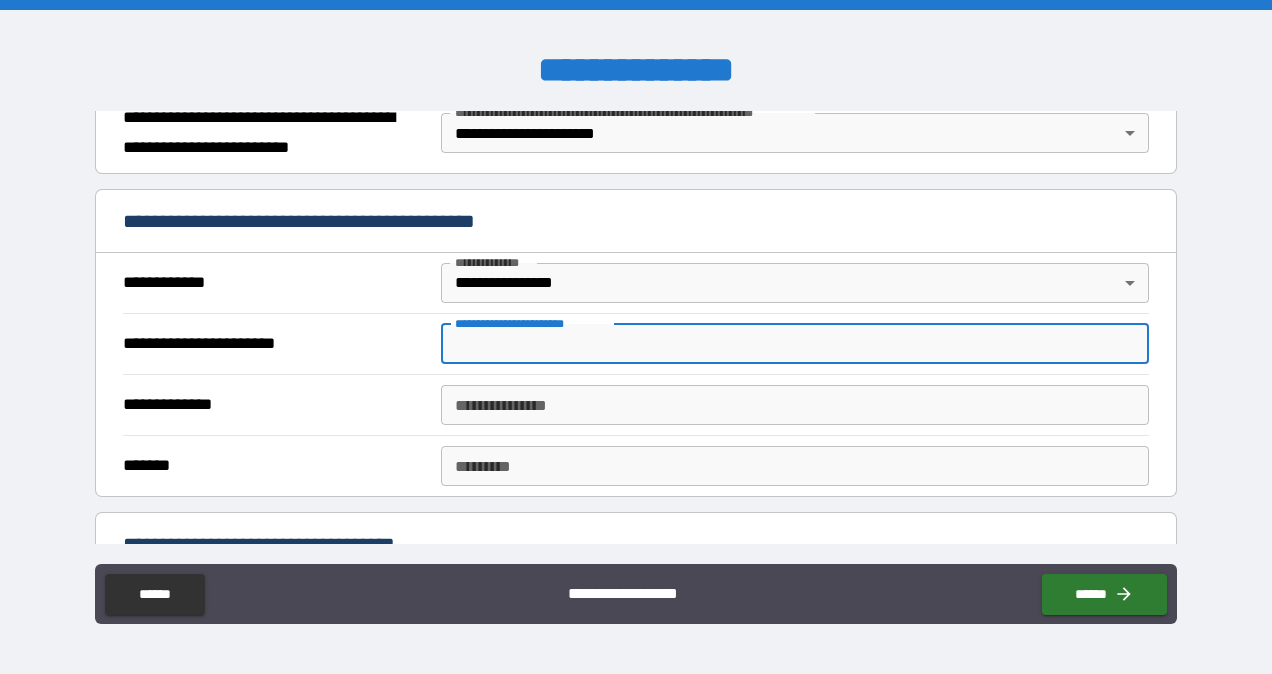 click on "**********" at bounding box center (794, 344) 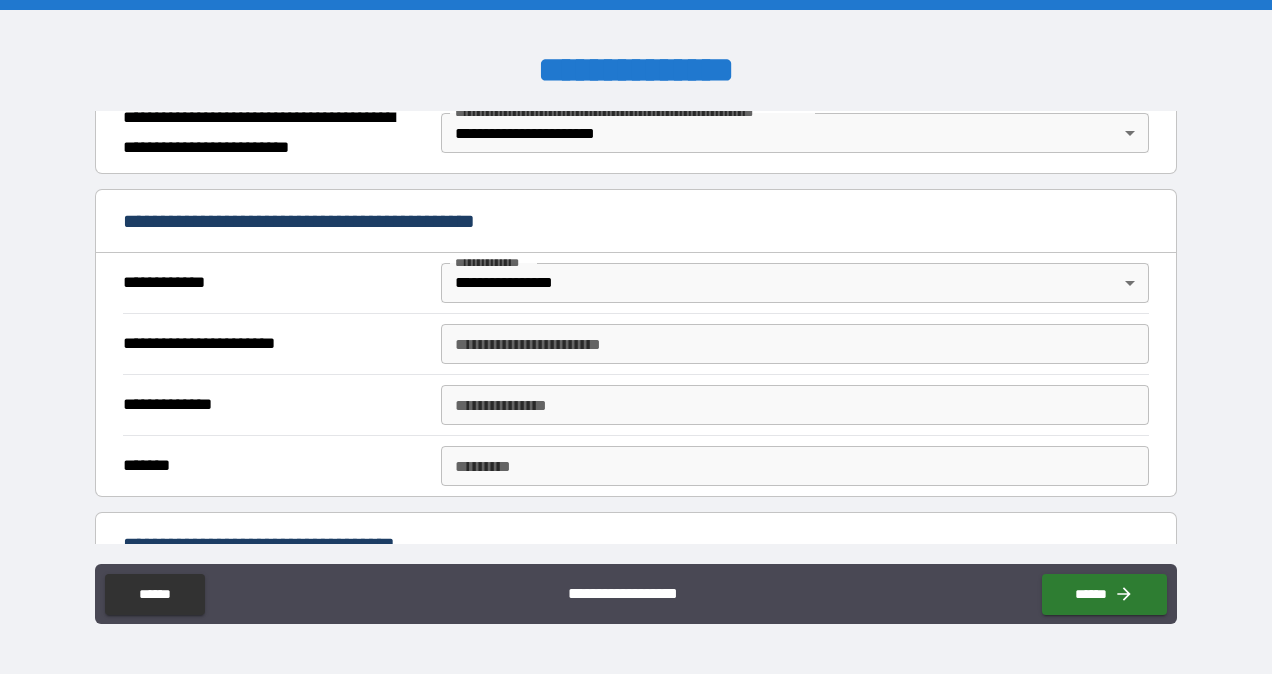 click on "**********" at bounding box center (636, 339) 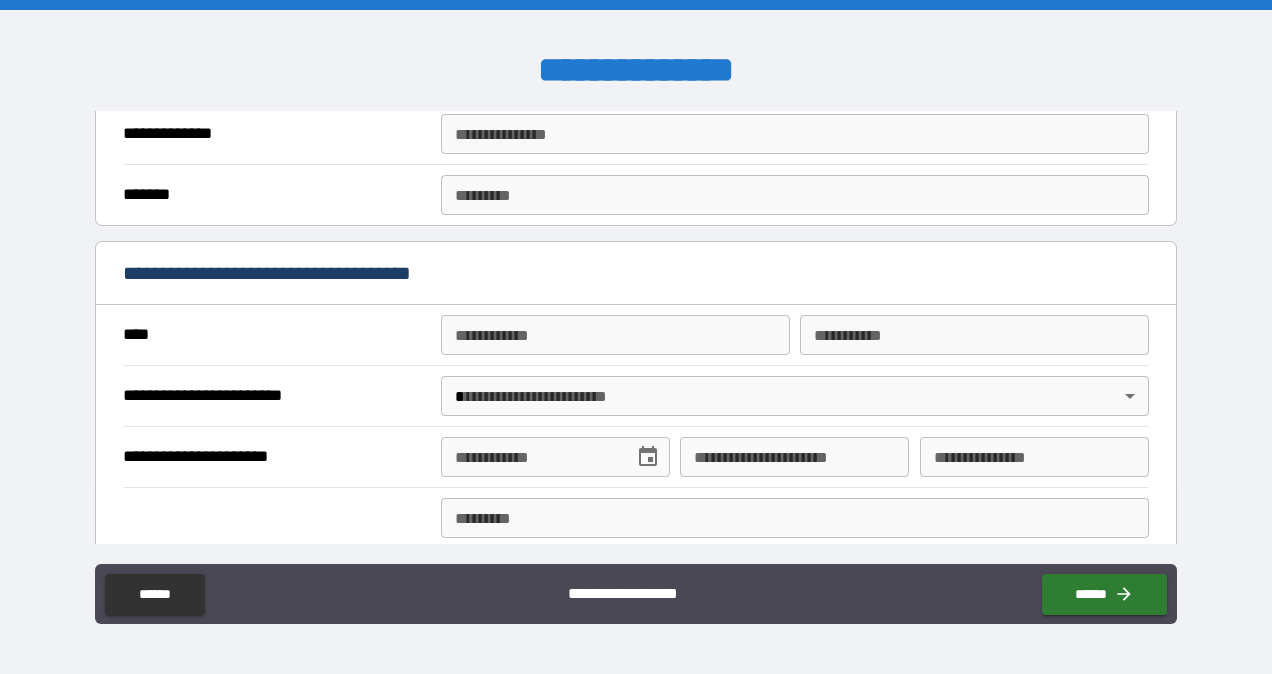 scroll, scrollTop: 1897, scrollLeft: 0, axis: vertical 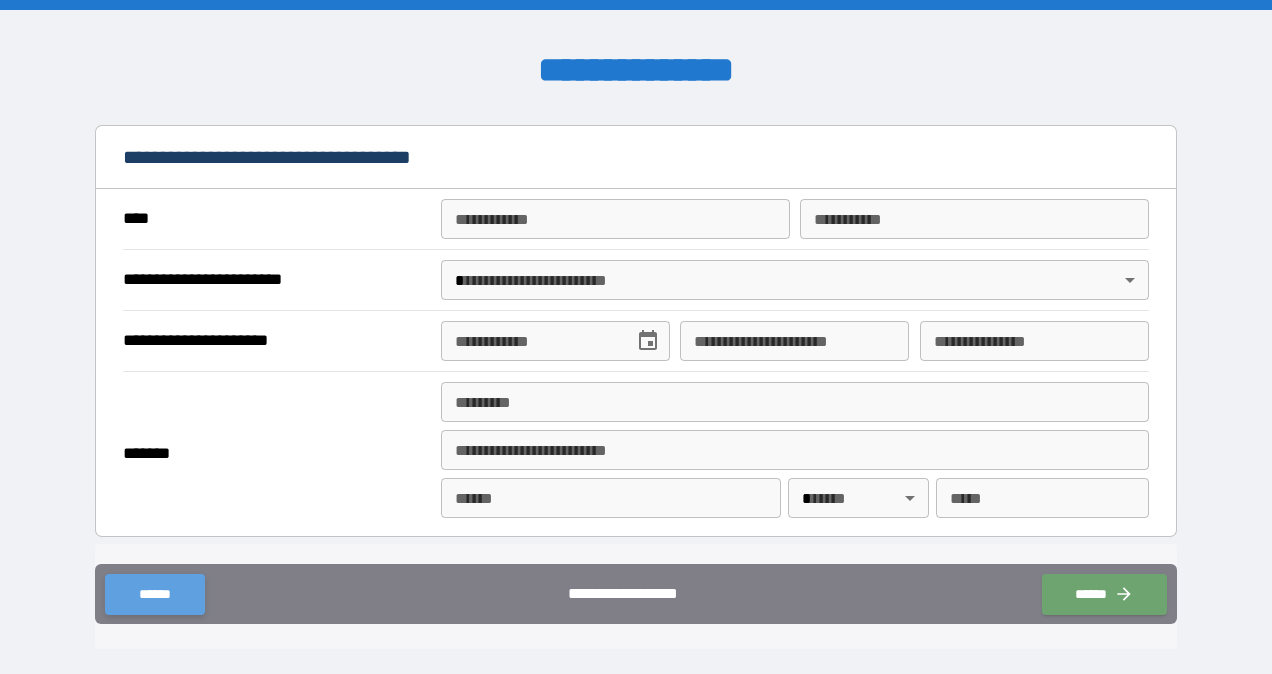 click on "******" at bounding box center (154, 594) 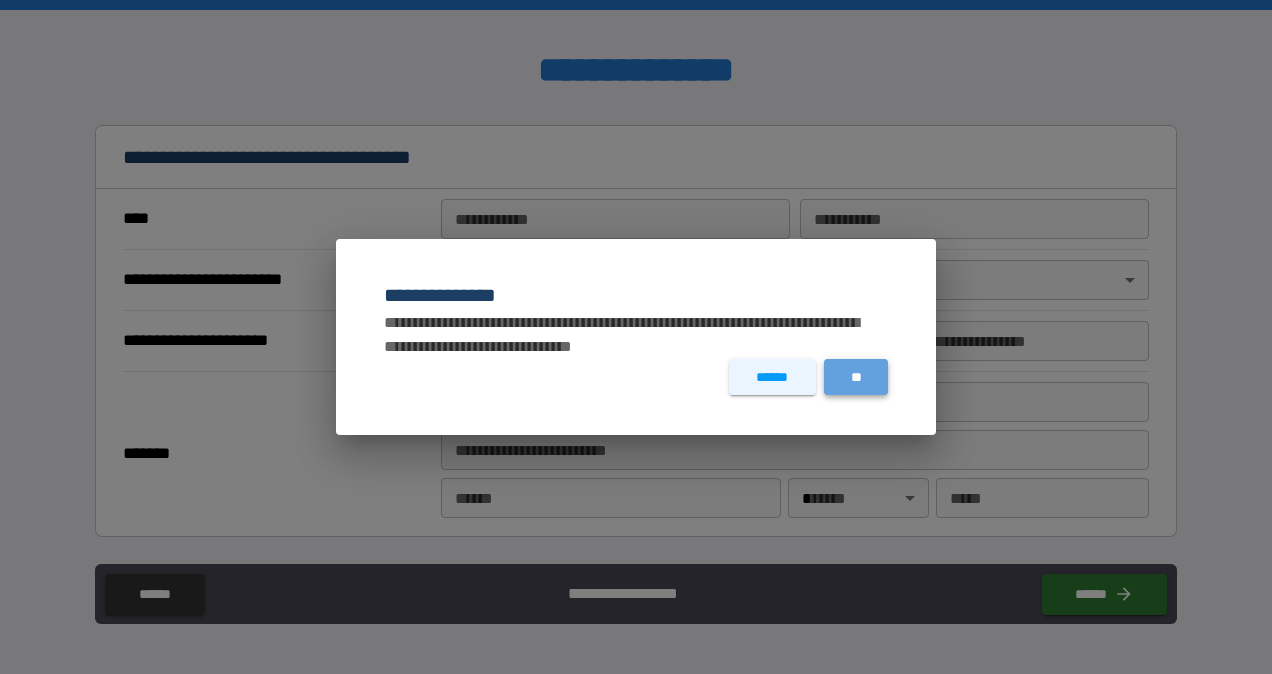 click on "**" at bounding box center [856, 377] 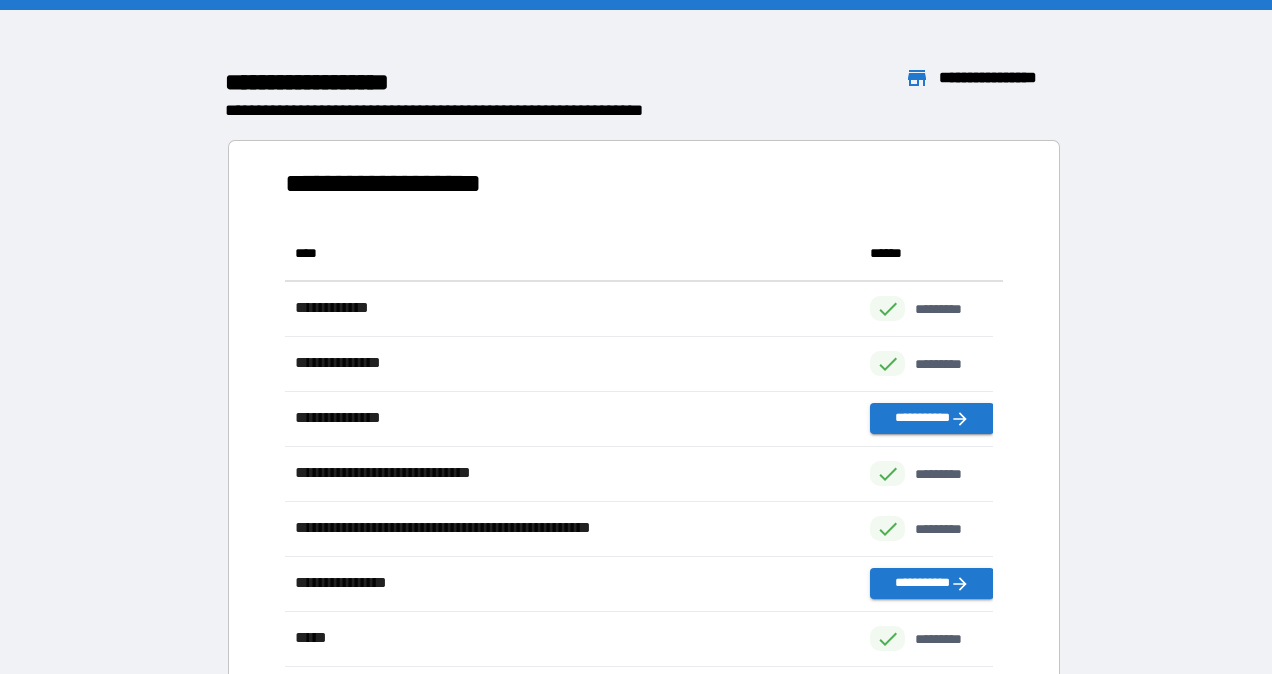 scroll, scrollTop: 425, scrollLeft: 692, axis: both 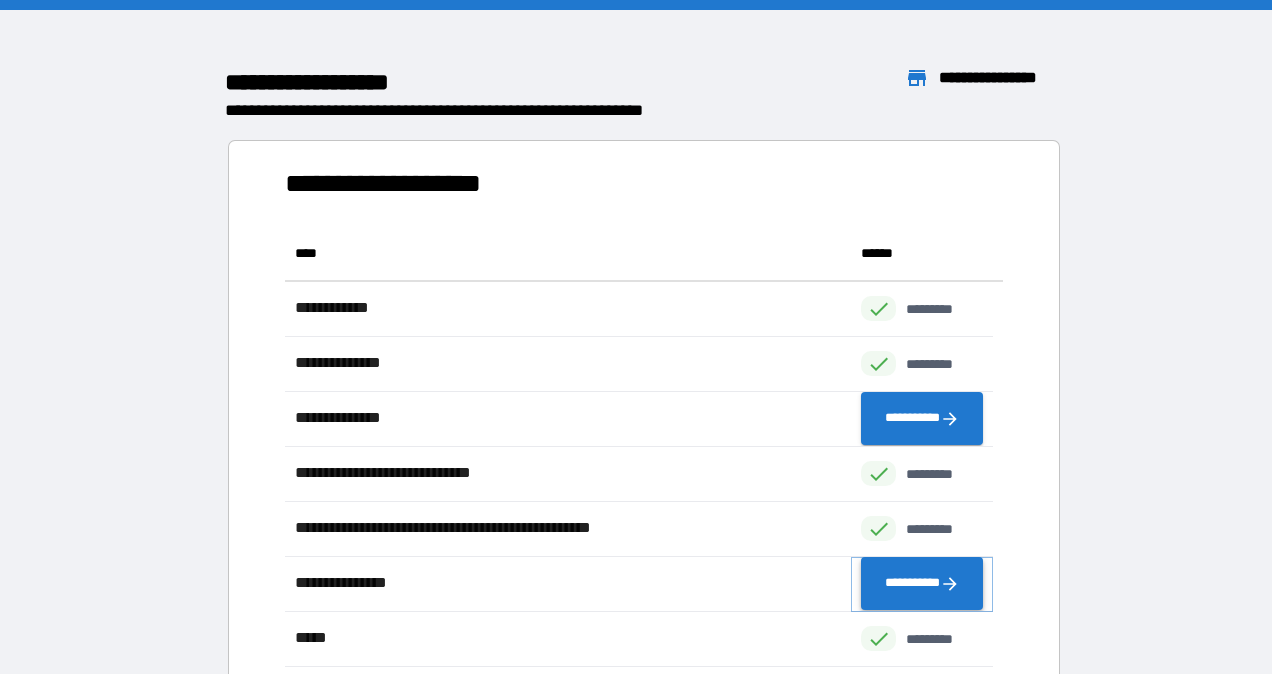click on "**********" at bounding box center (922, 584) 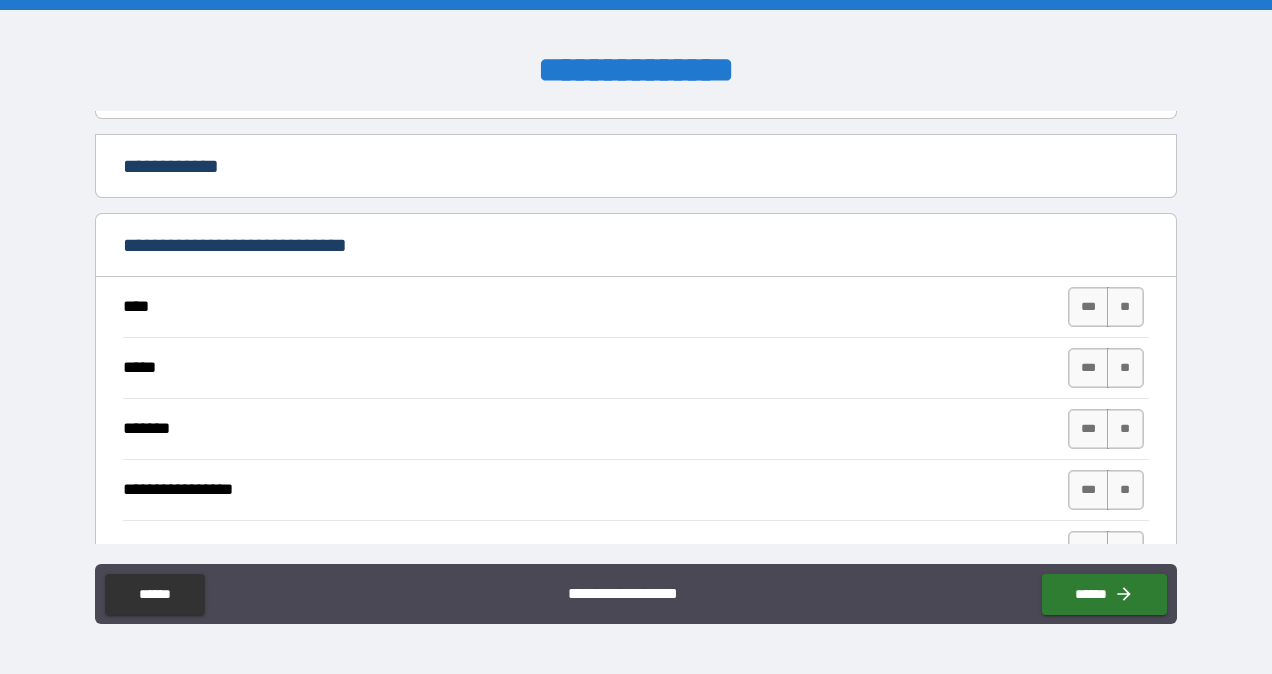scroll, scrollTop: 201, scrollLeft: 0, axis: vertical 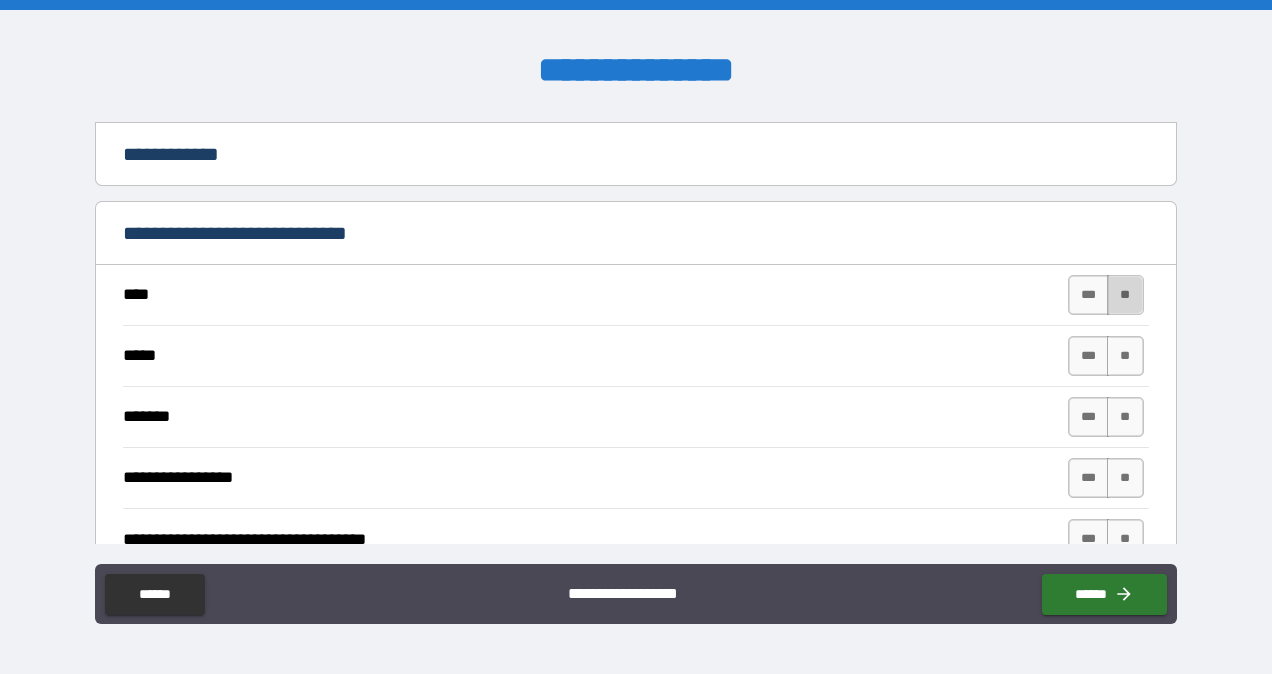click on "**" at bounding box center [1125, 295] 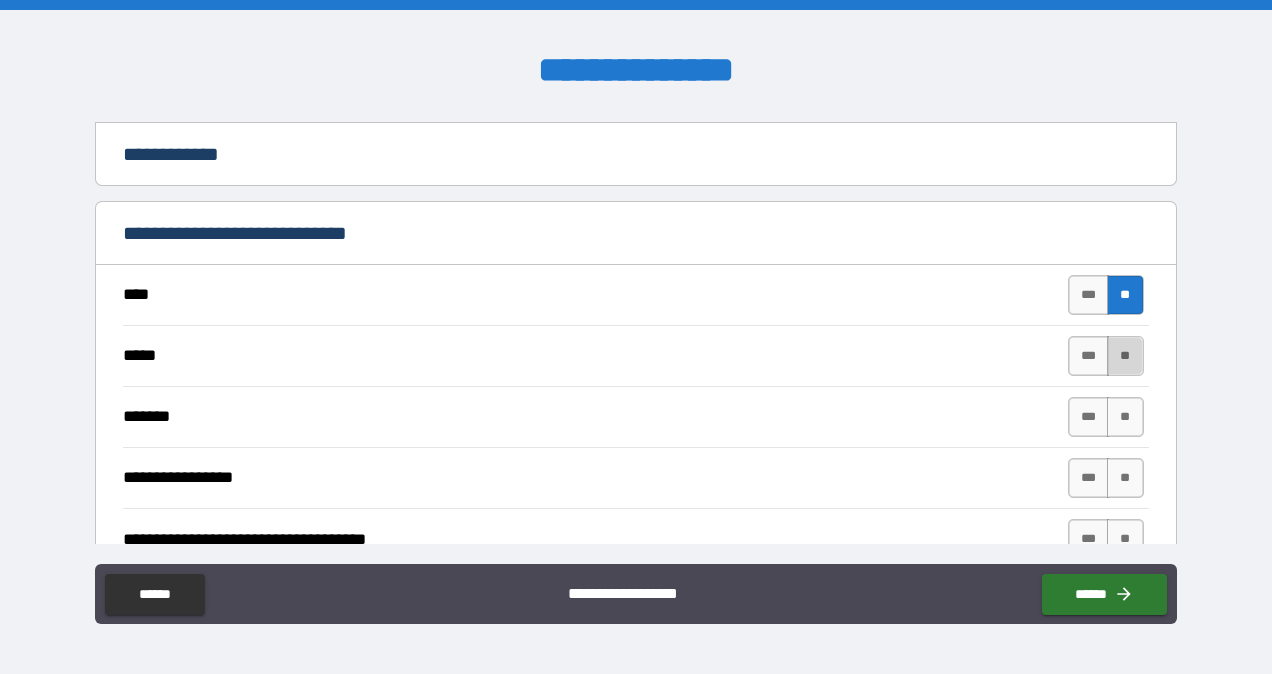 click on "**" at bounding box center [1125, 356] 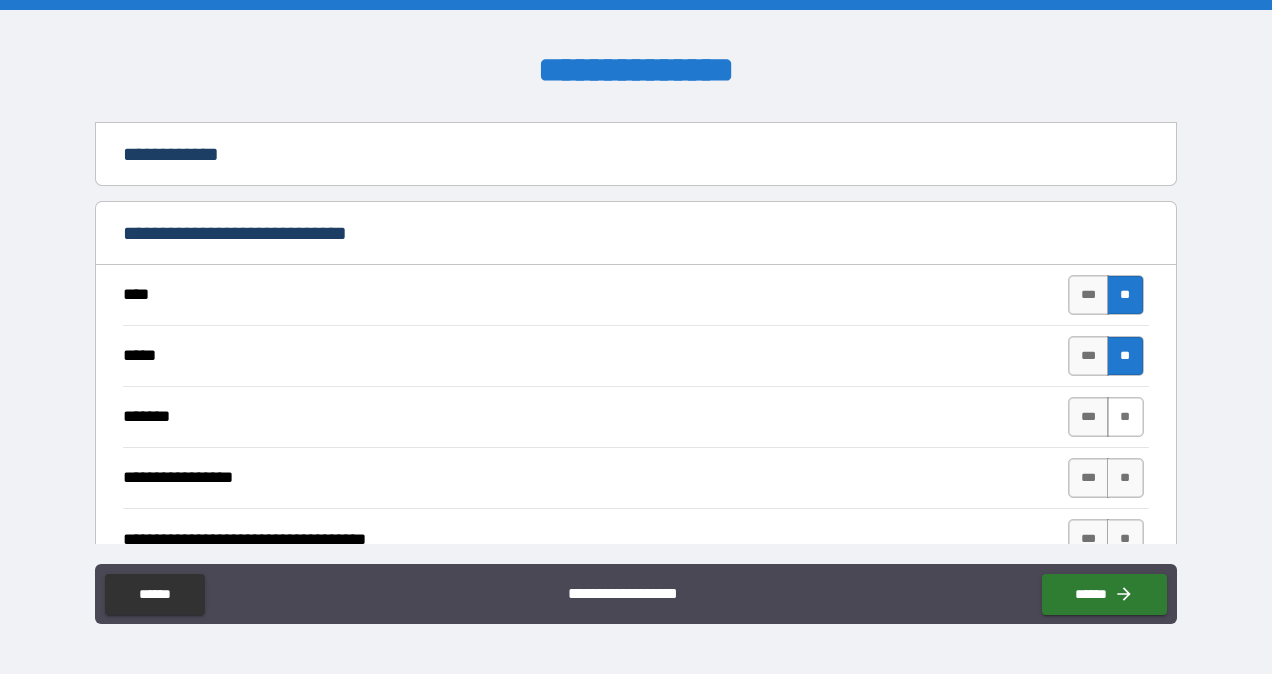 click on "**" at bounding box center [1125, 417] 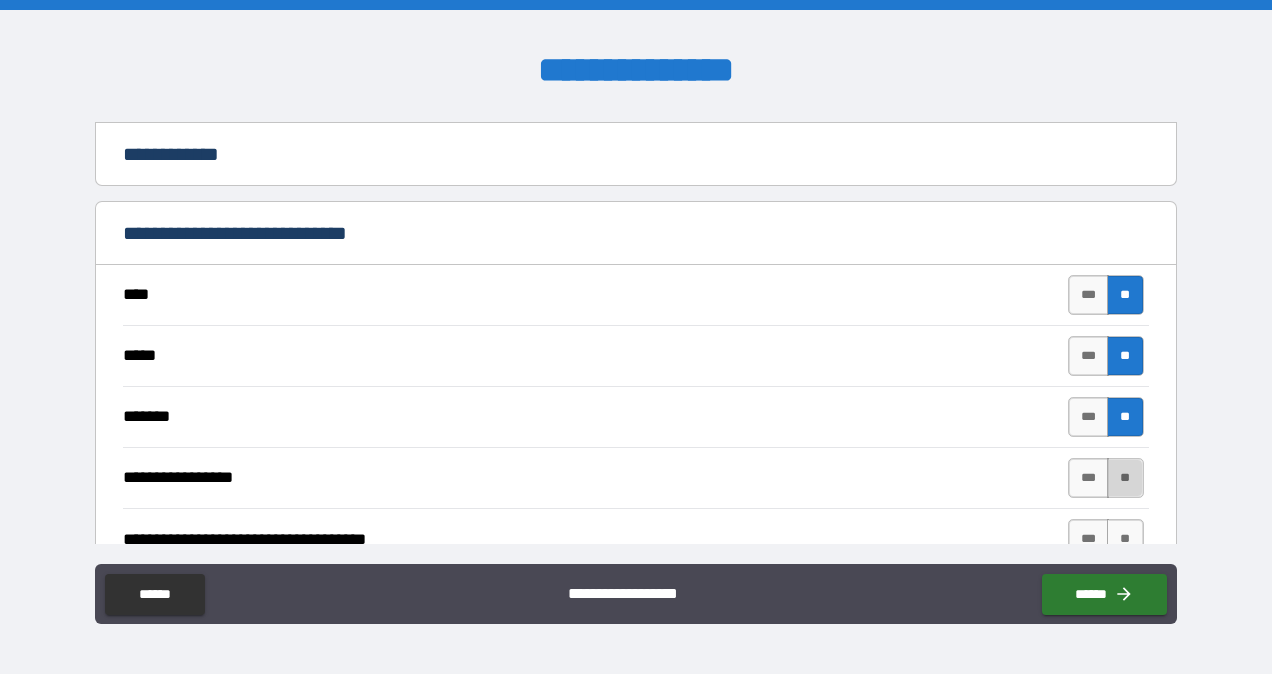 click on "**" at bounding box center (1125, 478) 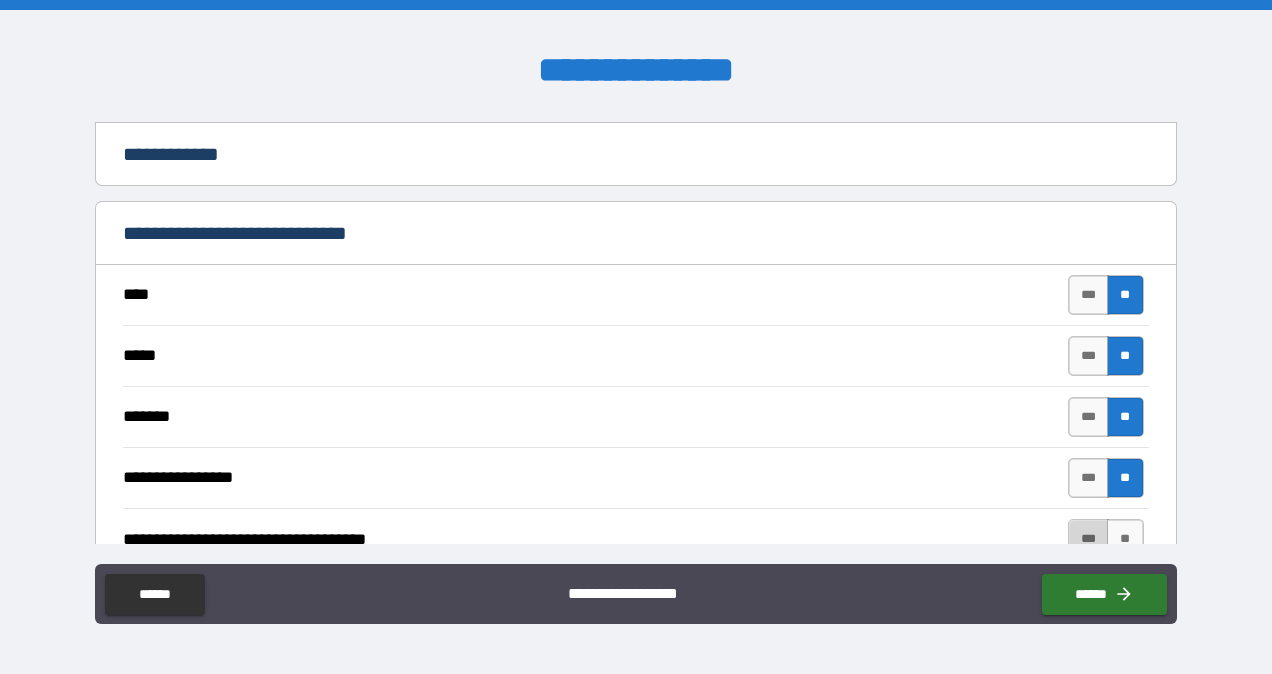 click on "***" at bounding box center (1089, 539) 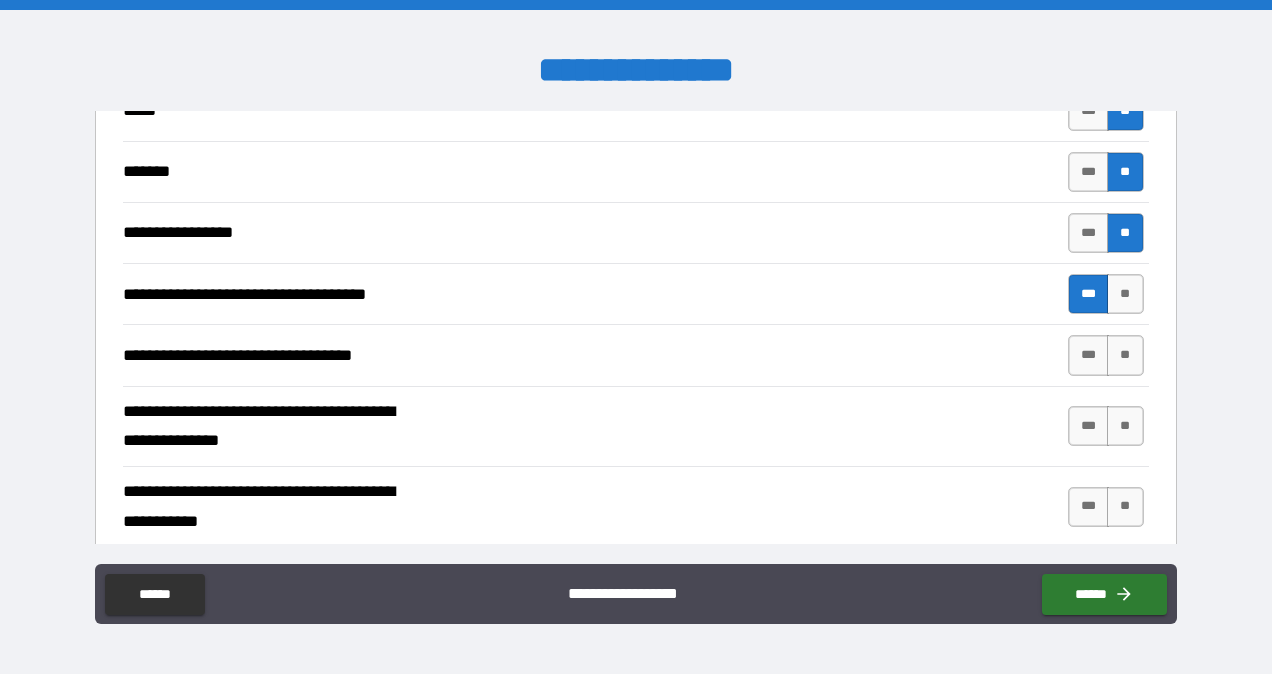 scroll, scrollTop: 450, scrollLeft: 0, axis: vertical 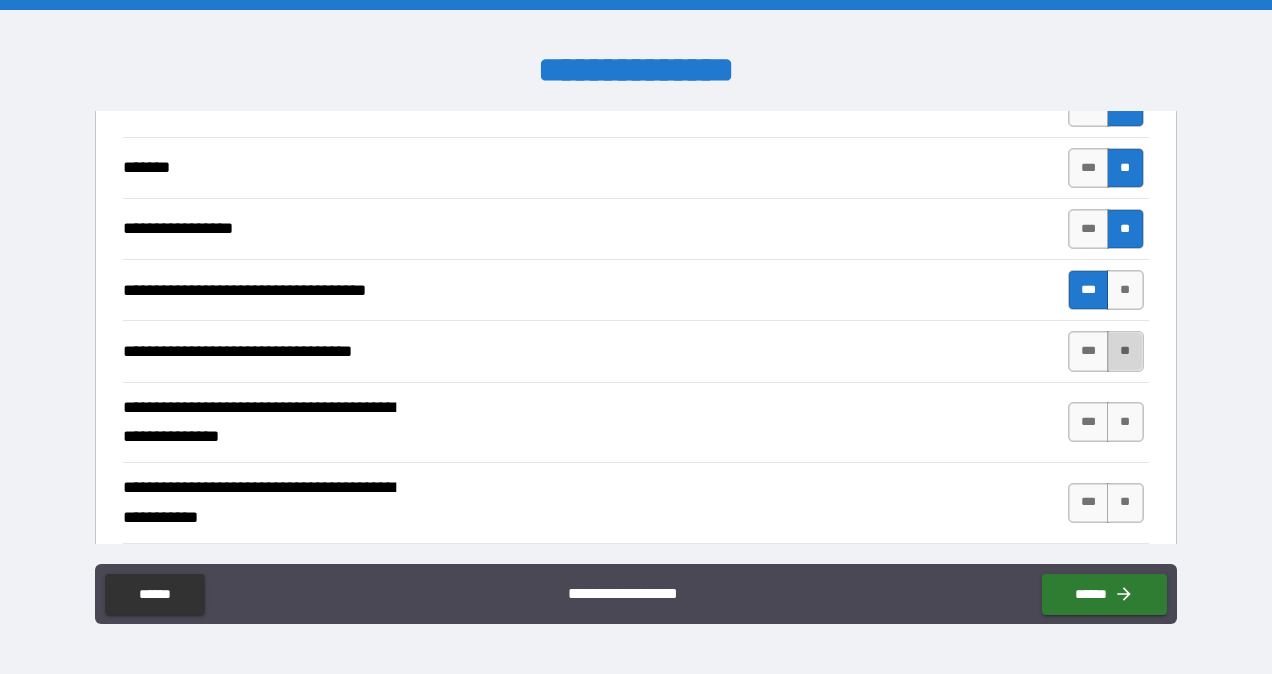 click on "**" at bounding box center (1125, 351) 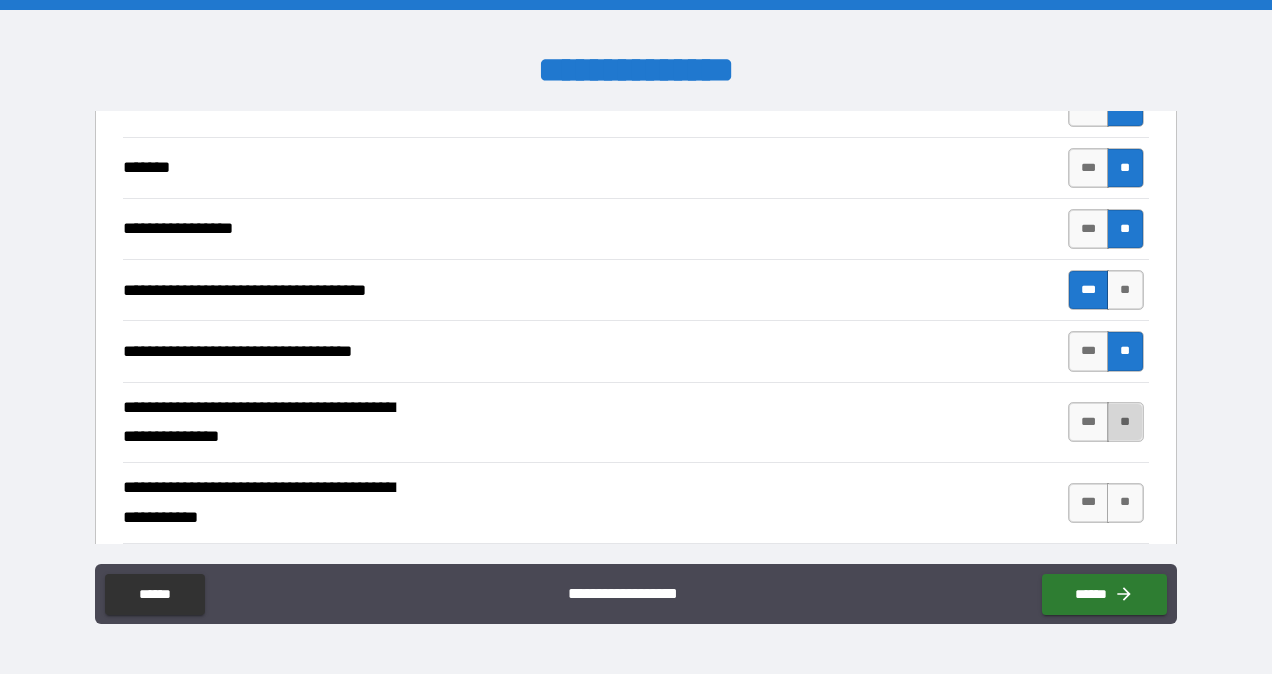 click on "**" at bounding box center [1125, 422] 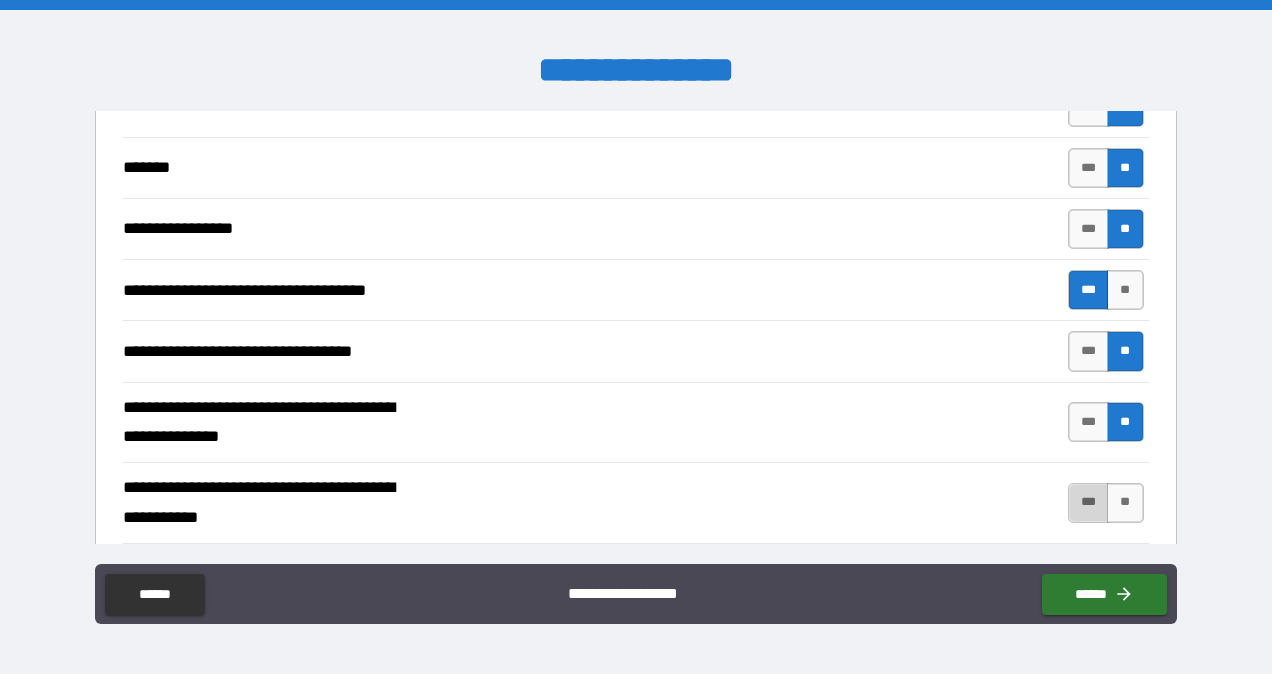 click on "***" at bounding box center [1089, 503] 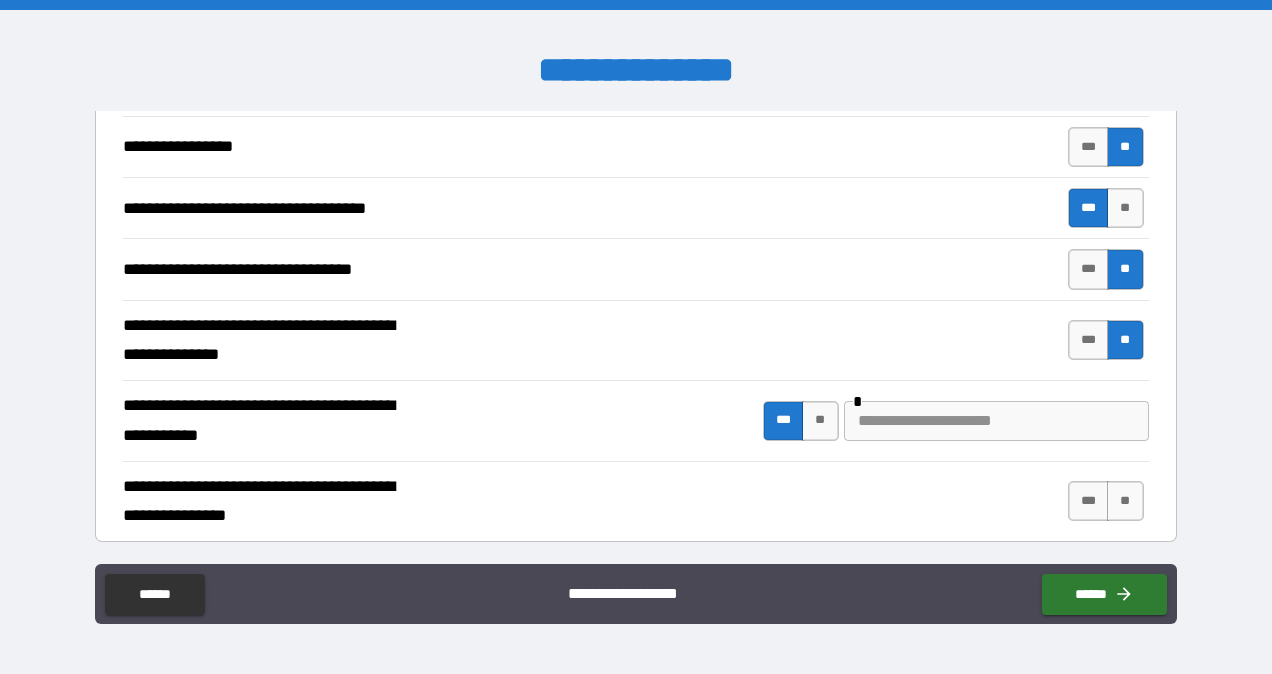 scroll, scrollTop: 562, scrollLeft: 0, axis: vertical 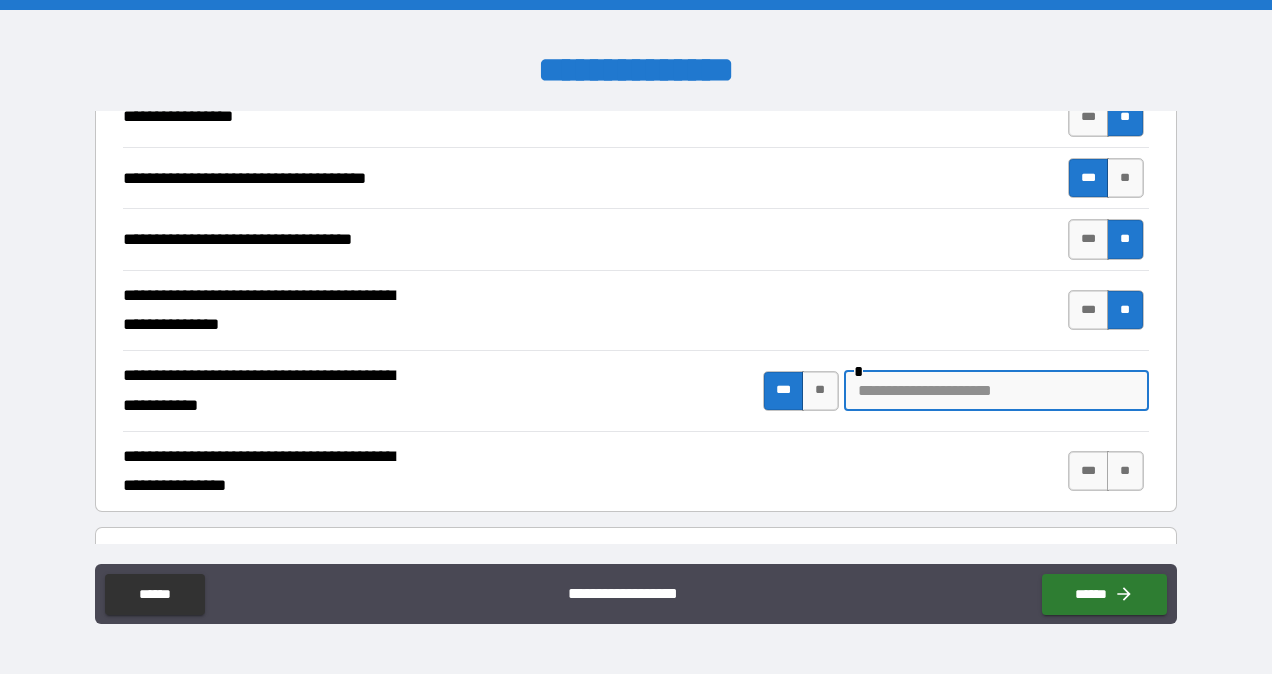 click at bounding box center (996, 391) 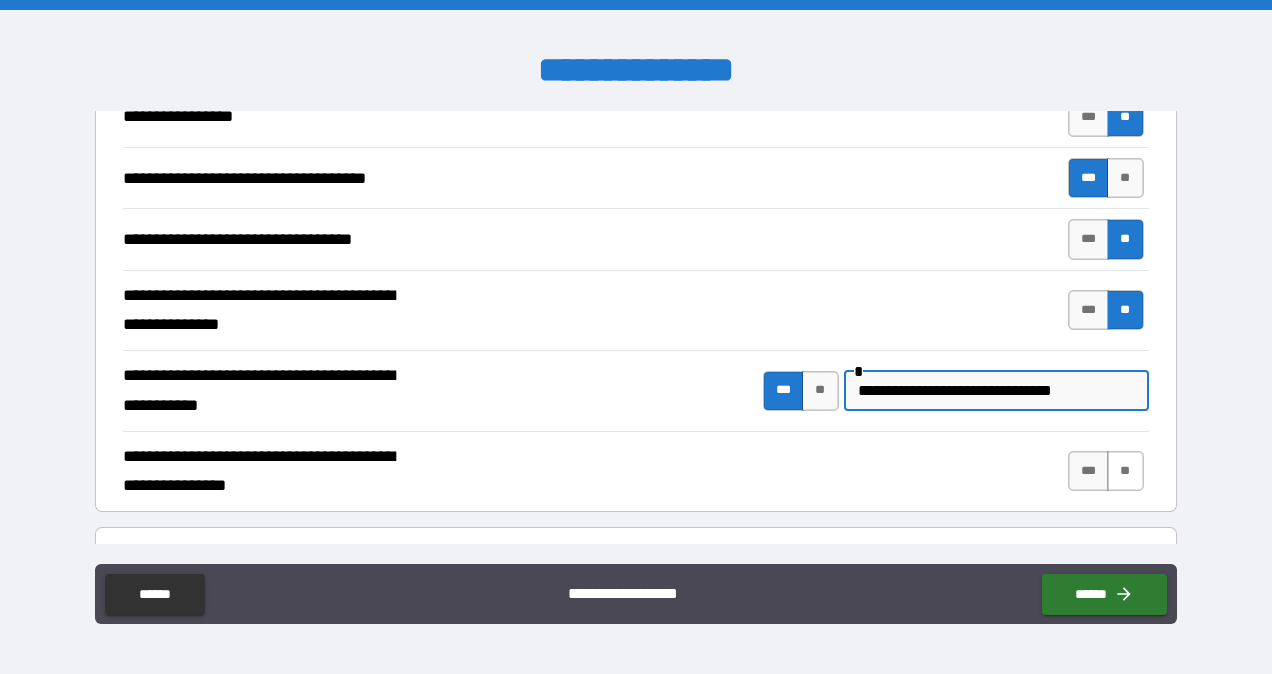 type on "**********" 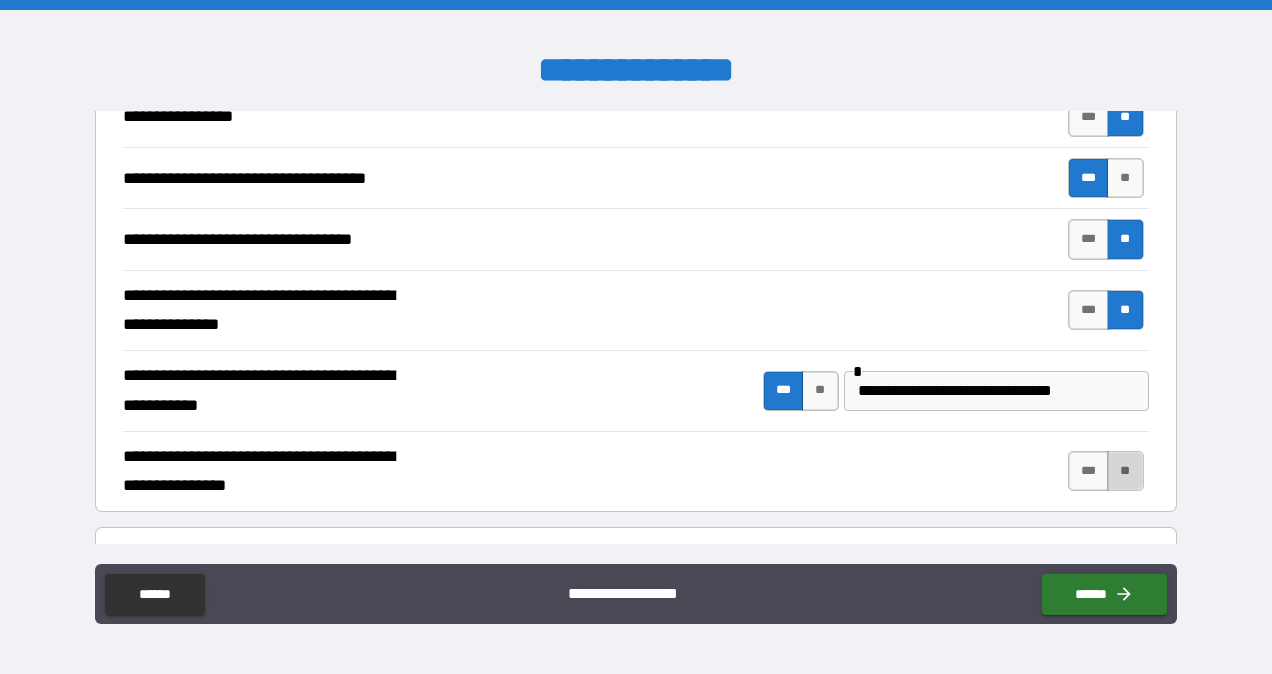 click on "**" at bounding box center [1125, 471] 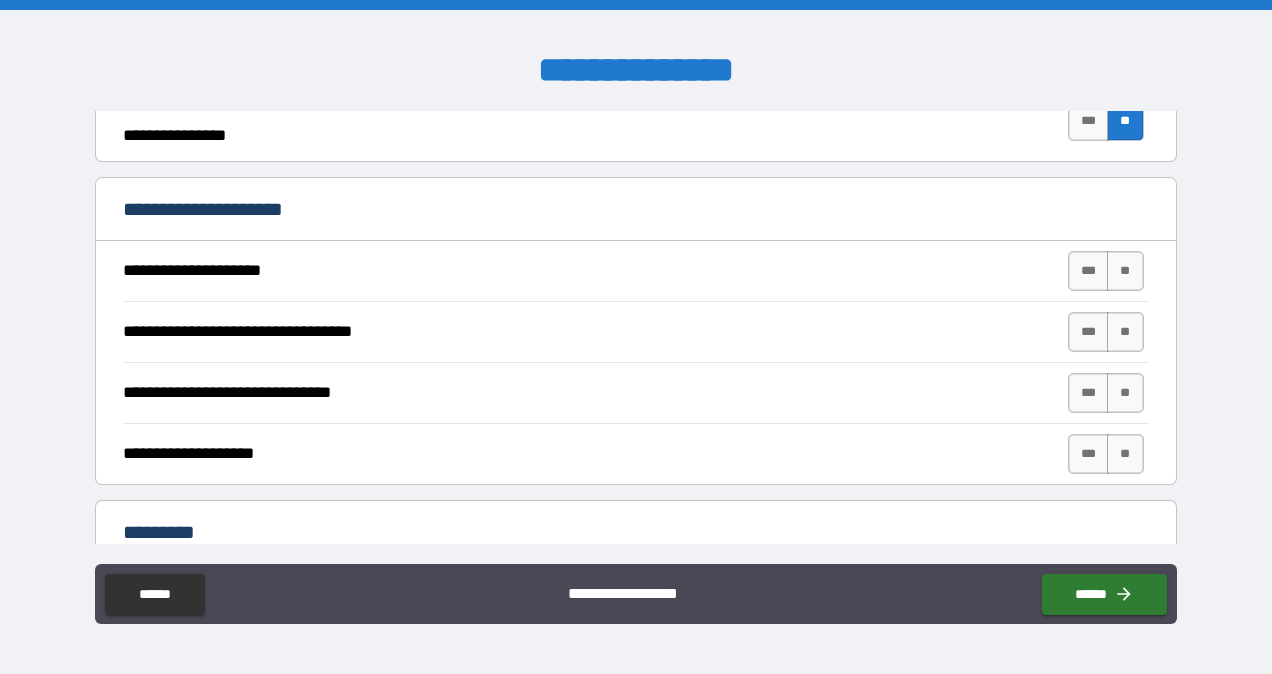 scroll, scrollTop: 941, scrollLeft: 0, axis: vertical 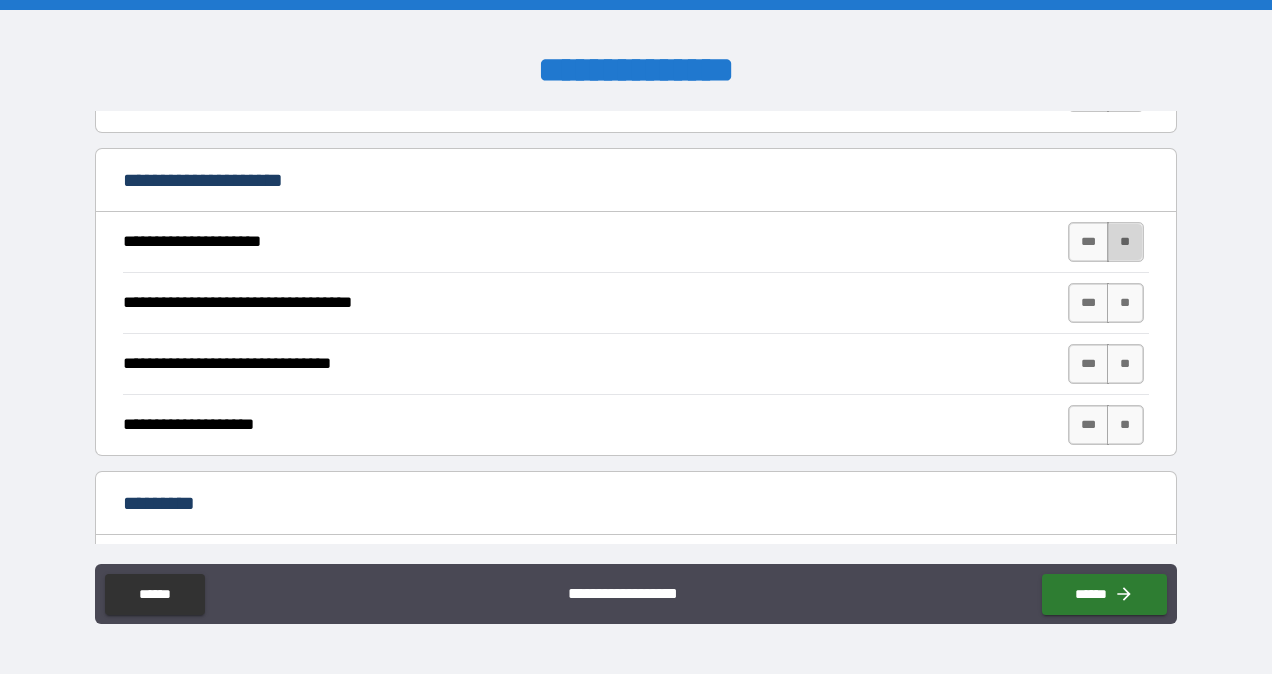 click on "**" at bounding box center (1125, 242) 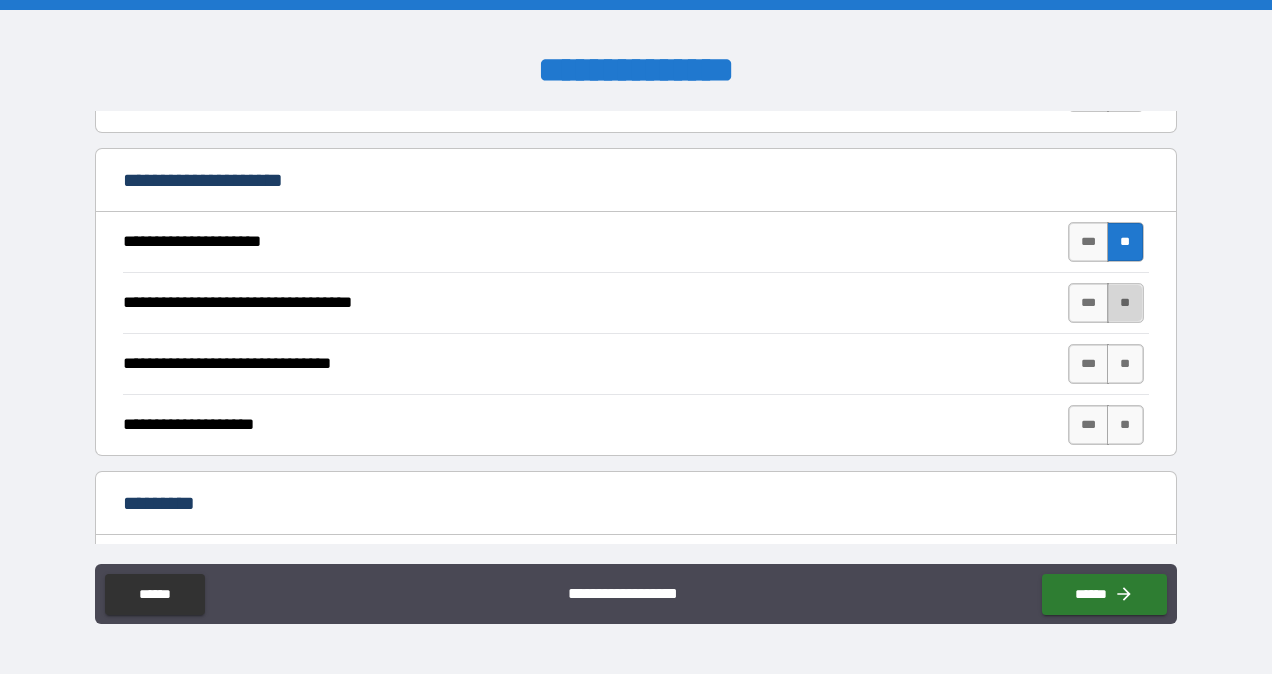 click on "**" at bounding box center (1125, 303) 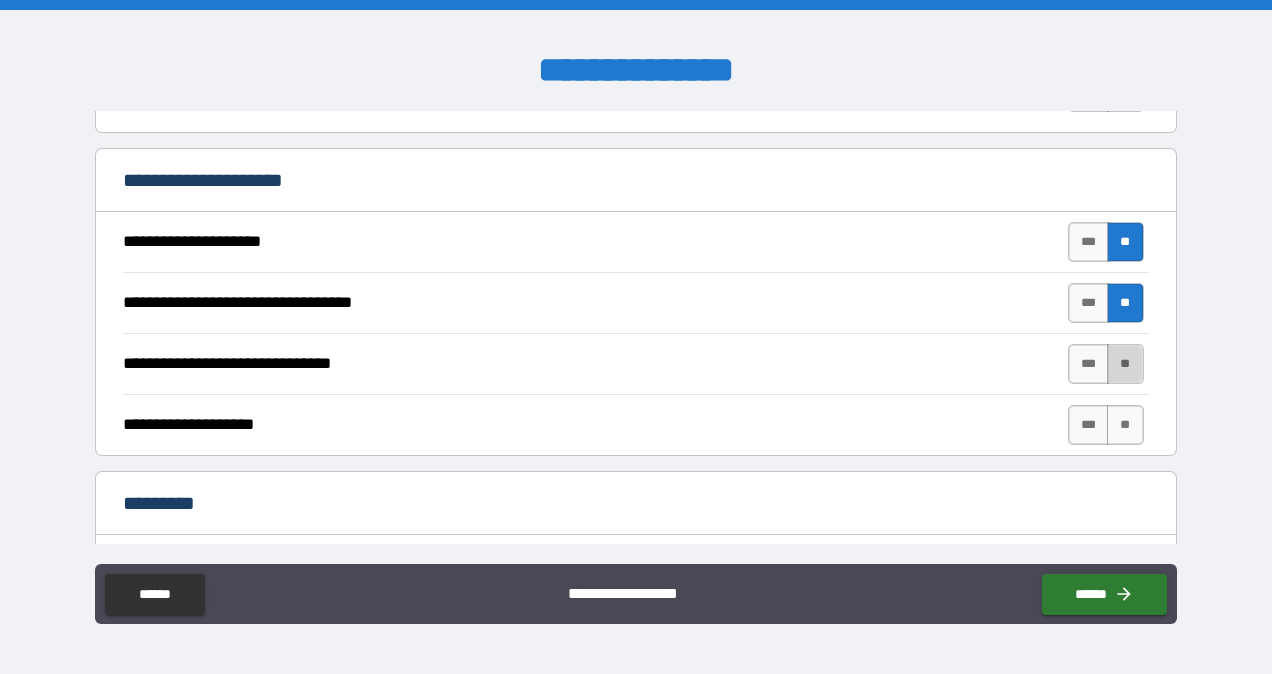 click on "**" at bounding box center [1125, 364] 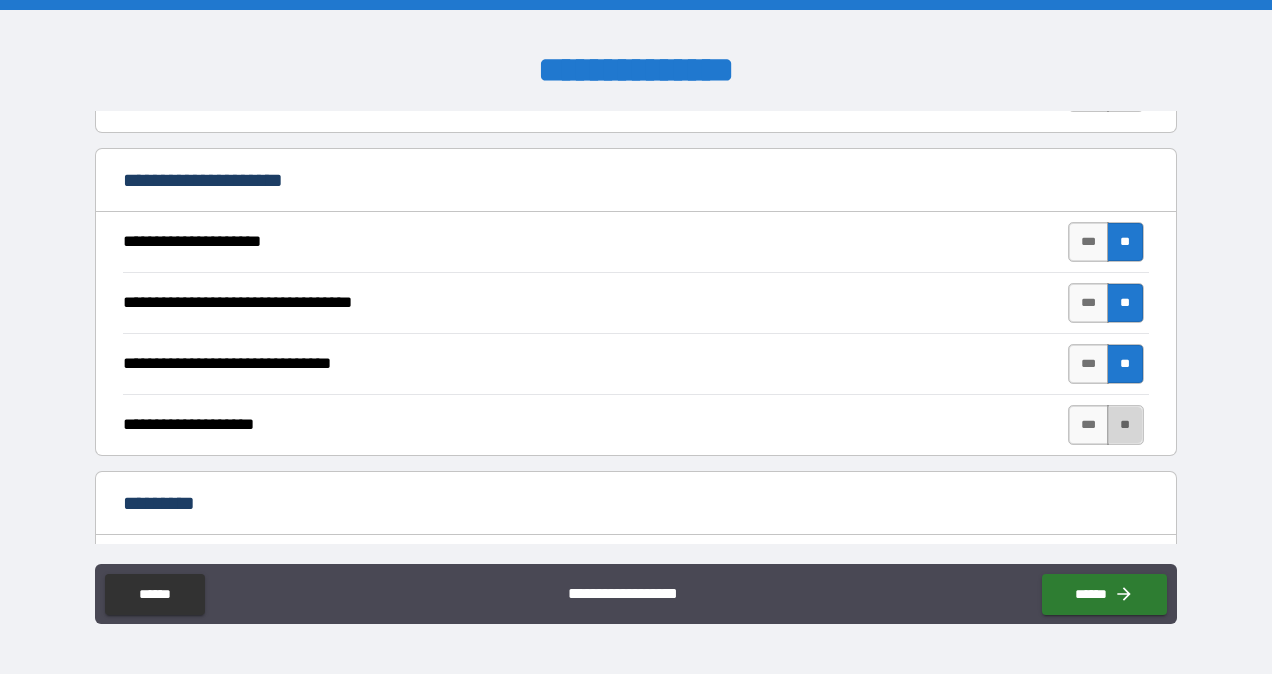 click on "**" at bounding box center [1125, 425] 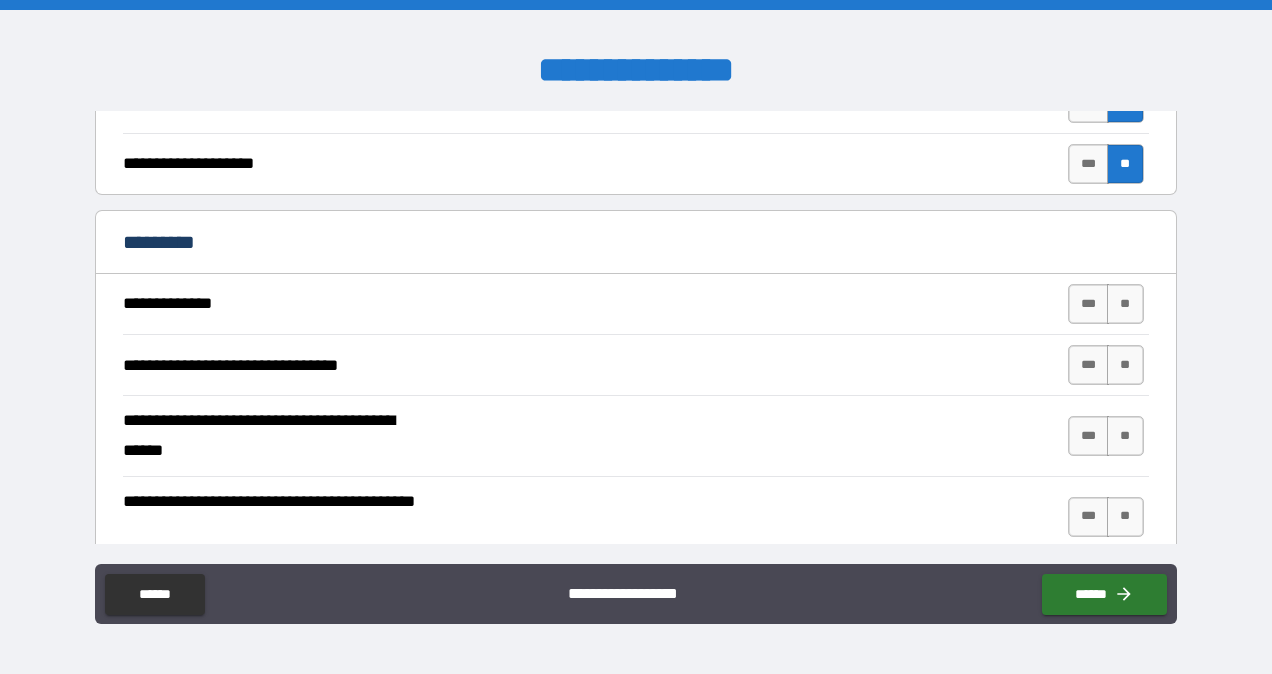 scroll, scrollTop: 1208, scrollLeft: 0, axis: vertical 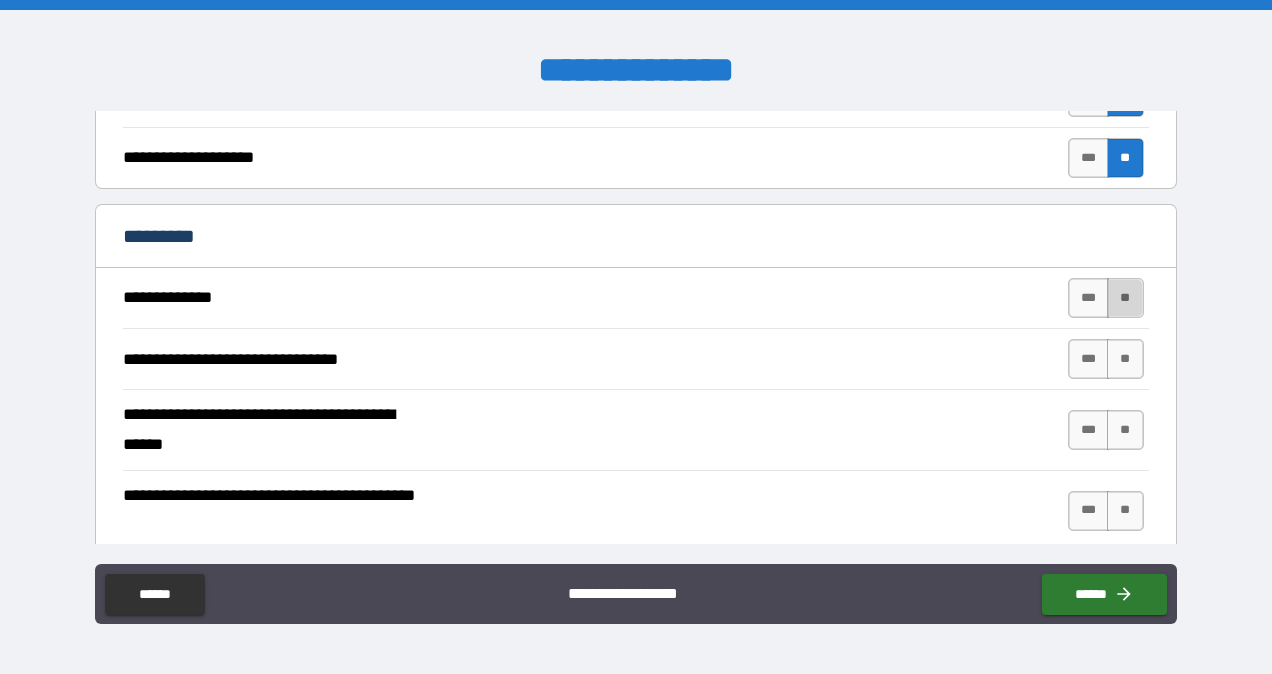 click on "**" at bounding box center (1125, 298) 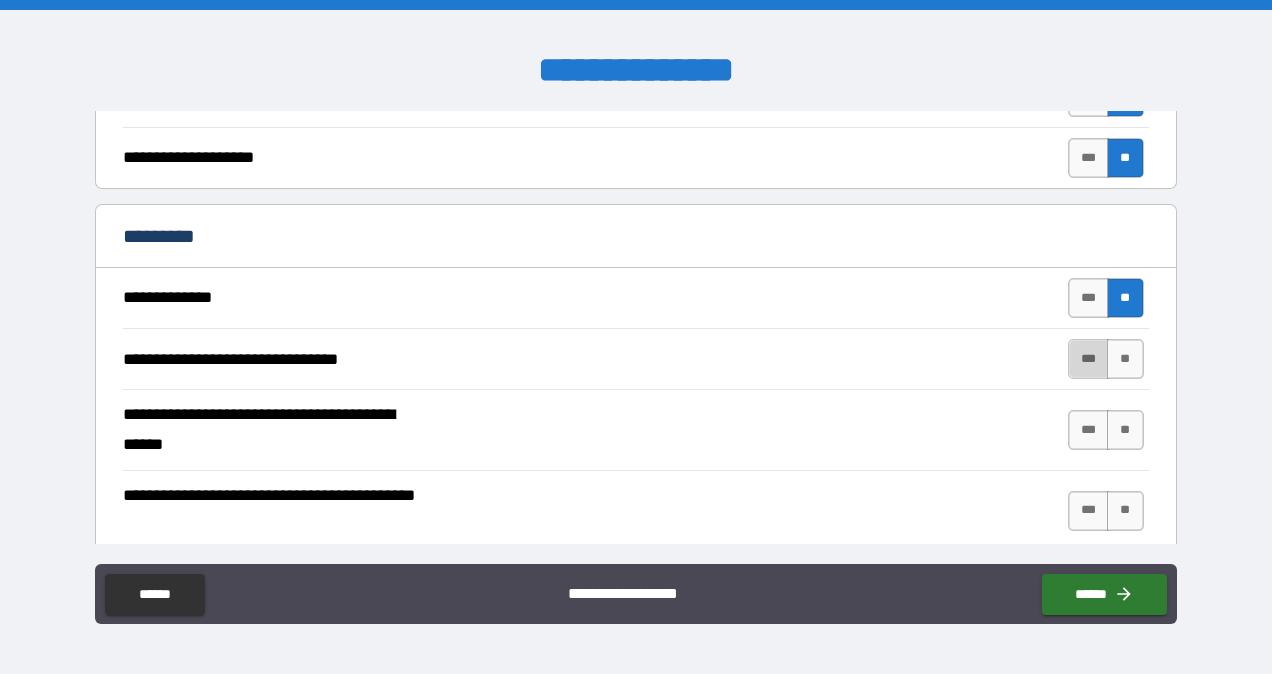 click on "***" at bounding box center [1089, 359] 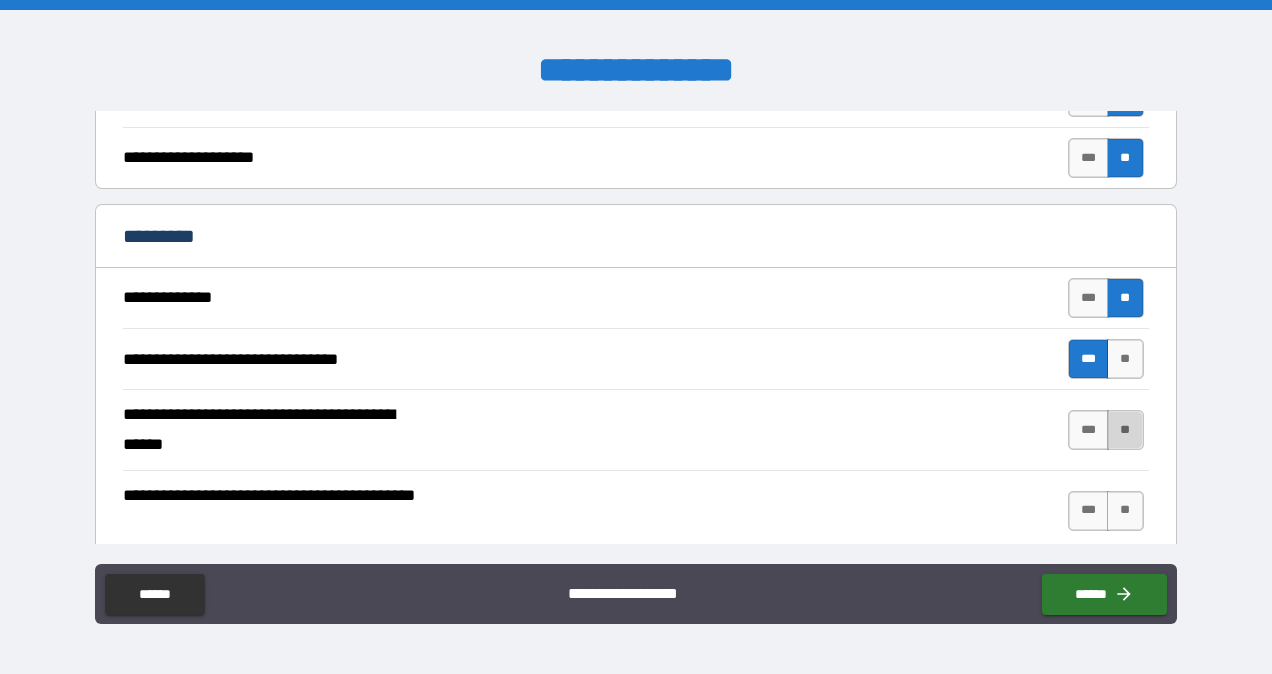 click on "**" at bounding box center (1125, 430) 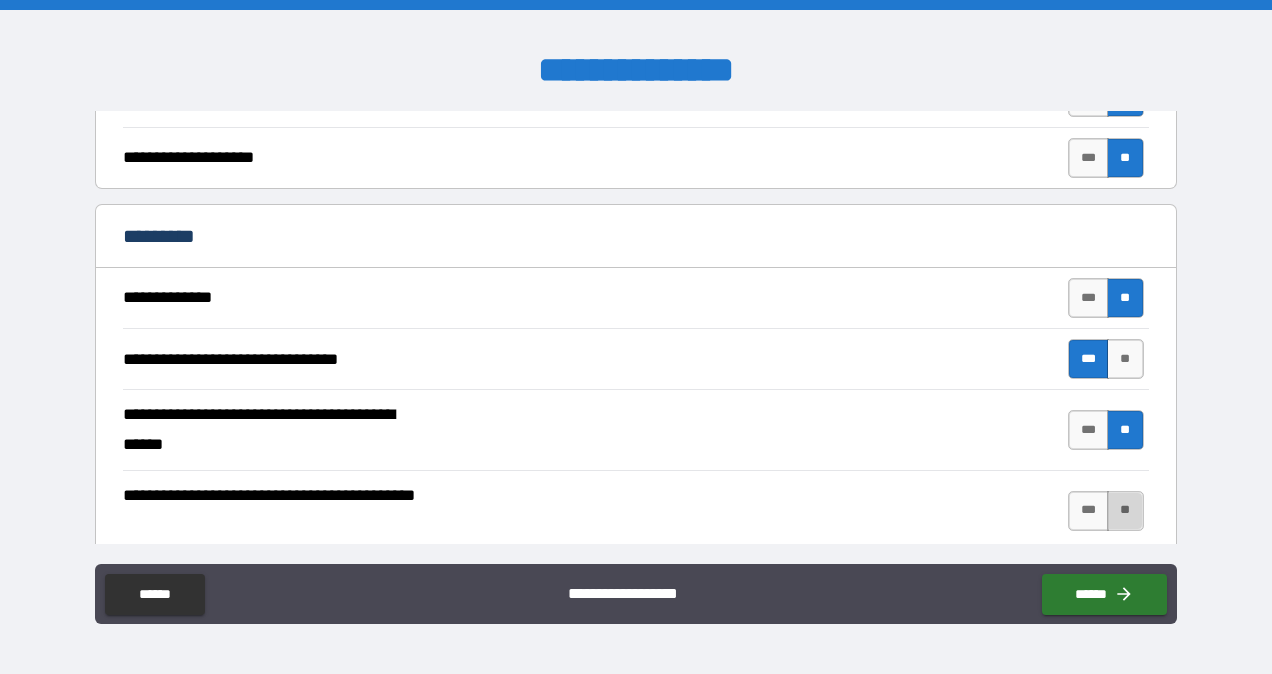click on "**" at bounding box center (1125, 511) 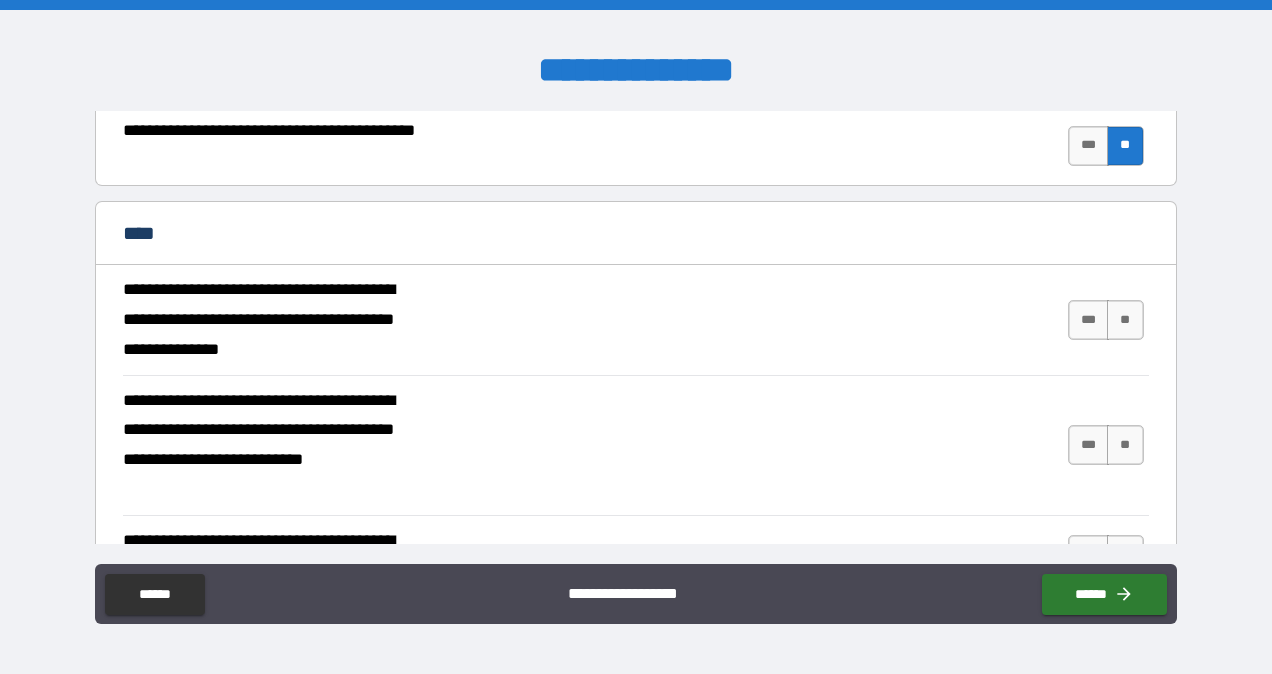 scroll, scrollTop: 1596, scrollLeft: 0, axis: vertical 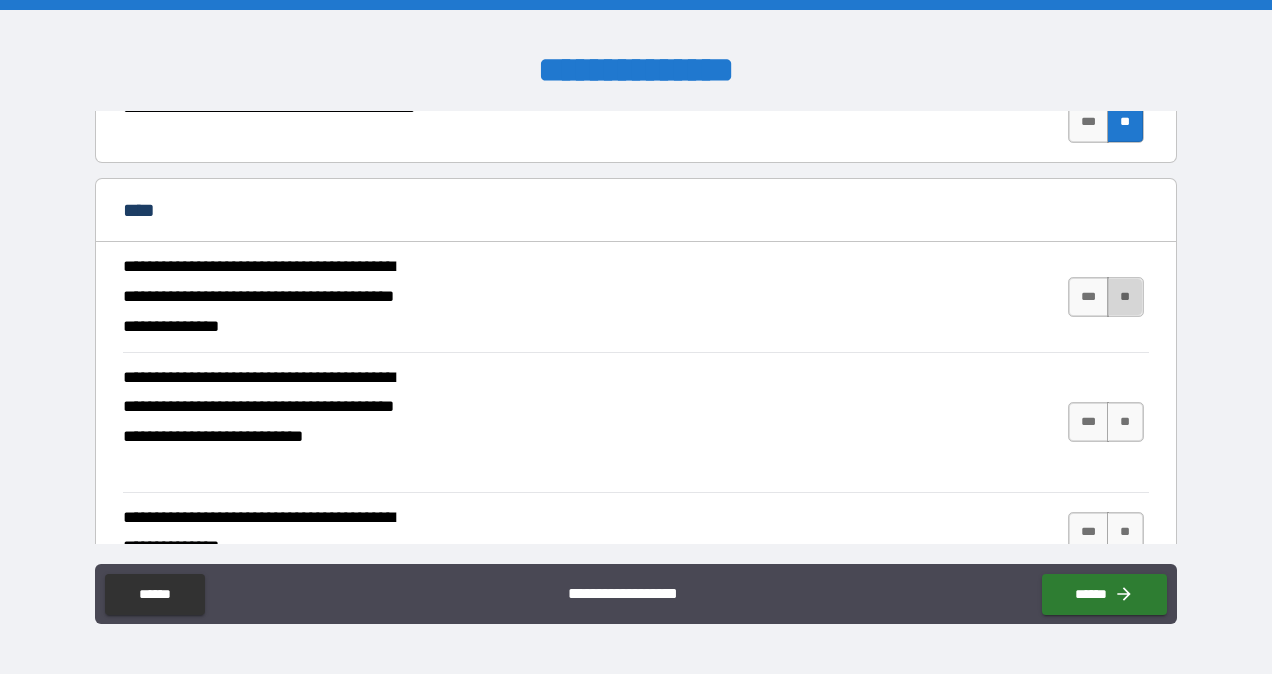 click on "**" at bounding box center (1125, 297) 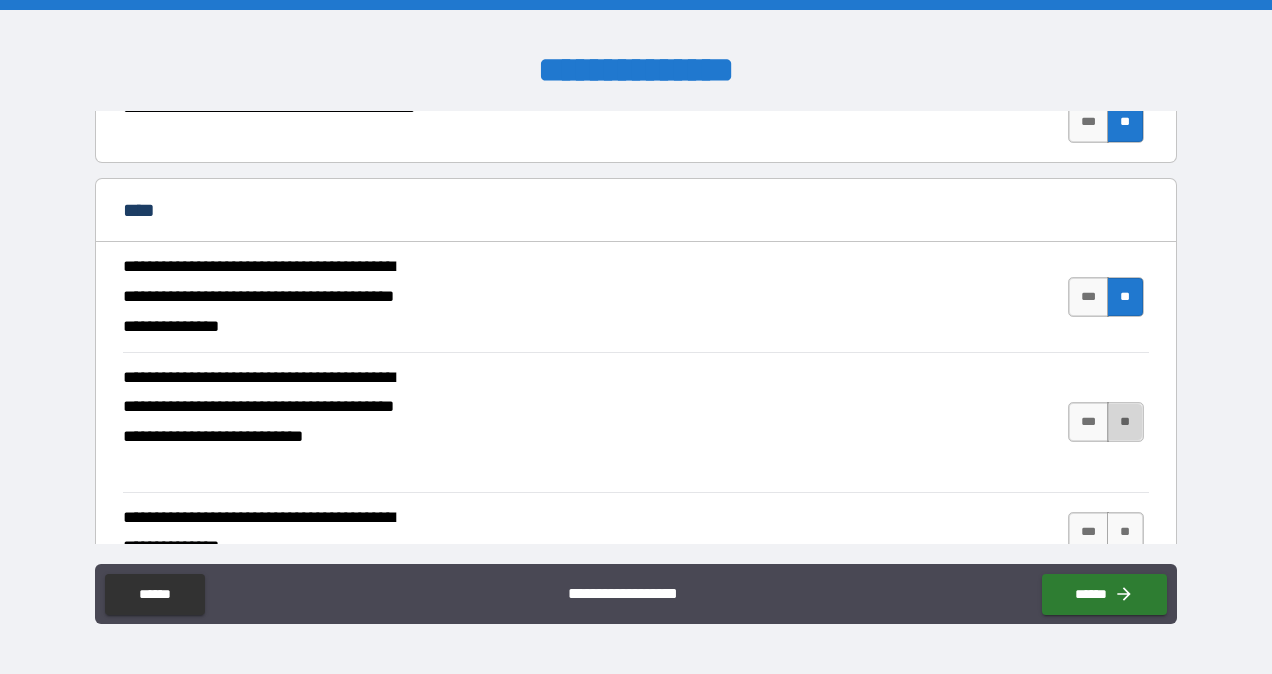 click on "**" at bounding box center [1125, 422] 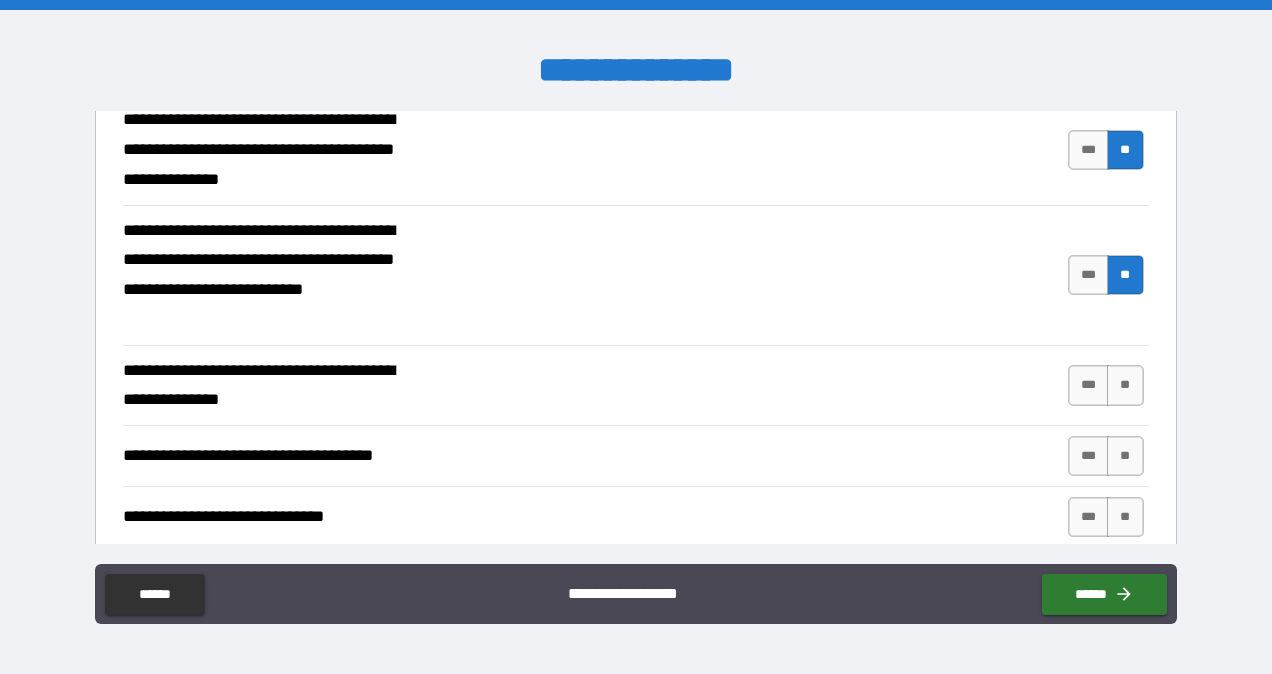 scroll, scrollTop: 1745, scrollLeft: 0, axis: vertical 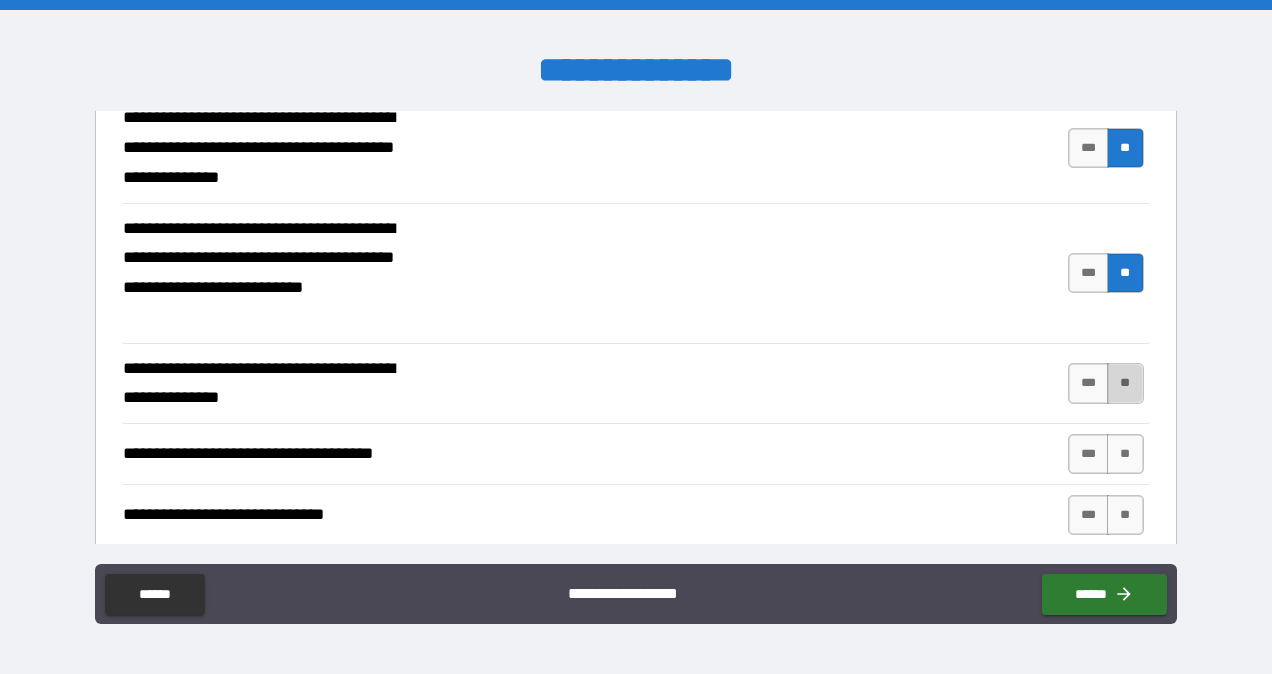 click on "**" at bounding box center (1125, 383) 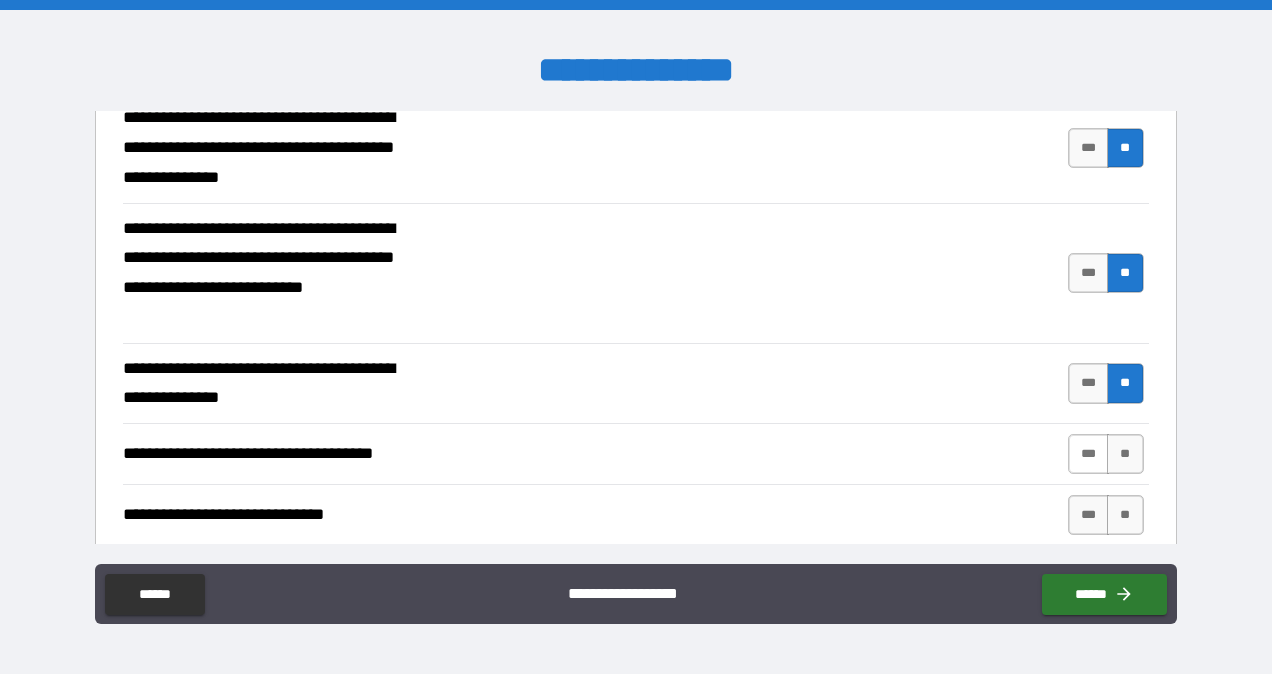 click on "***" at bounding box center (1089, 454) 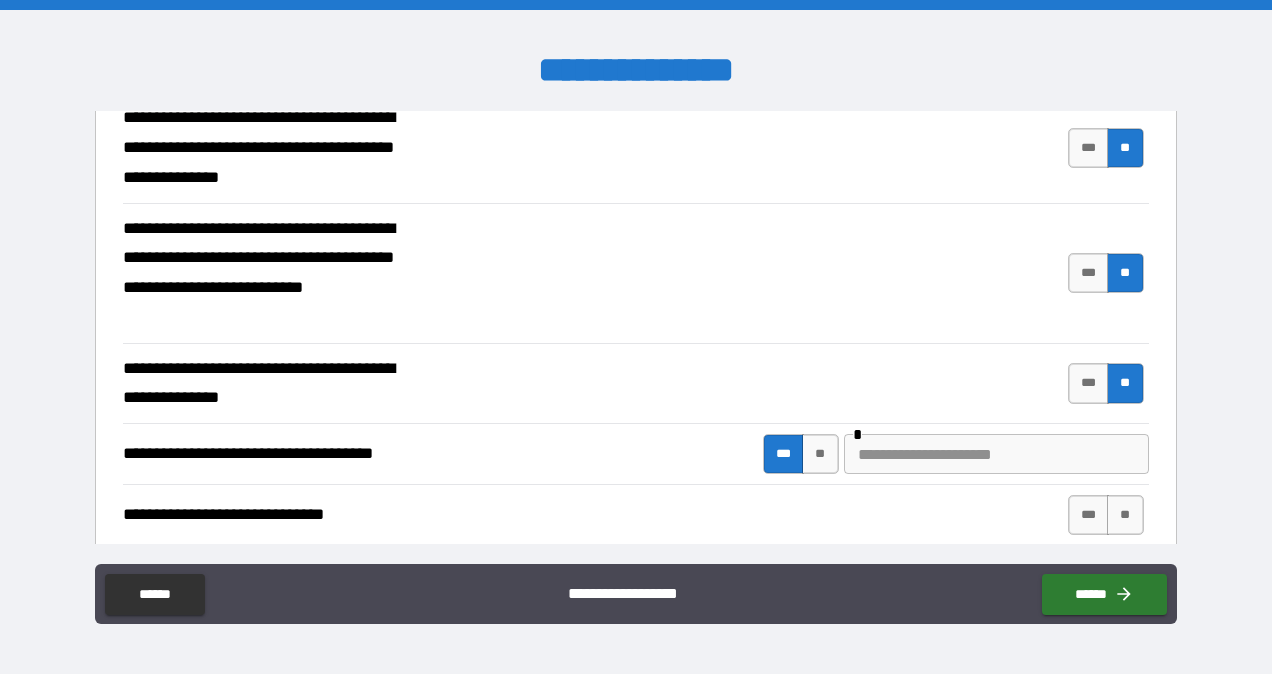 click on "**********" at bounding box center (636, 339) 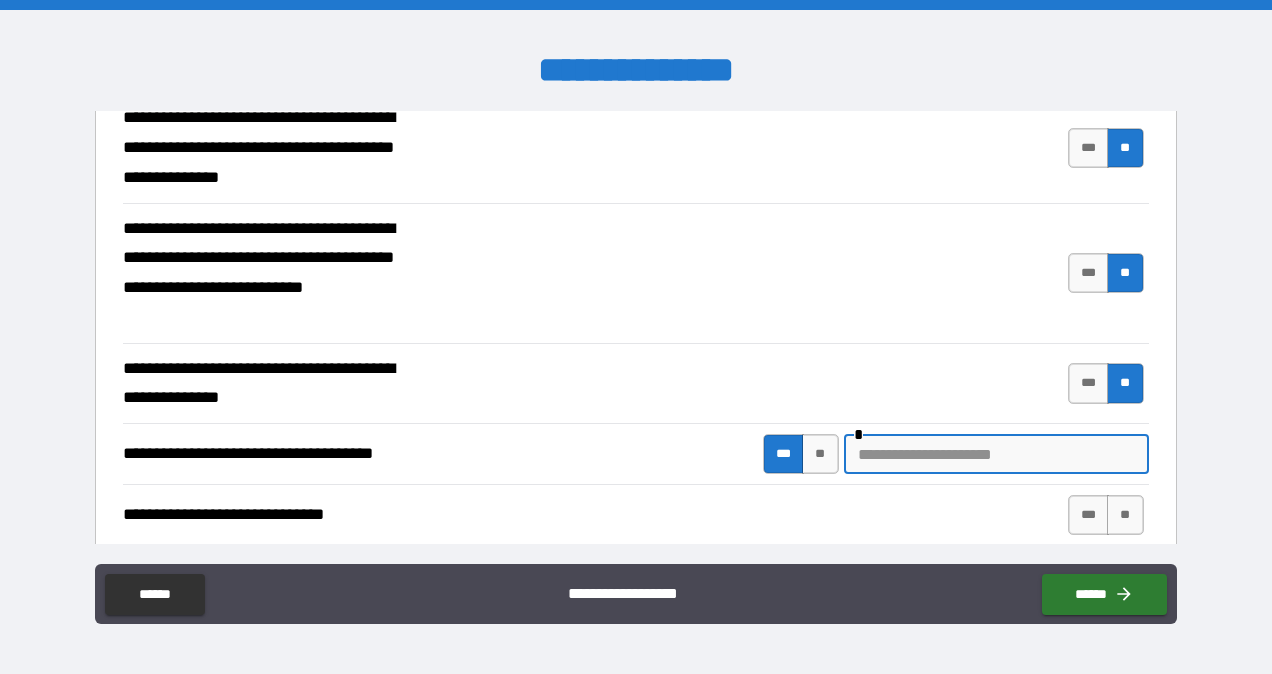 click at bounding box center [996, 454] 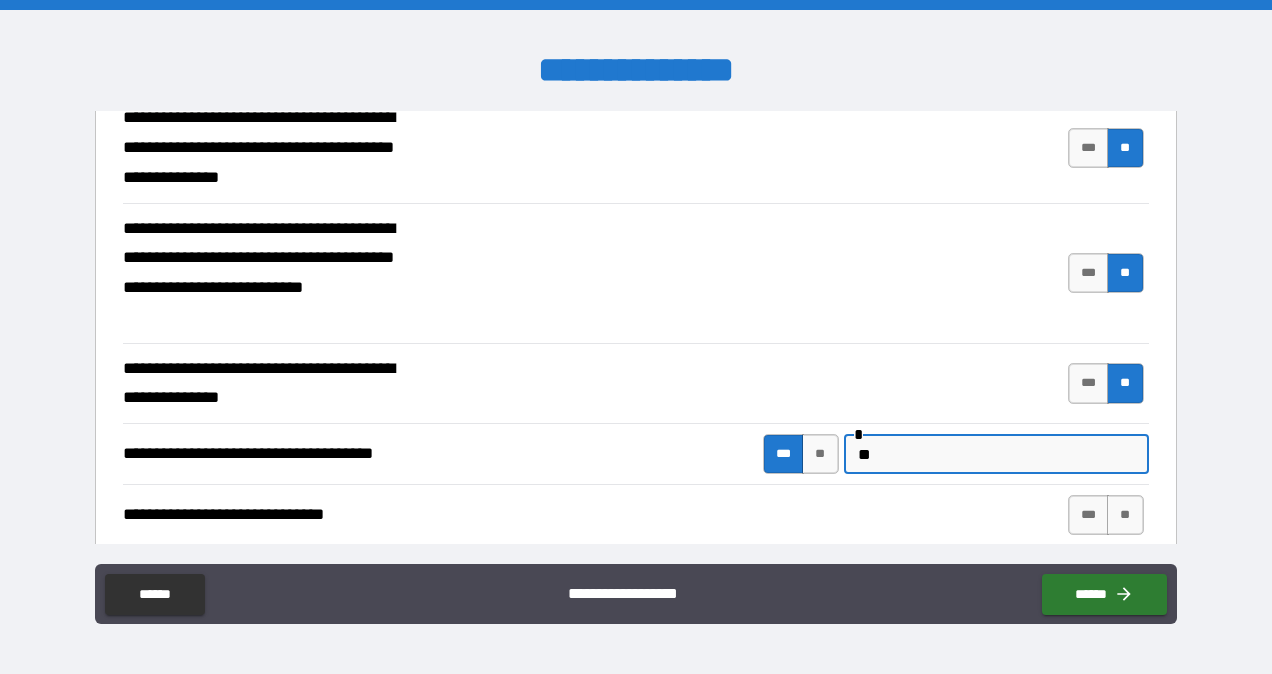 type on "*" 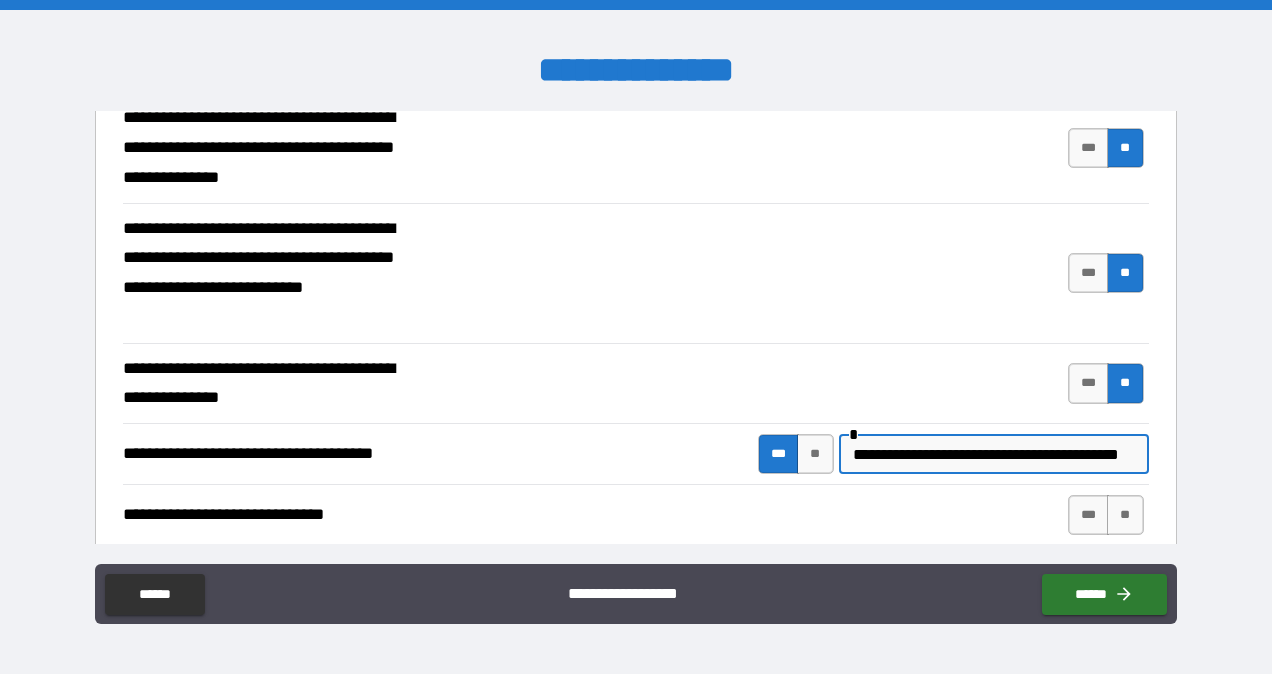 scroll, scrollTop: 0, scrollLeft: 44, axis: horizontal 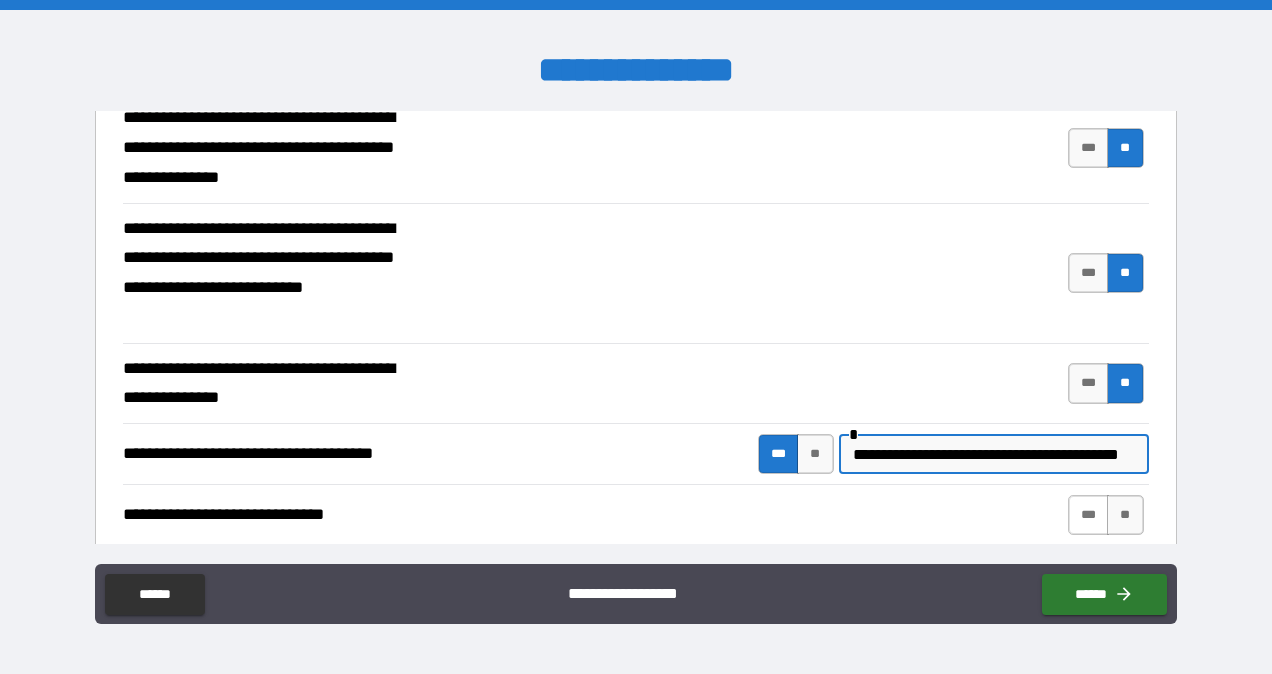 type on "**********" 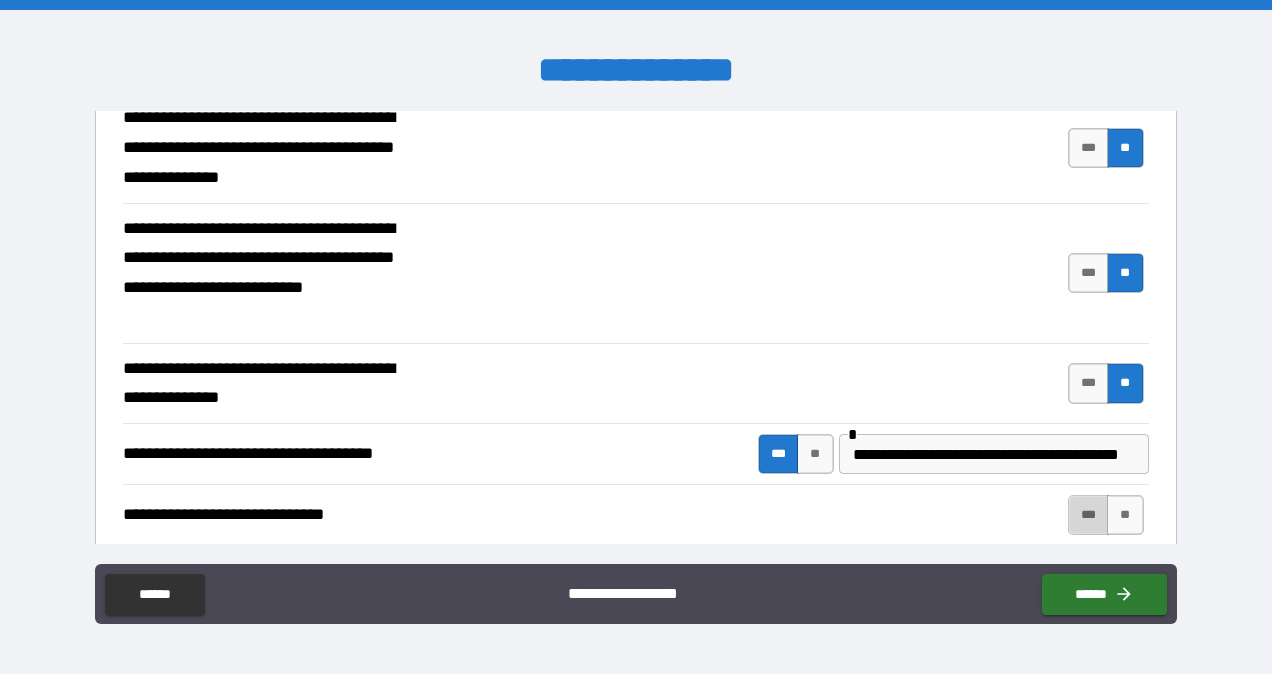 scroll, scrollTop: 0, scrollLeft: 0, axis: both 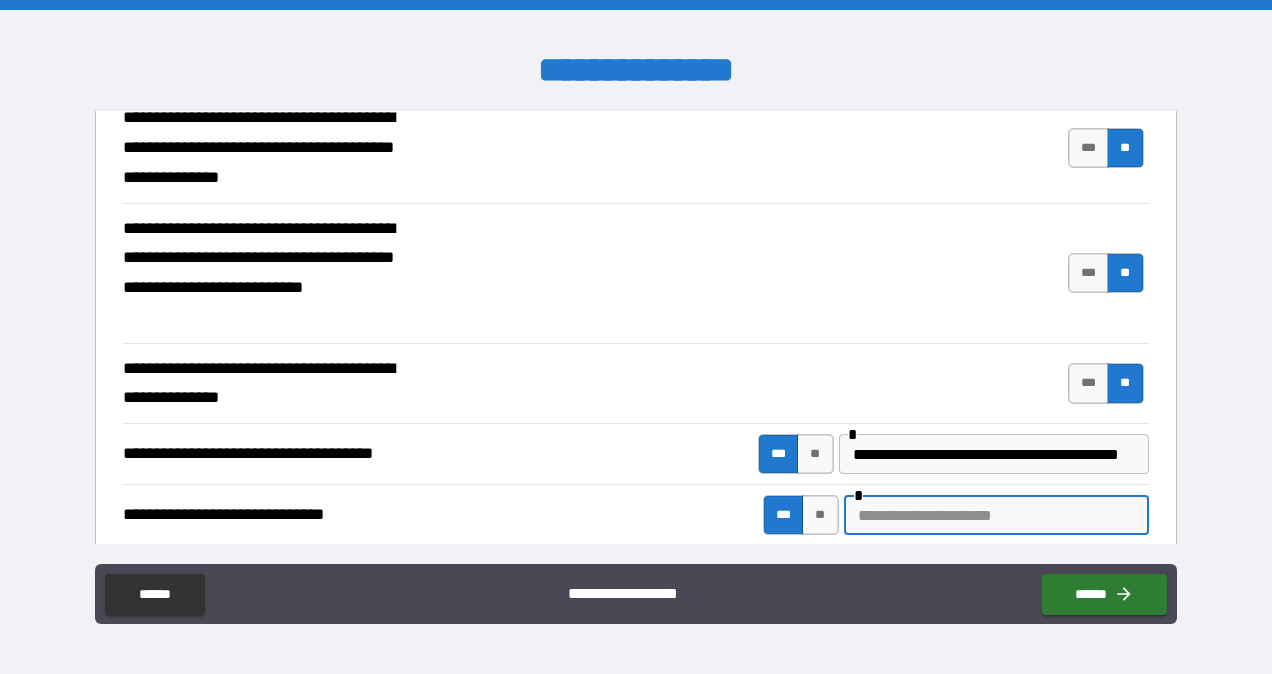 click at bounding box center (996, 515) 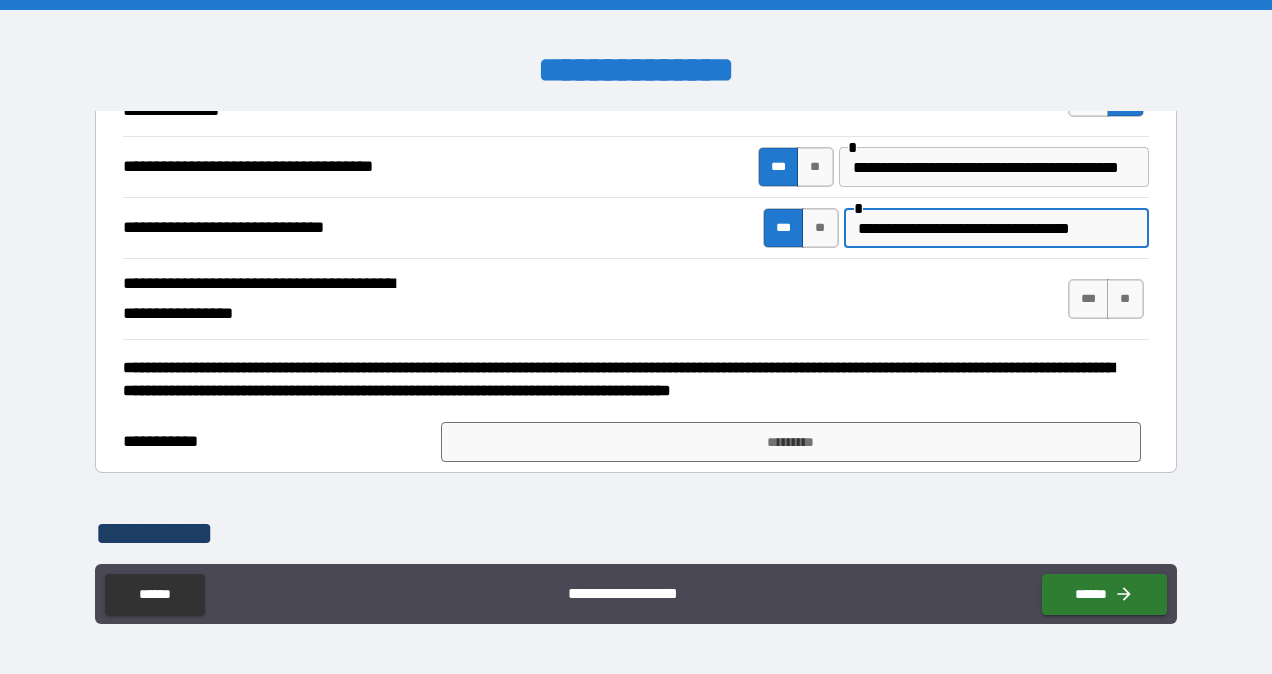 scroll, scrollTop: 2053, scrollLeft: 0, axis: vertical 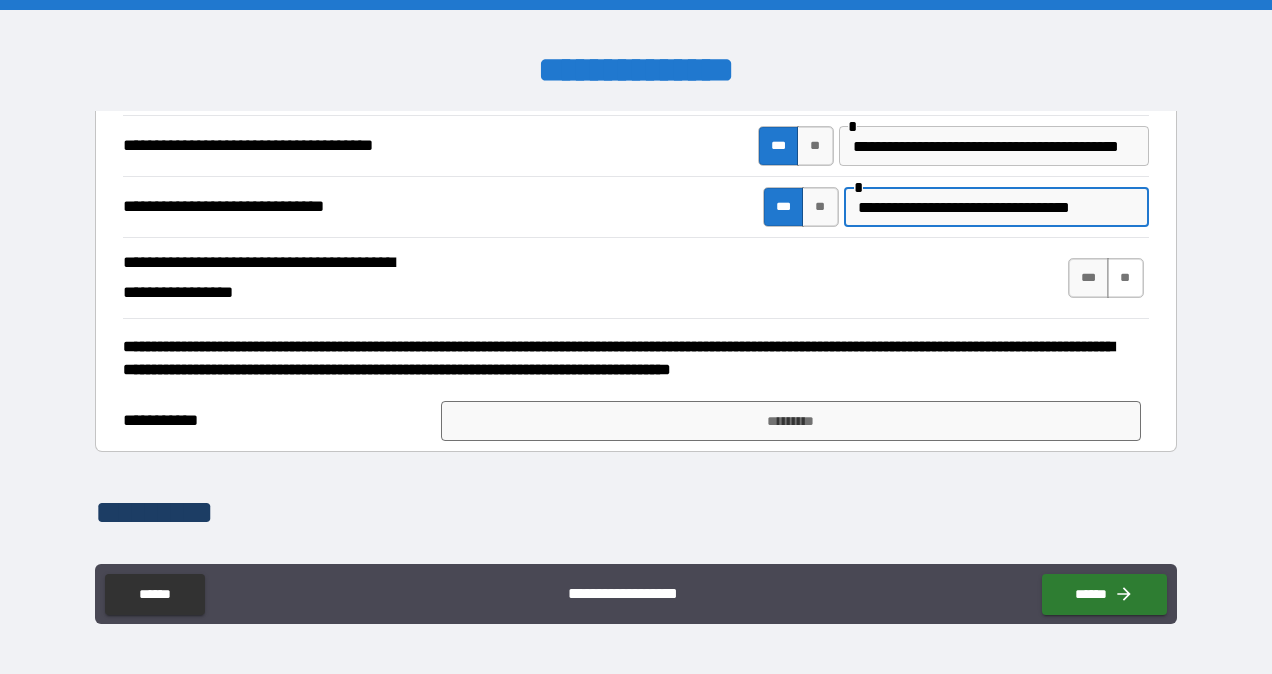 type on "**********" 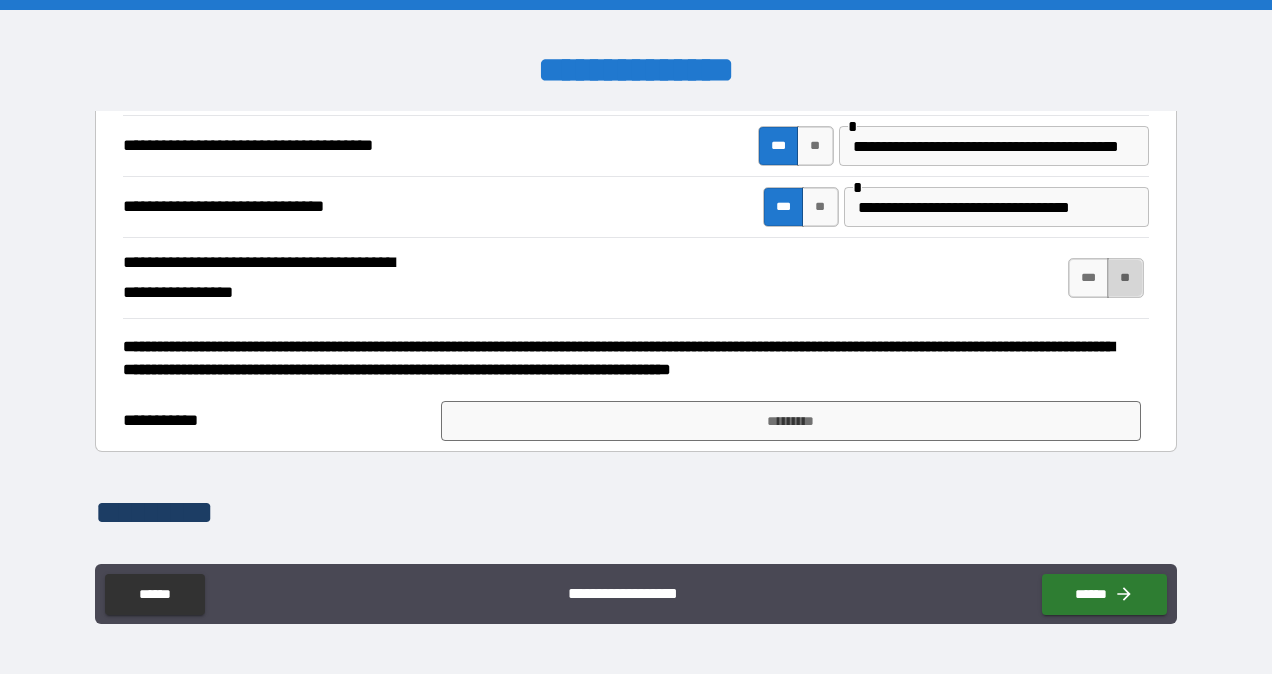 click on "**" at bounding box center (1125, 278) 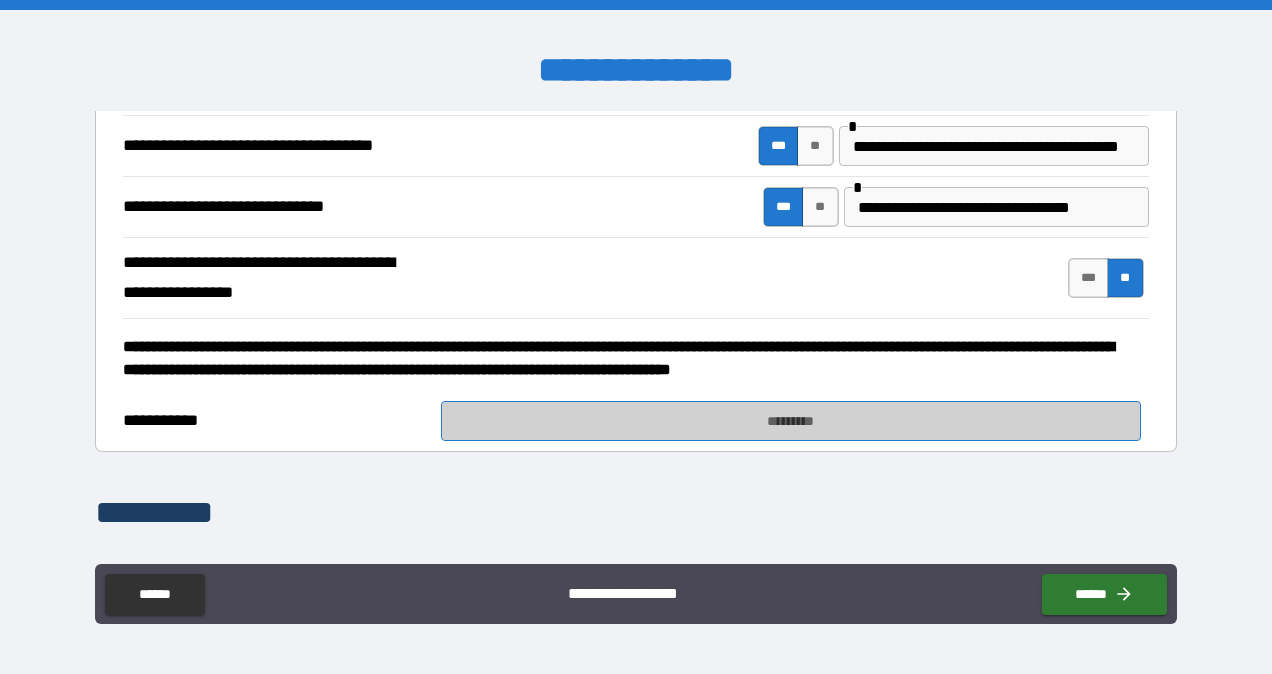 click on "*********" at bounding box center (791, 421) 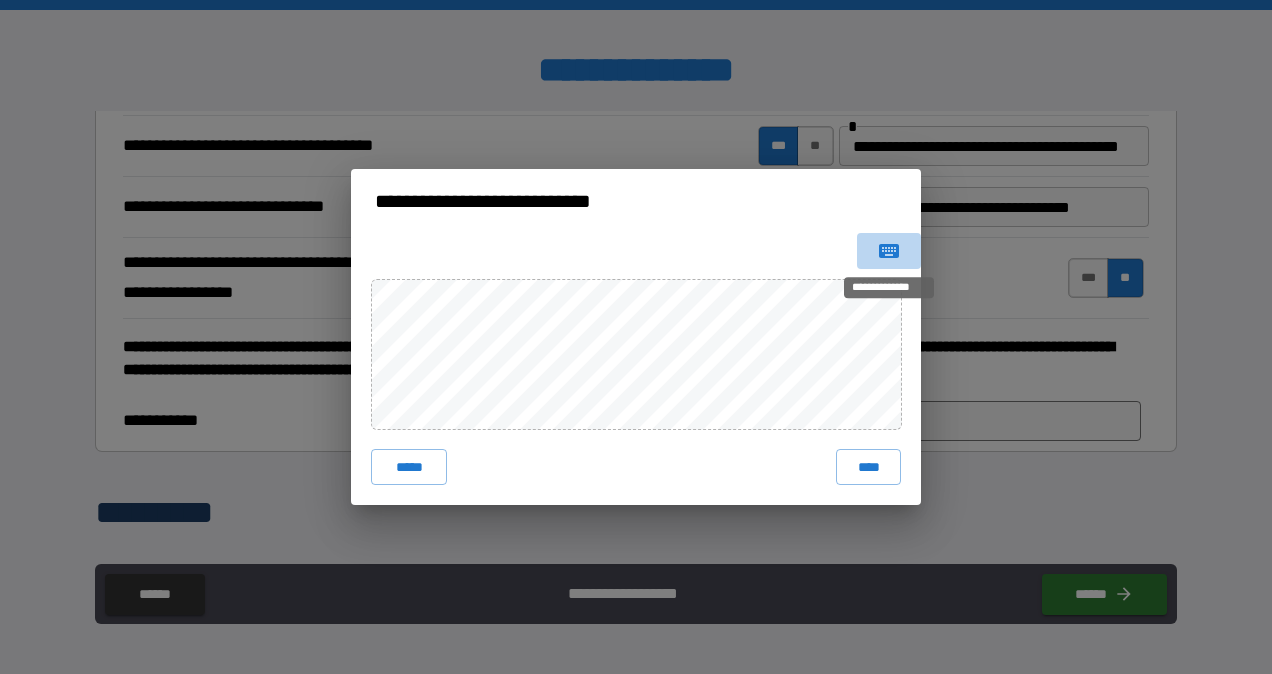 click 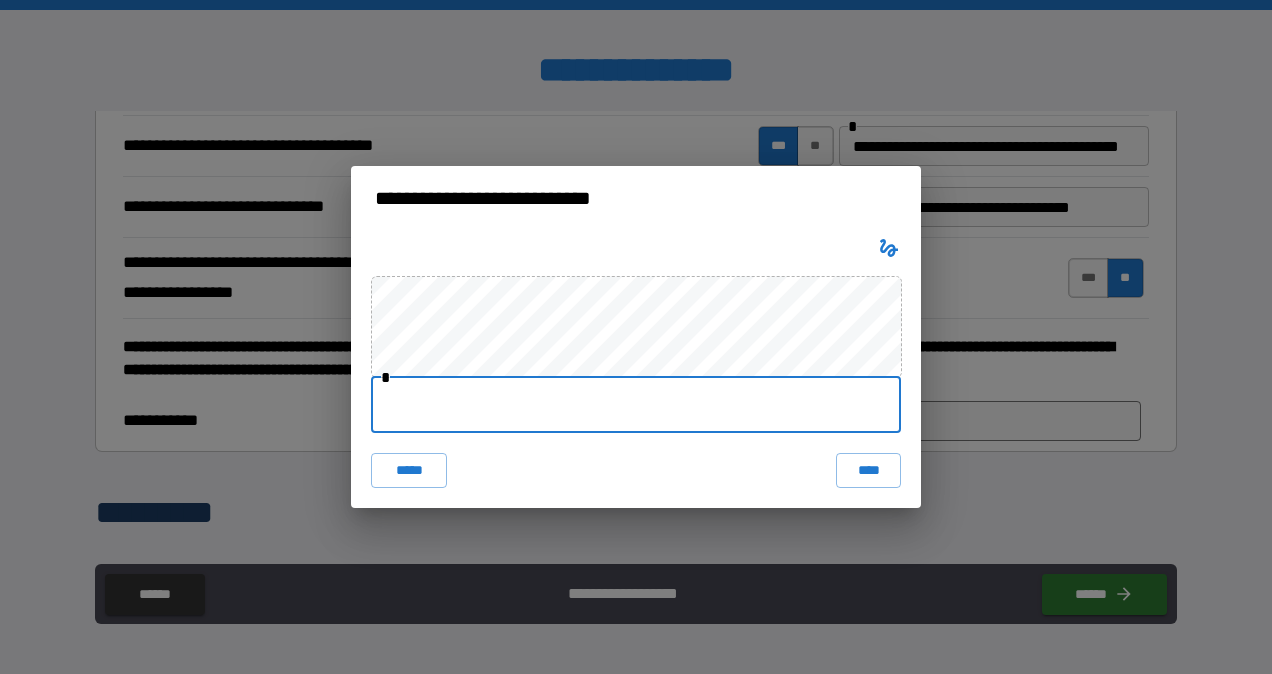 click at bounding box center (636, 405) 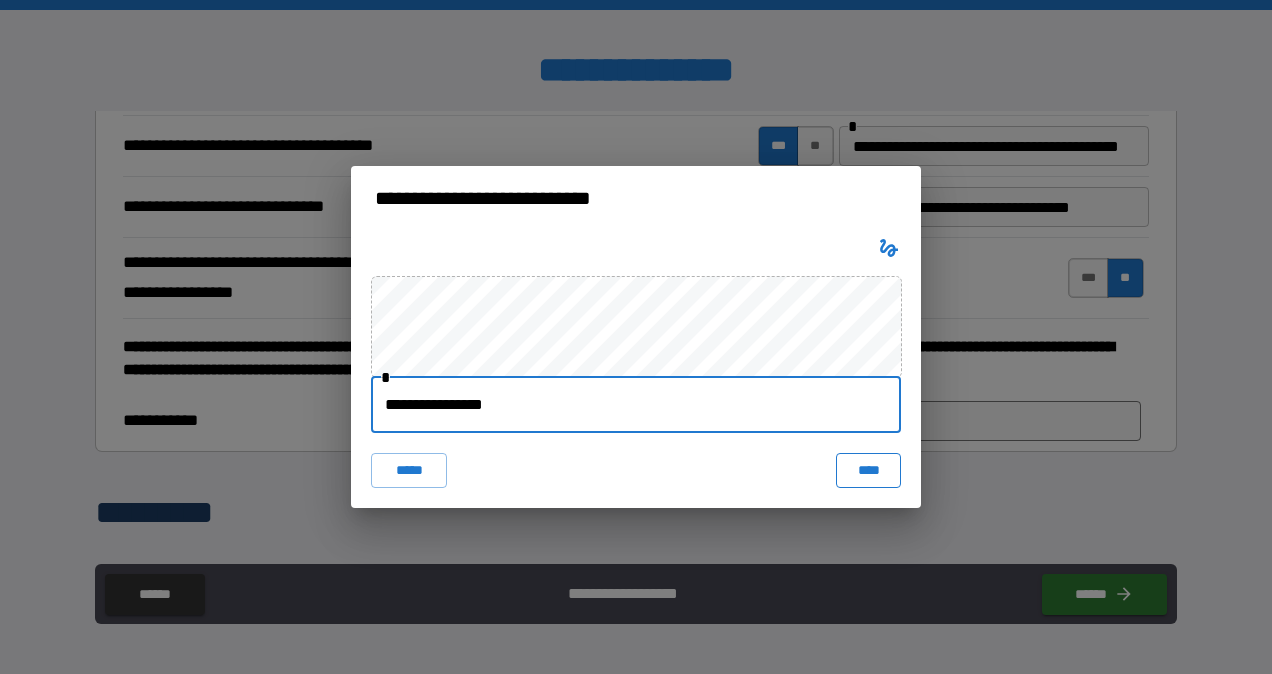 type on "**********" 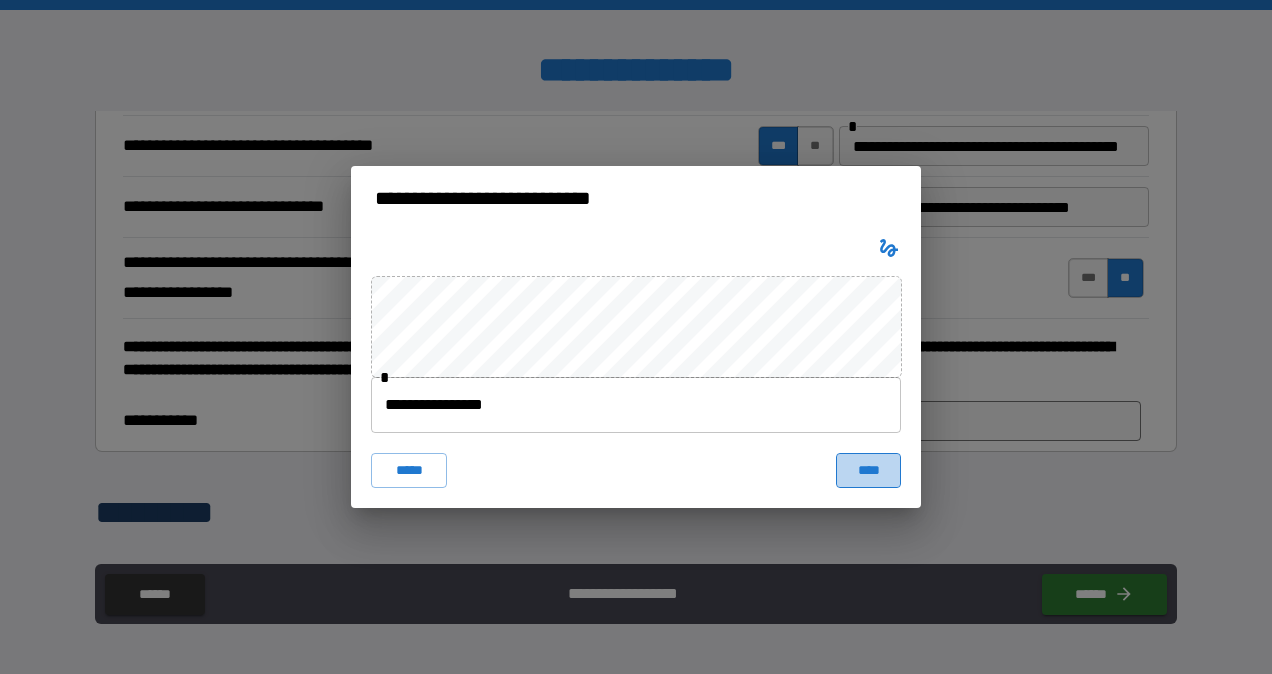 click on "****" at bounding box center [868, 471] 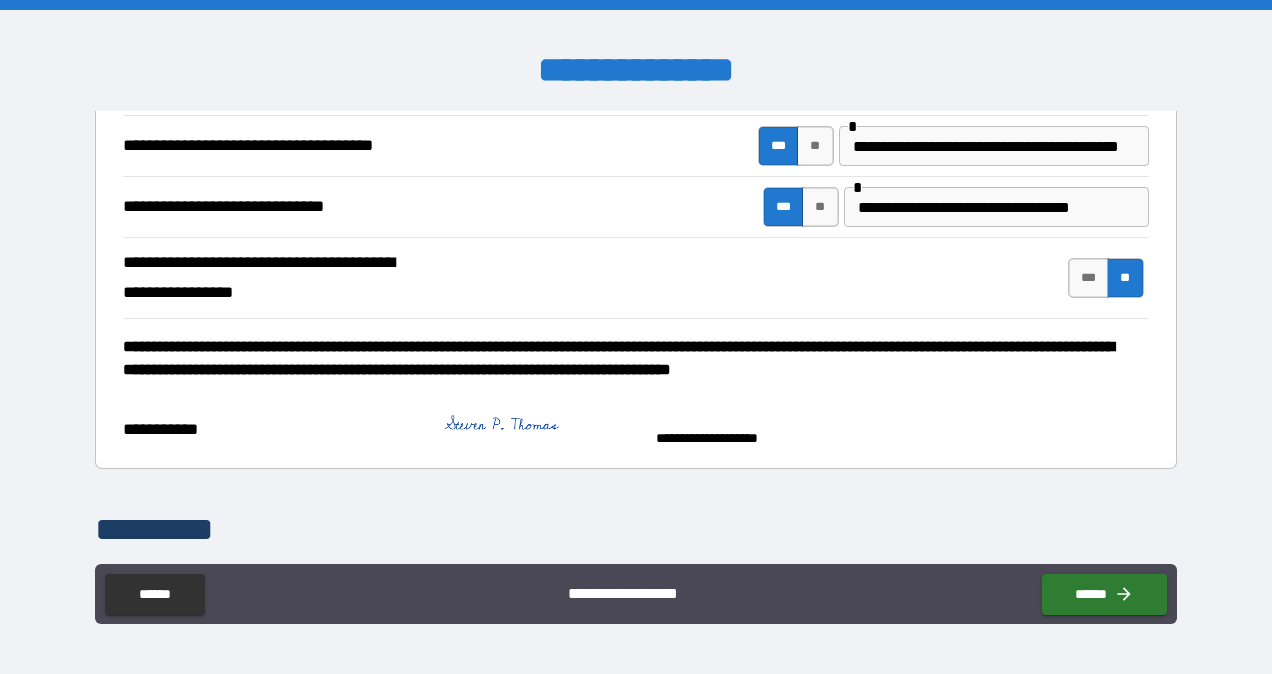 scroll, scrollTop: 2318, scrollLeft: 0, axis: vertical 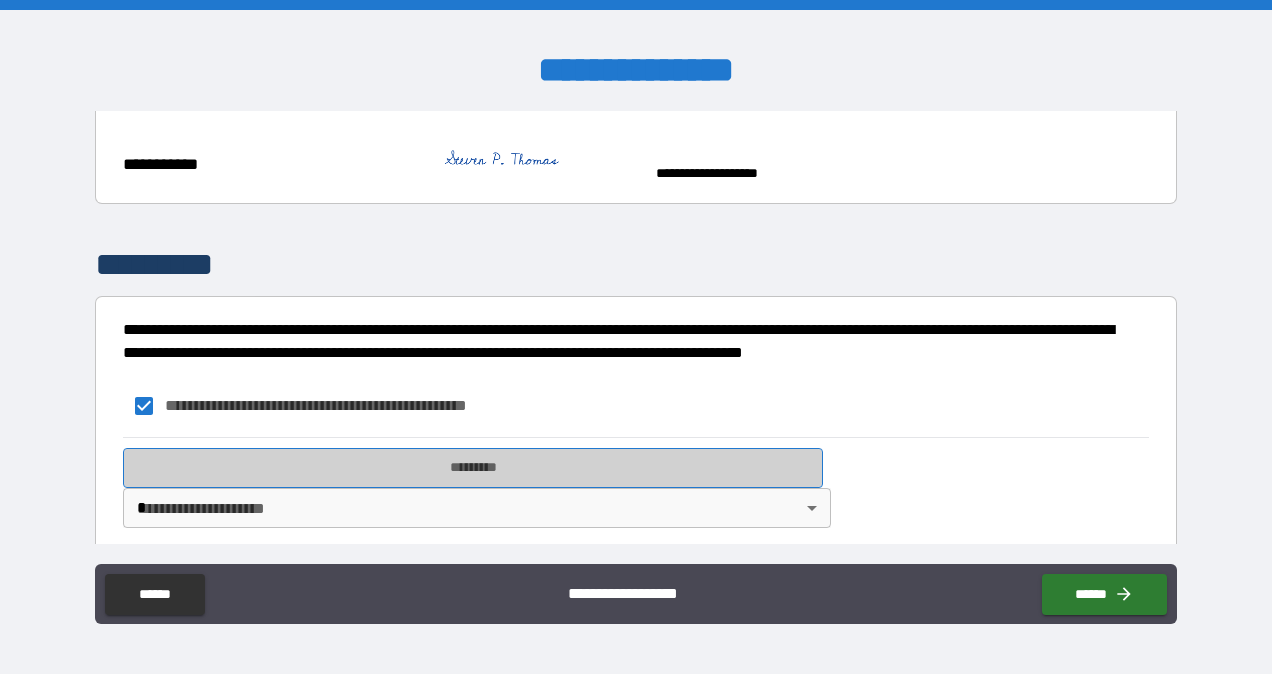 click on "*********" at bounding box center (473, 468) 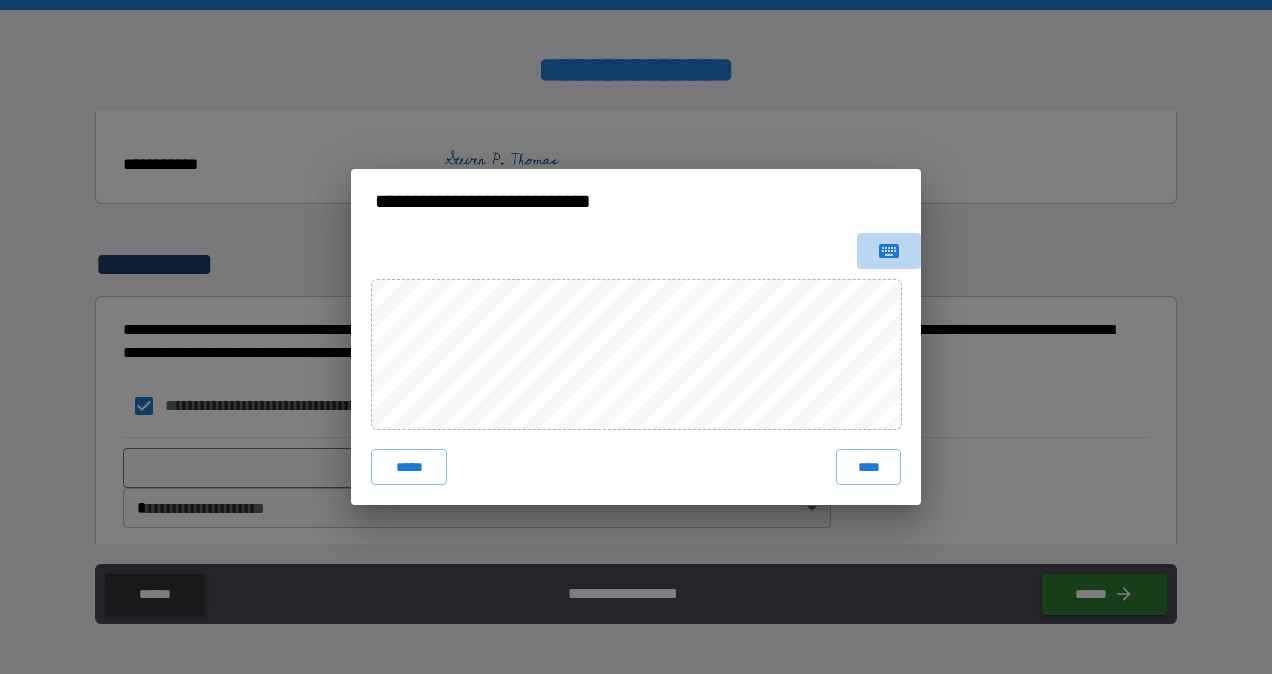 click at bounding box center (889, 251) 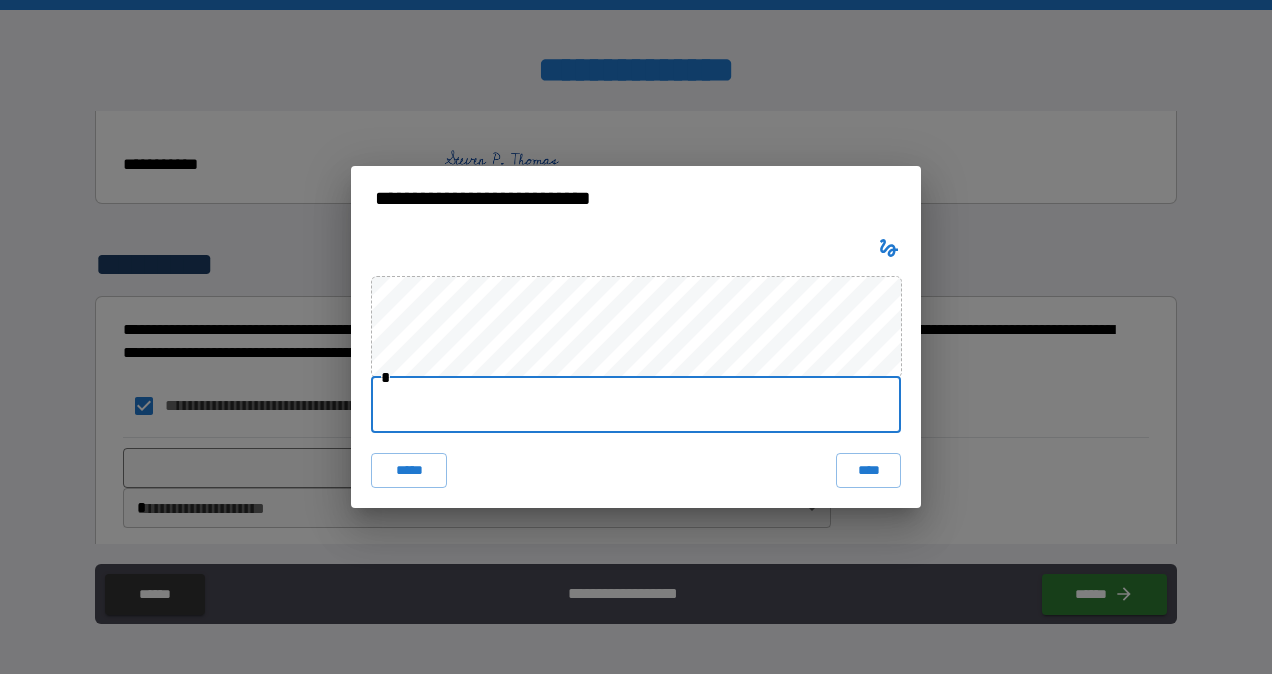 click at bounding box center (636, 405) 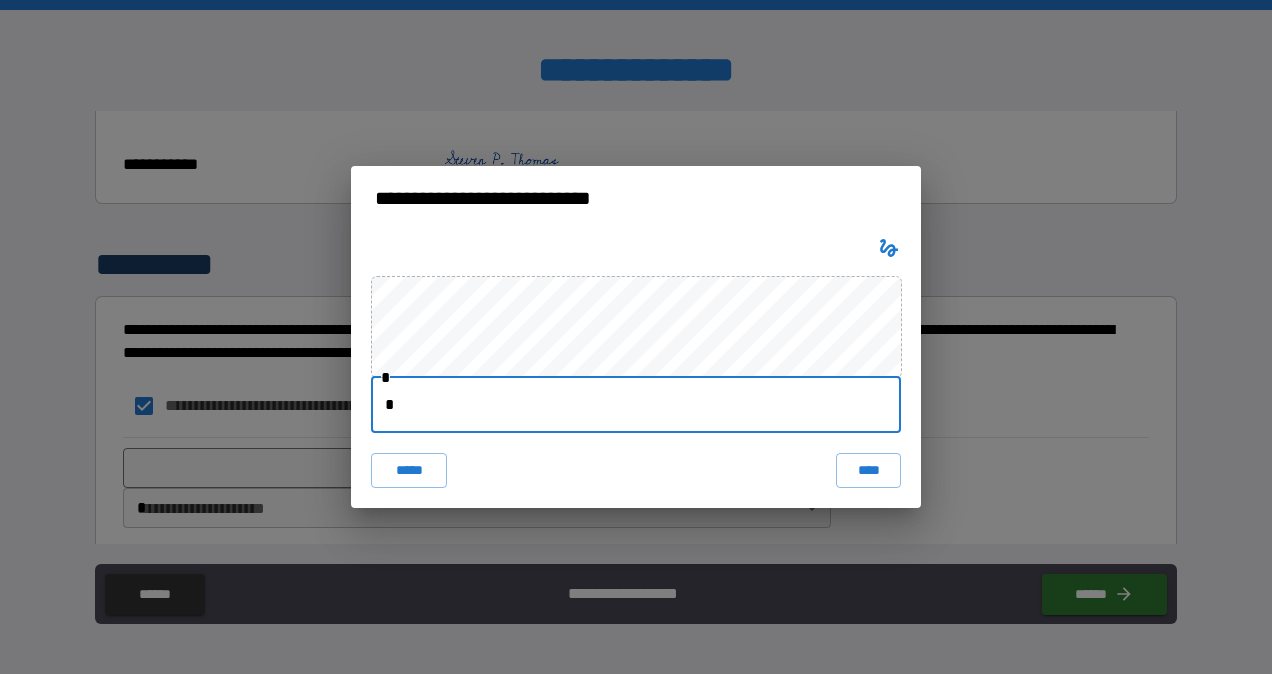 click on "*" at bounding box center [636, 405] 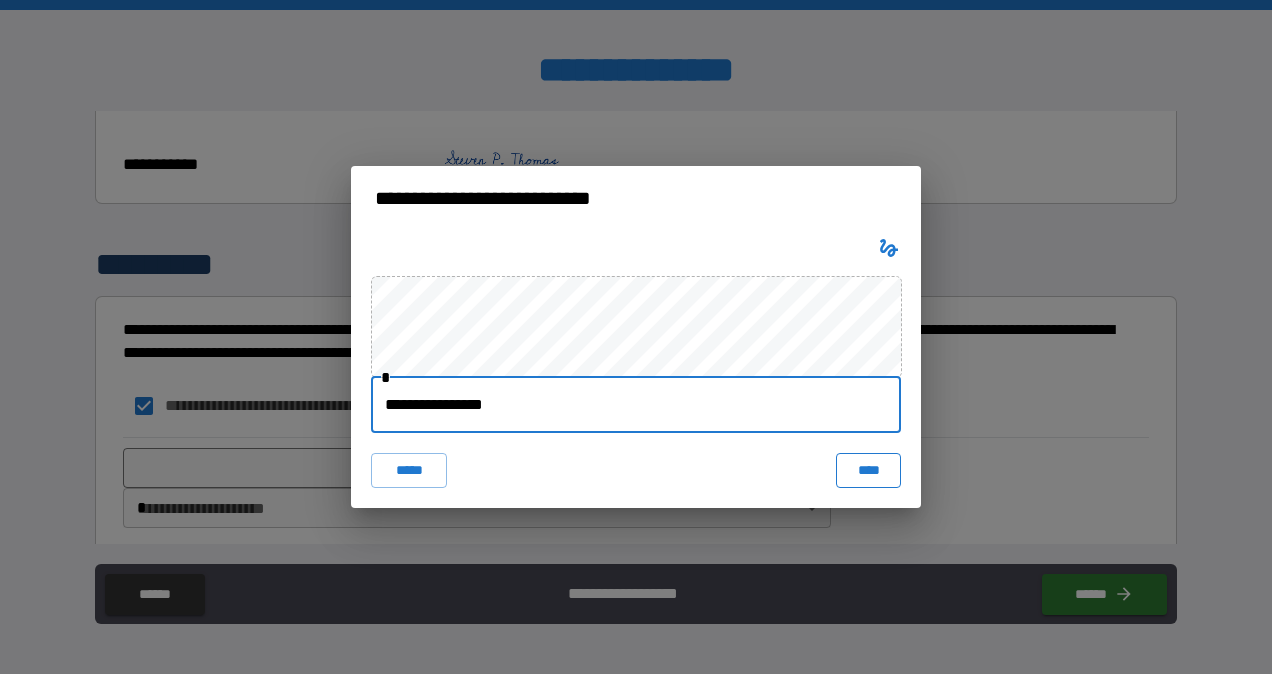 type on "**********" 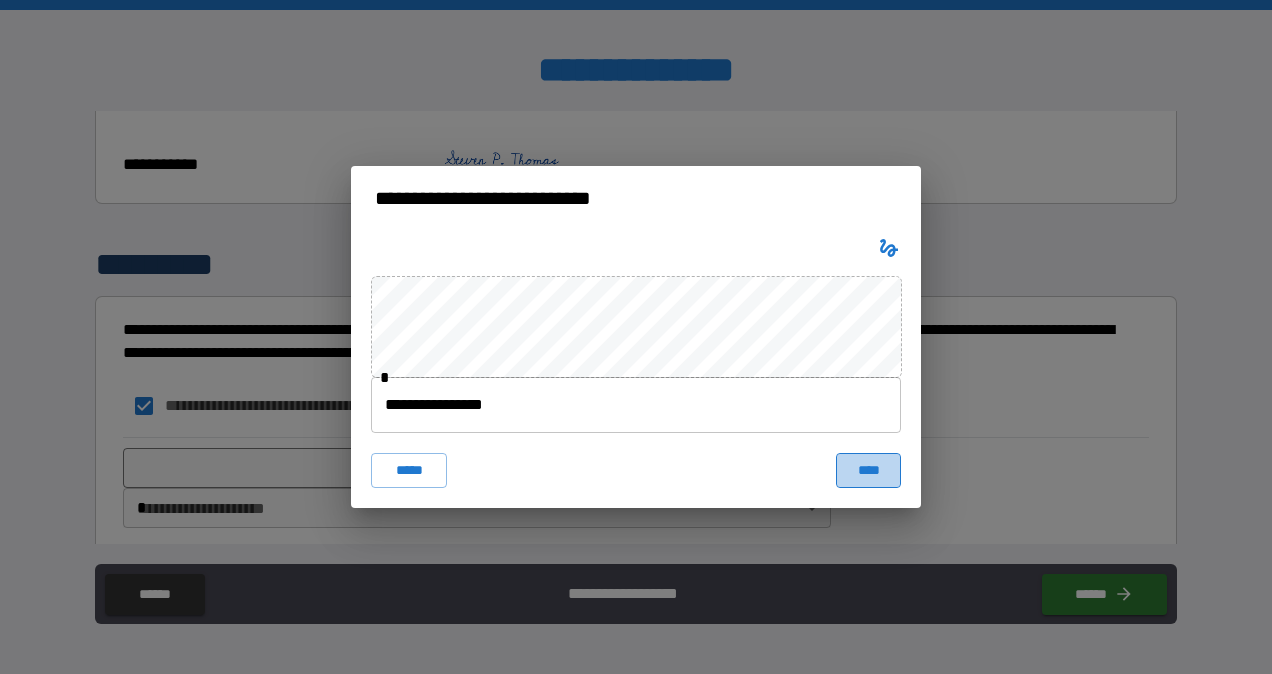 click on "****" at bounding box center [868, 471] 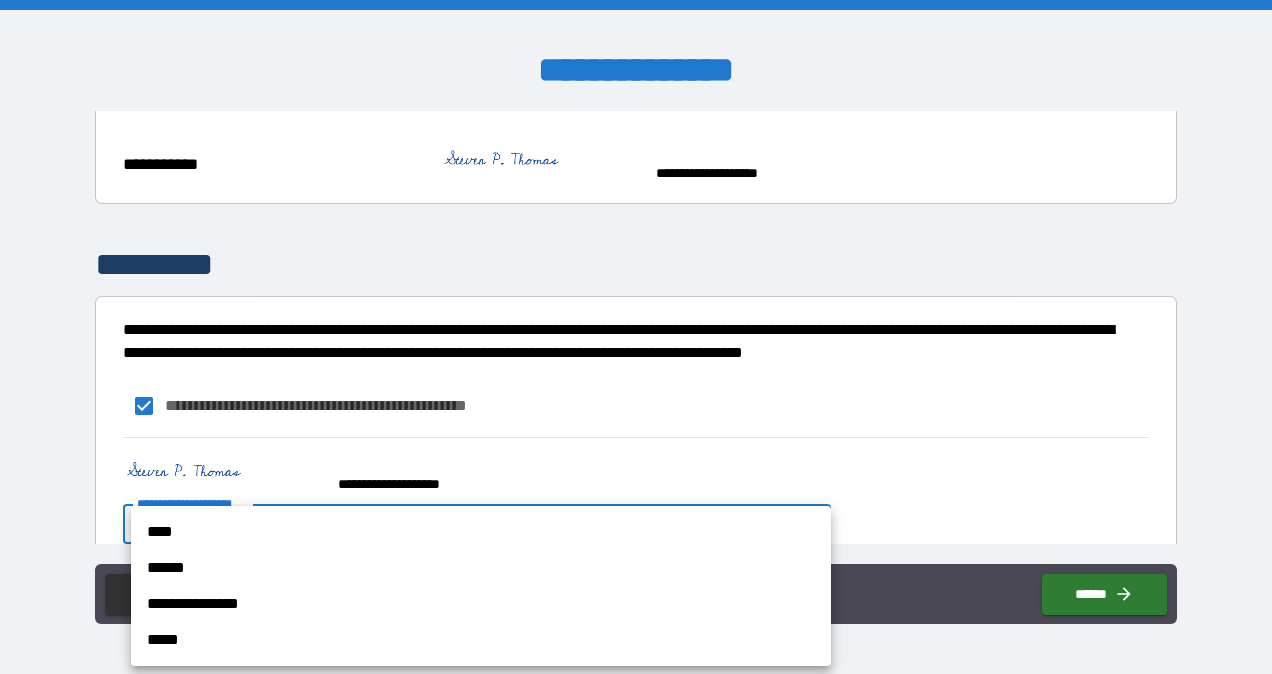 click on "**********" at bounding box center (636, 337) 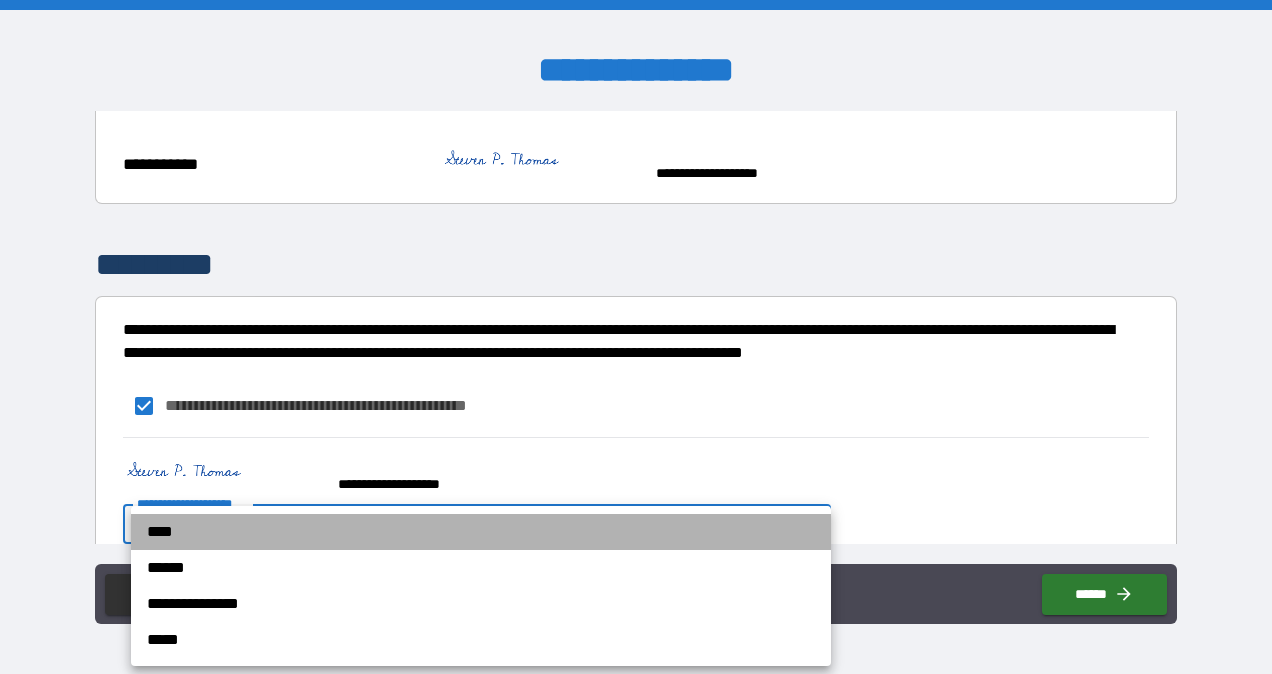 click on "****" at bounding box center (481, 532) 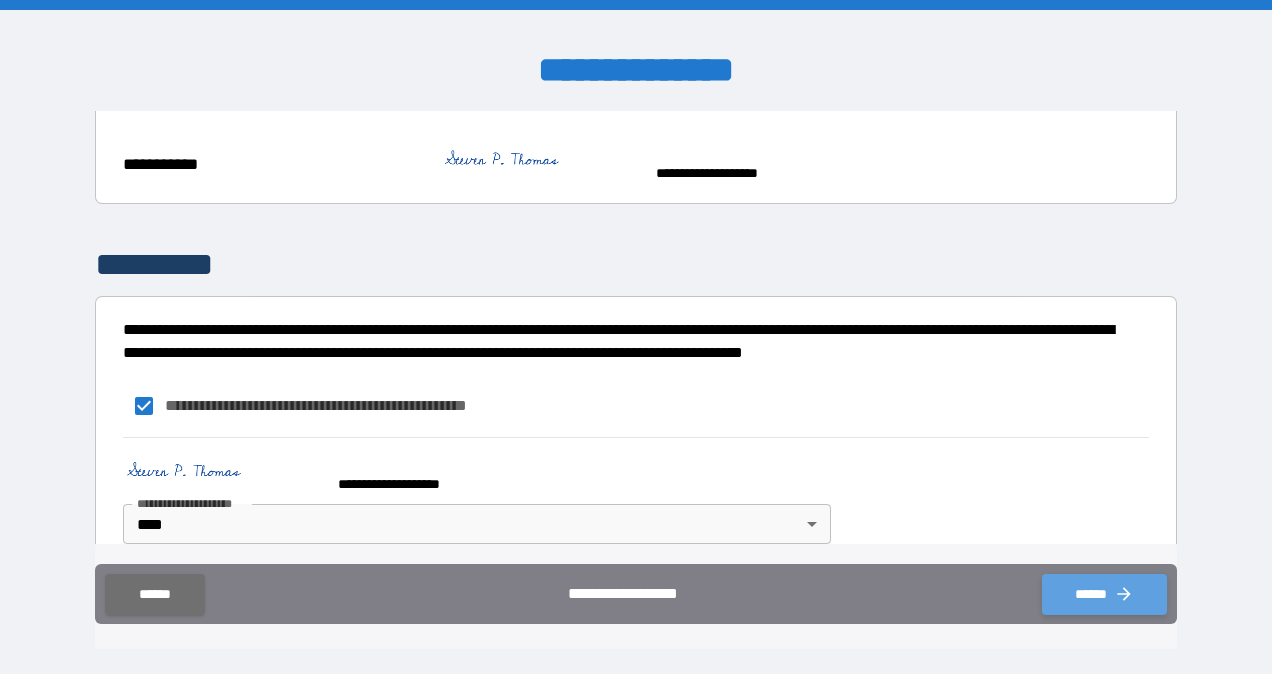 click on "******" at bounding box center (1104, 594) 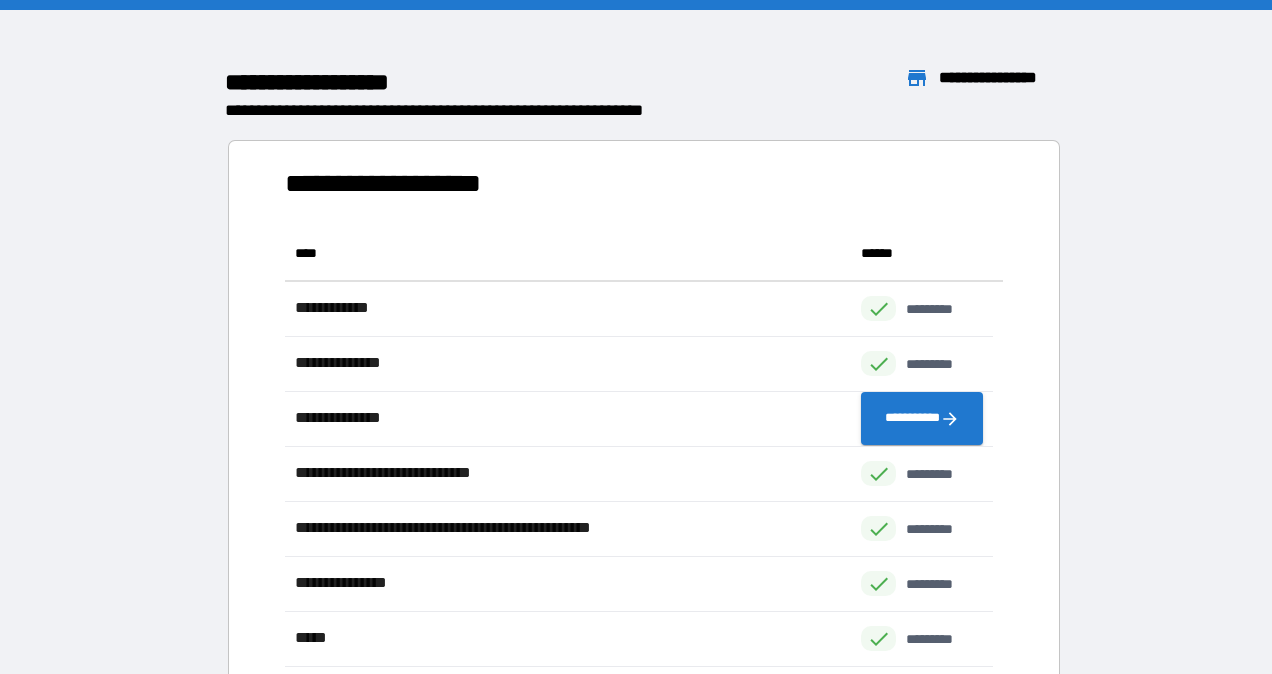 scroll, scrollTop: 16, scrollLeft: 16, axis: both 